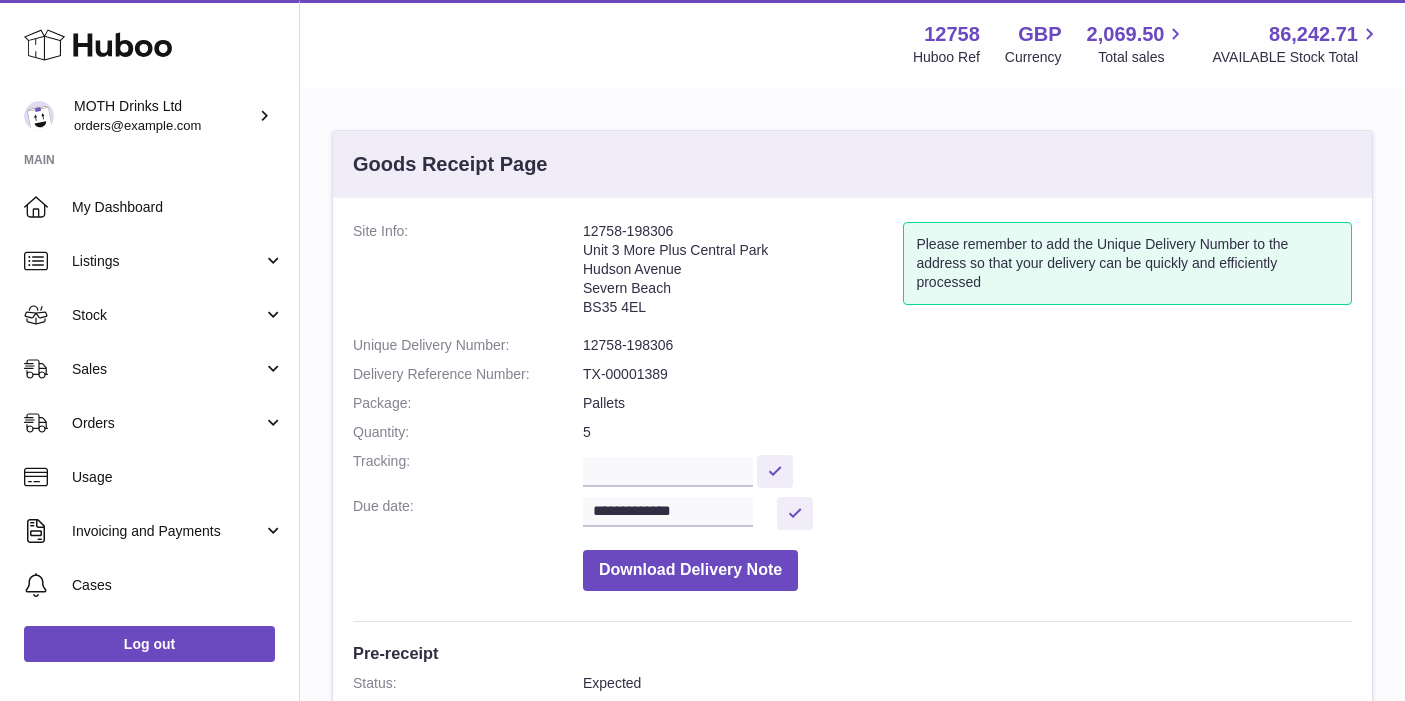 scroll, scrollTop: 97, scrollLeft: 0, axis: vertical 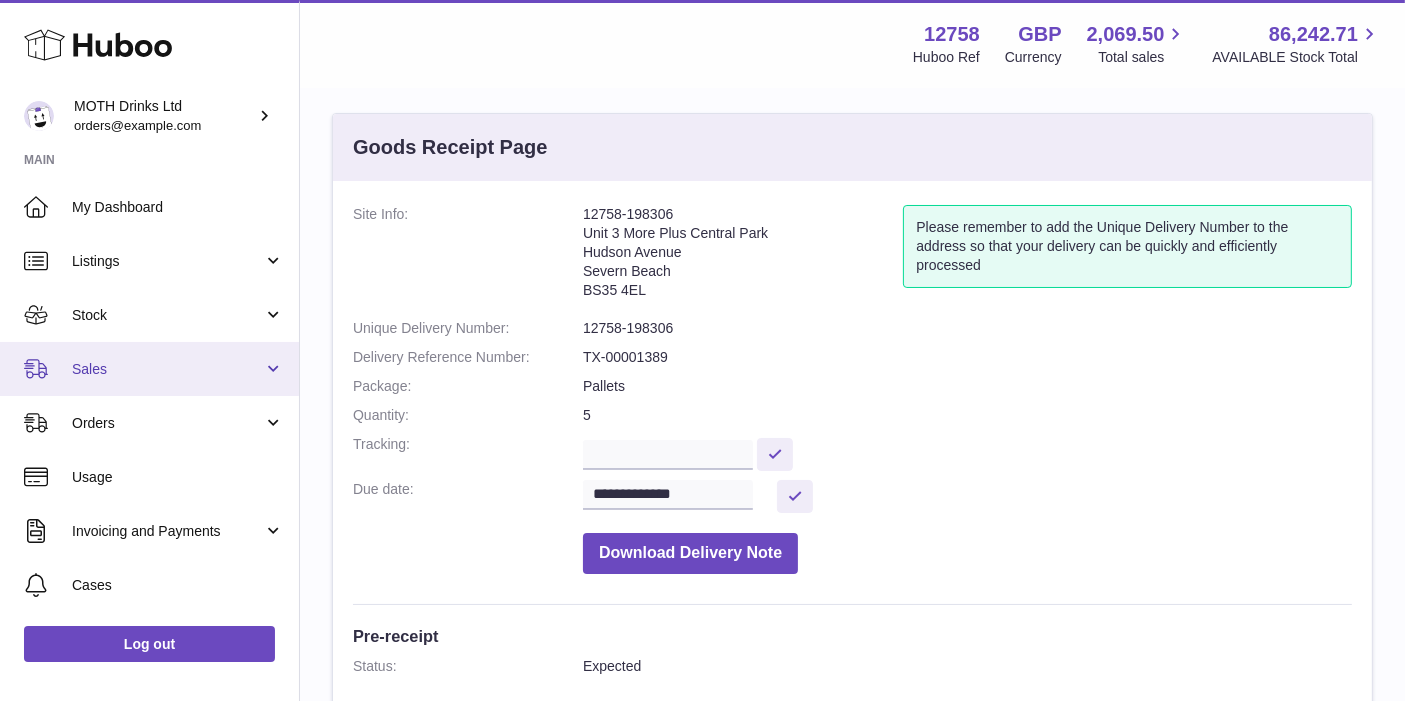 click on "Sales" at bounding box center [167, 369] 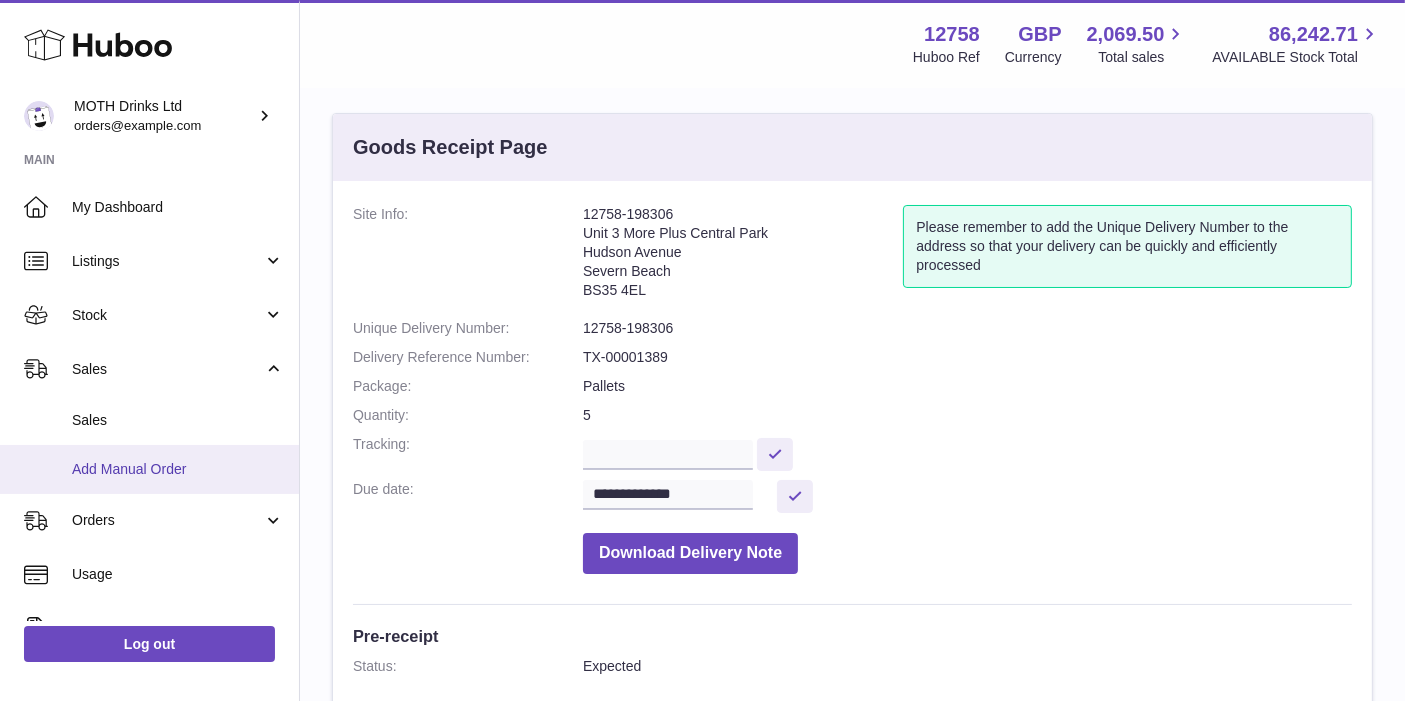 click on "Add Manual Order" at bounding box center (178, 469) 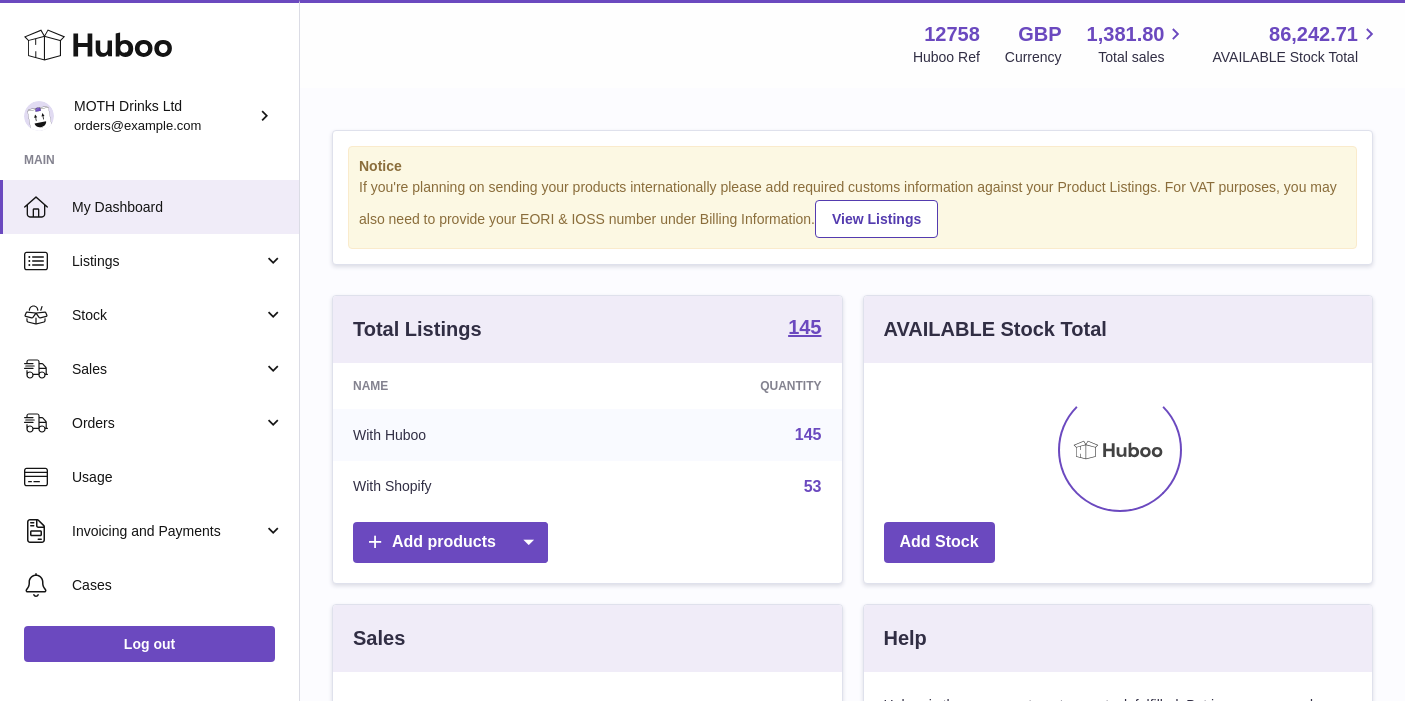 scroll, scrollTop: 0, scrollLeft: 0, axis: both 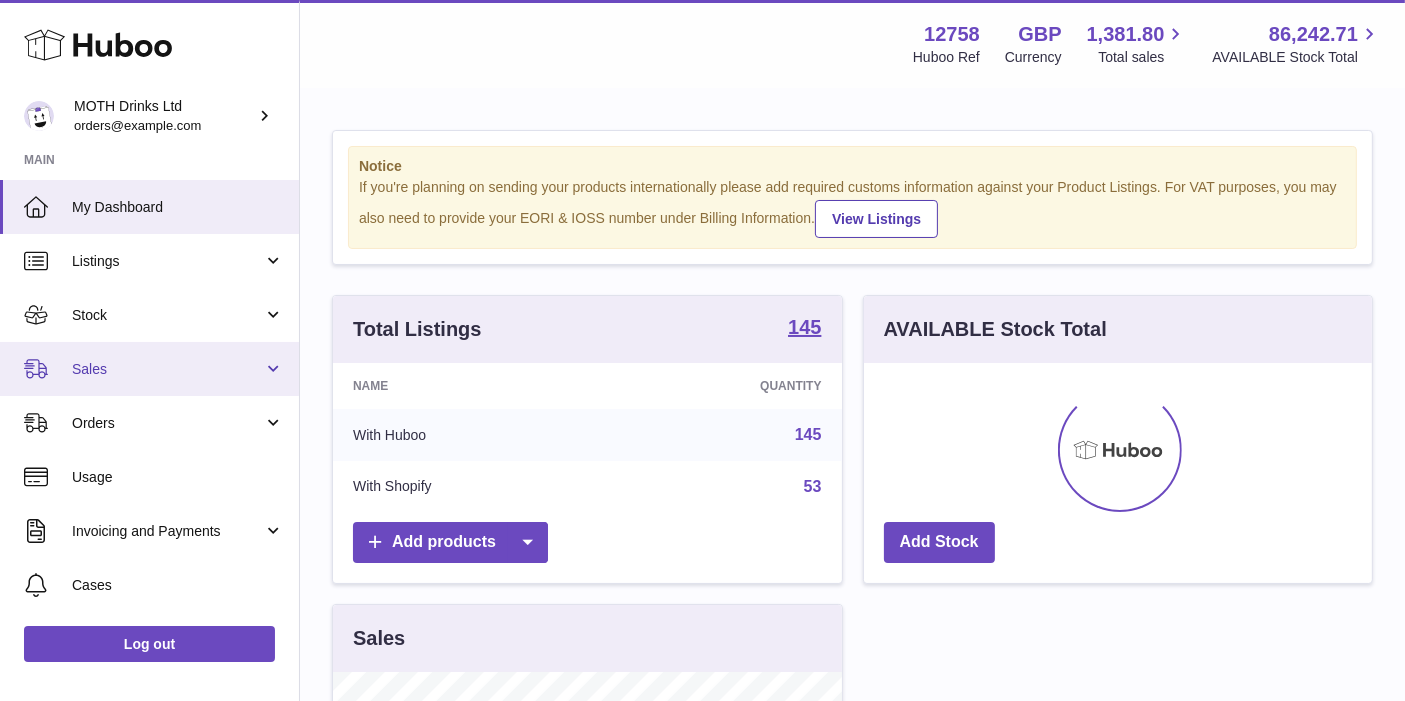 click on "Sales" at bounding box center [167, 369] 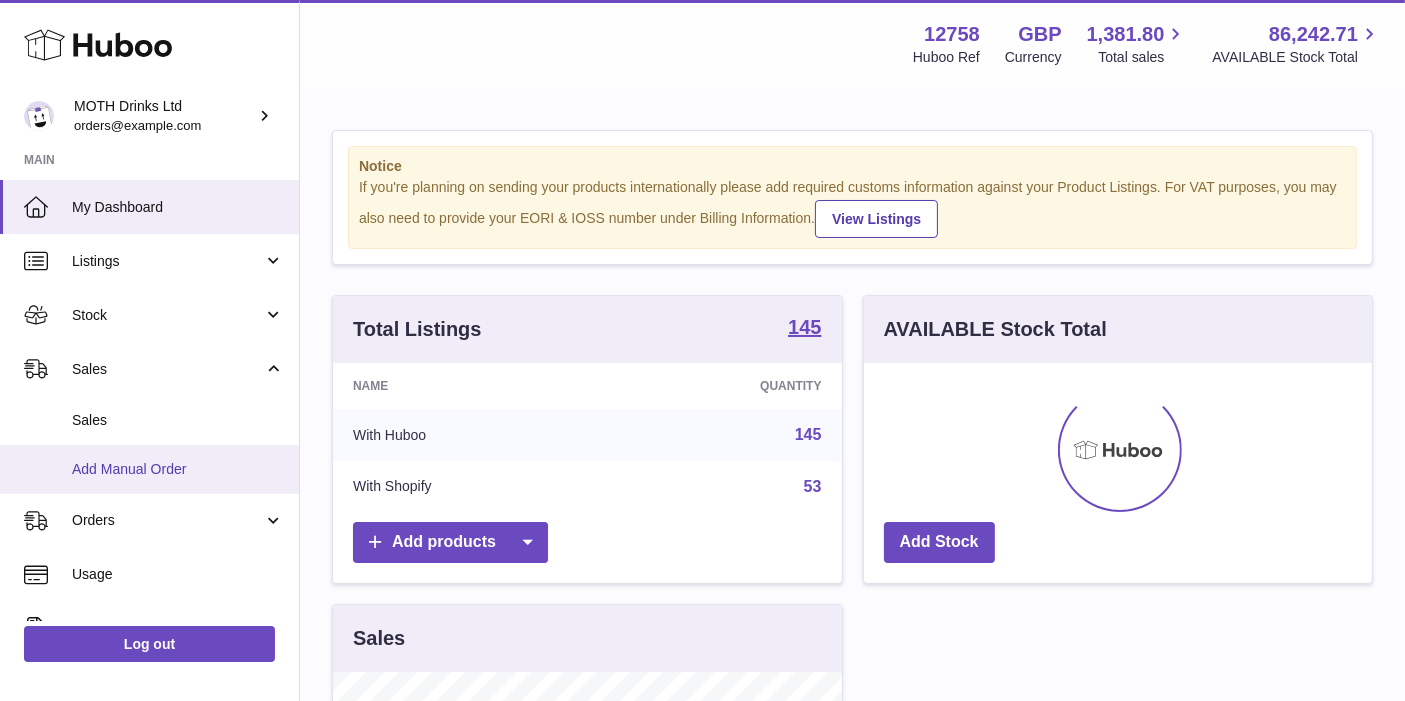 click on "Add Manual Order" at bounding box center [178, 469] 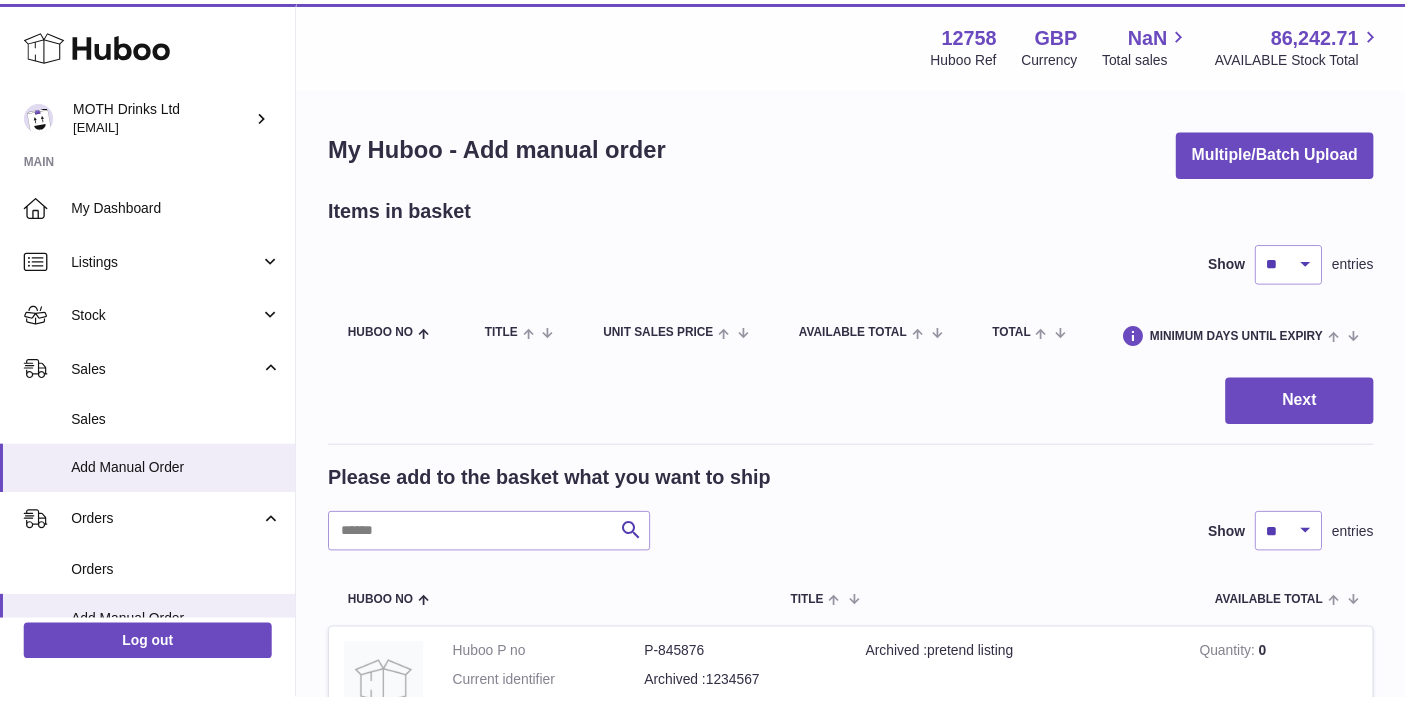 scroll, scrollTop: 0, scrollLeft: 0, axis: both 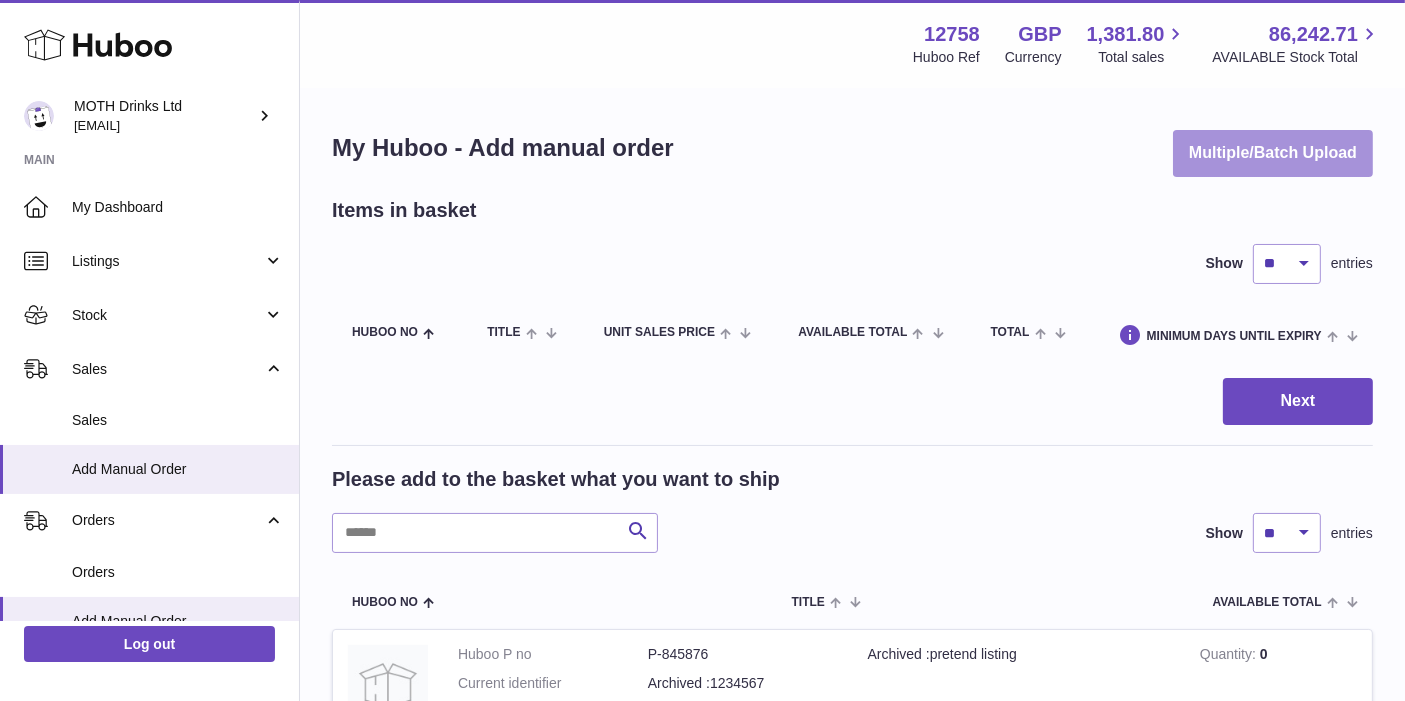 click on "Multiple/Batch Upload" at bounding box center (1273, 153) 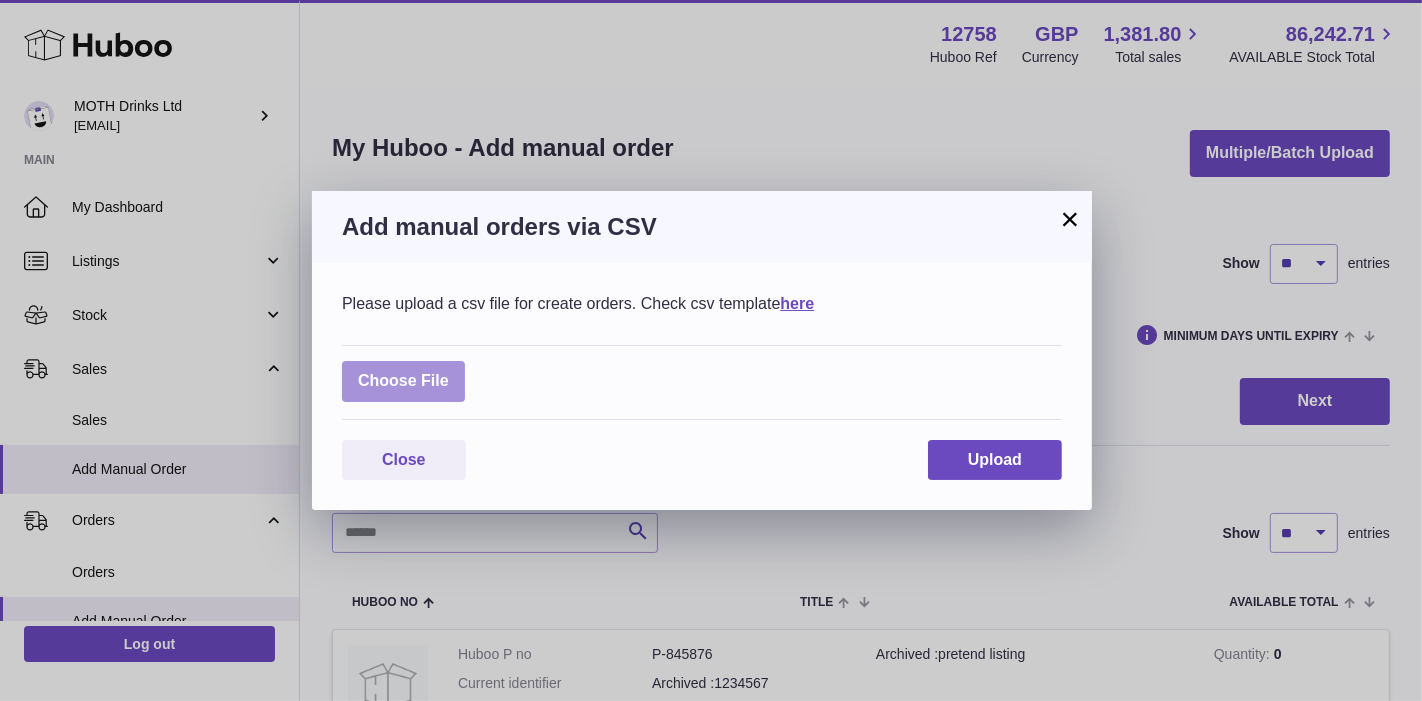 click at bounding box center (403, 381) 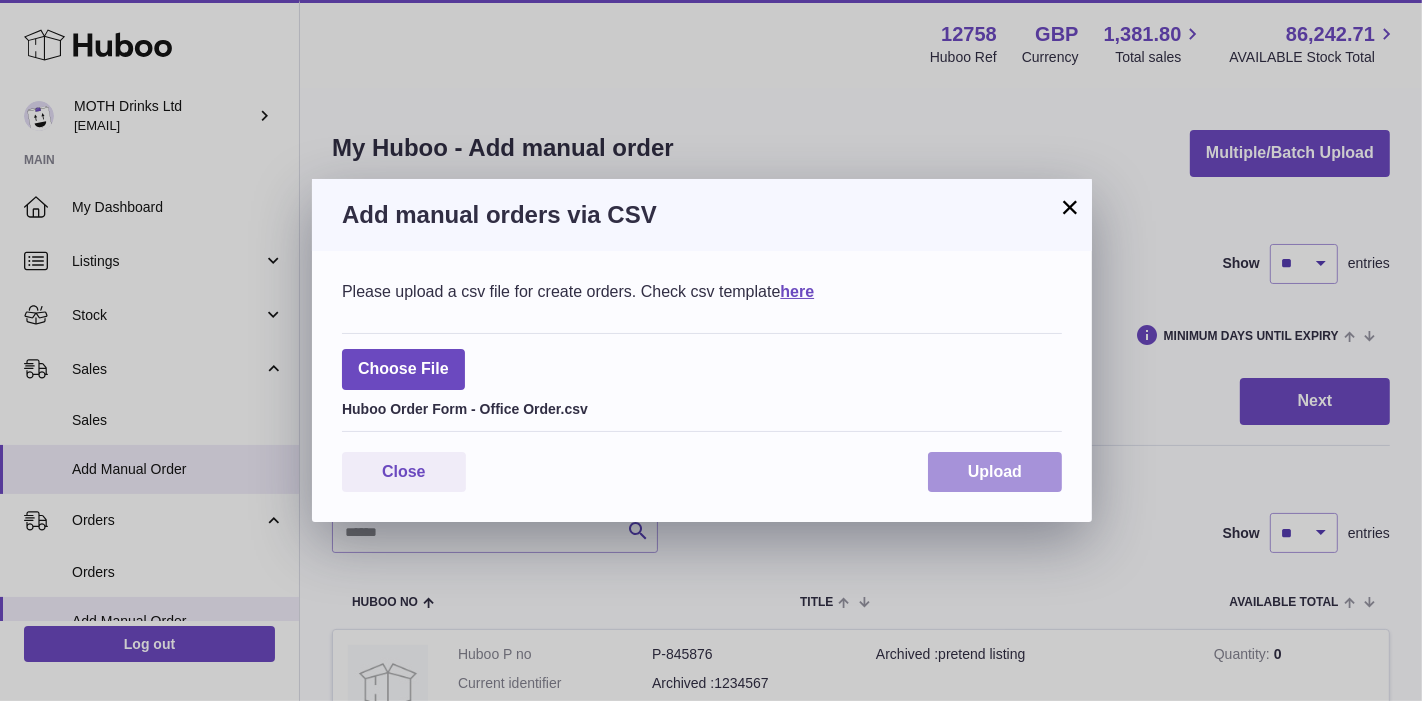 click on "Upload" at bounding box center (995, 472) 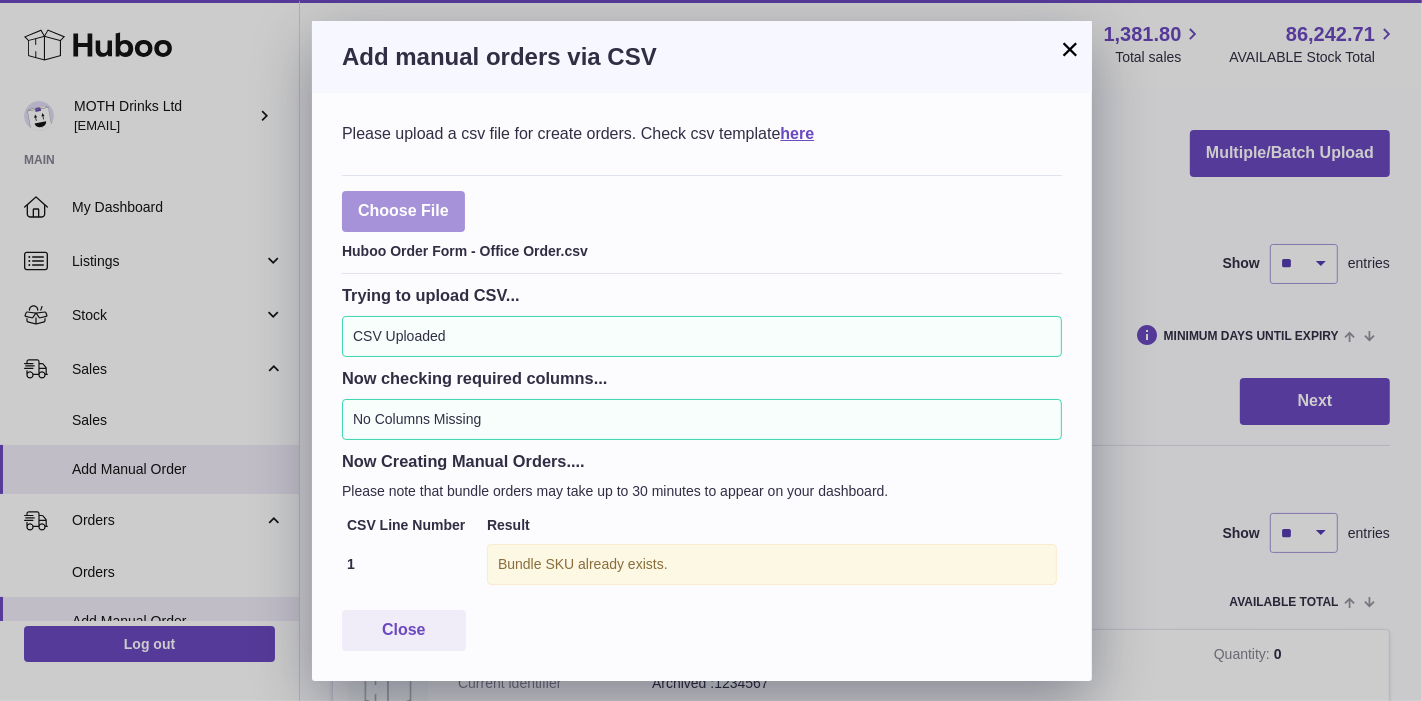 click at bounding box center (403, 211) 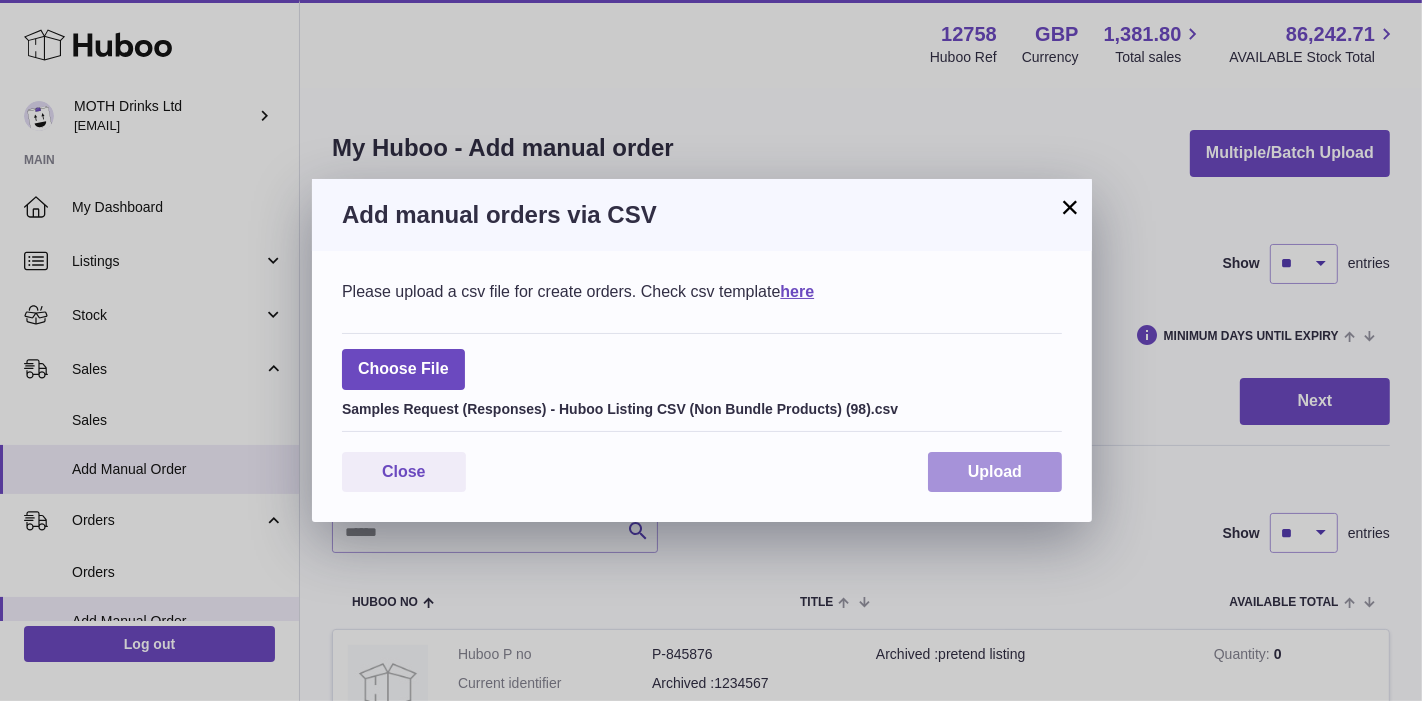 click on "Upload" at bounding box center (995, 472) 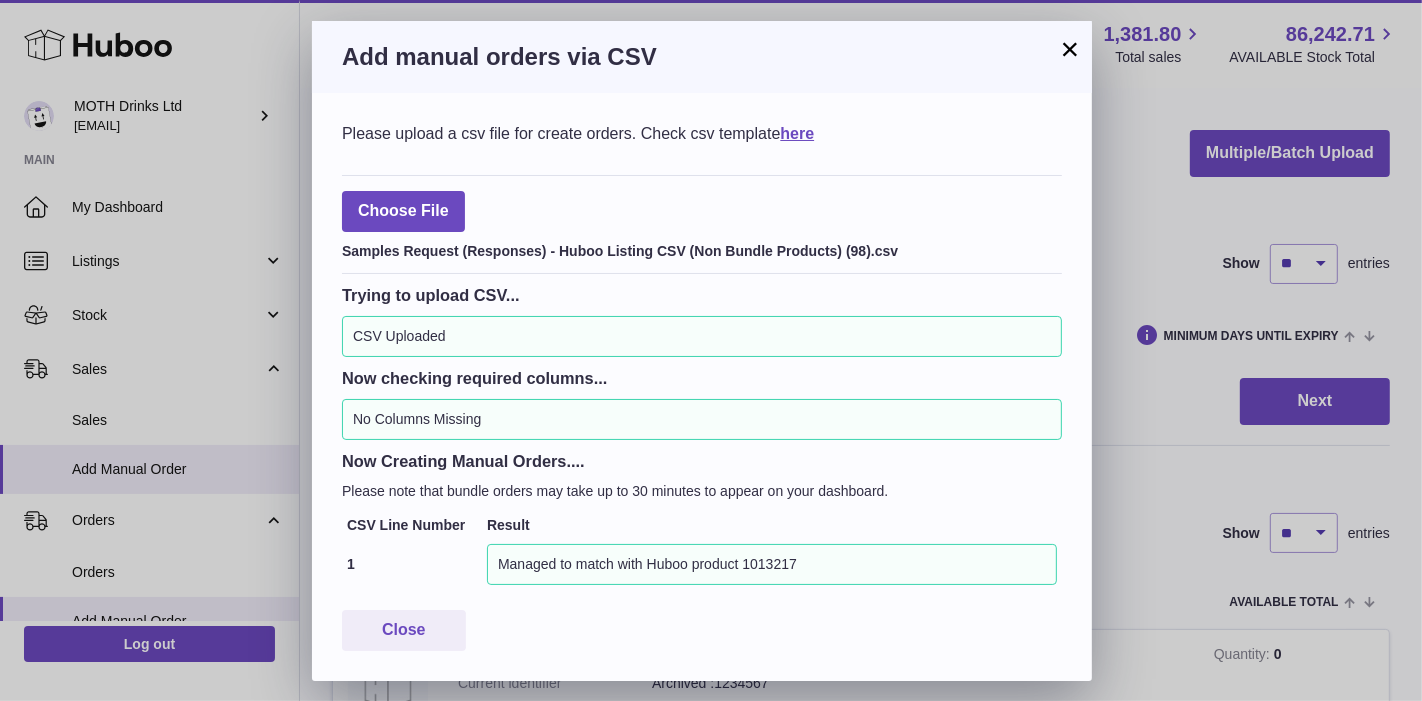 click on "×" at bounding box center [1070, 49] 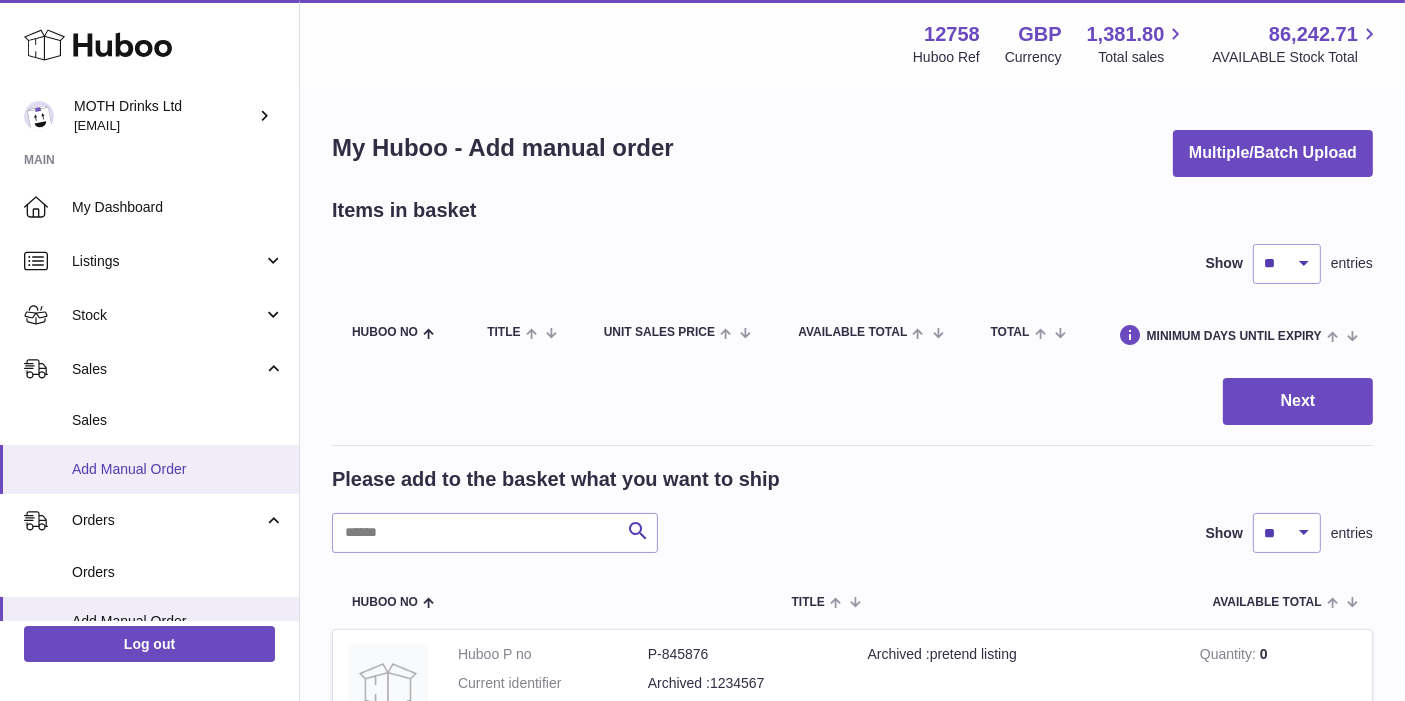 scroll, scrollTop: 19, scrollLeft: 0, axis: vertical 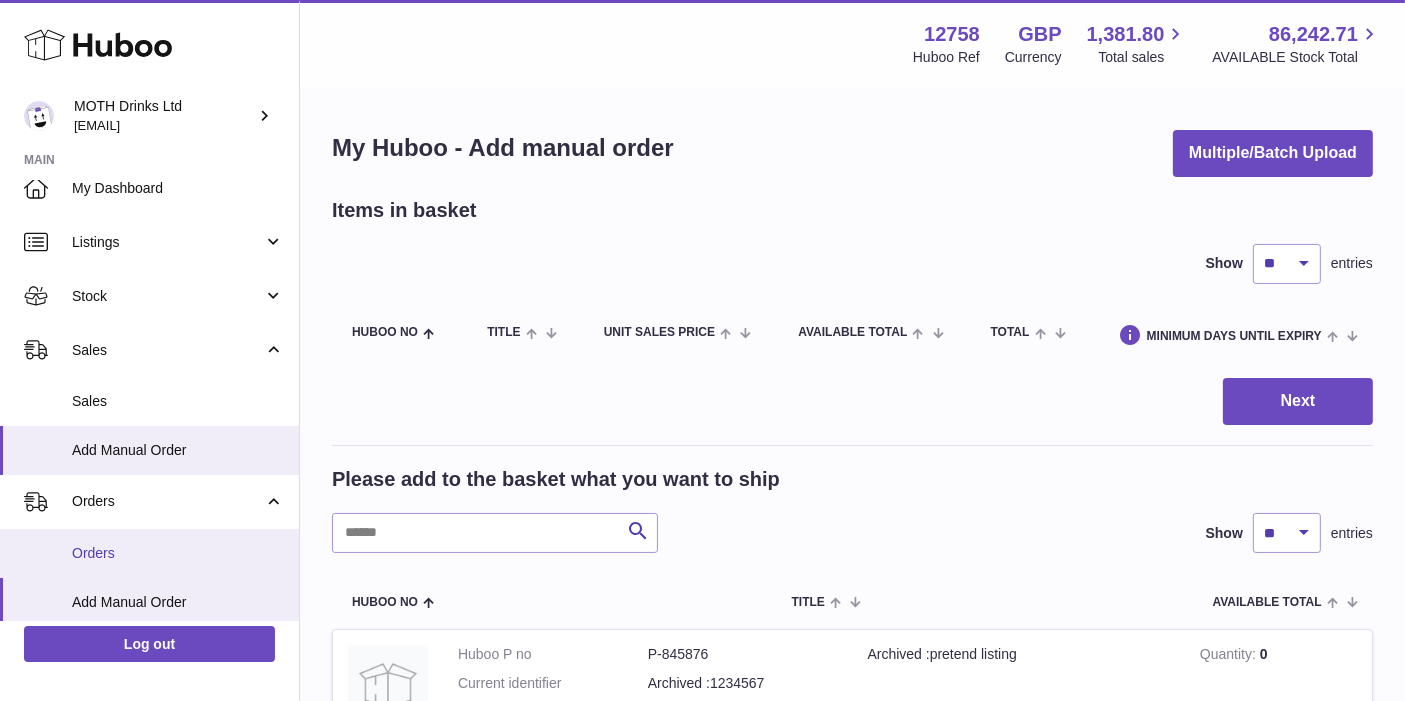 click on "Orders" at bounding box center [178, 553] 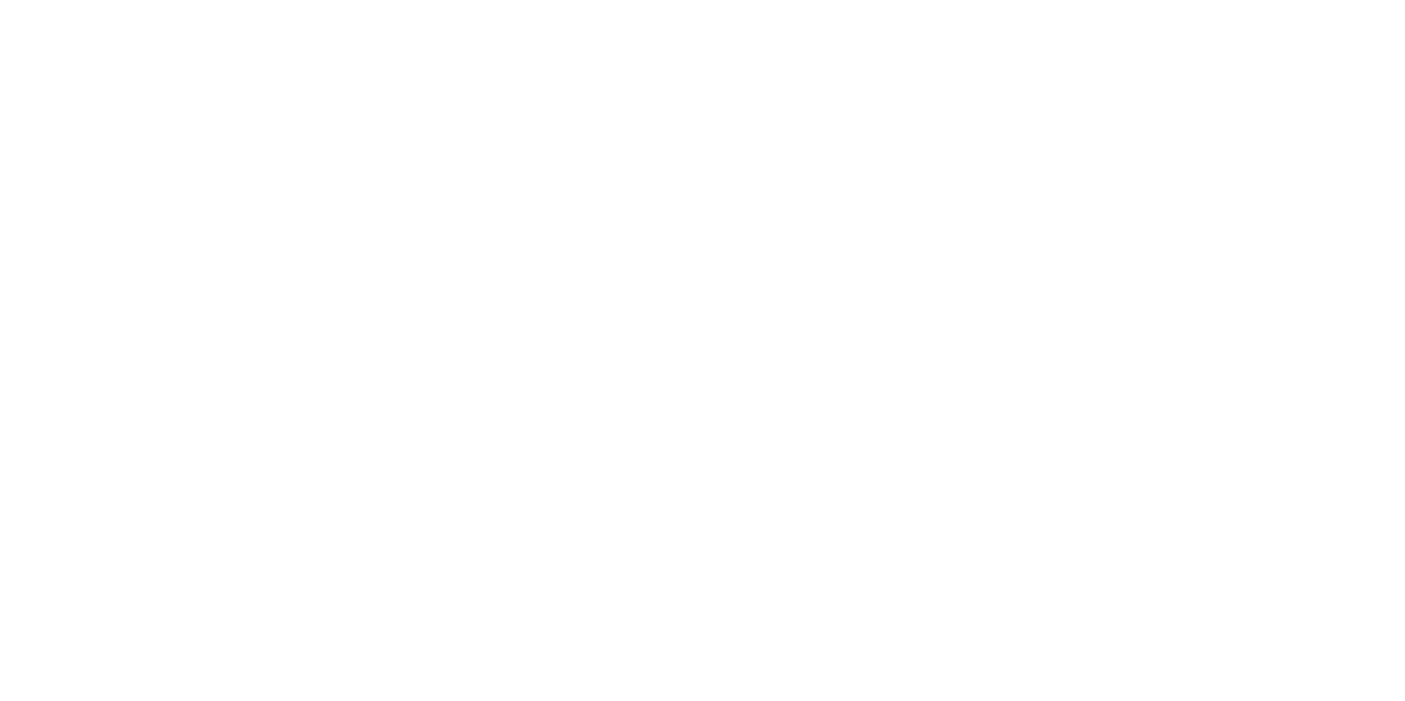 scroll, scrollTop: 0, scrollLeft: 0, axis: both 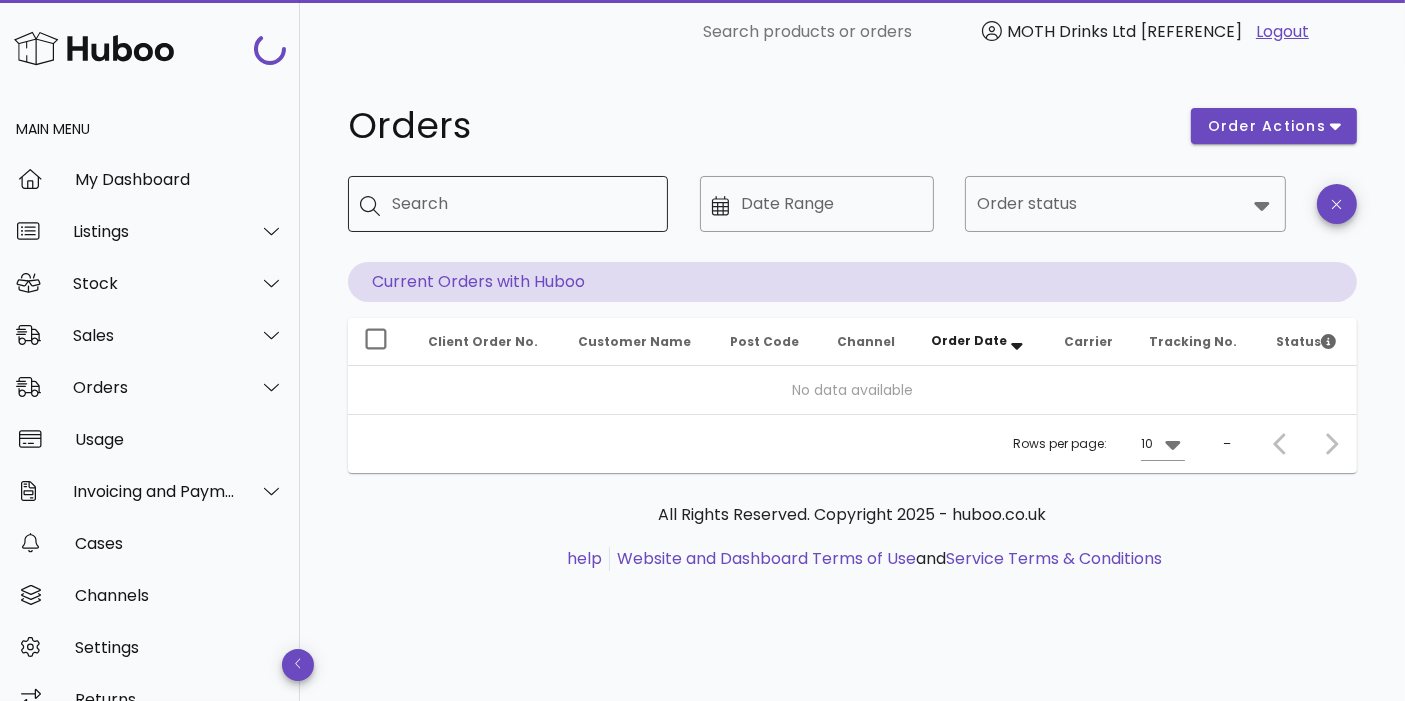 click on "Search" at bounding box center (522, 204) 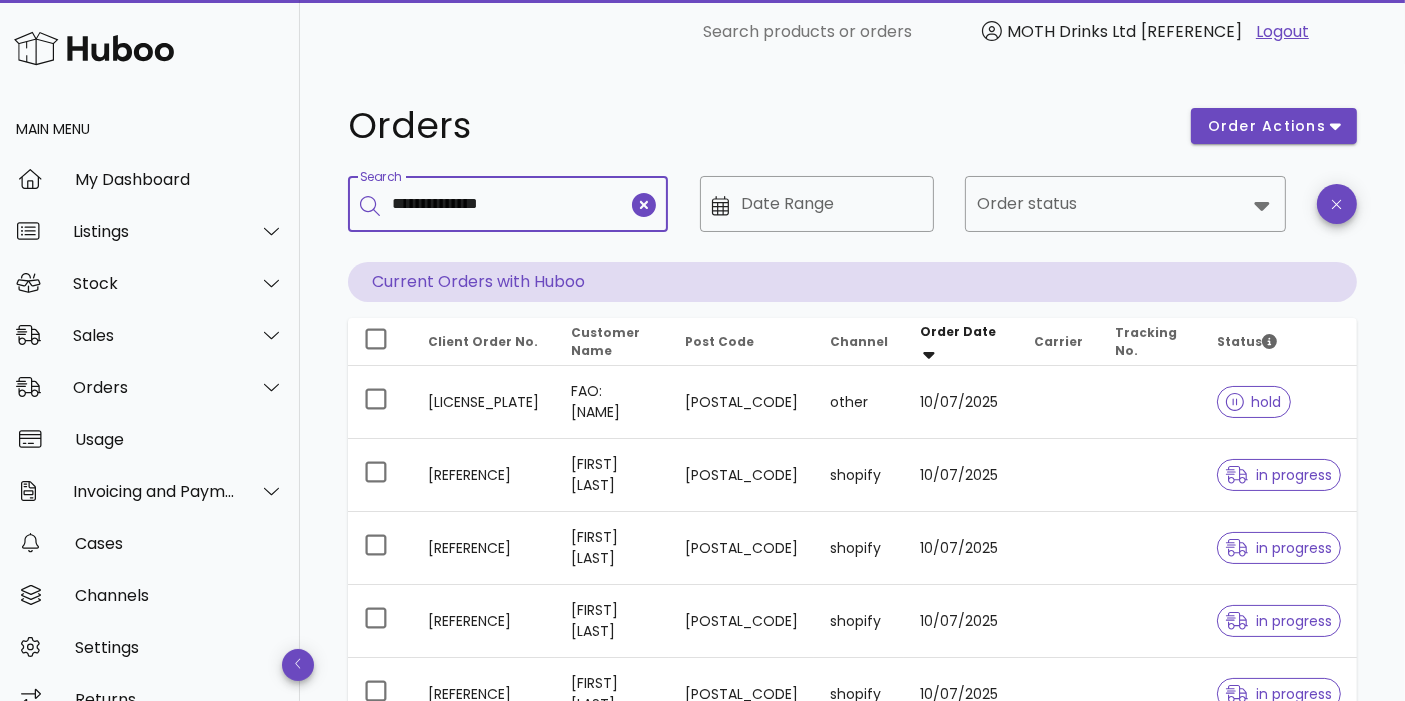 type on "**********" 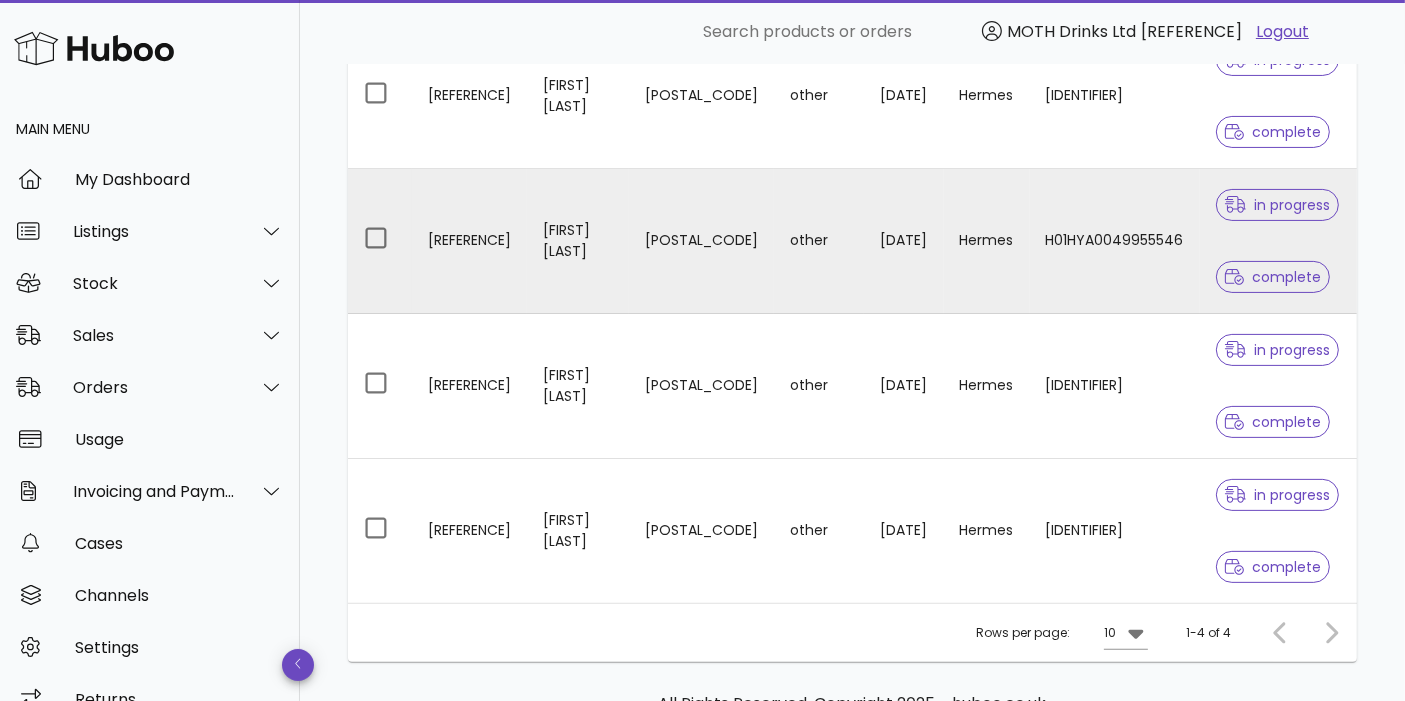 scroll, scrollTop: 0, scrollLeft: 0, axis: both 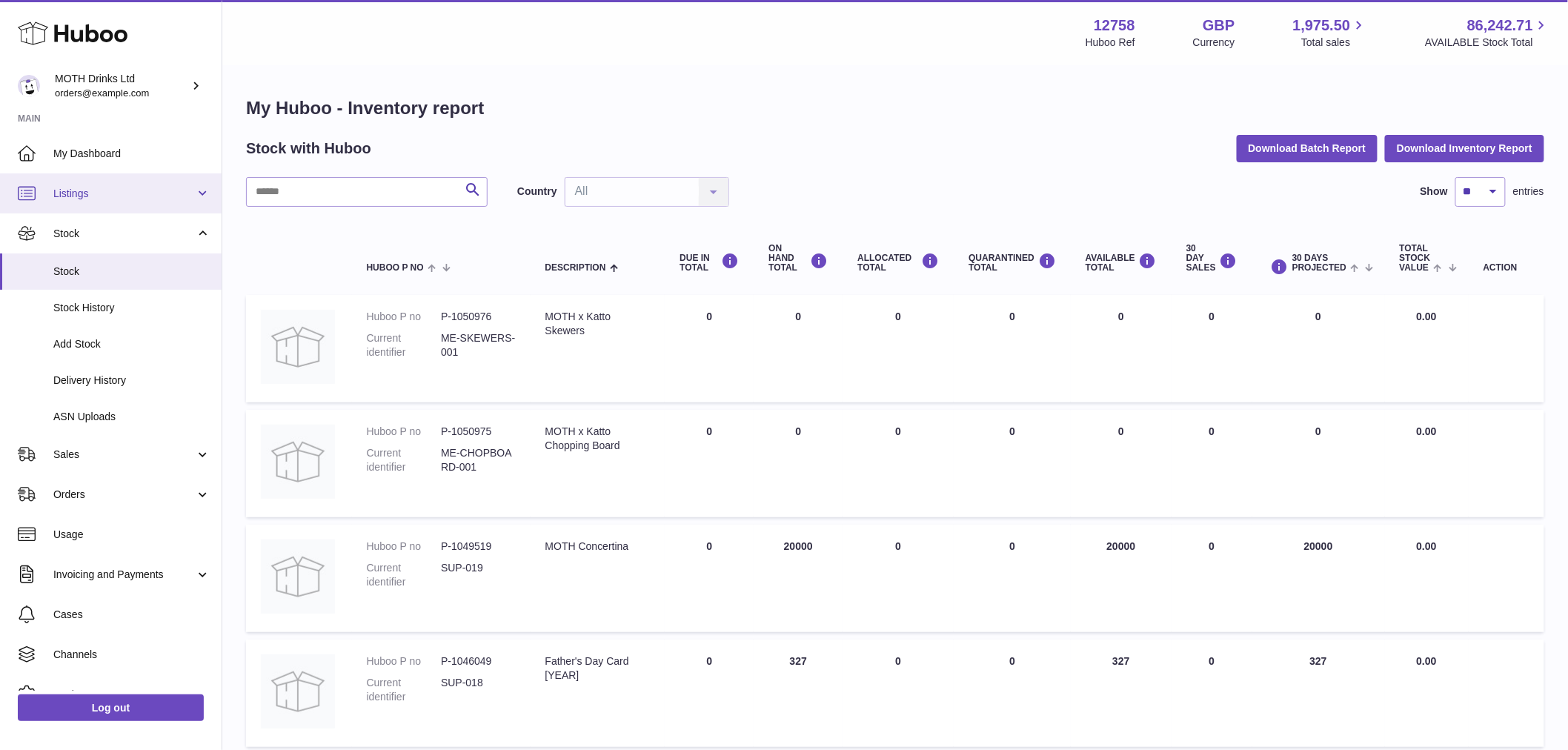 click on "Listings" at bounding box center (110, 193) 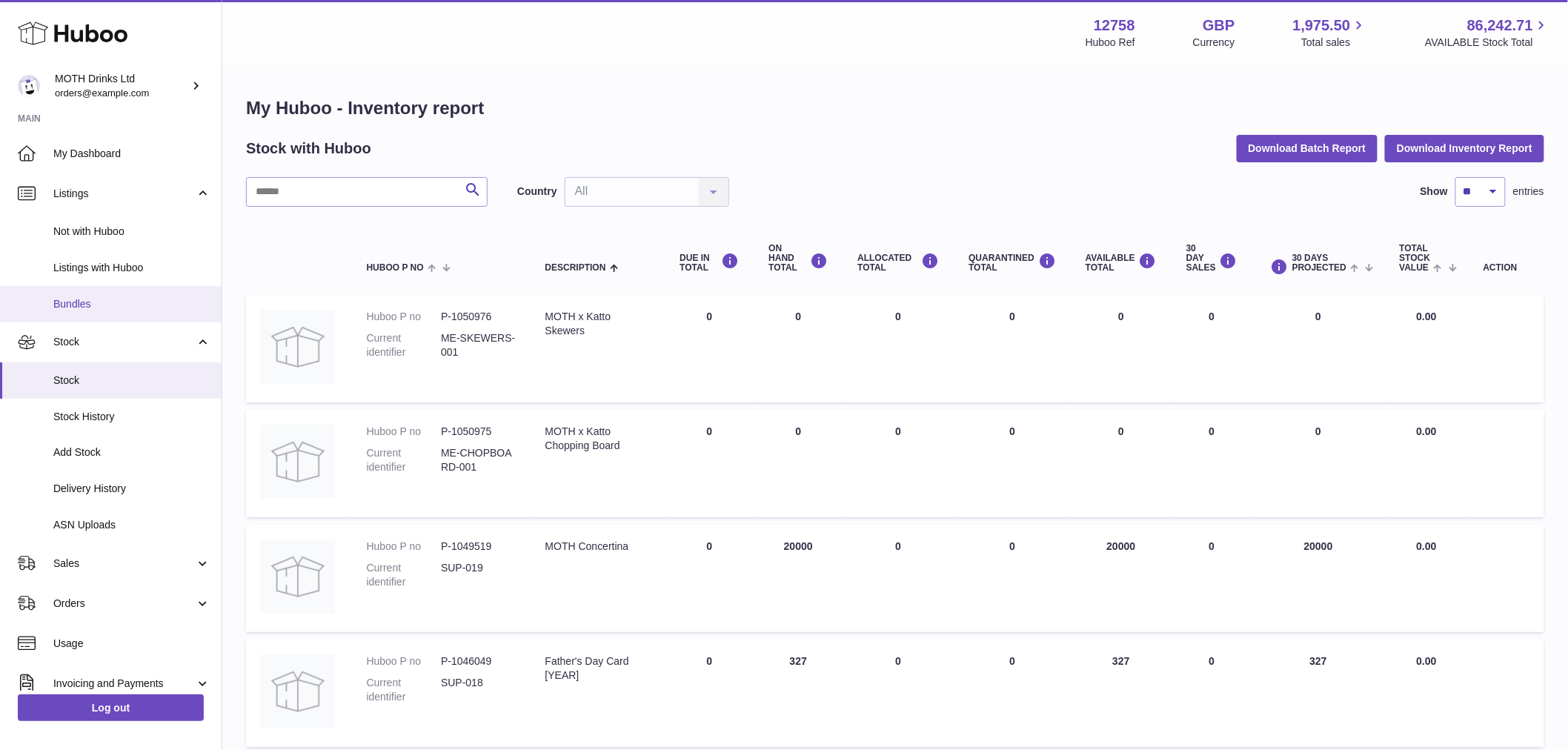 click on "Bundles" at bounding box center [132, 304] 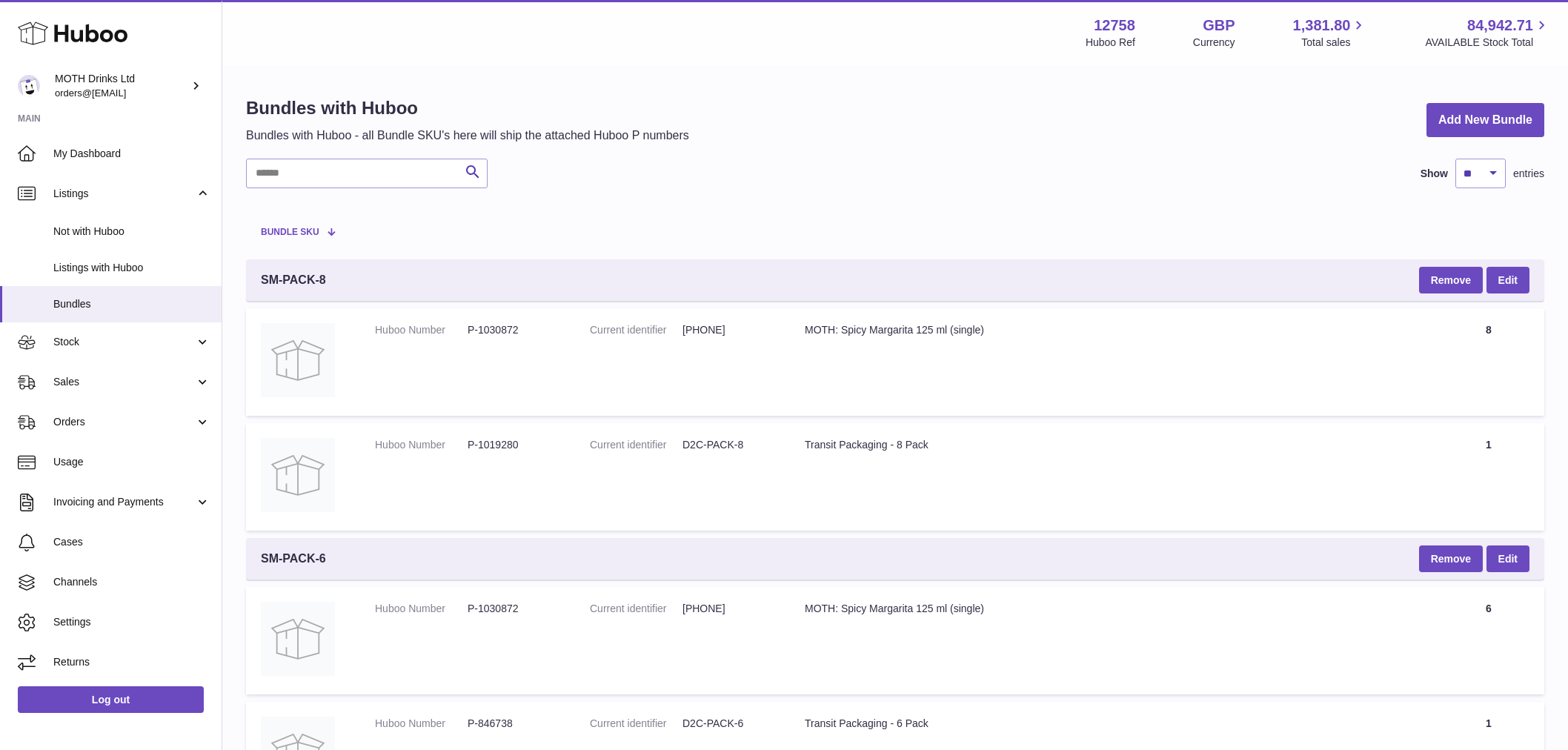 scroll, scrollTop: 0, scrollLeft: 0, axis: both 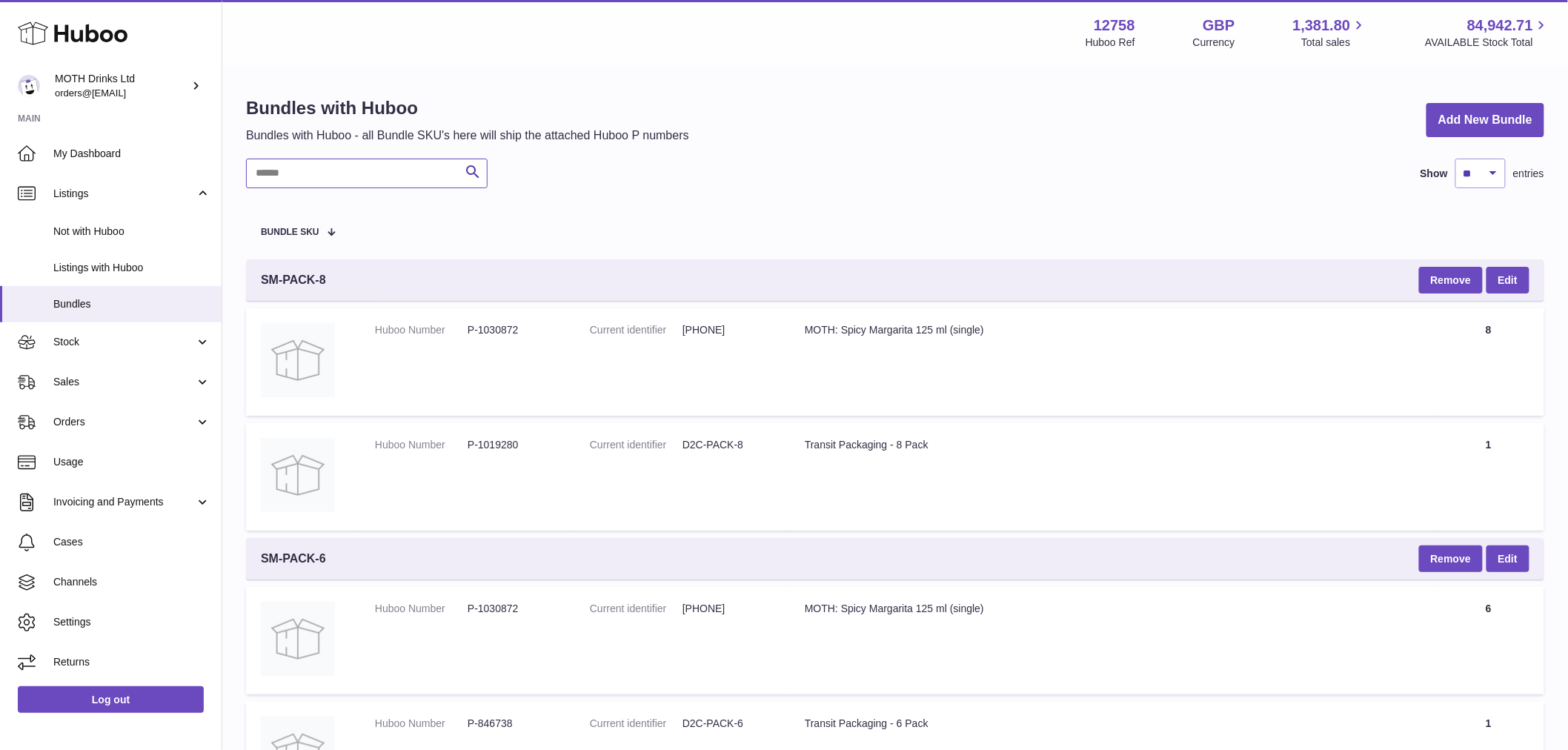 click at bounding box center (367, 173) 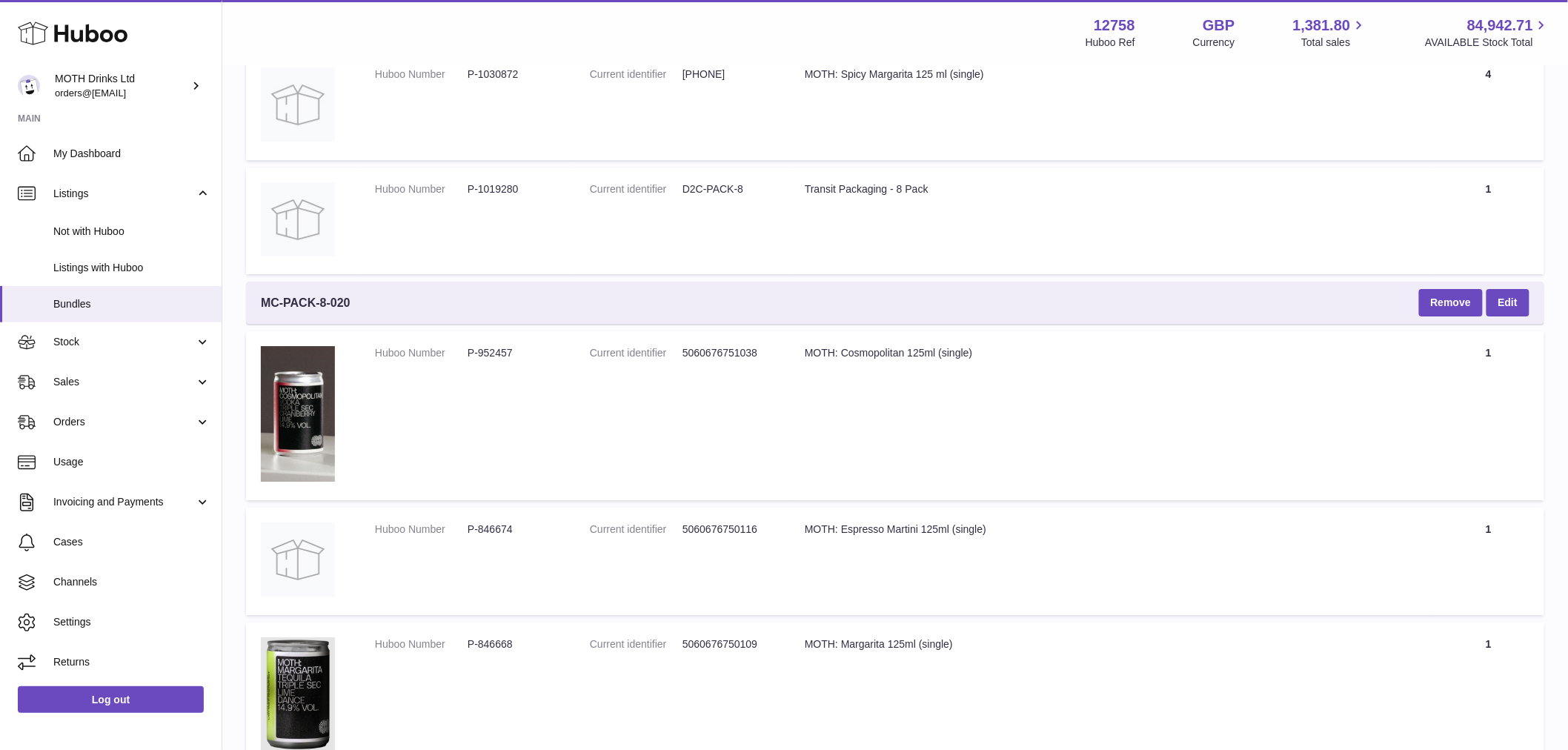 scroll, scrollTop: 1432, scrollLeft: 0, axis: vertical 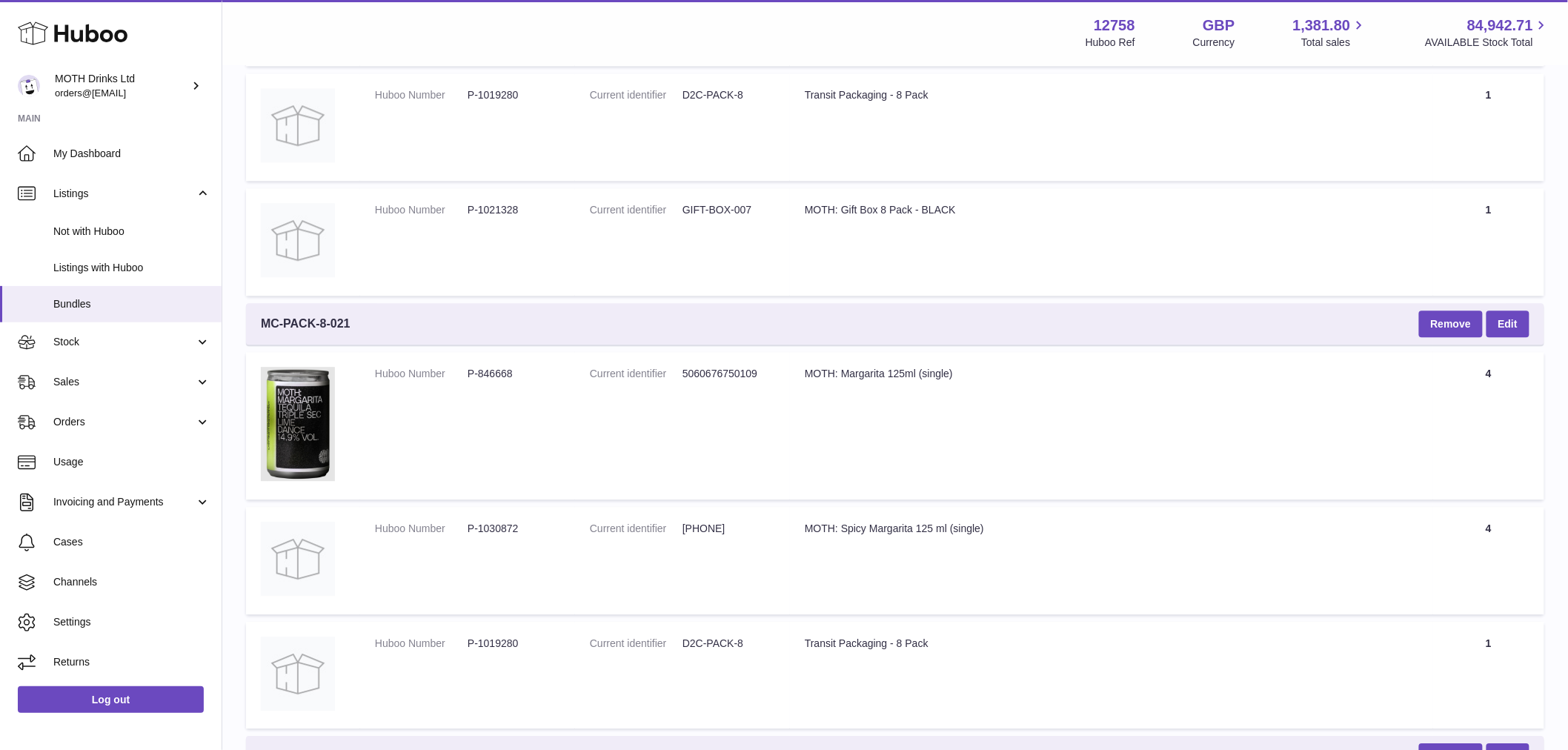 type on "**********" 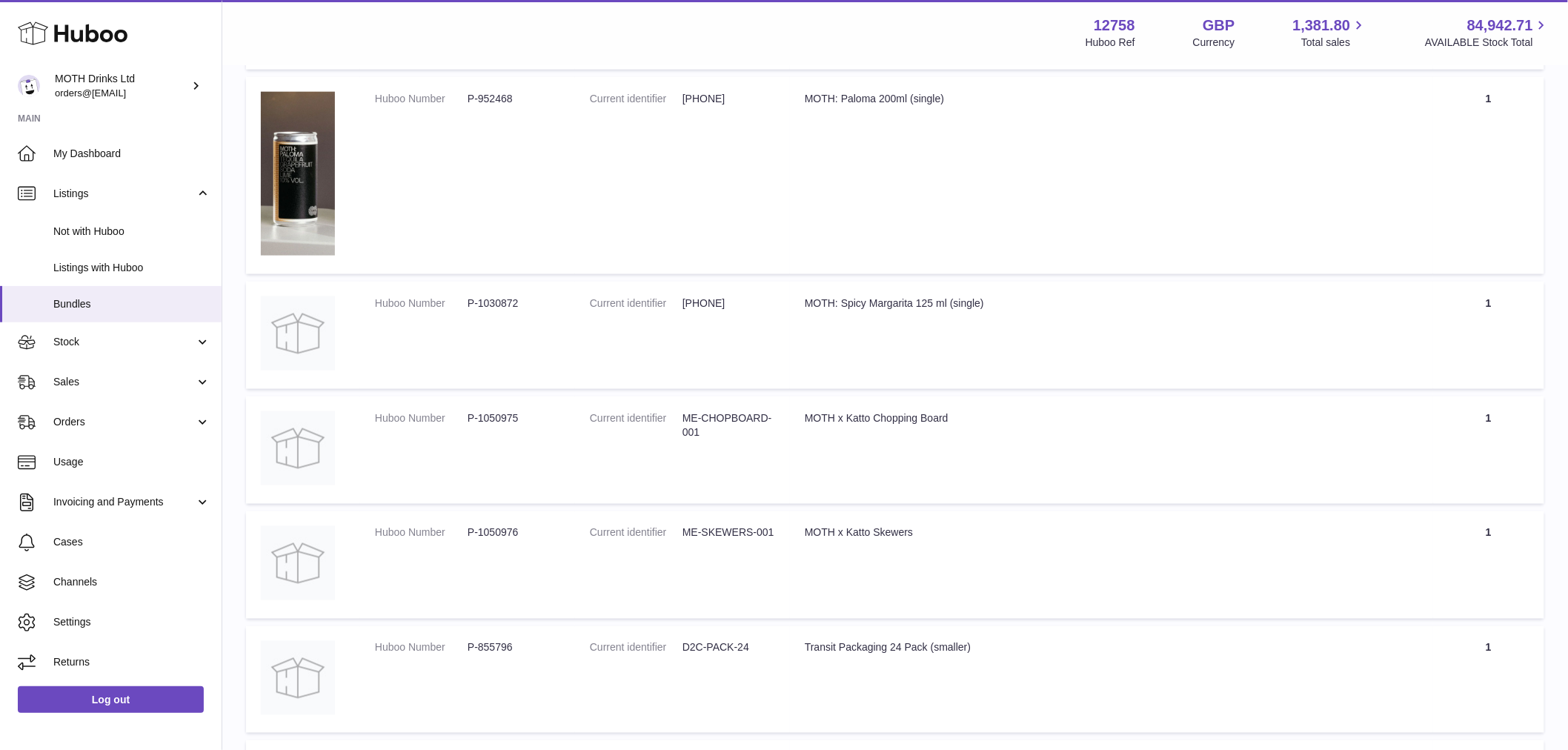 scroll, scrollTop: 747, scrollLeft: 0, axis: vertical 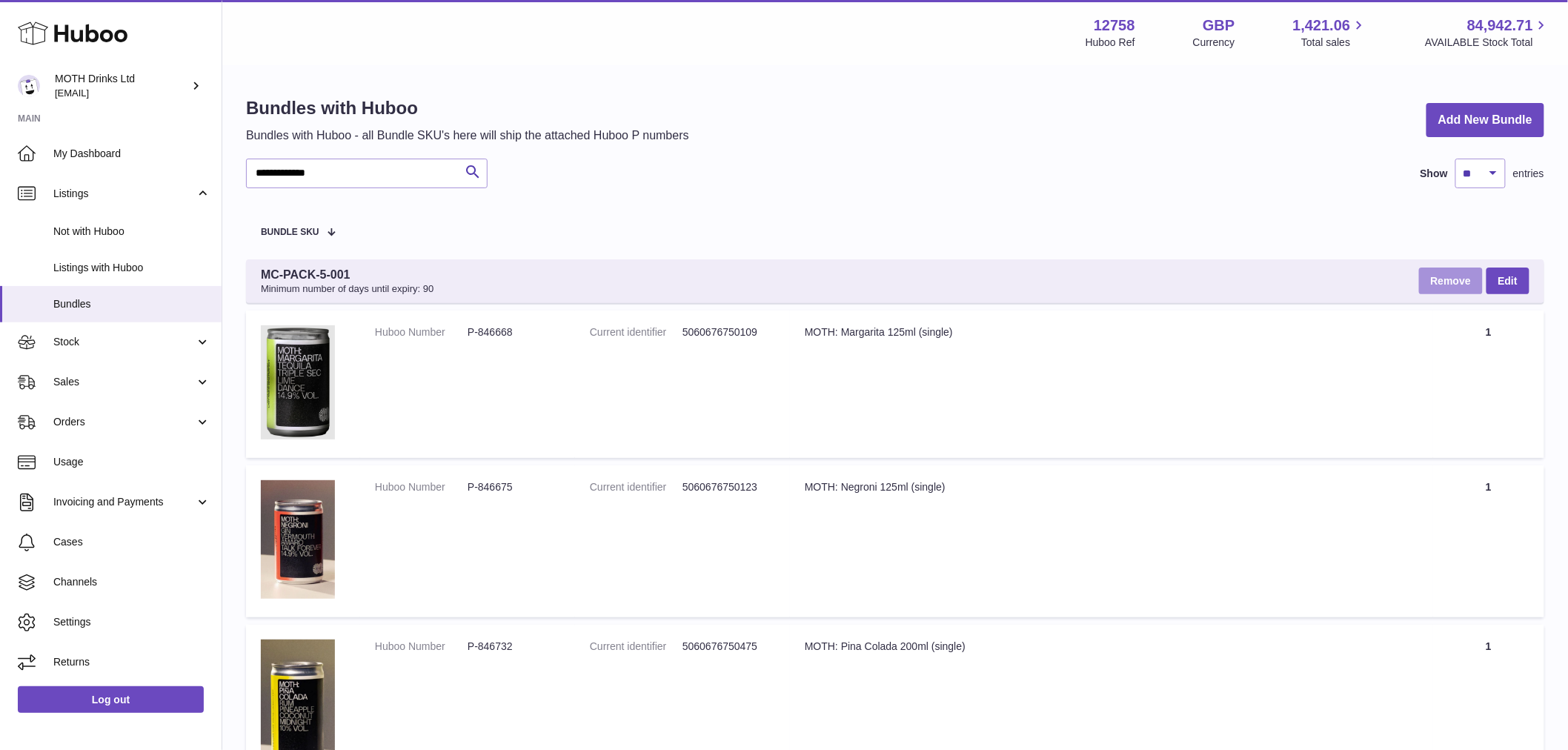 click on "Remove" at bounding box center [1451, 281] 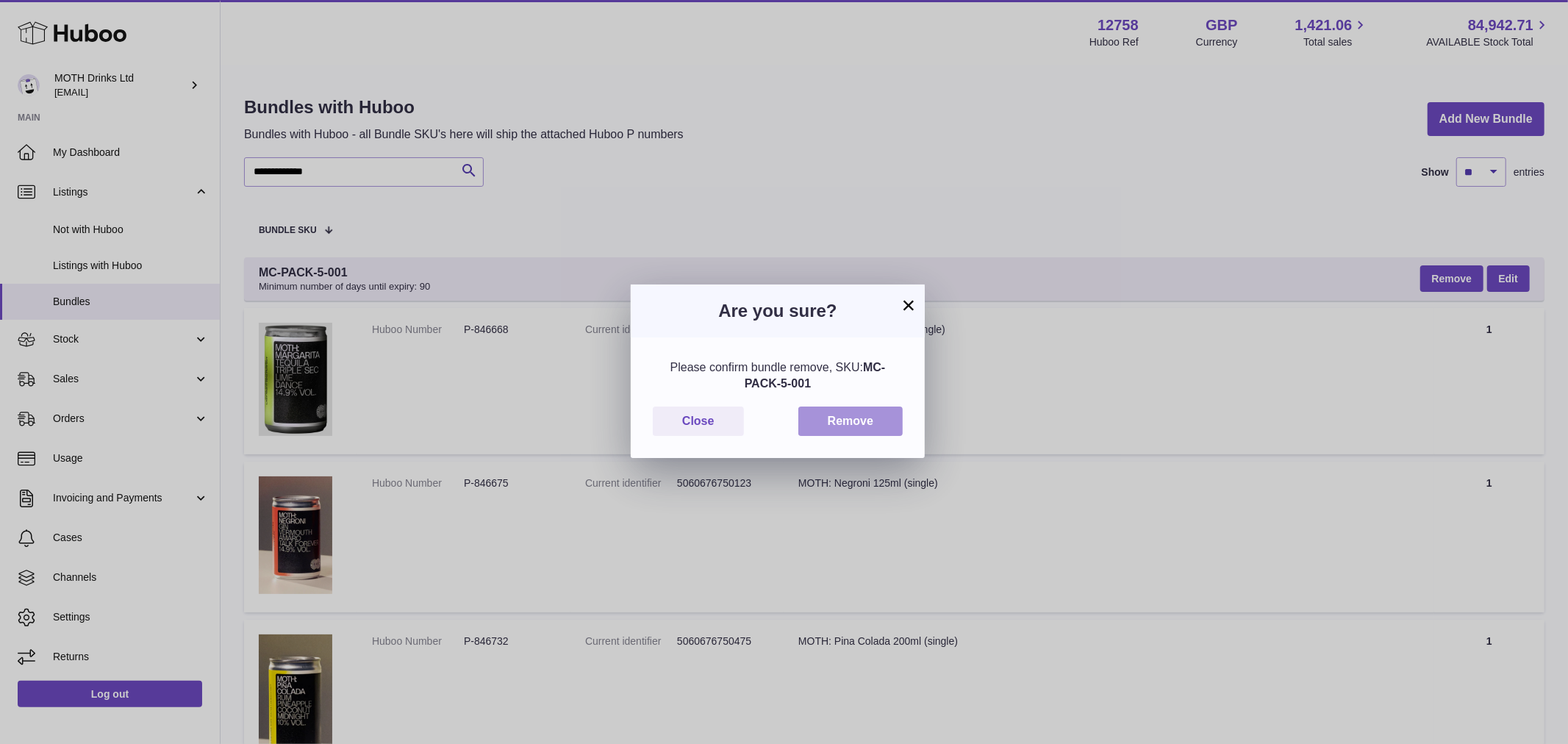 click on "Remove" at bounding box center (851, 421) 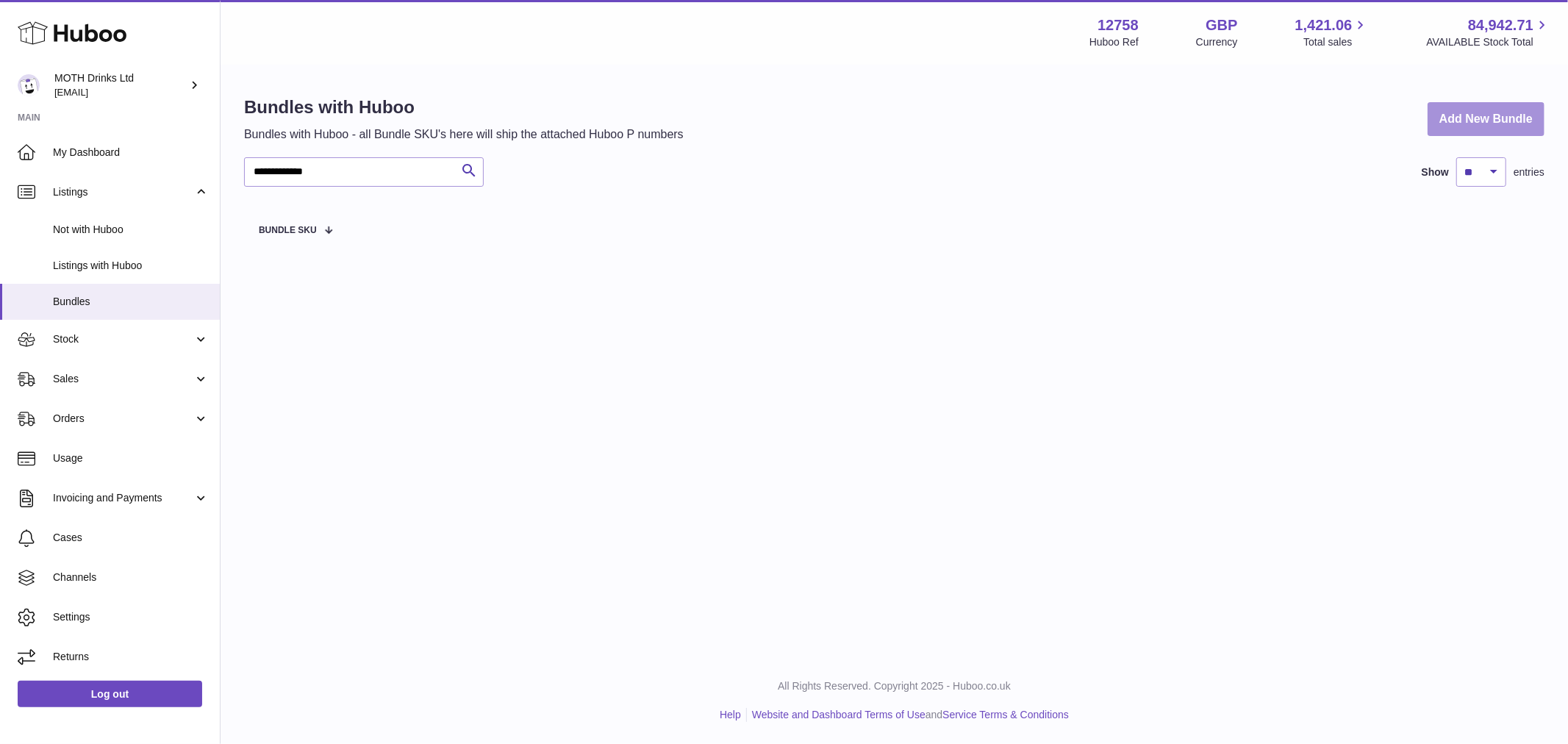 click on "Add New Bundle" at bounding box center (1486, 119) 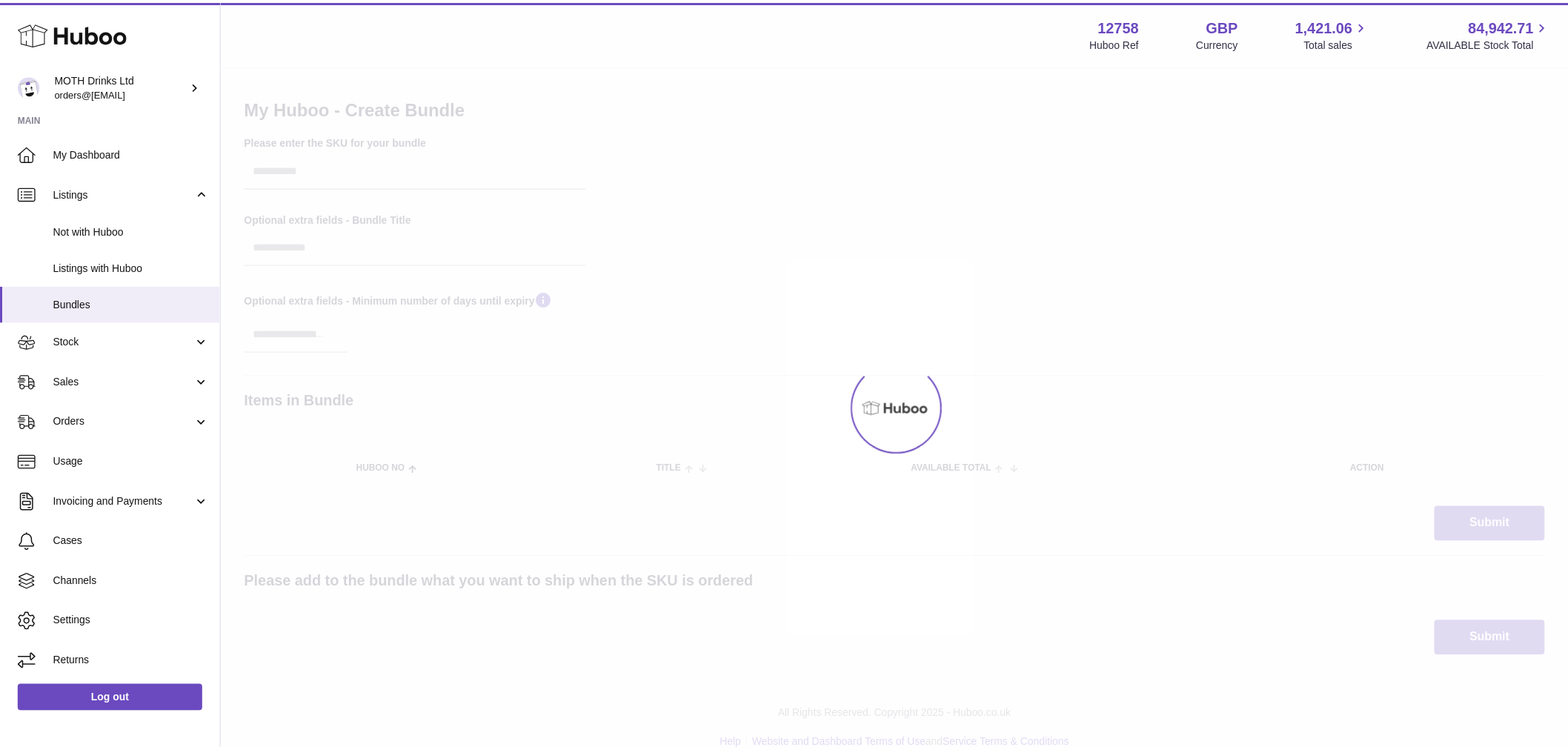 scroll, scrollTop: 0, scrollLeft: 0, axis: both 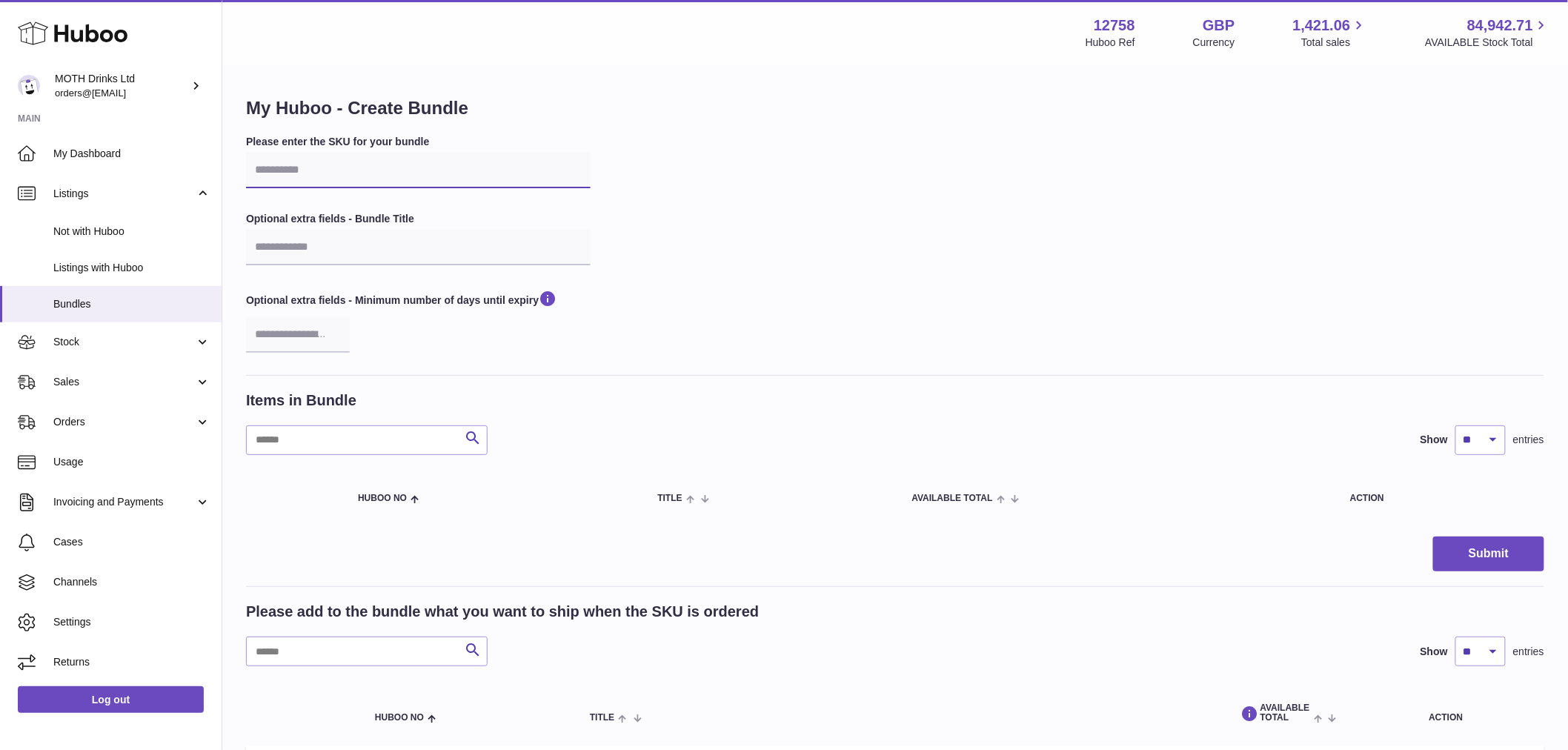 click at bounding box center [418, 170] 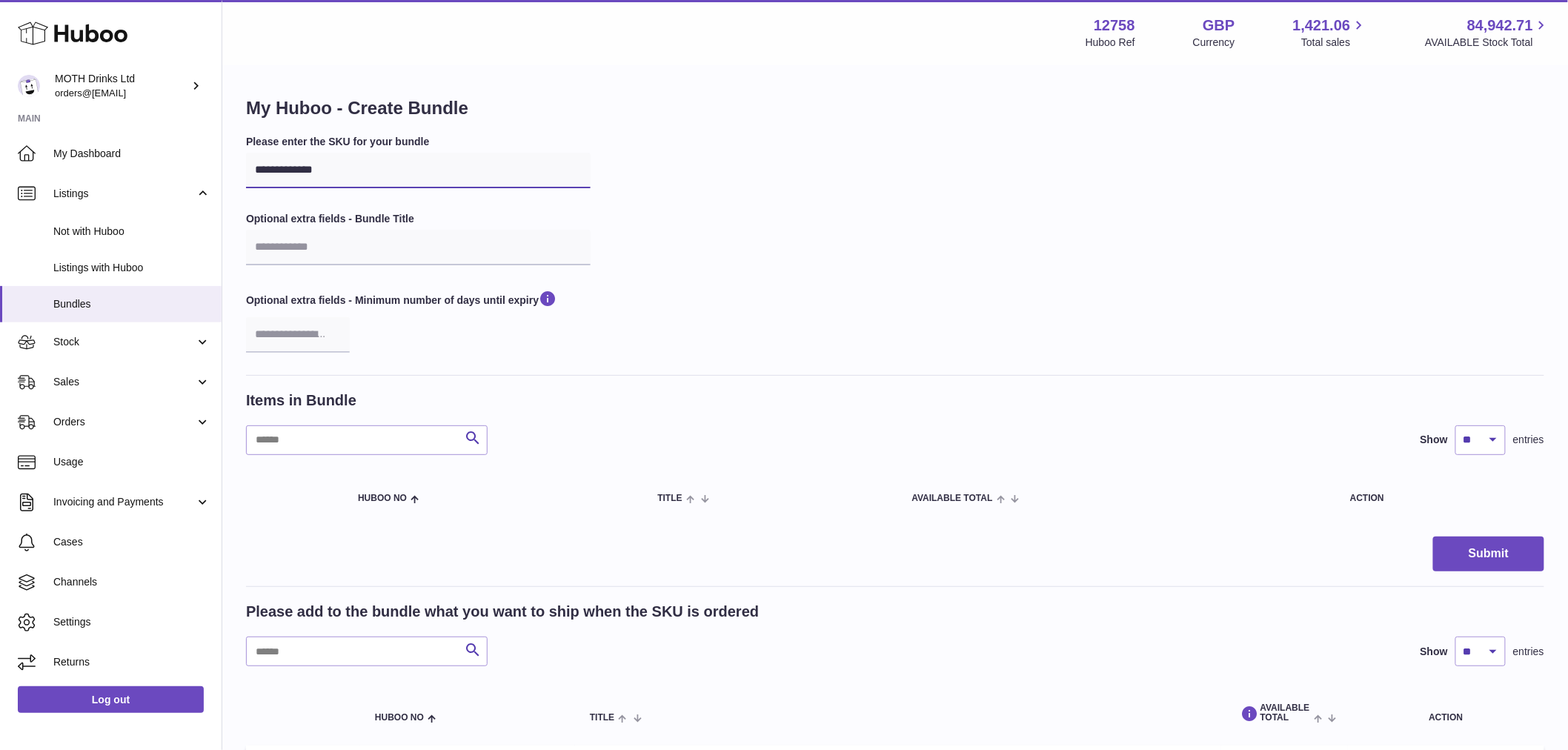 type on "**********" 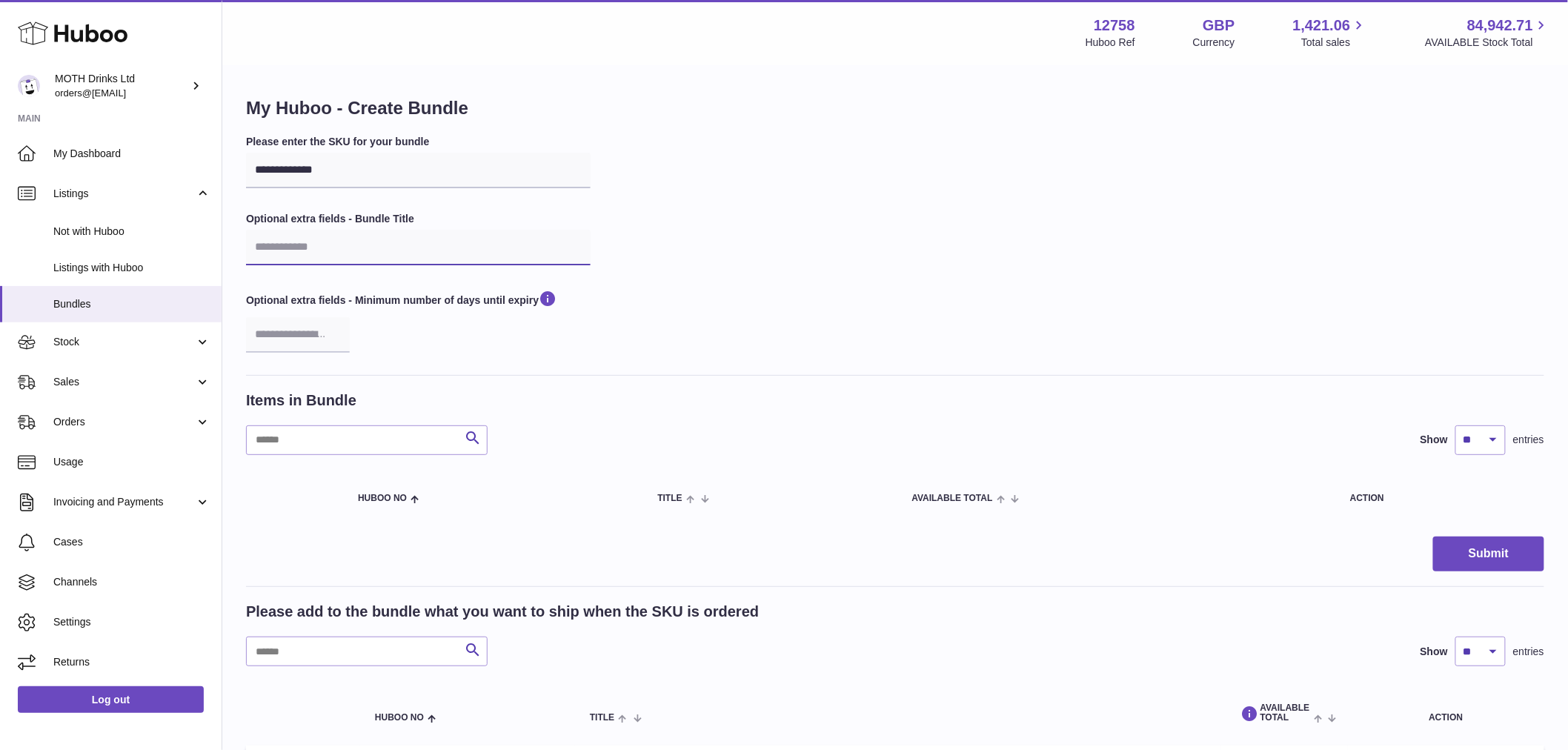 click at bounding box center [418, 248] 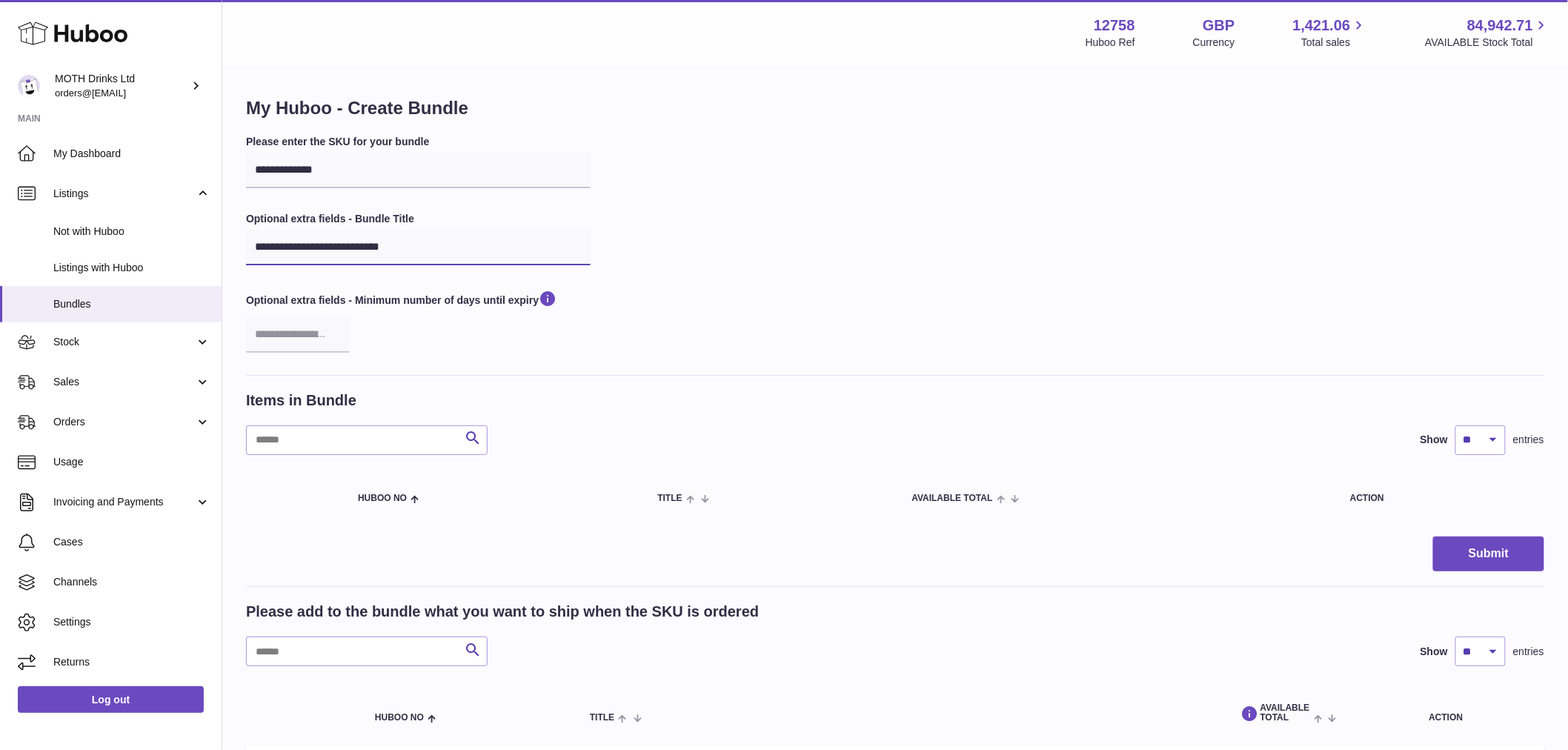 type on "**********" 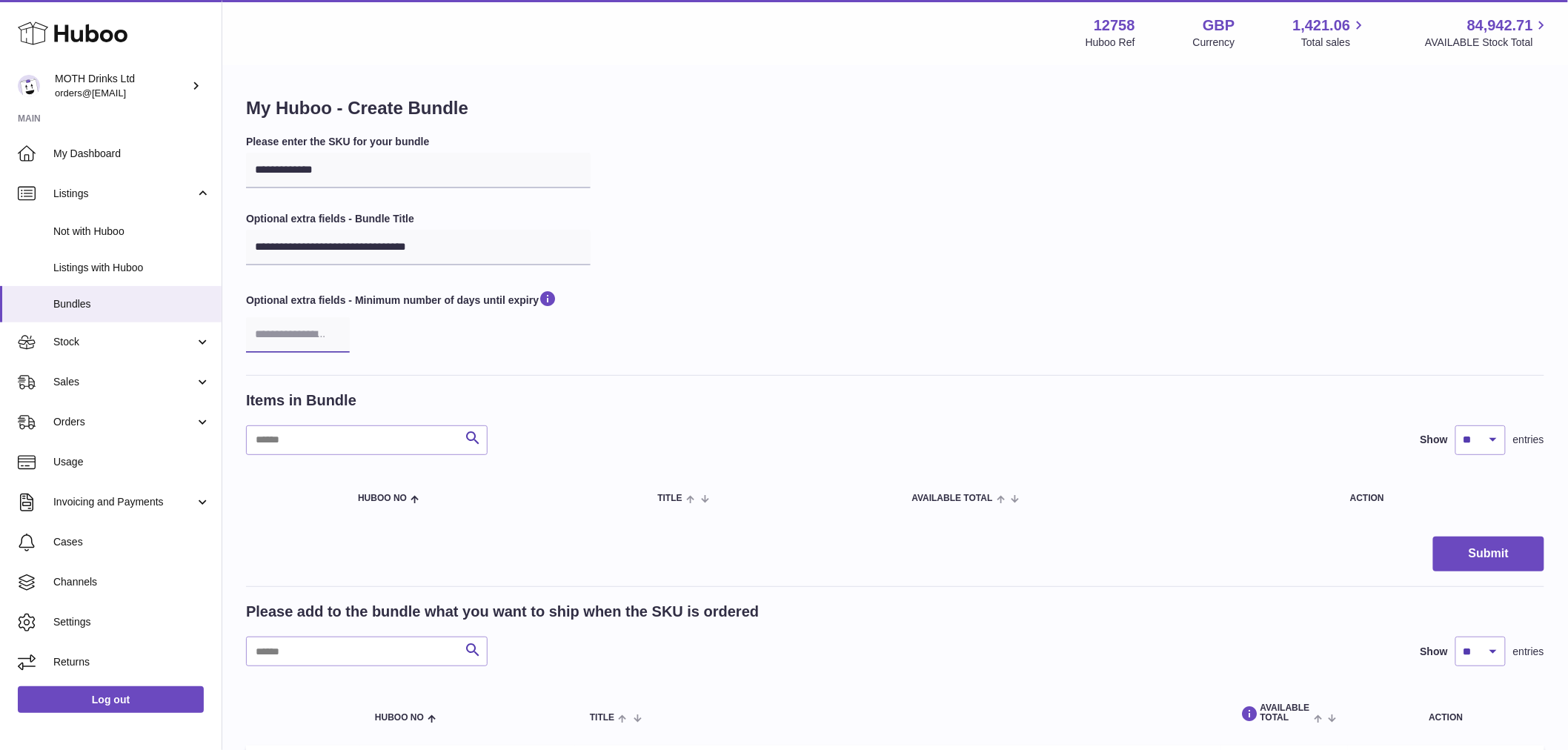 click at bounding box center [298, 335] 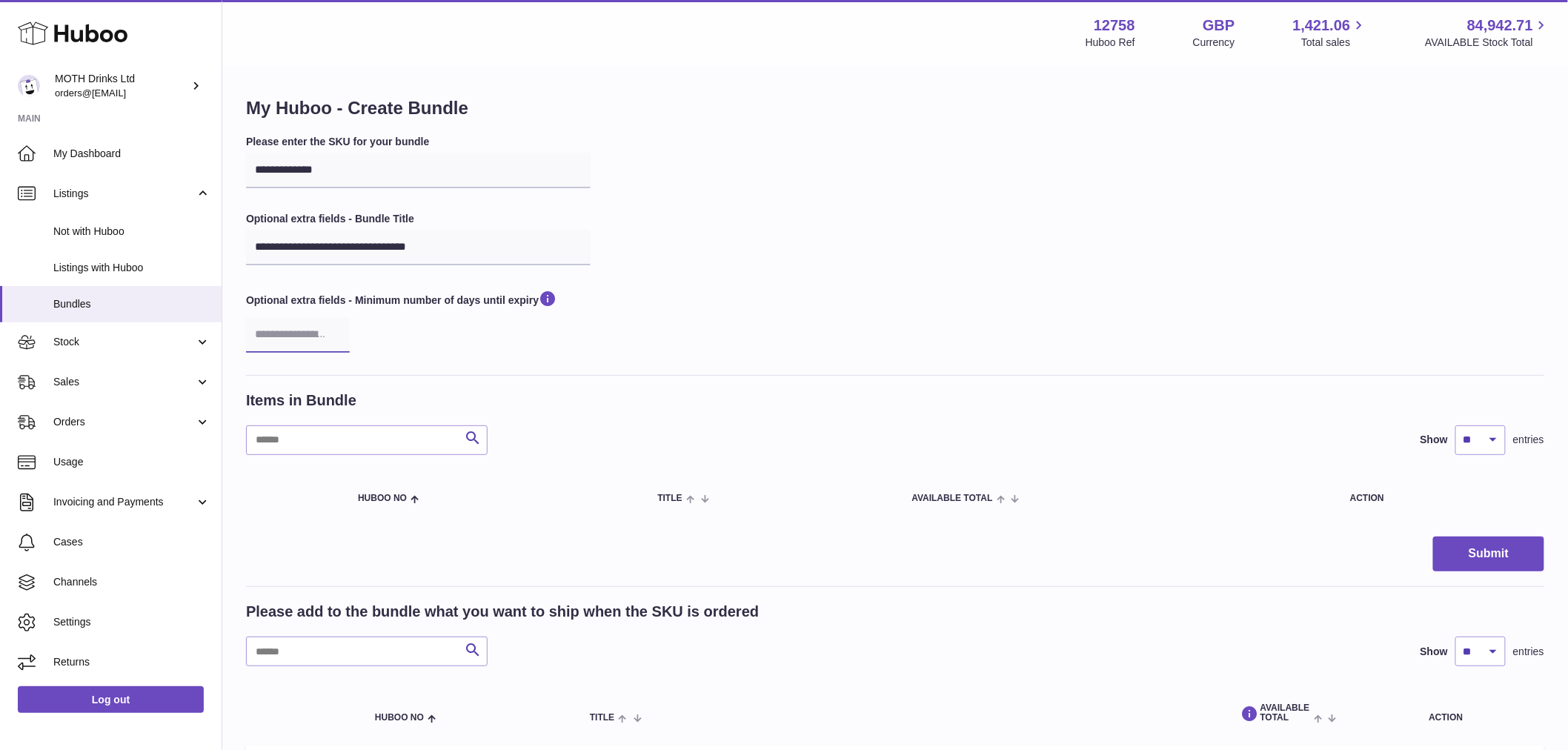 scroll, scrollTop: 258, scrollLeft: 0, axis: vertical 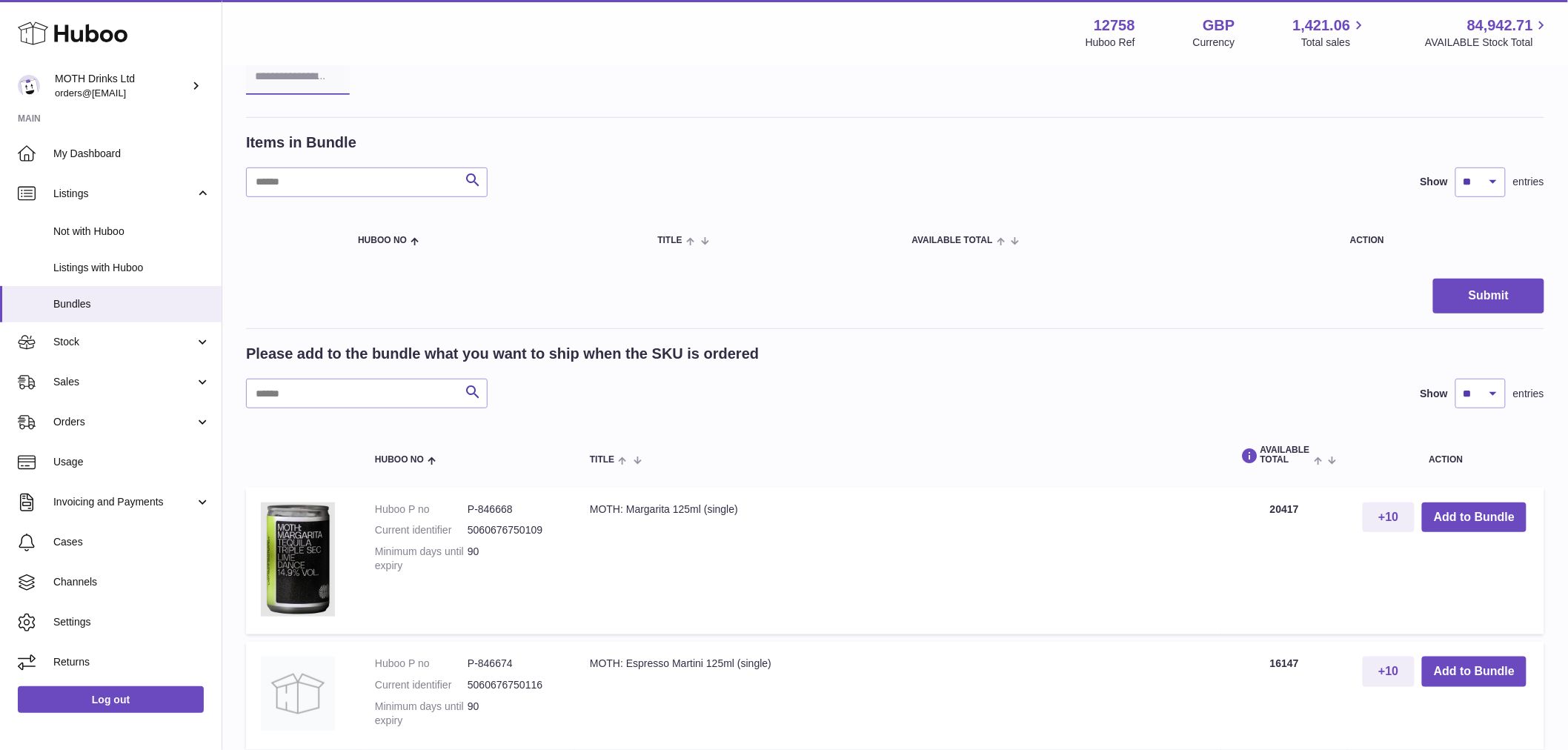 type on "**" 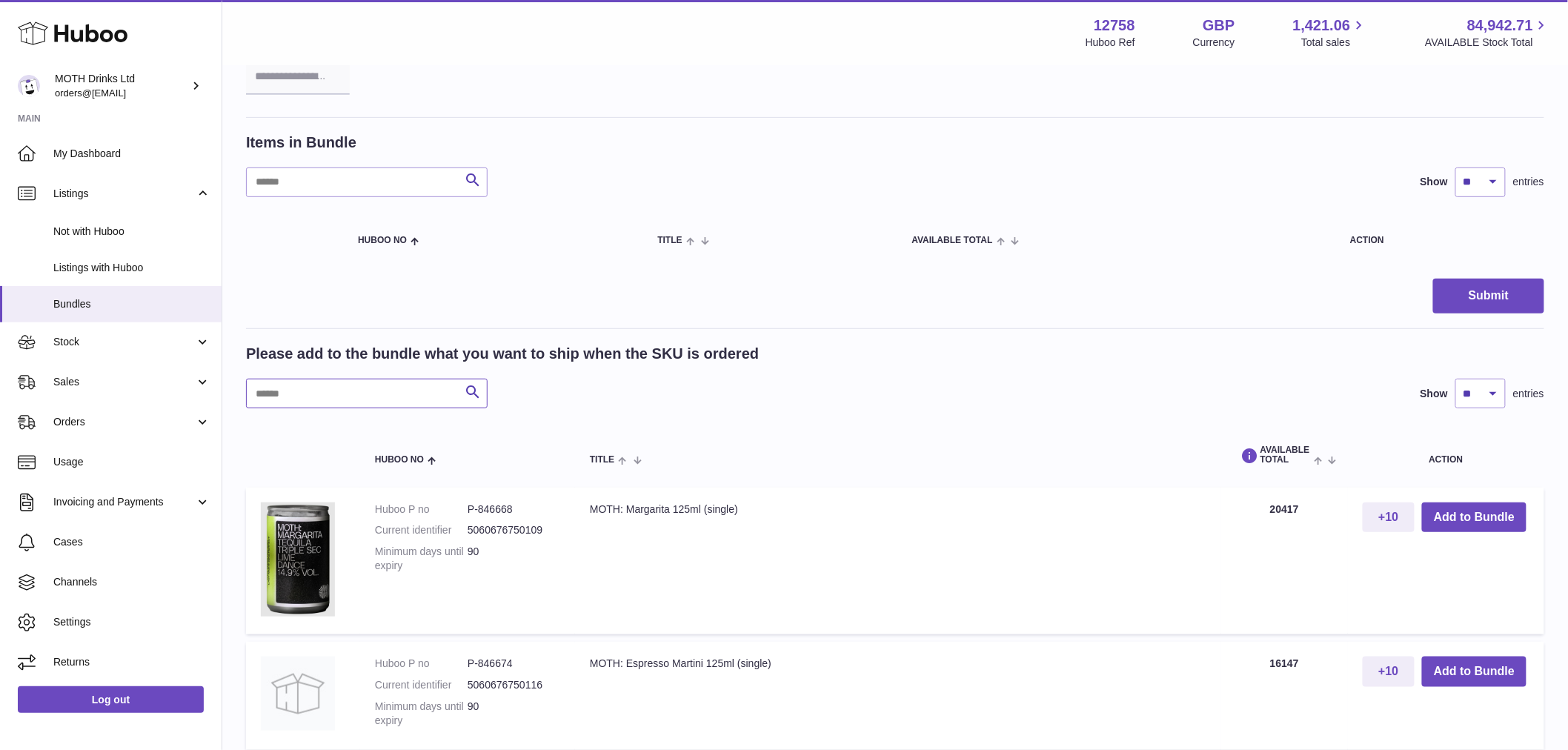 click at bounding box center [367, 394] 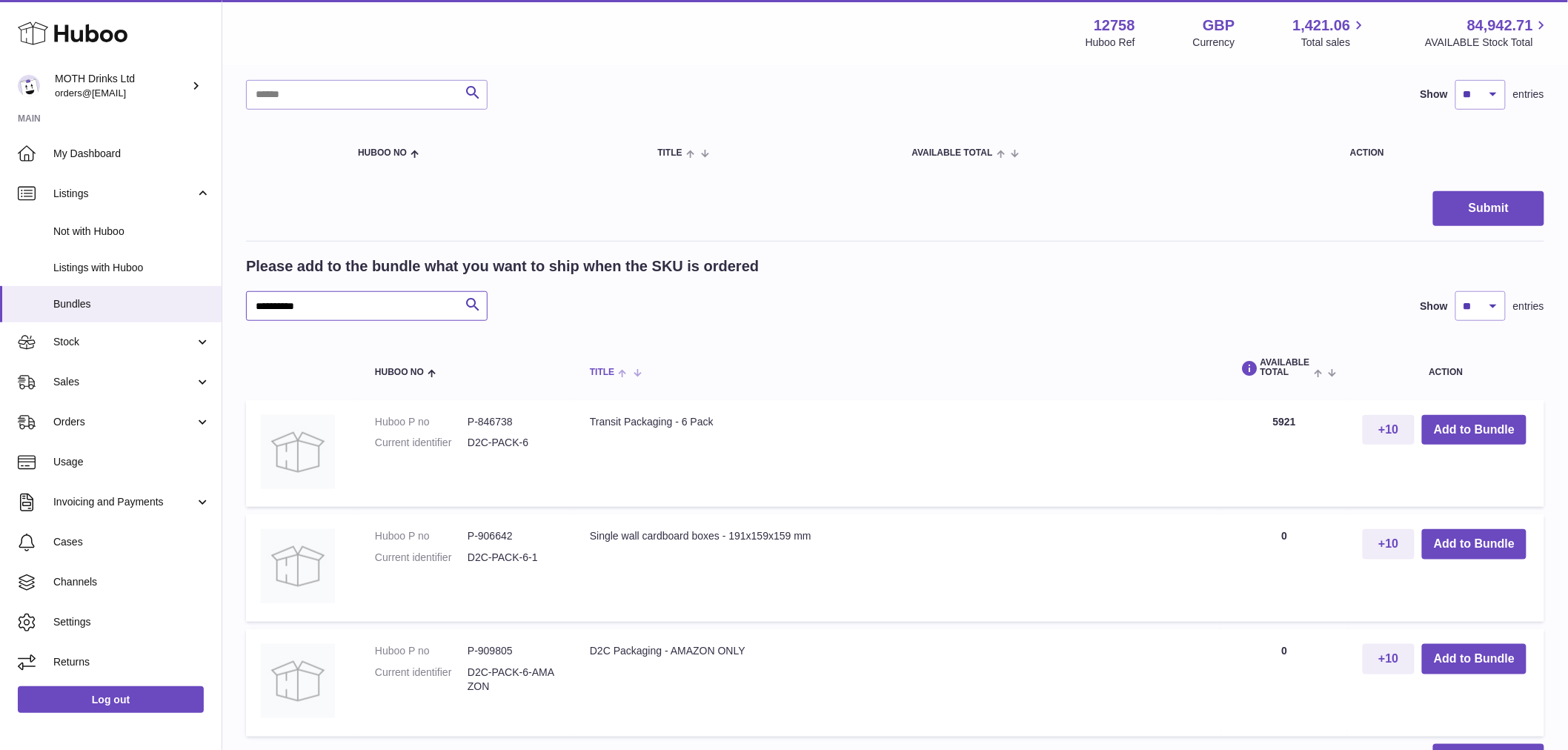 scroll, scrollTop: 351, scrollLeft: 0, axis: vertical 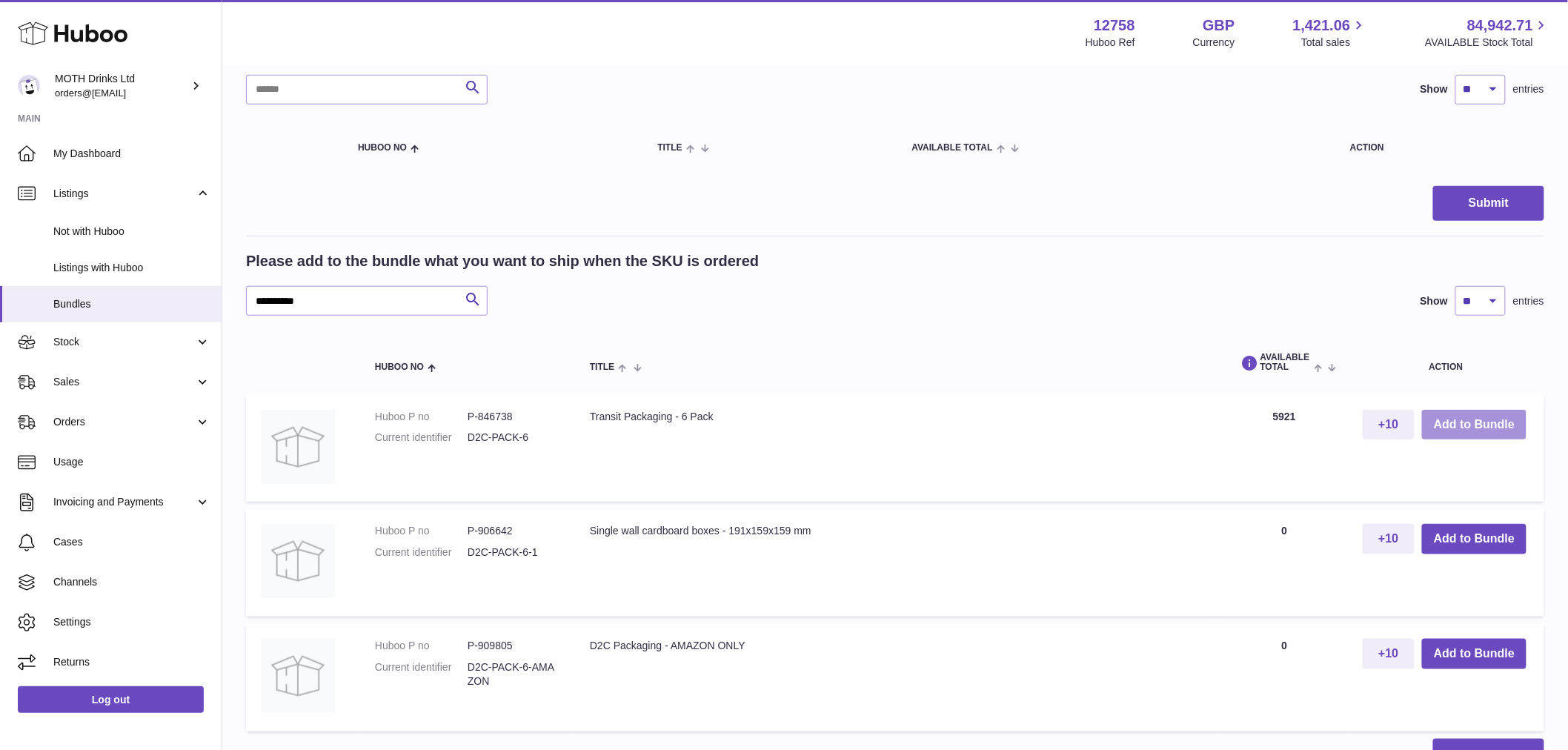 click on "Add to Bundle" at bounding box center [1474, 425] 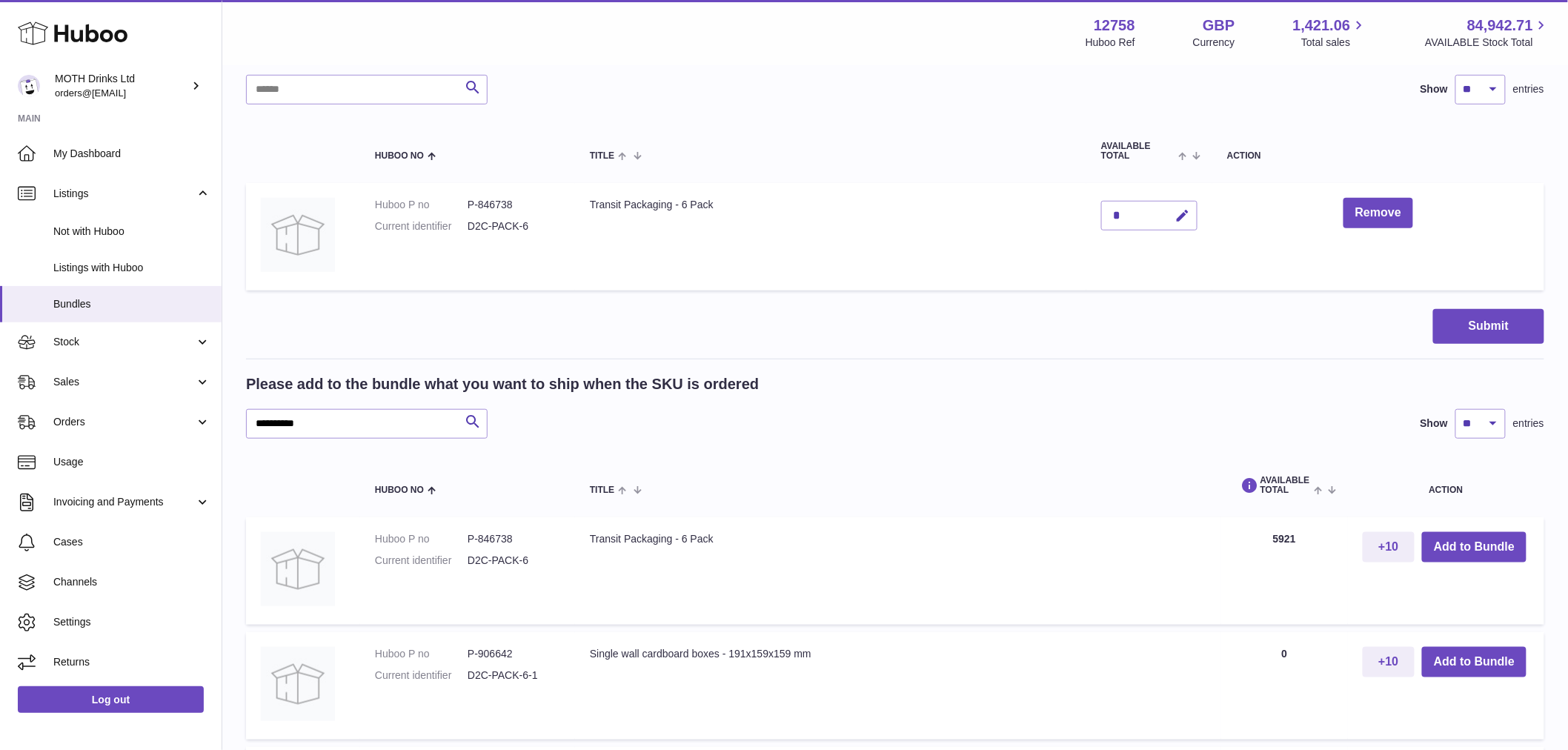 click on "**********" at bounding box center [895, 618] 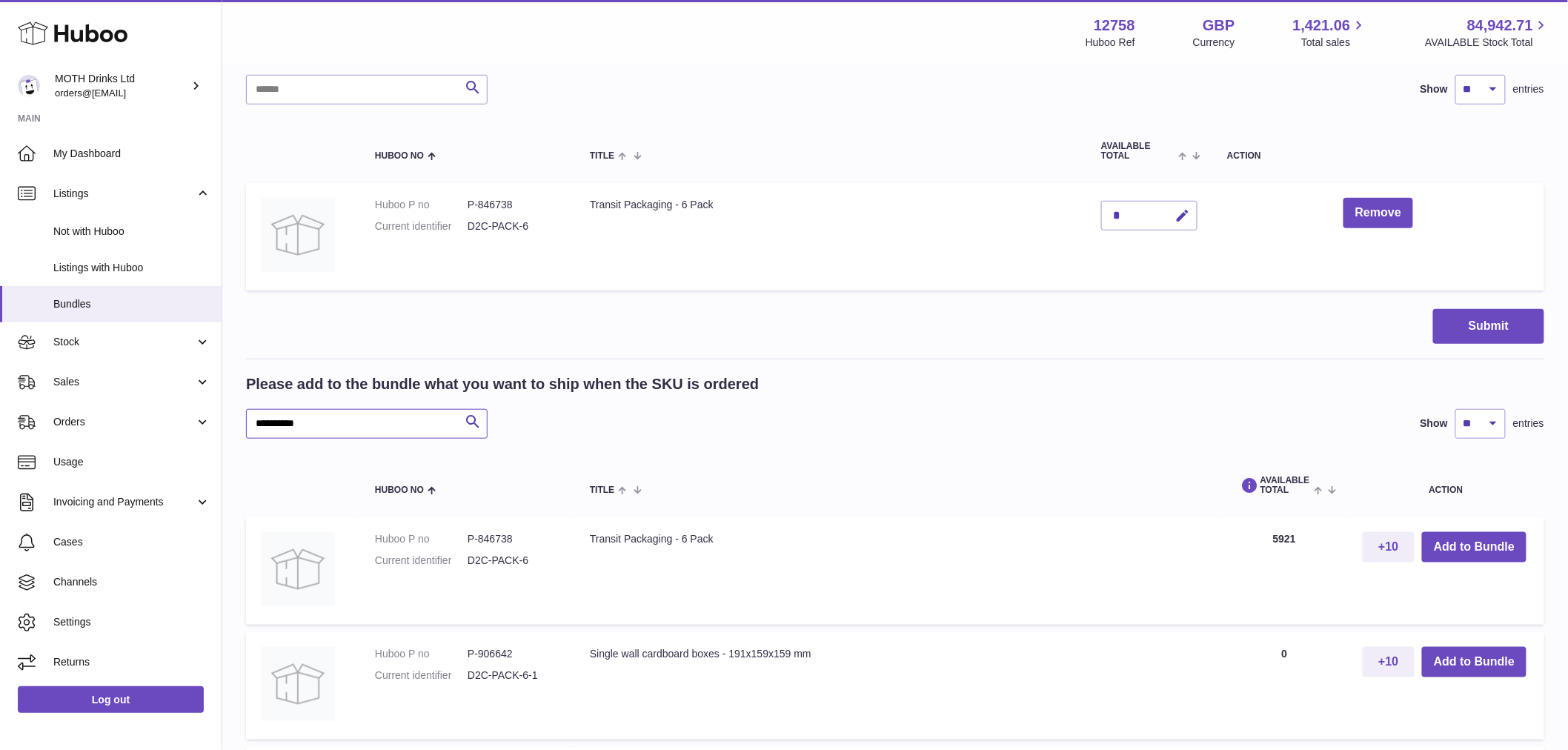 click on "**********" at bounding box center (367, 424) 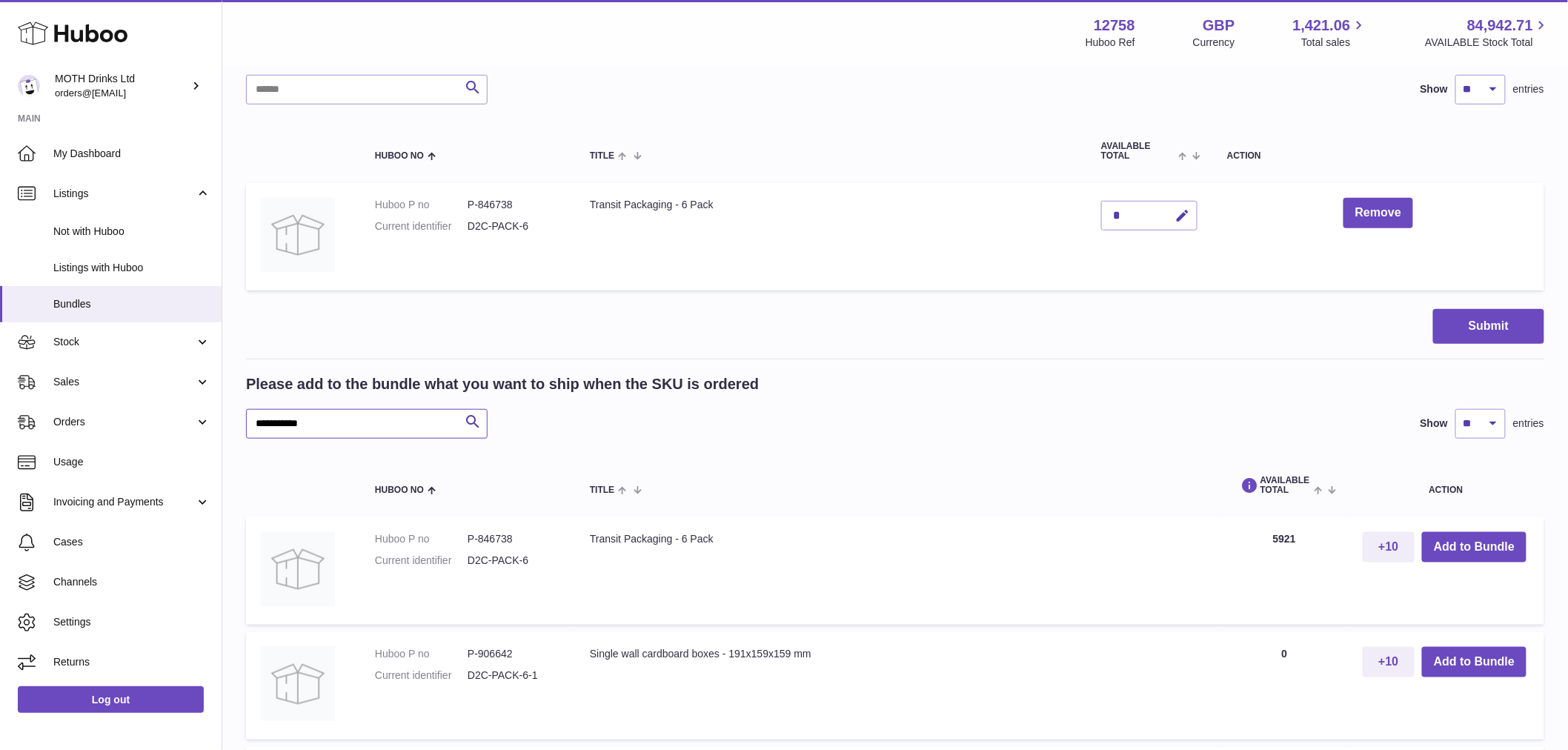 type on "**********" 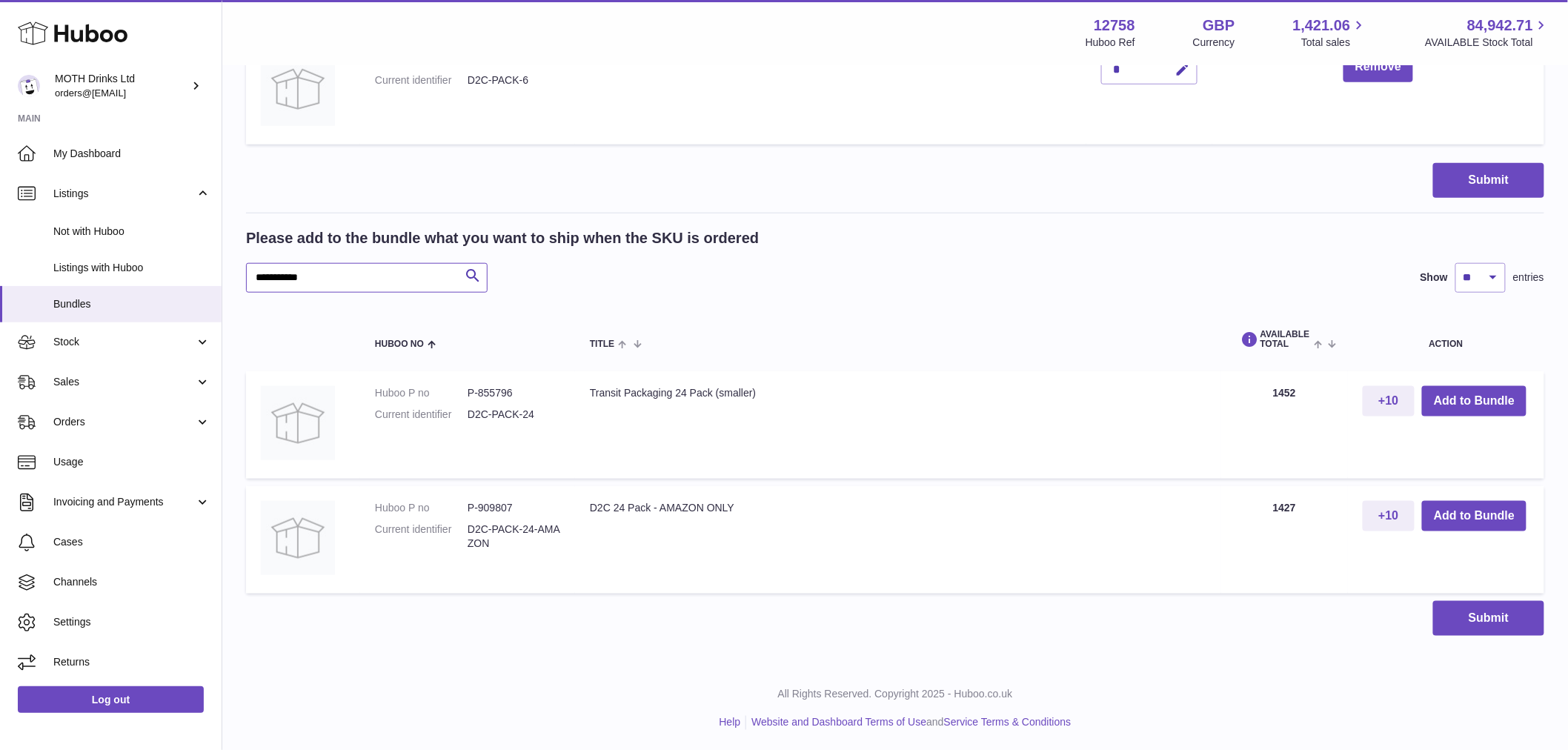 scroll, scrollTop: 497, scrollLeft: 0, axis: vertical 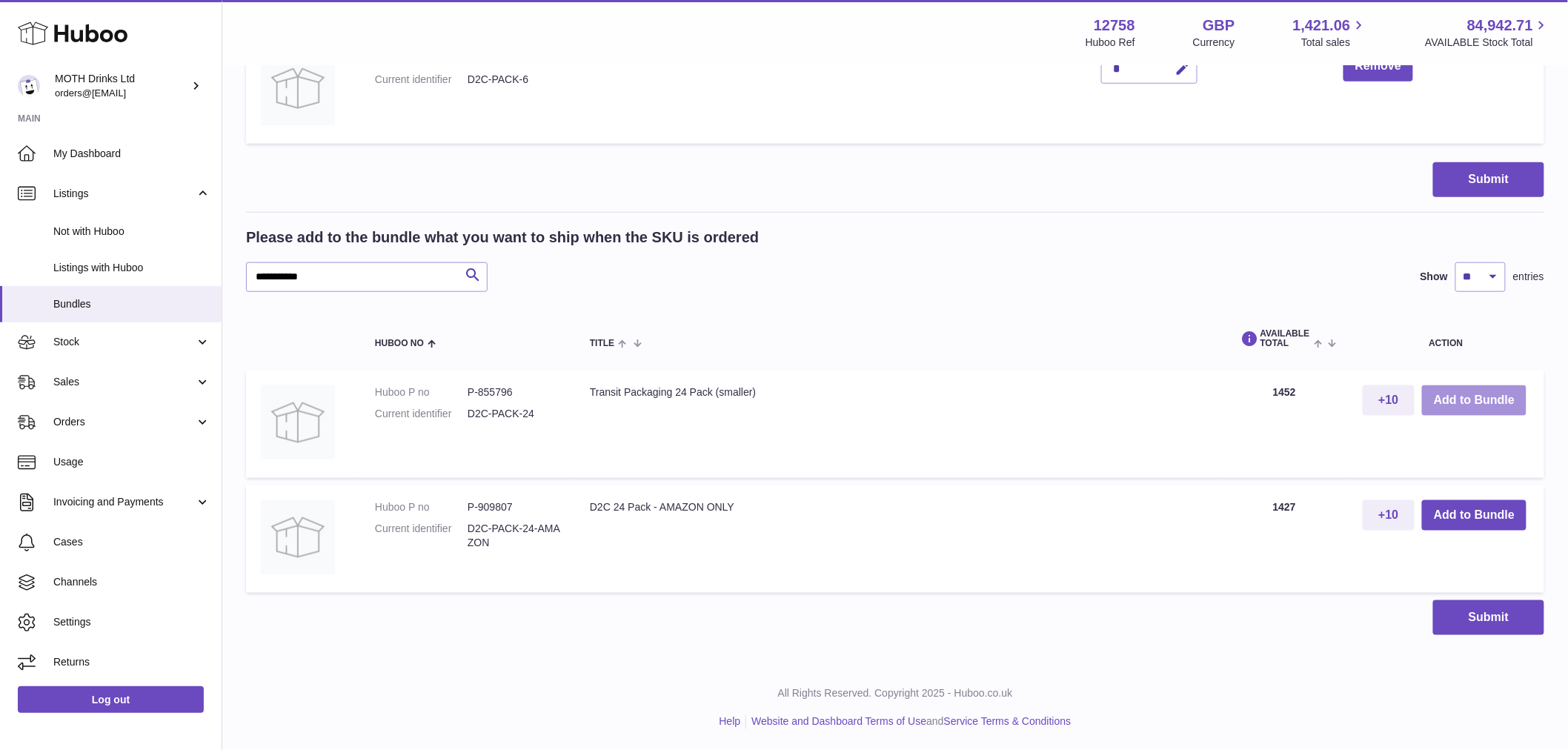 click on "Add to Bundle" at bounding box center (1474, 400) 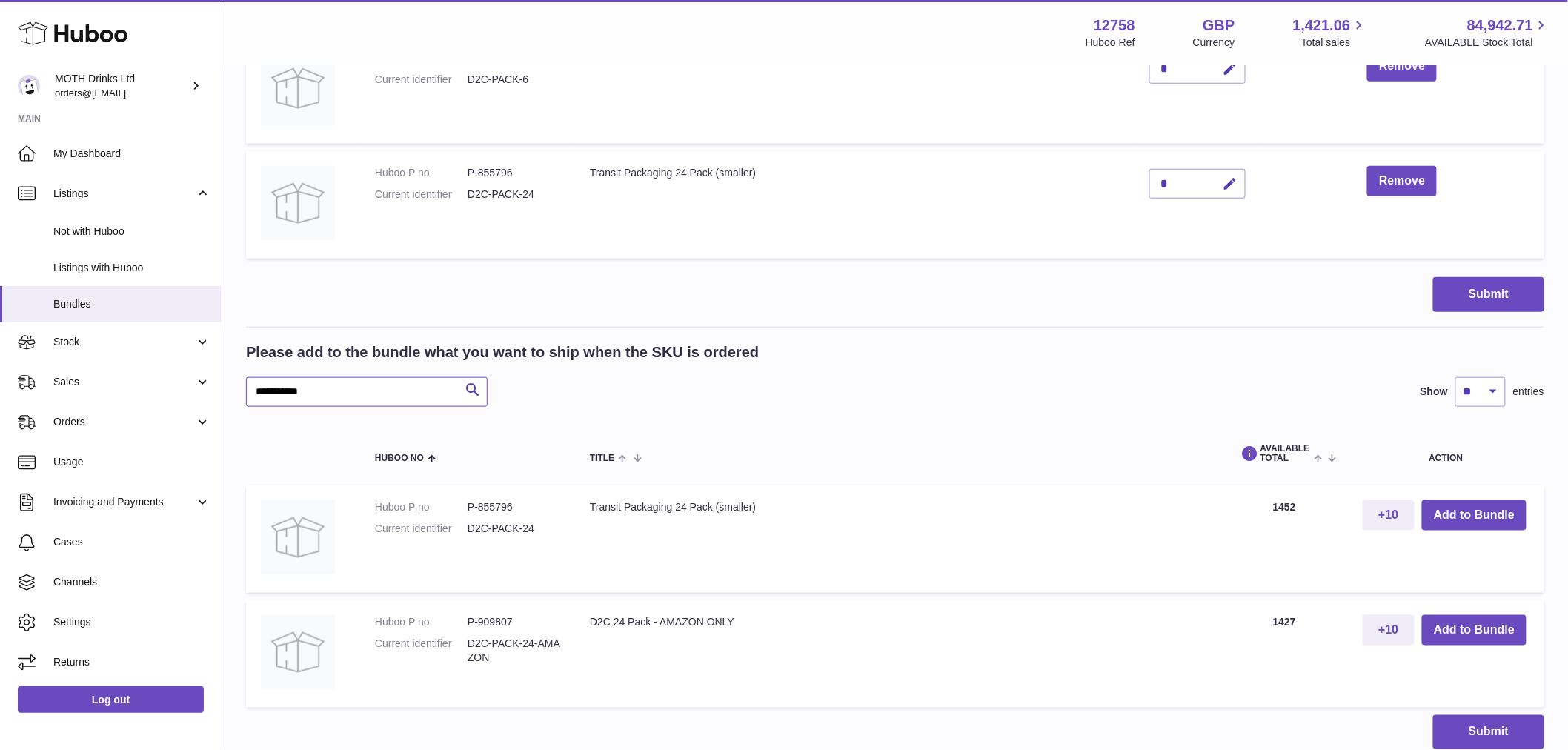 drag, startPoint x: 356, startPoint y: 390, endPoint x: 224, endPoint y: 384, distance: 132.13629 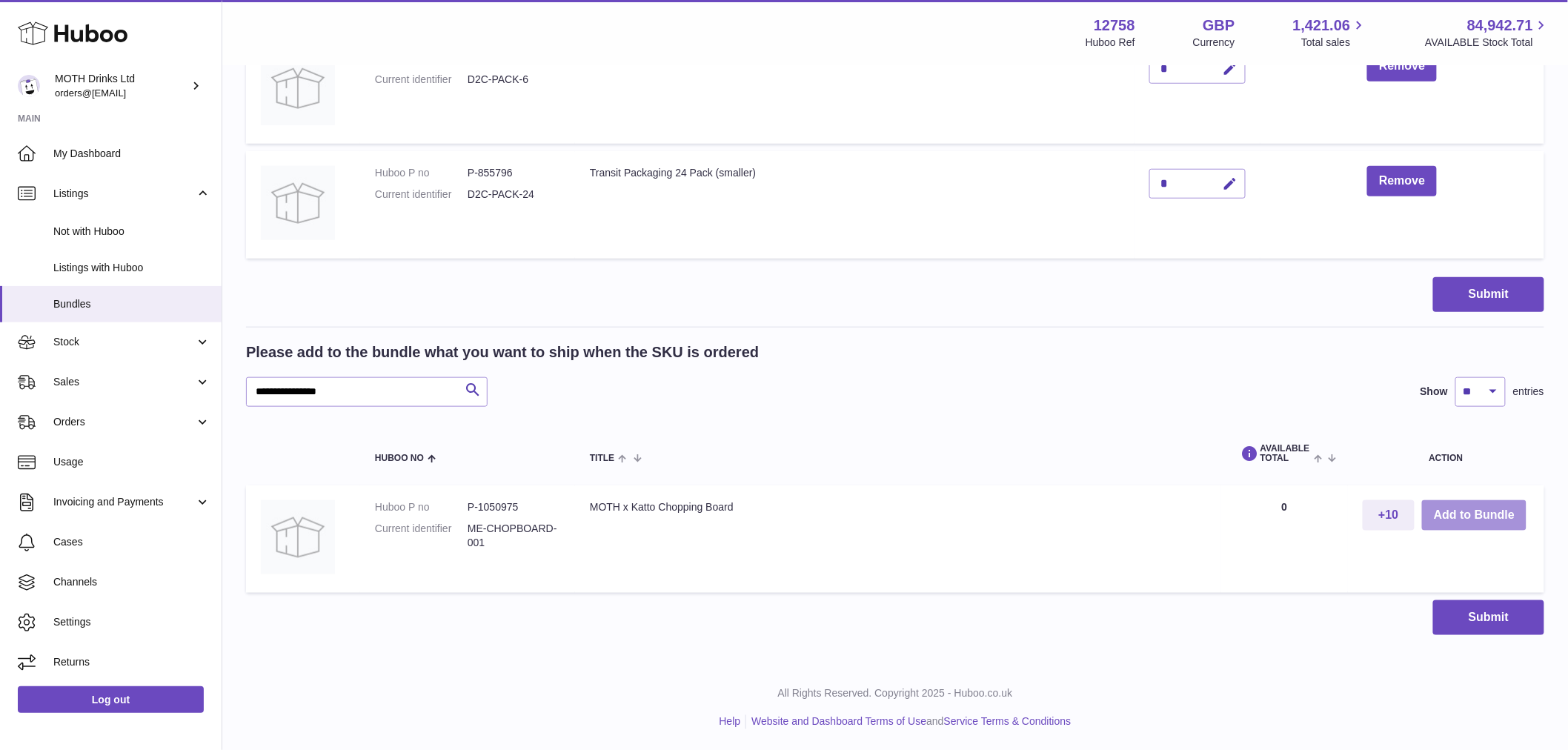 click on "Add to Bundle" at bounding box center [1474, 515] 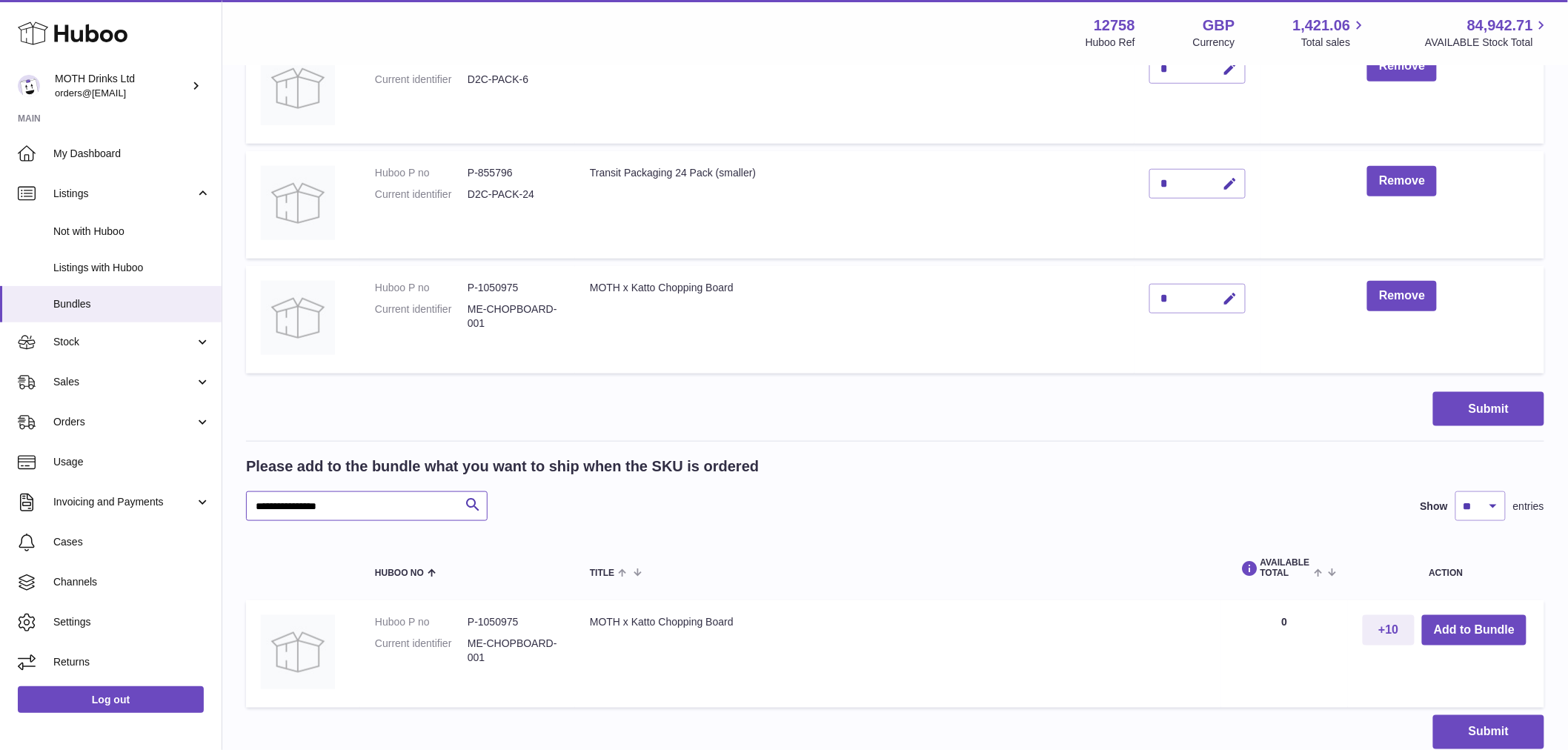 click on "**********" at bounding box center [367, 506] 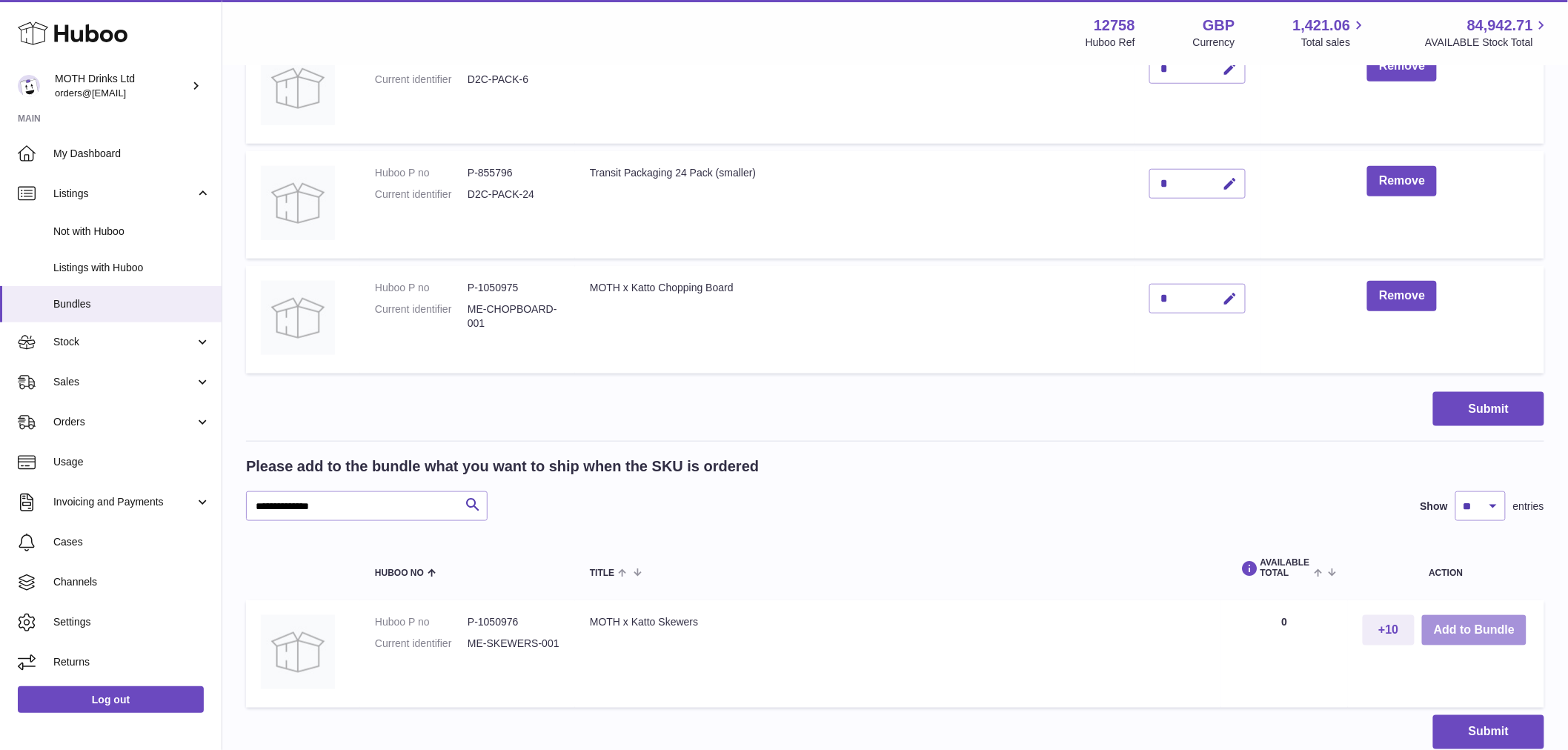 click on "Add to Bundle" at bounding box center [1474, 630] 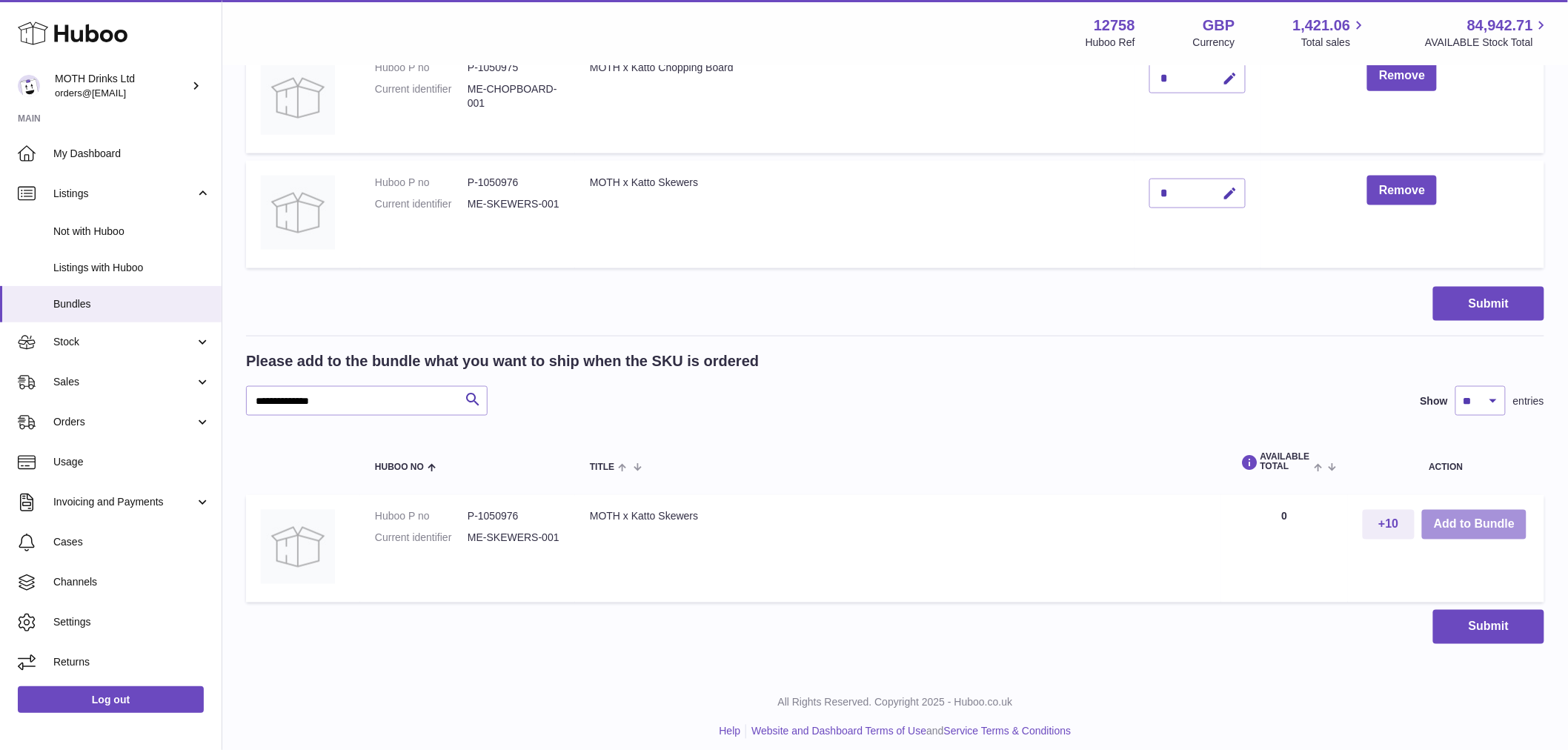 scroll, scrollTop: 719, scrollLeft: 0, axis: vertical 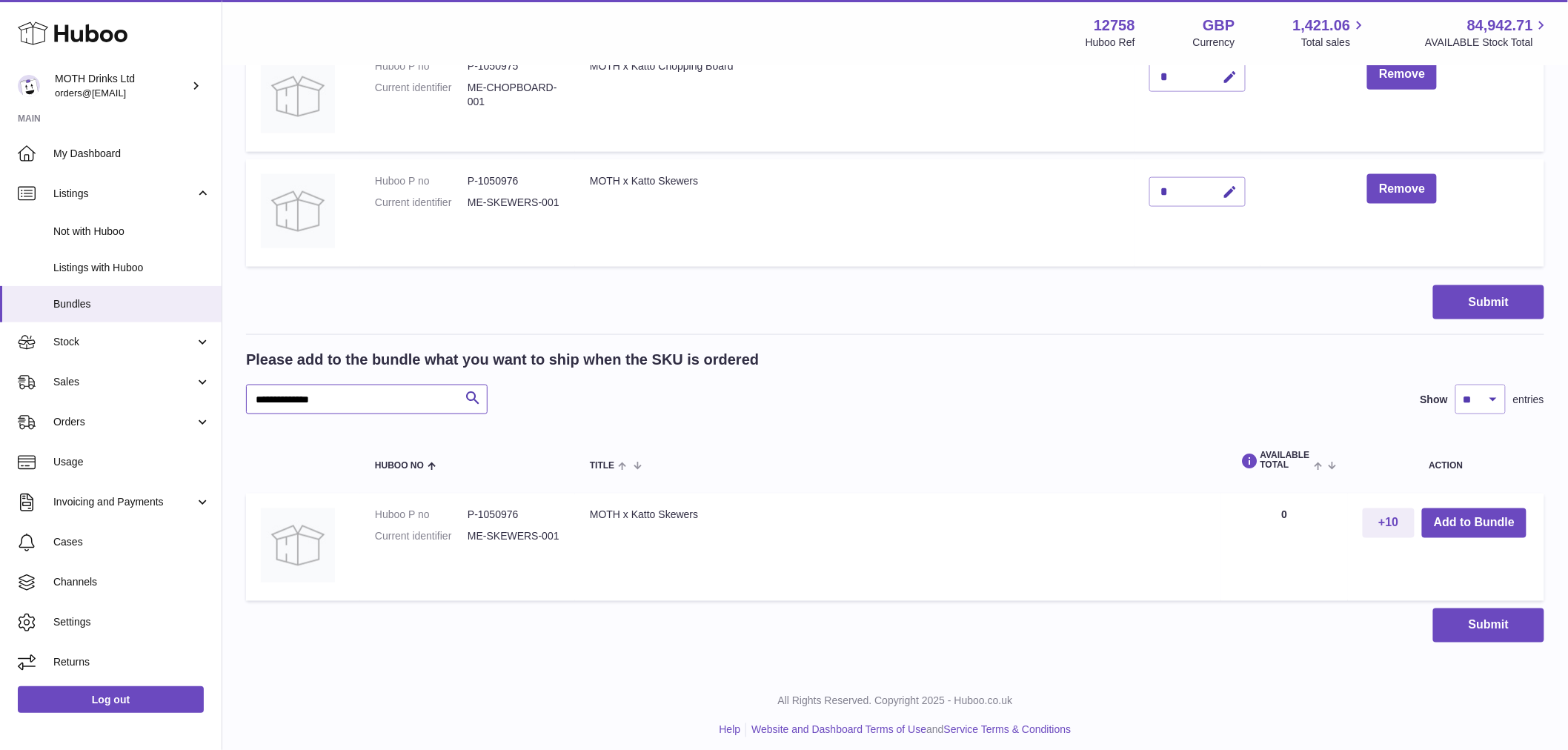 drag, startPoint x: 362, startPoint y: 404, endPoint x: 228, endPoint y: 410, distance: 134.13426 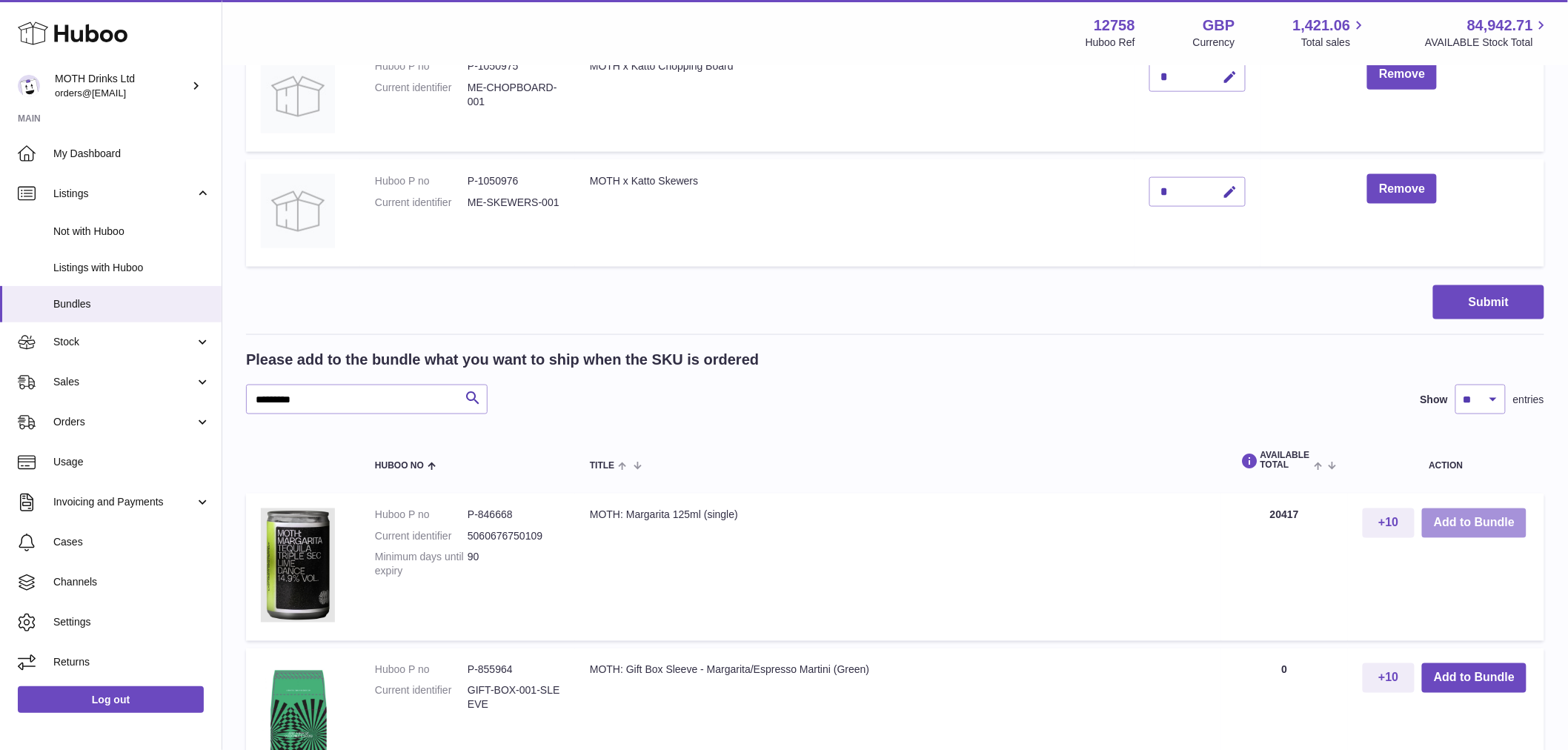 click on "Add to Bundle" at bounding box center [1474, 523] 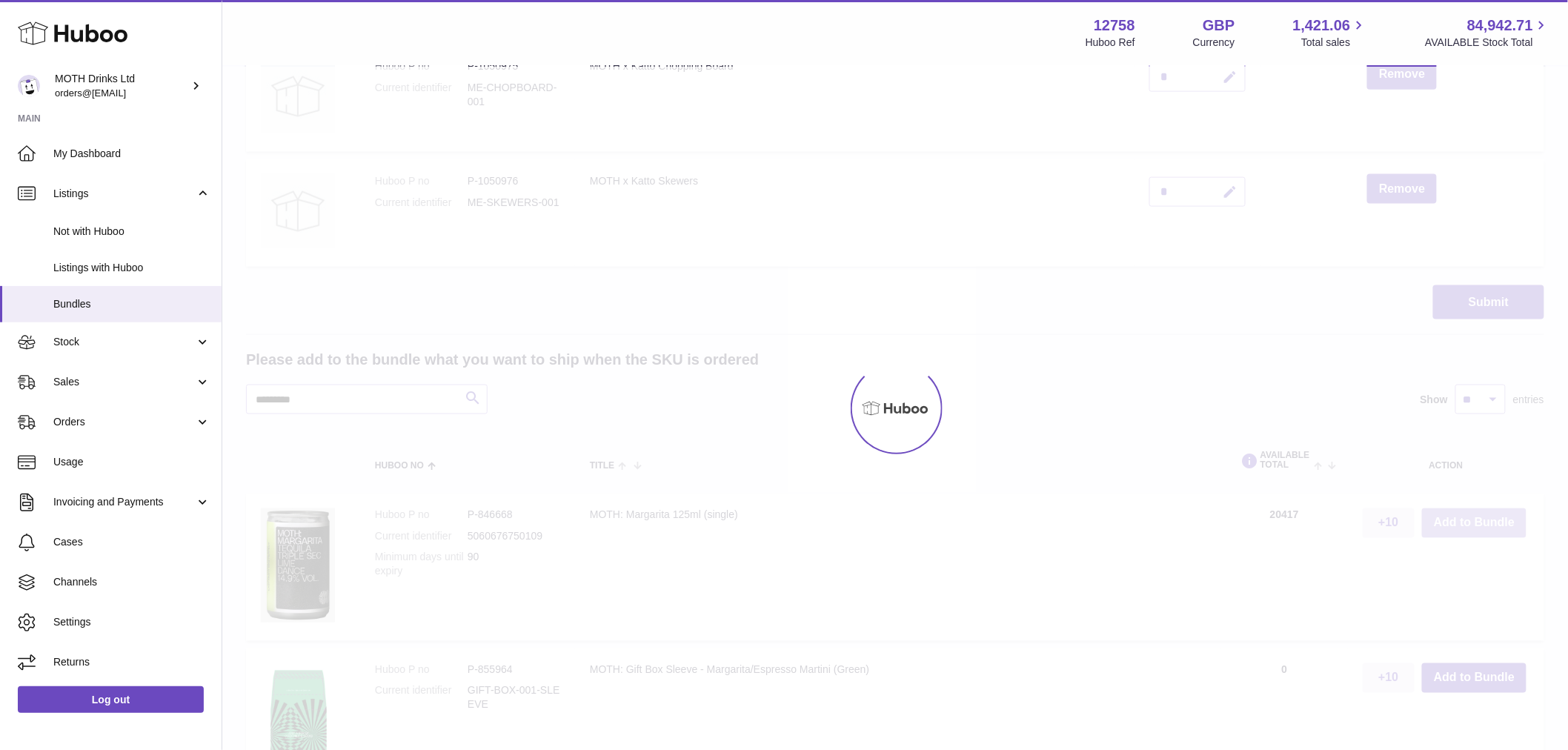 scroll, scrollTop: 875, scrollLeft: 0, axis: vertical 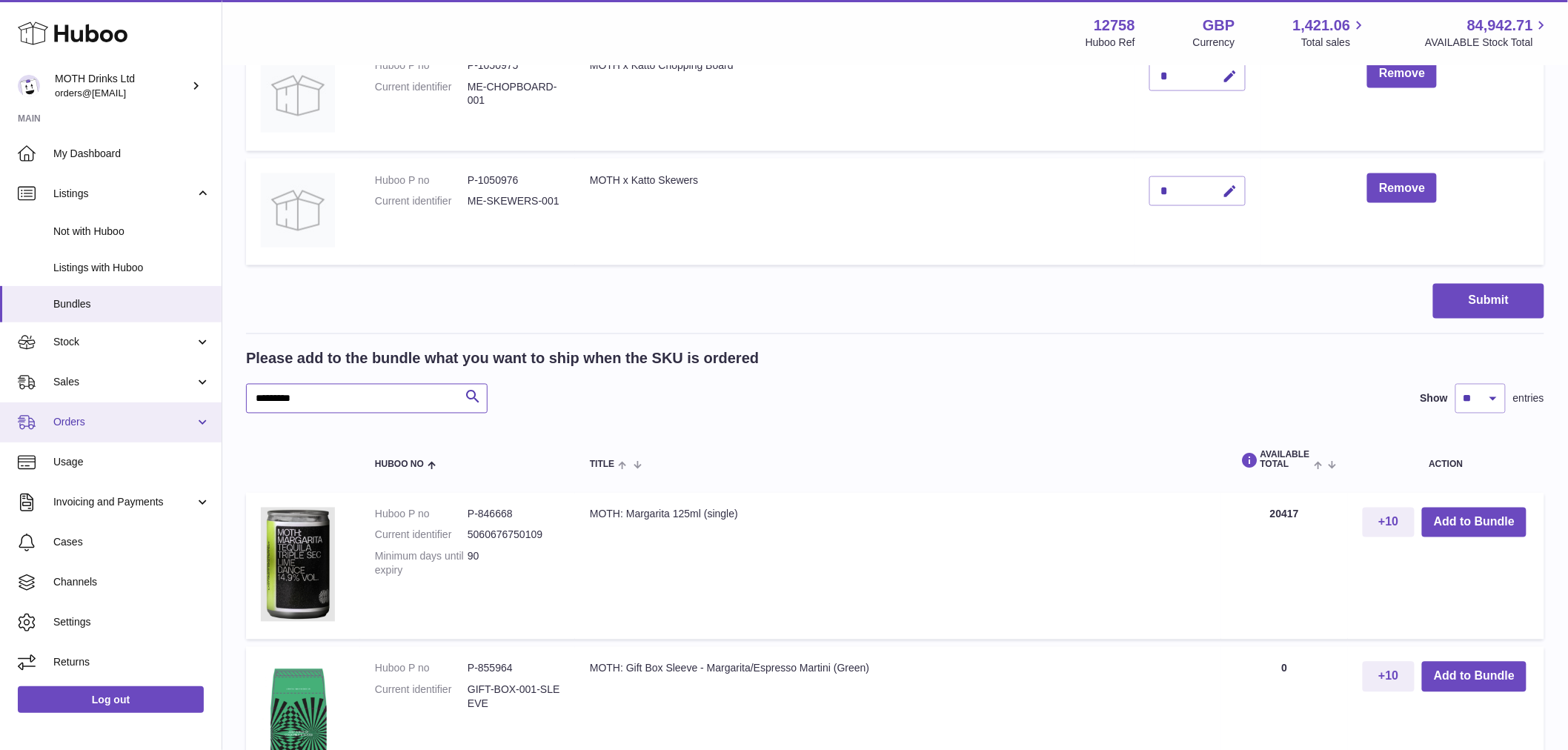 drag, startPoint x: 439, startPoint y: 399, endPoint x: 198, endPoint y: 405, distance: 241.07468 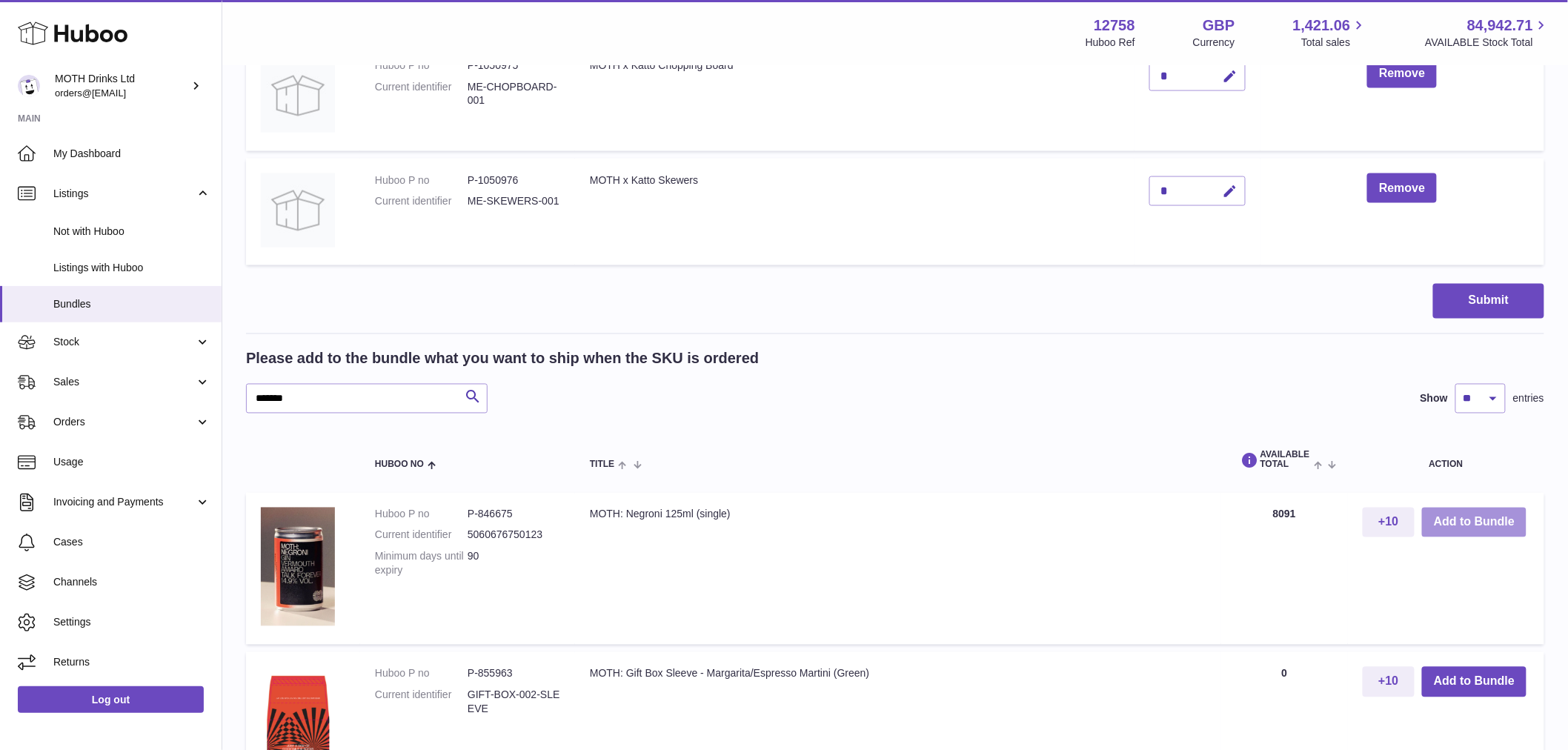 click on "Add to Bundle" at bounding box center [1474, 522] 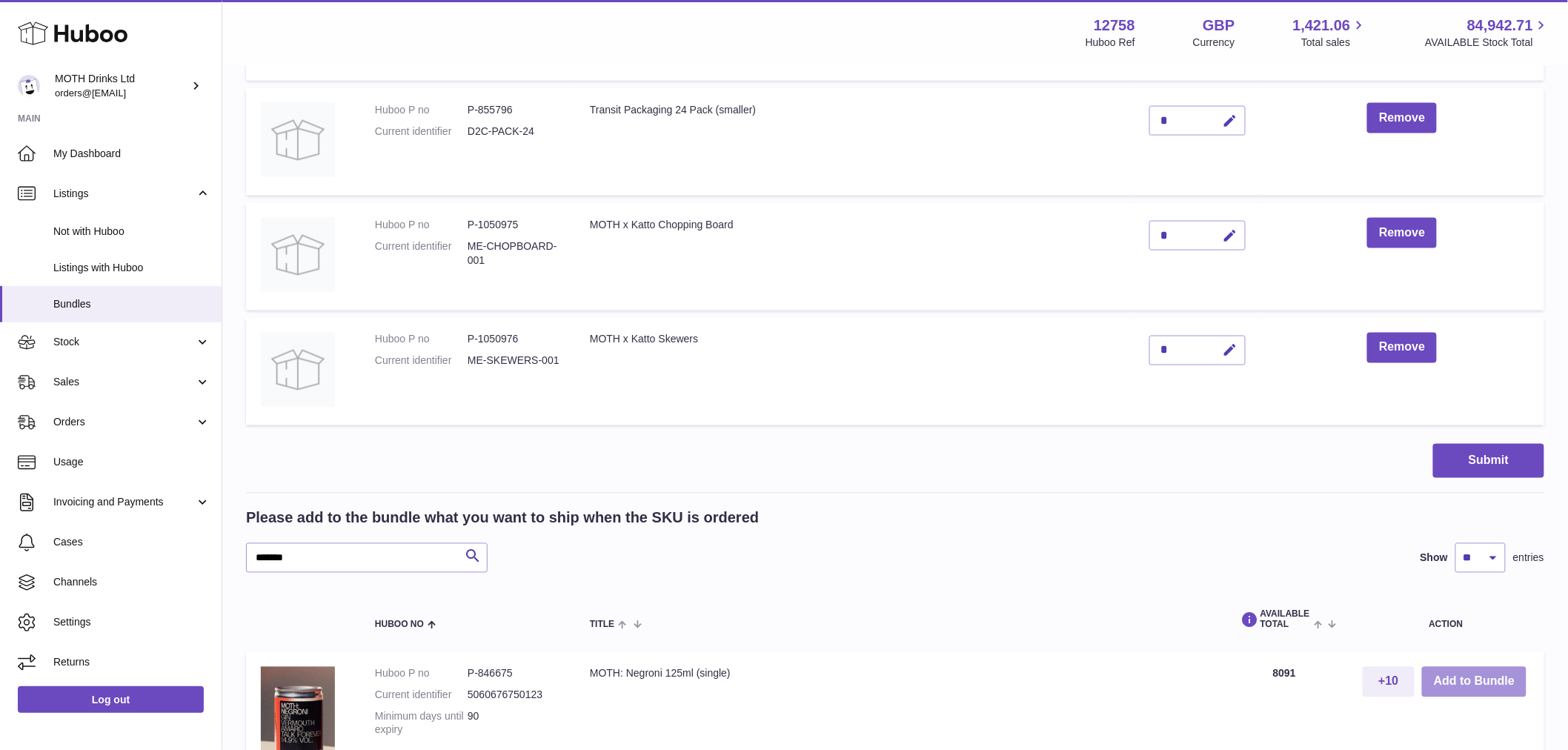 scroll, scrollTop: 1034, scrollLeft: 0, axis: vertical 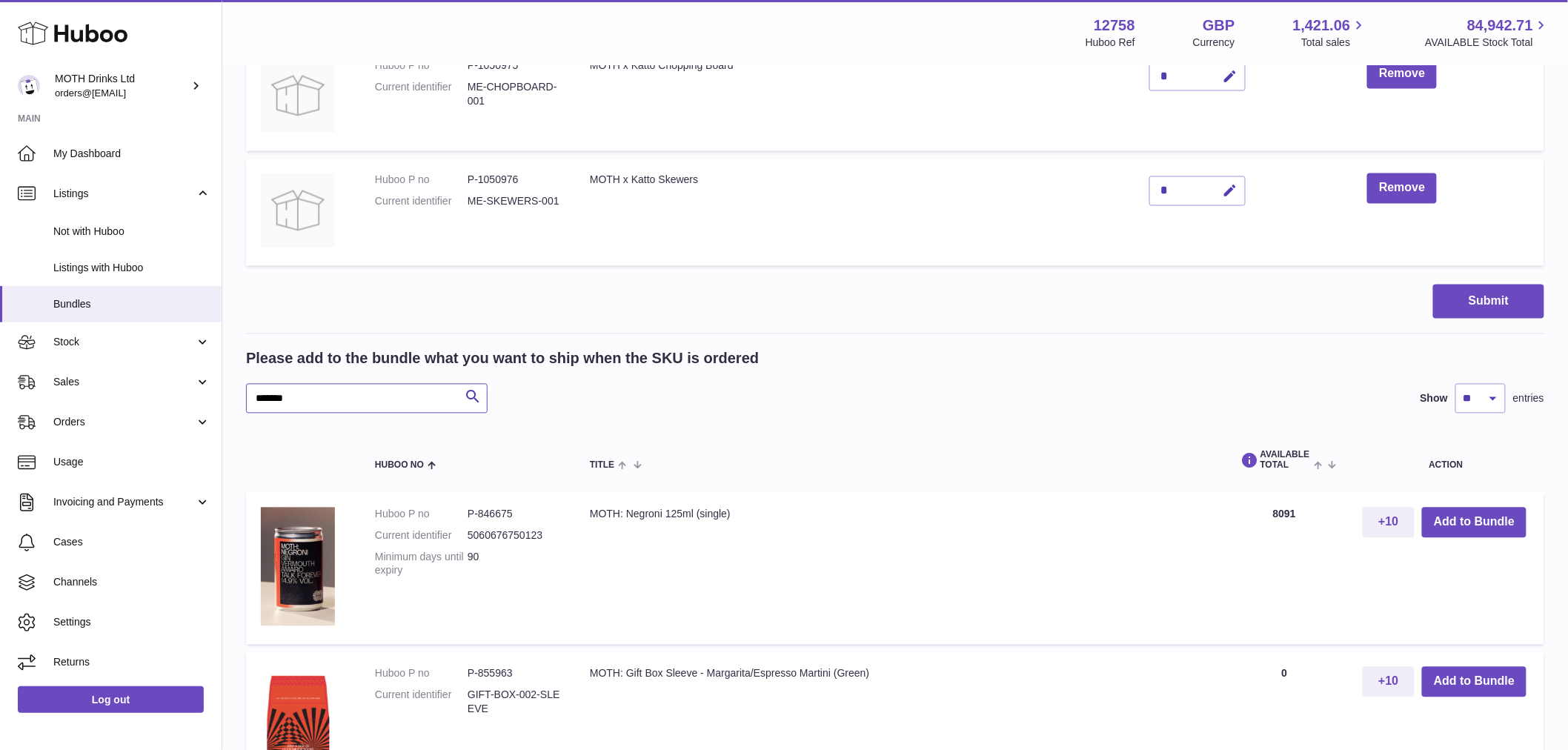 drag, startPoint x: 394, startPoint y: 398, endPoint x: 231, endPoint y: 386, distance: 163.44112 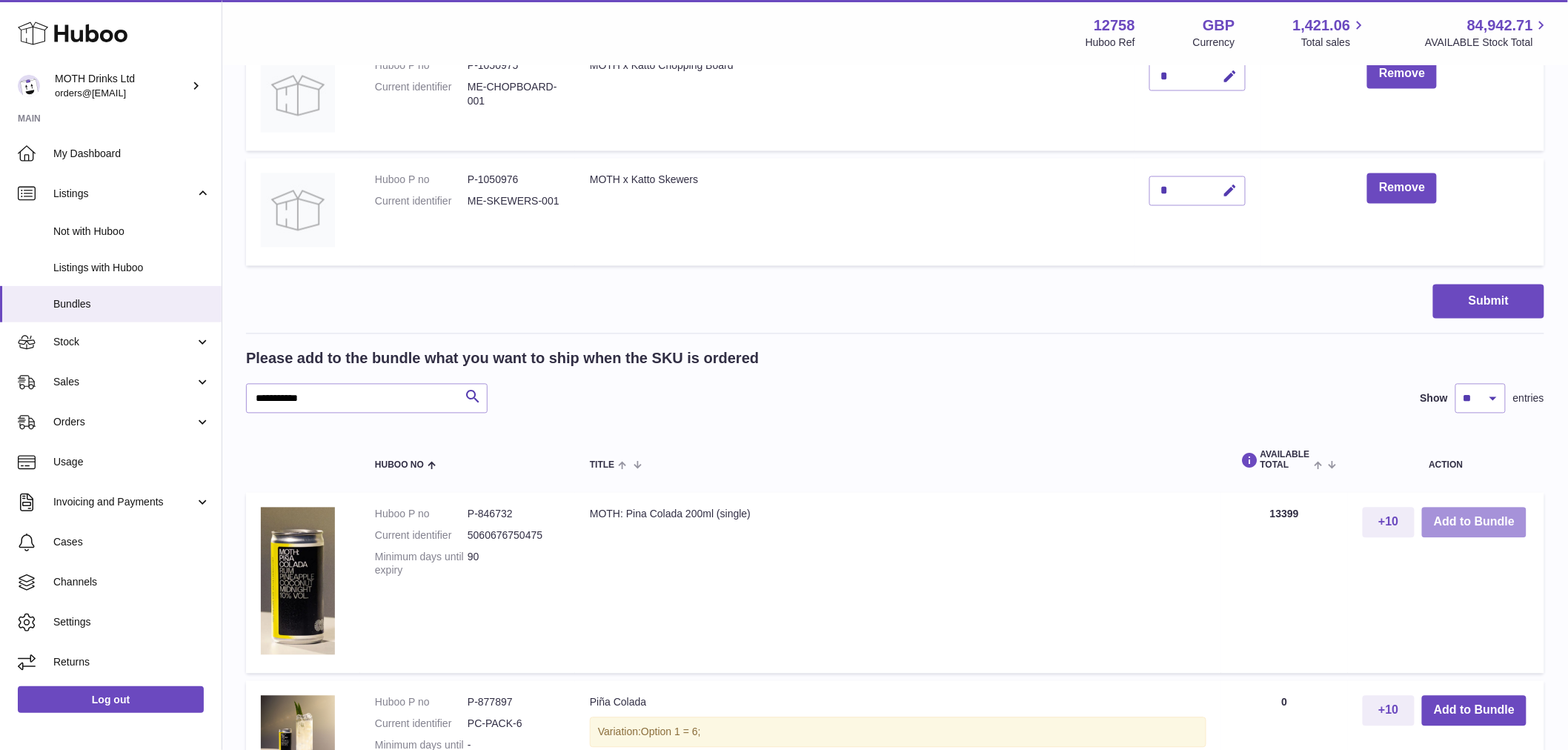 click on "Add to Bundle" at bounding box center (1474, 522) 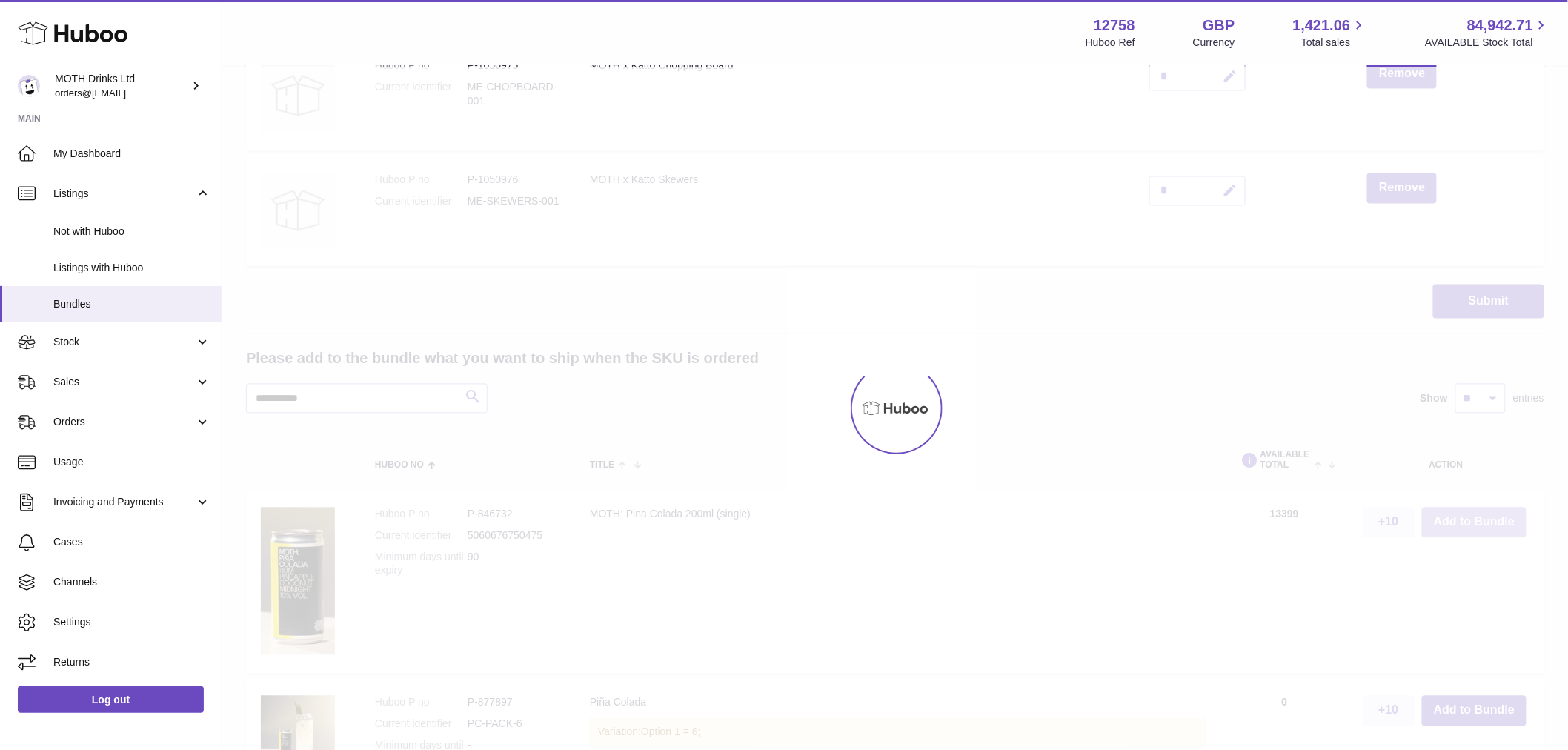 scroll, scrollTop: 1224, scrollLeft: 0, axis: vertical 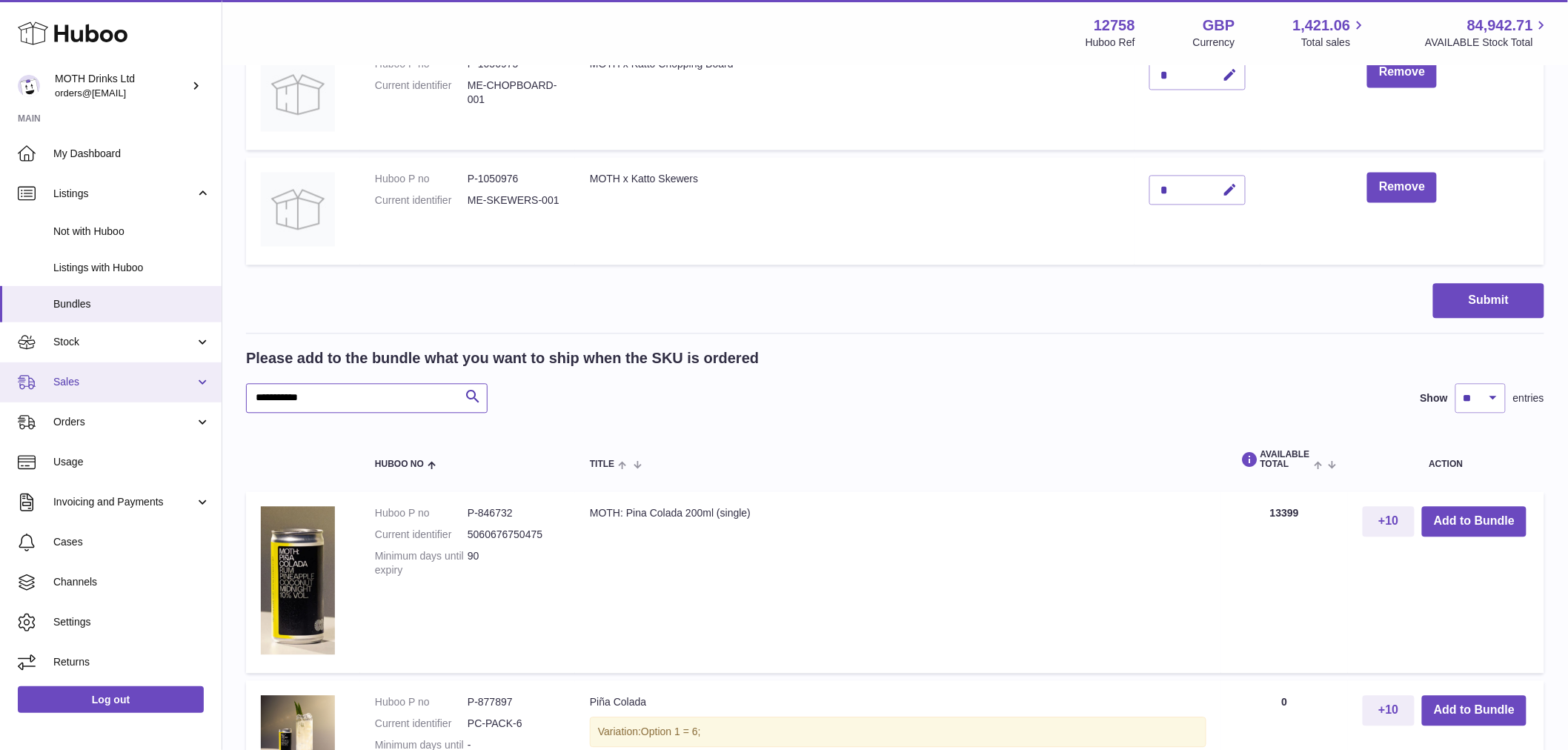 drag, startPoint x: 348, startPoint y: 394, endPoint x: 198, endPoint y: 380, distance: 150.65192 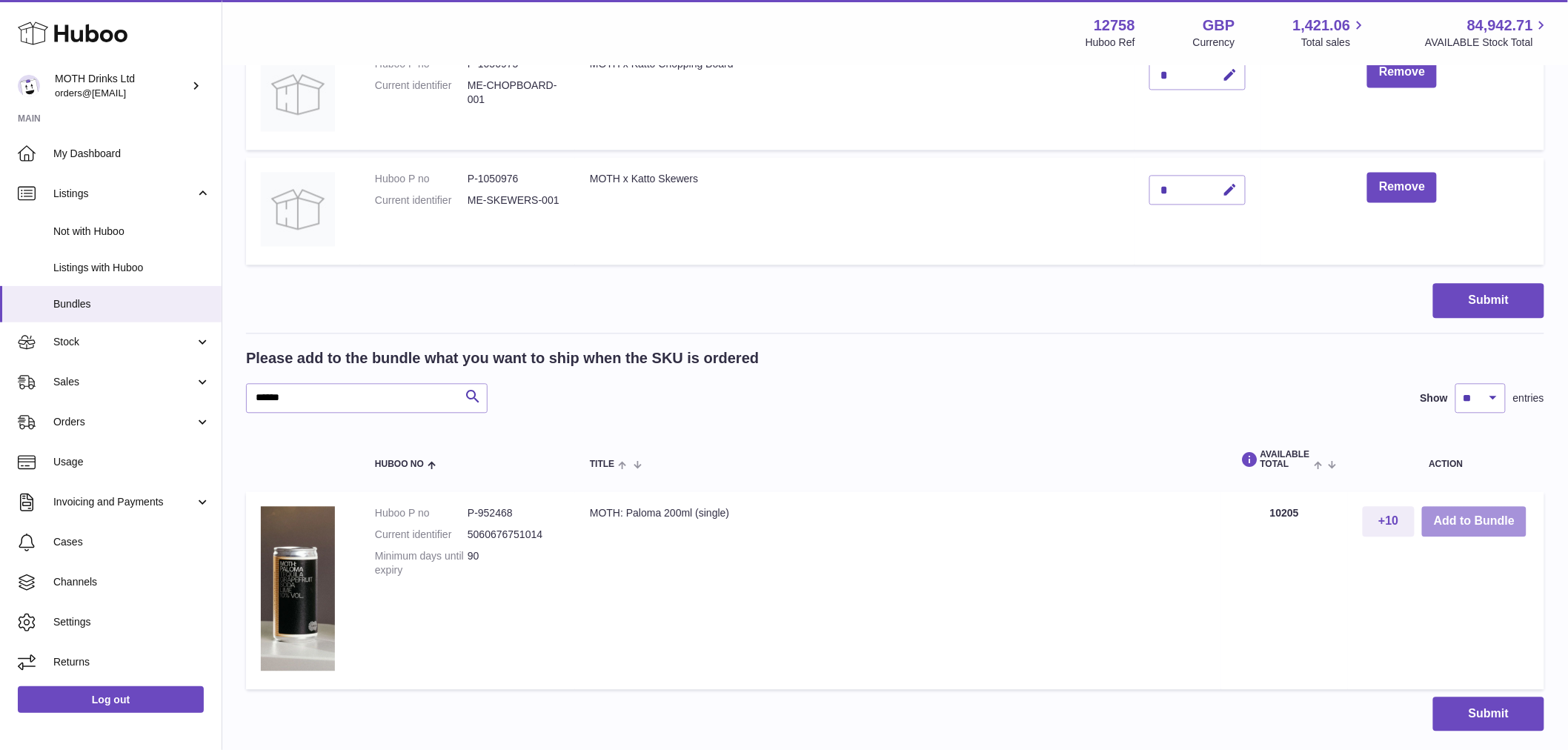 click on "Add to Bundle" at bounding box center (1474, 521) 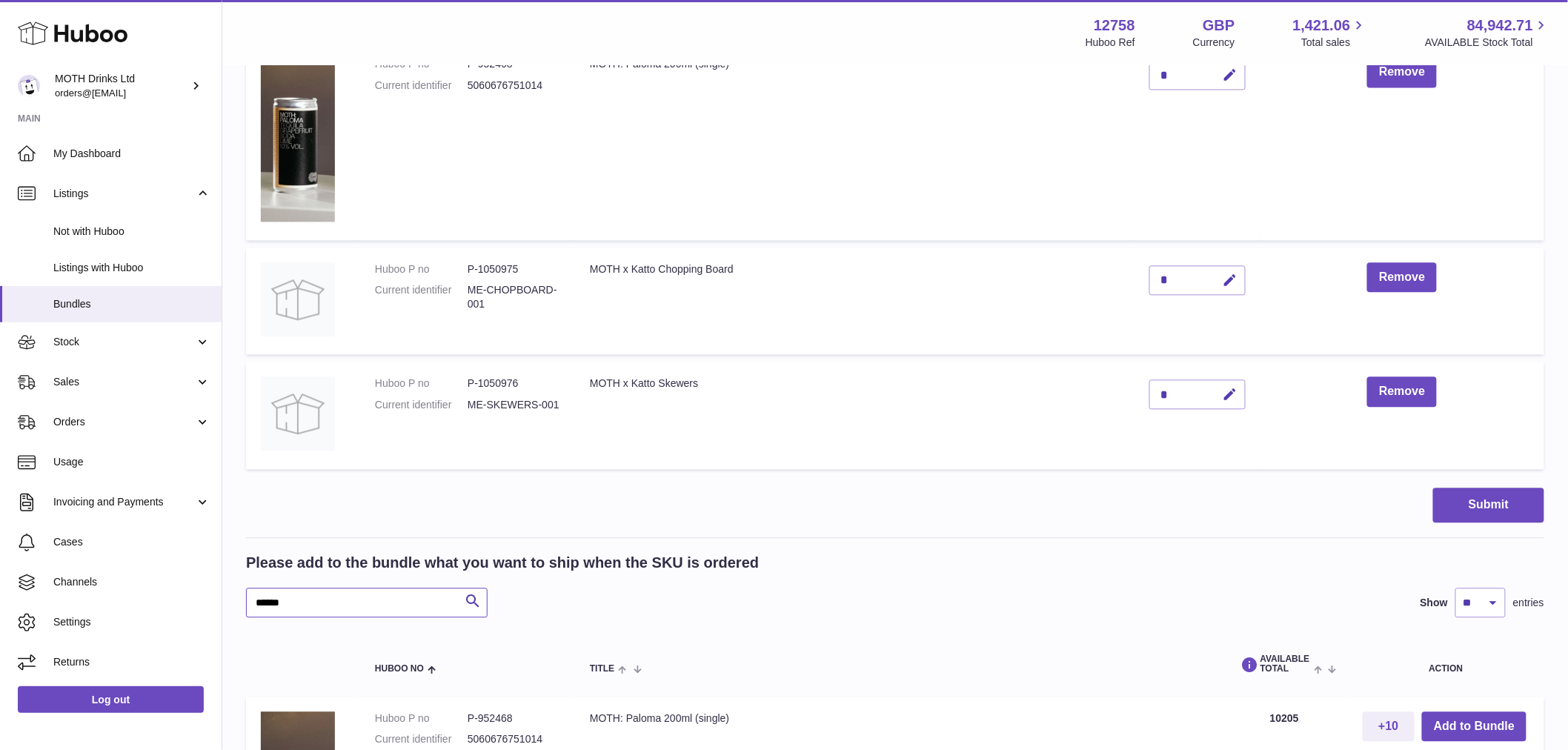 click on "******" at bounding box center [367, 603] 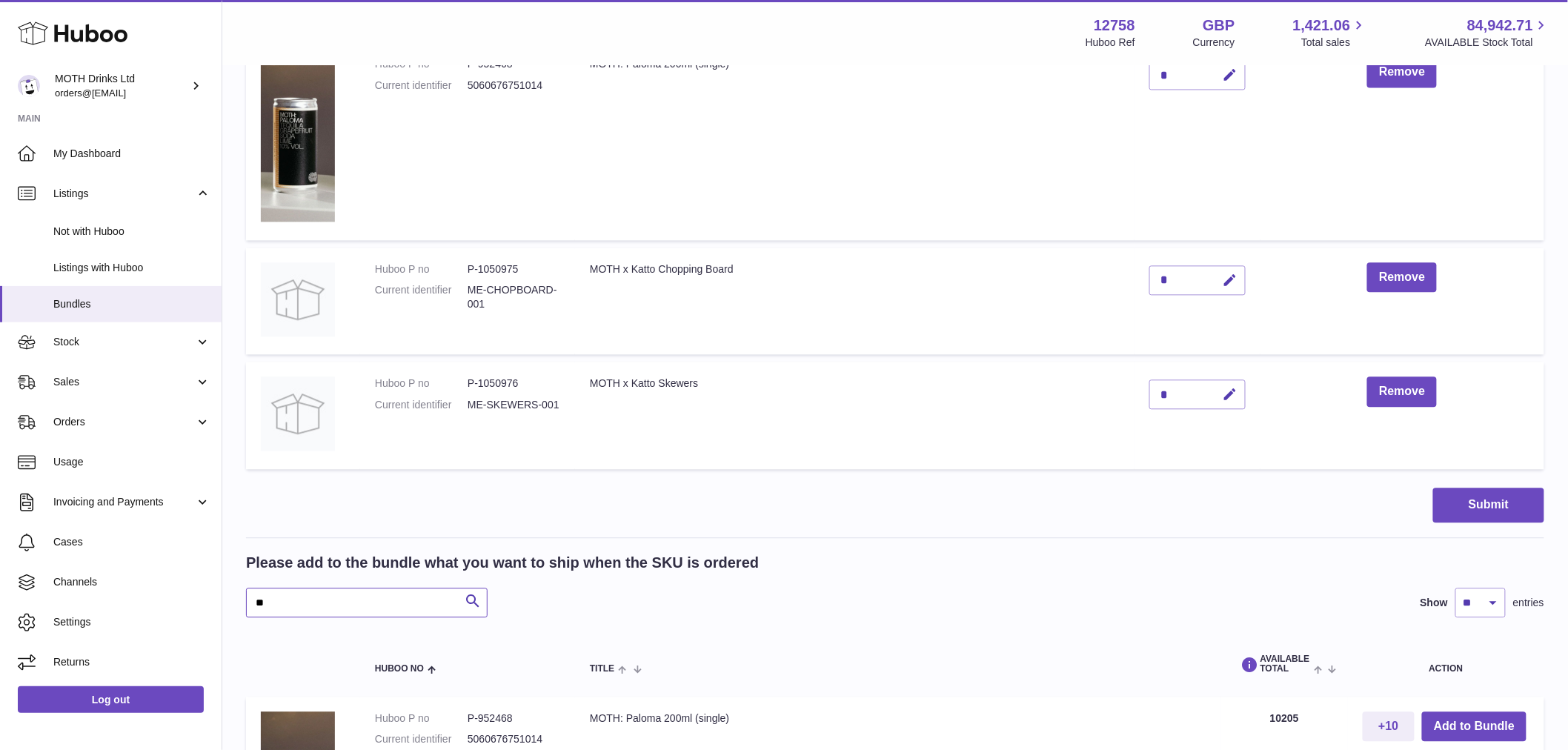 type on "*" 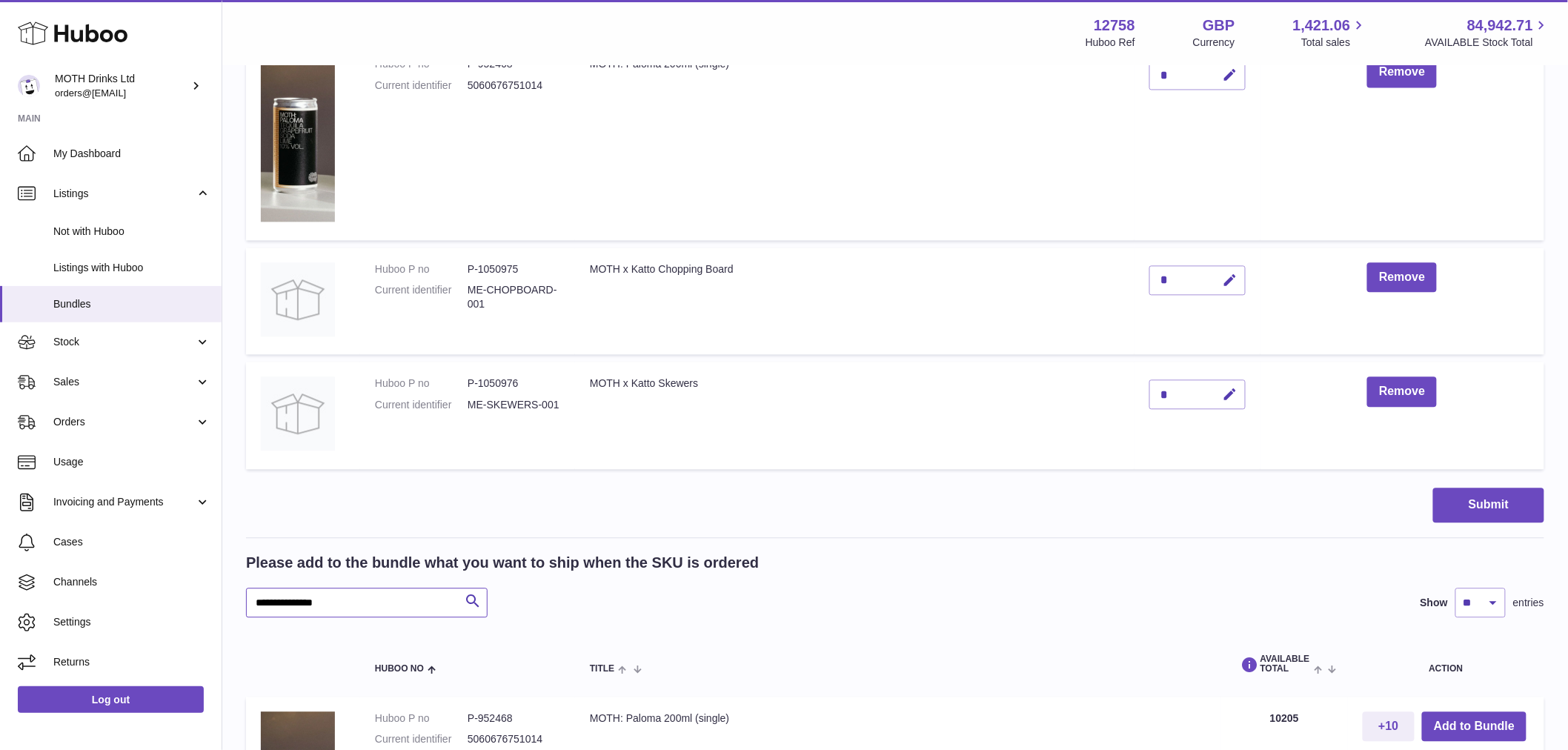 type on "**********" 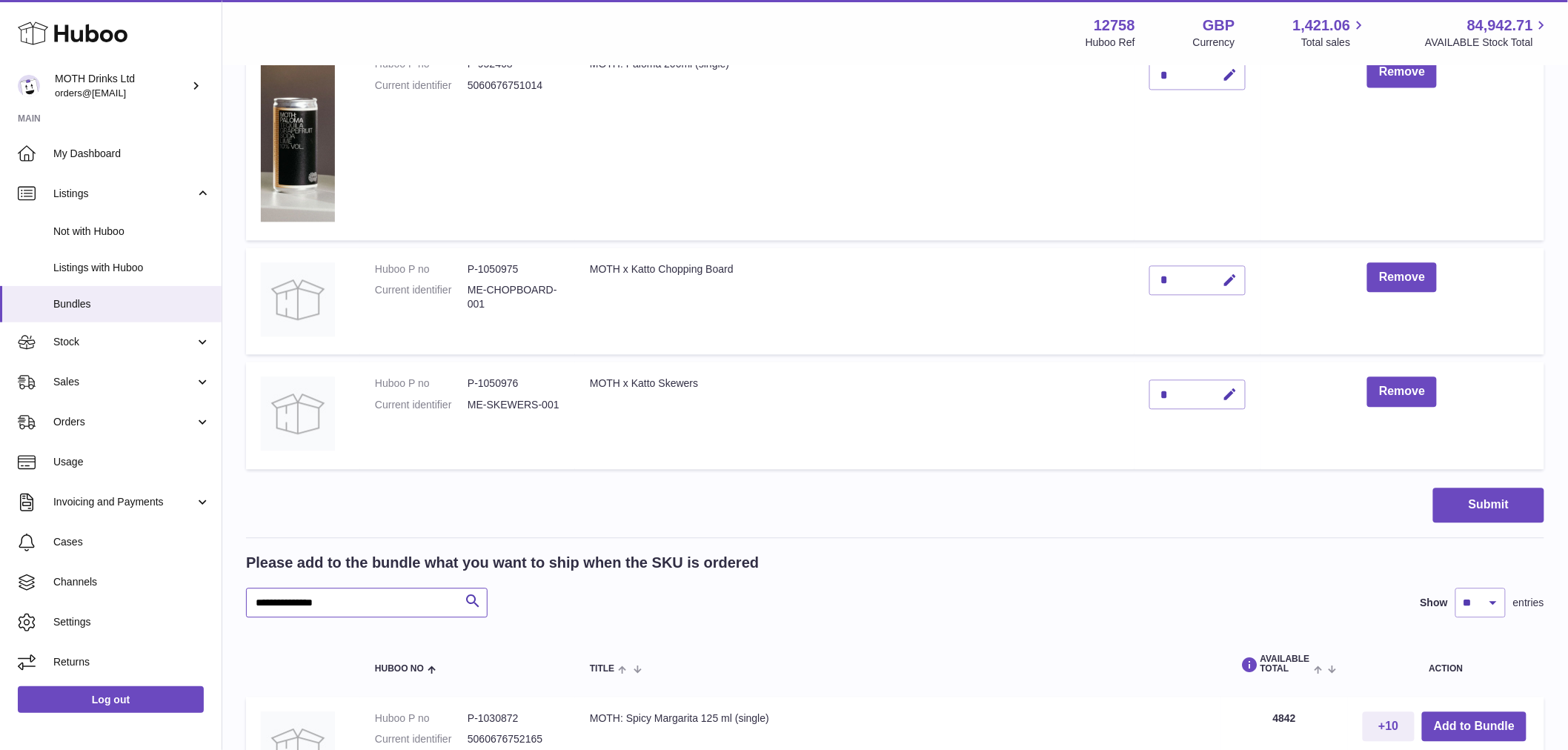 scroll, scrollTop: 1440, scrollLeft: 0, axis: vertical 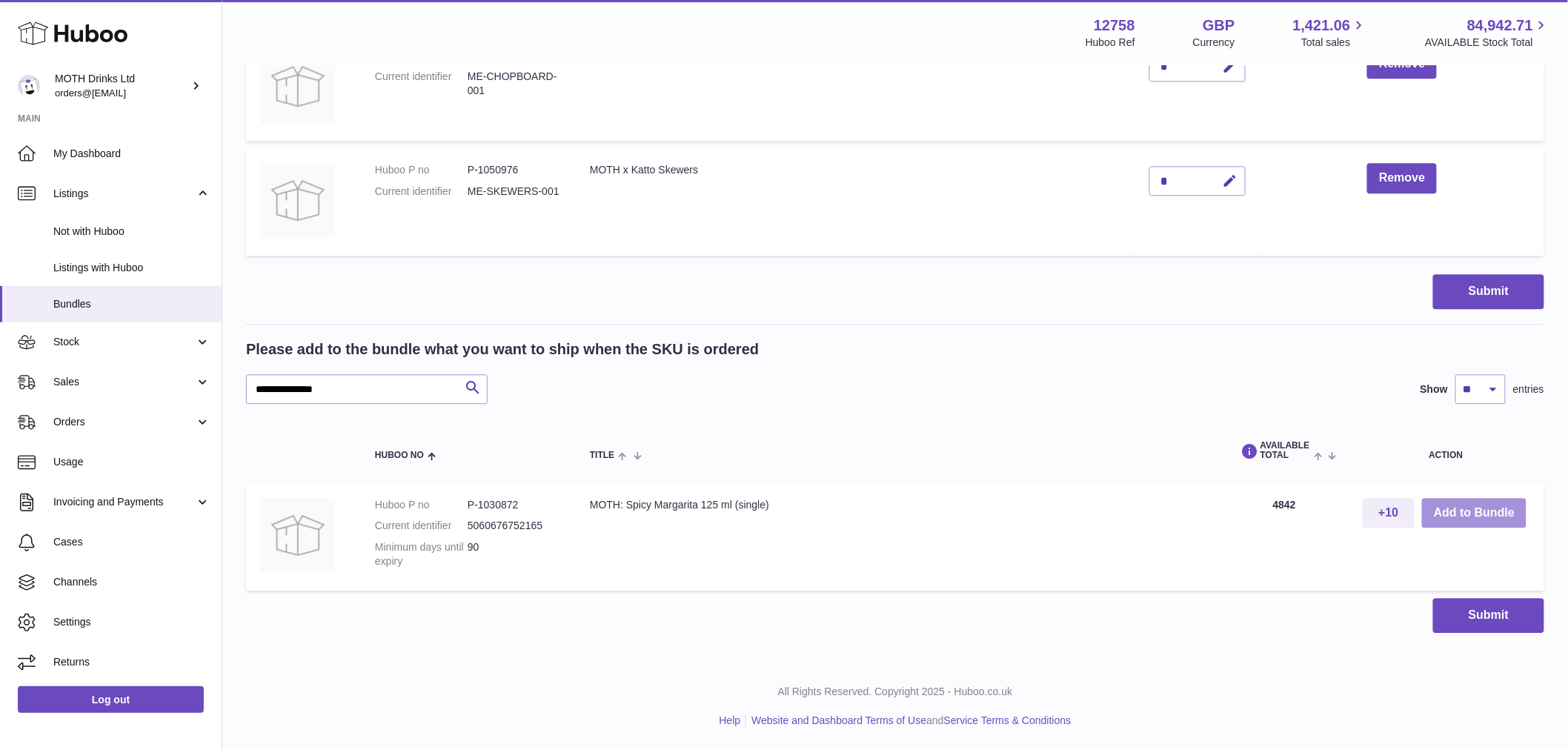 click on "Add to Bundle" at bounding box center (1474, 513) 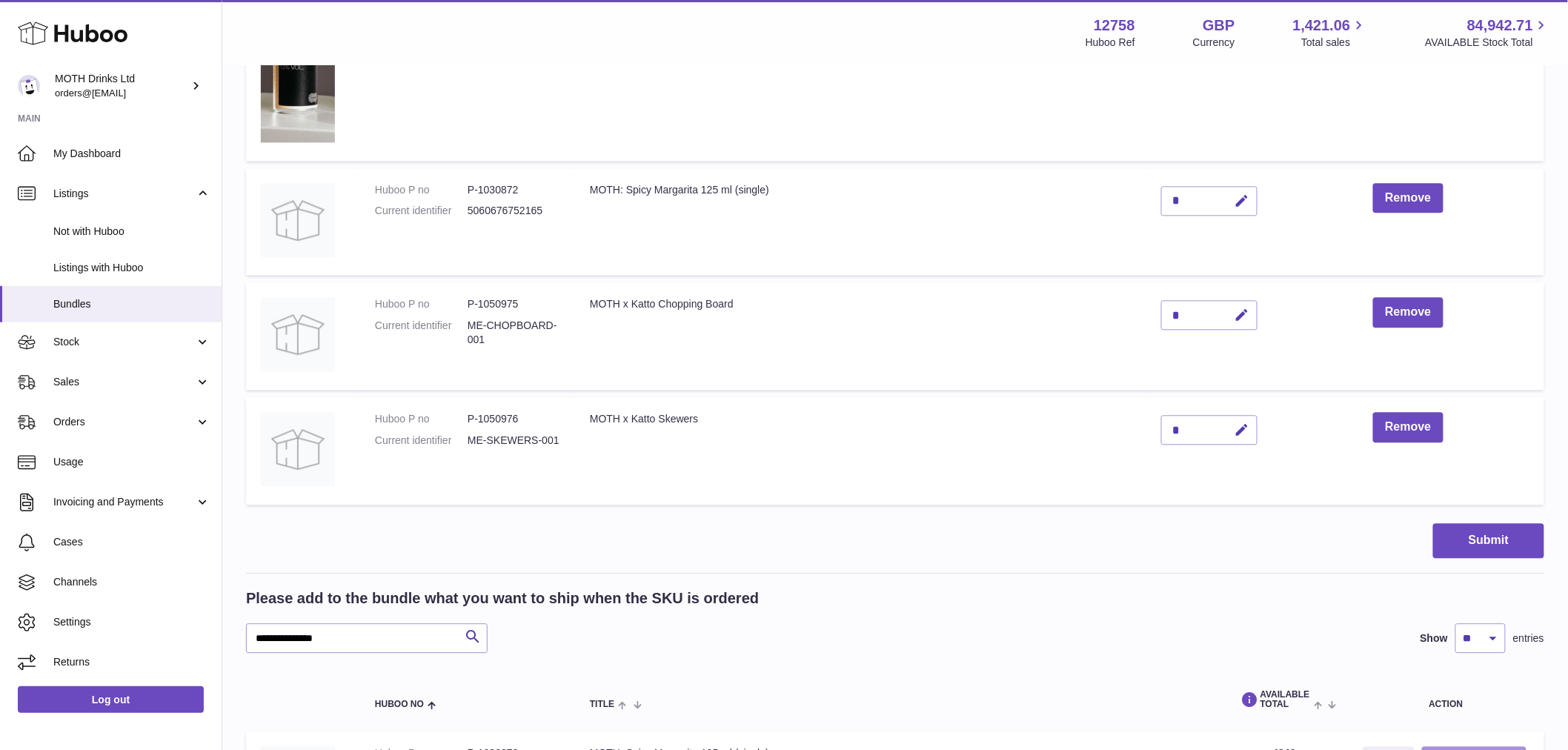 scroll, scrollTop: 1411, scrollLeft: 0, axis: vertical 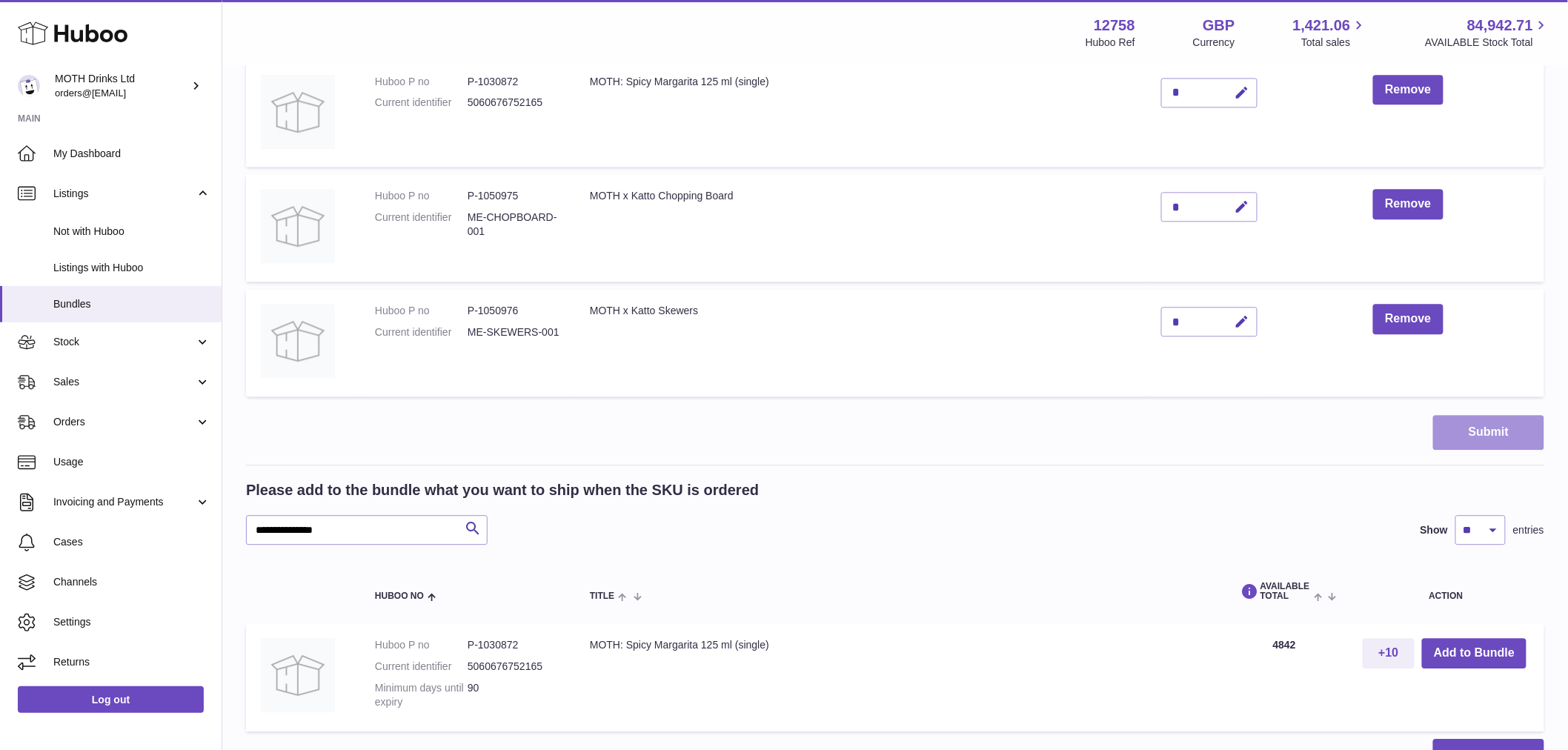 click on "Submit" at bounding box center (1489, 432) 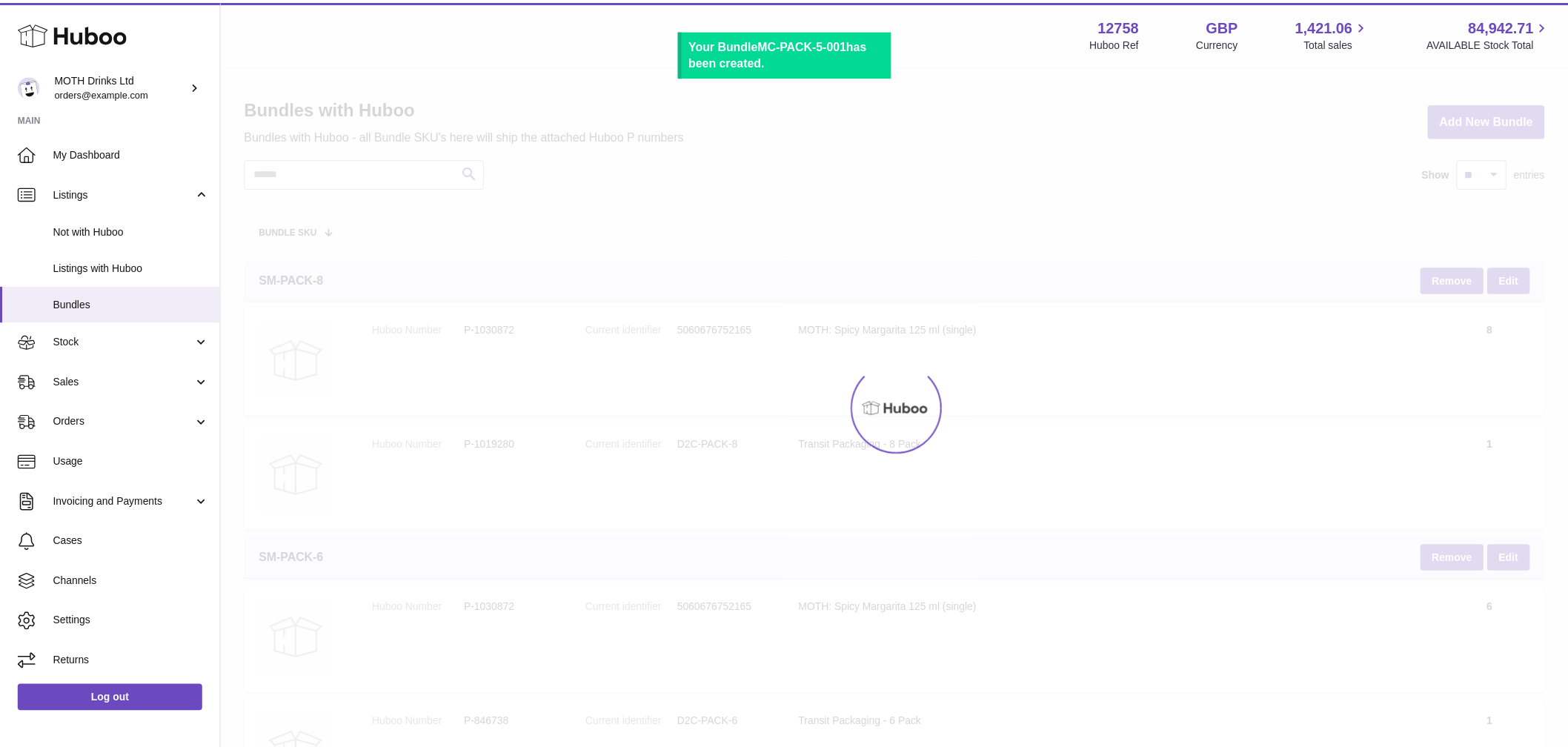 scroll, scrollTop: 0, scrollLeft: 0, axis: both 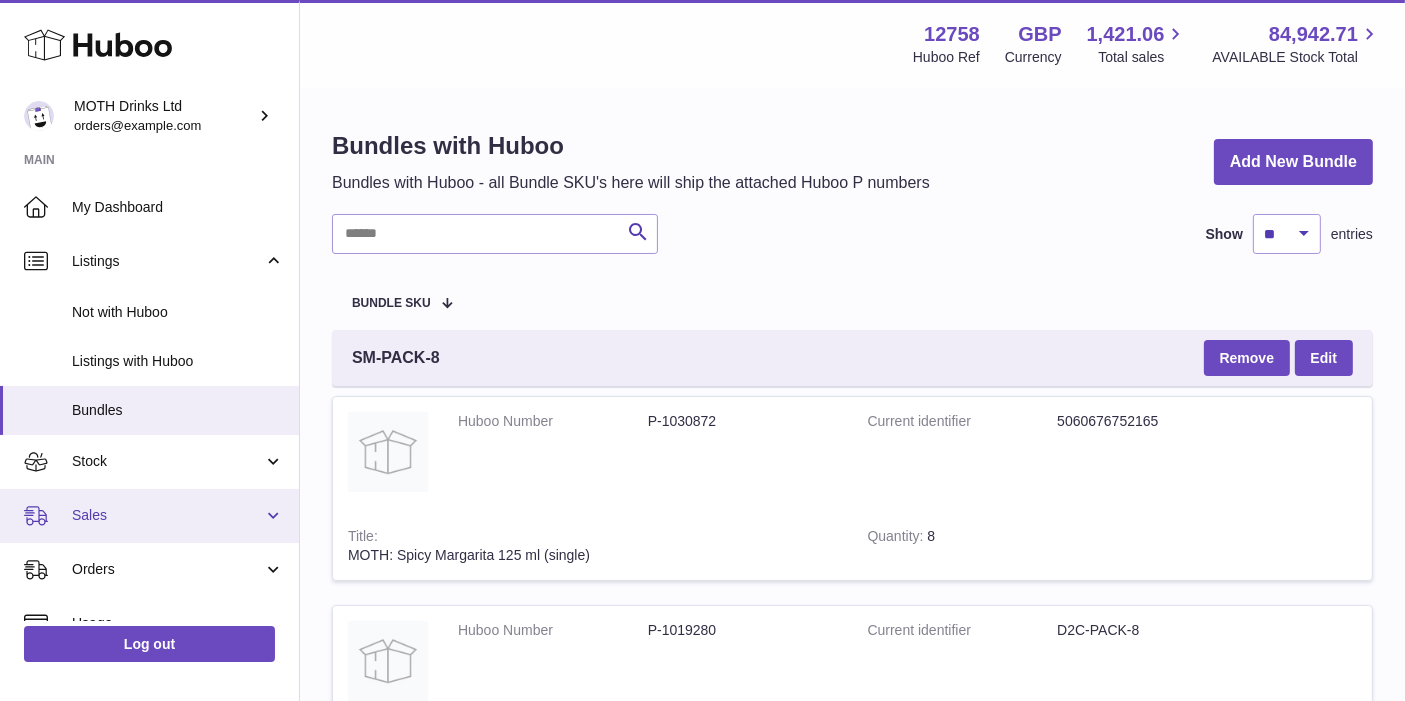 click on "Sales" at bounding box center [167, 515] 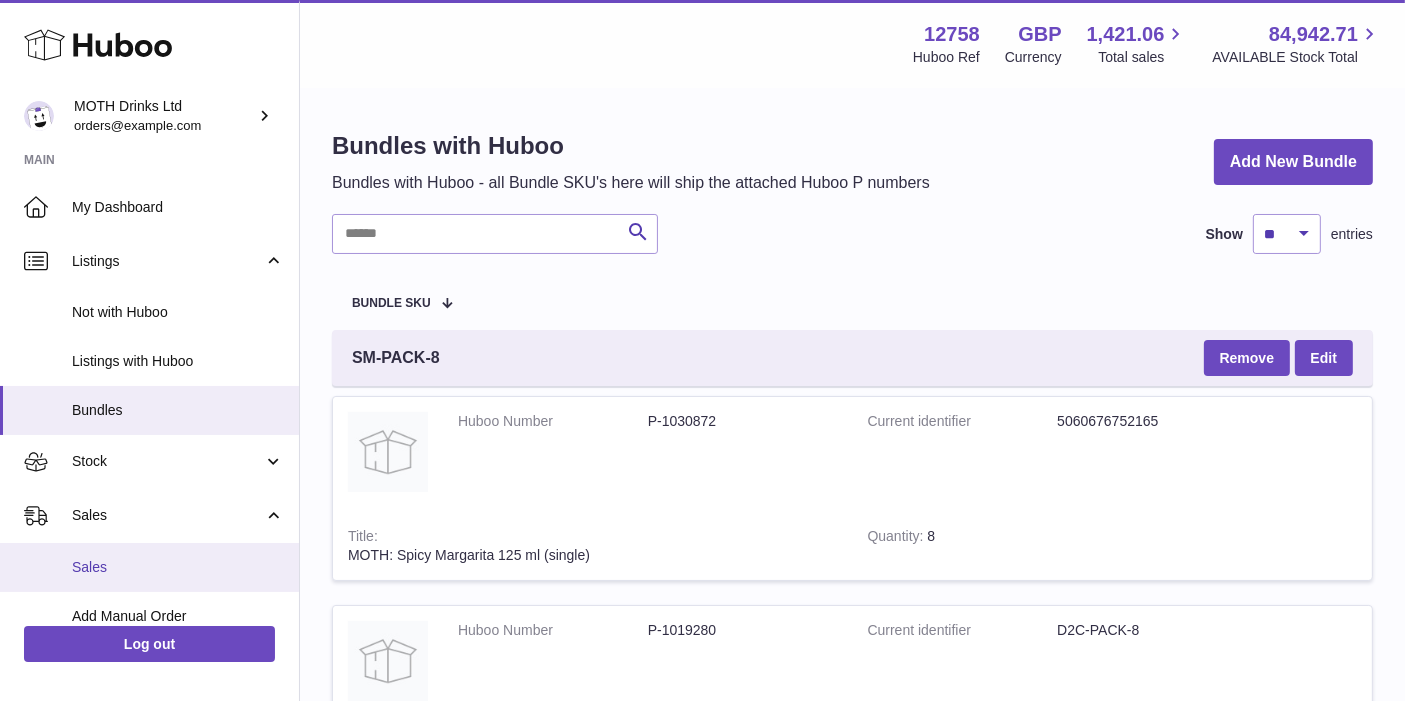 click on "Sales" at bounding box center [178, 567] 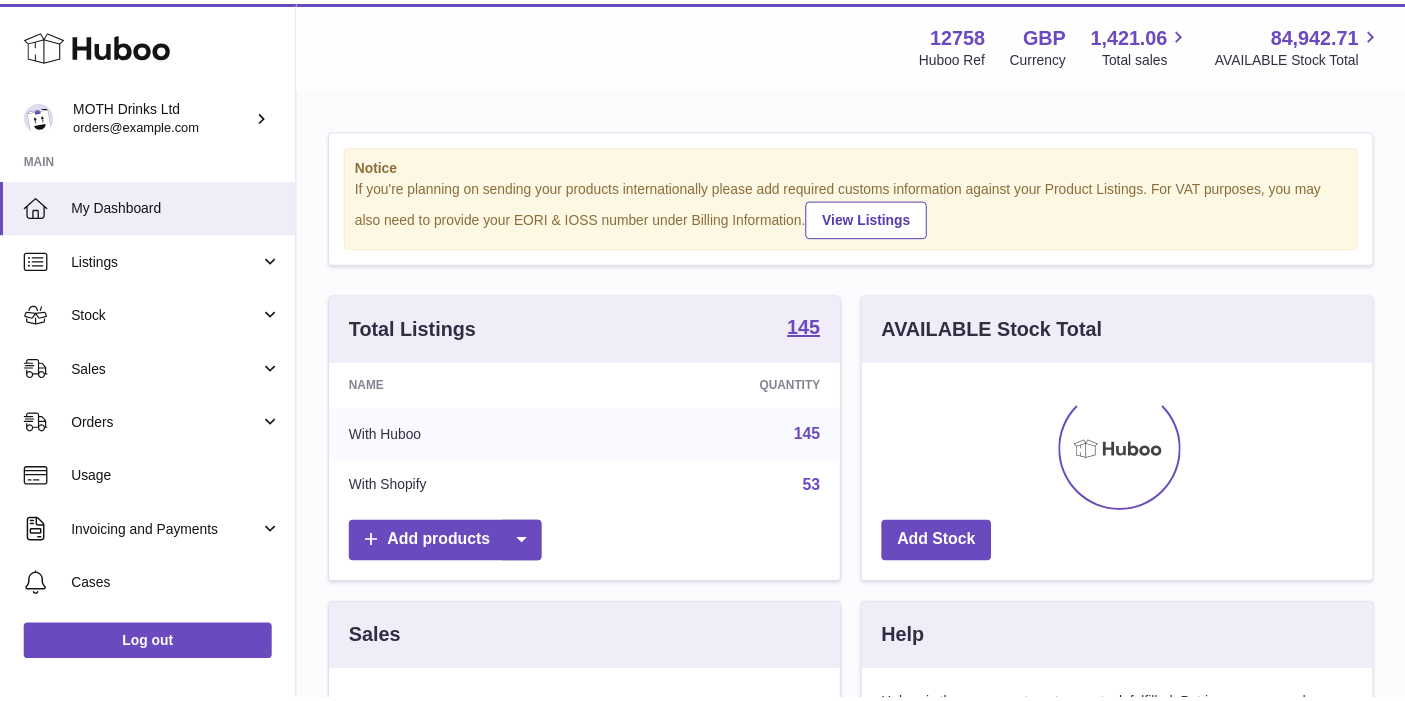 scroll, scrollTop: 0, scrollLeft: 0, axis: both 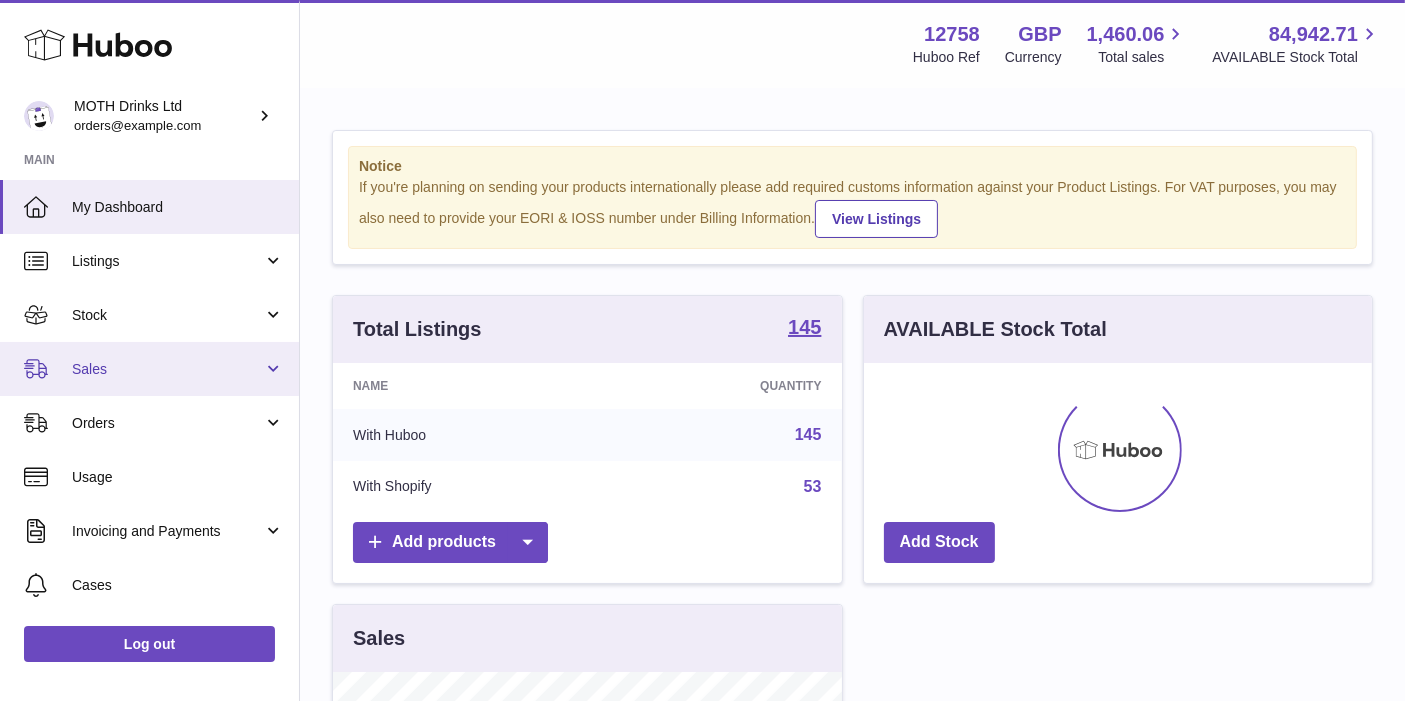click on "Sales" at bounding box center [167, 369] 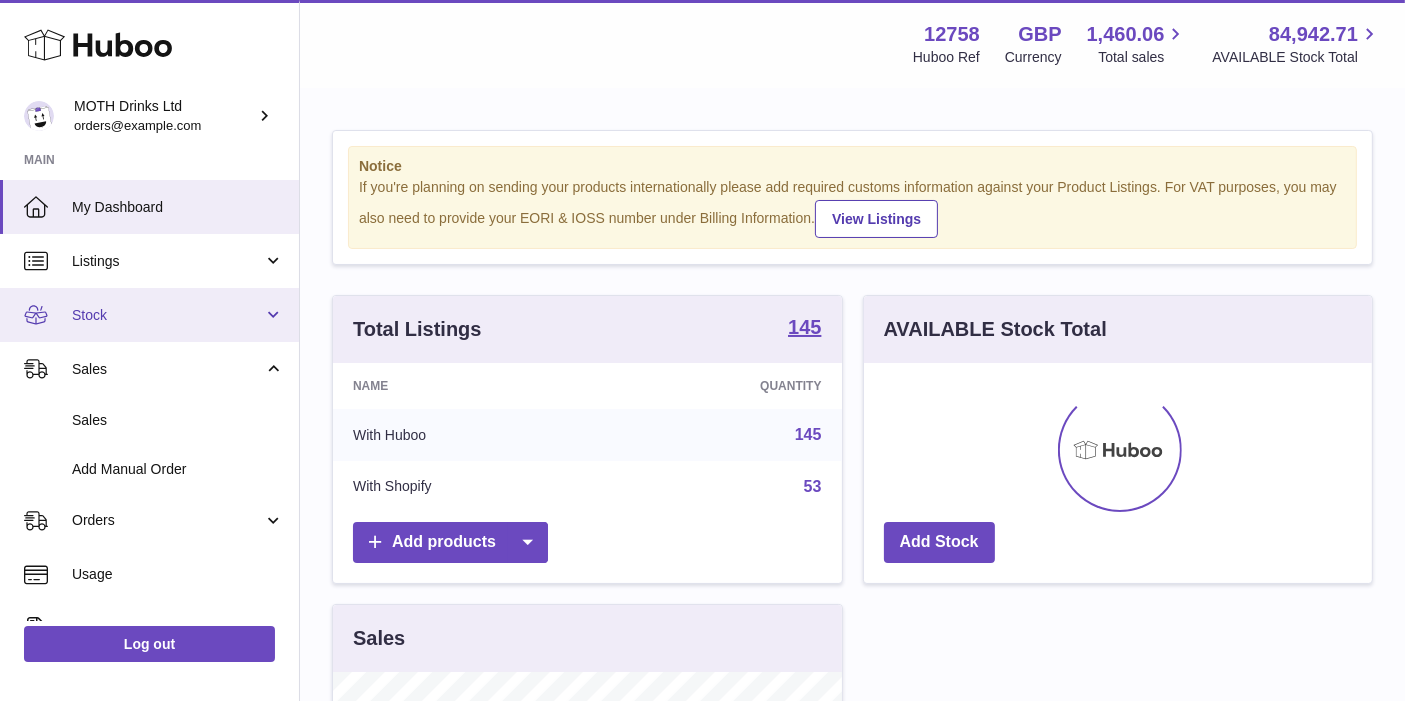 click on "Stock" at bounding box center [149, 315] 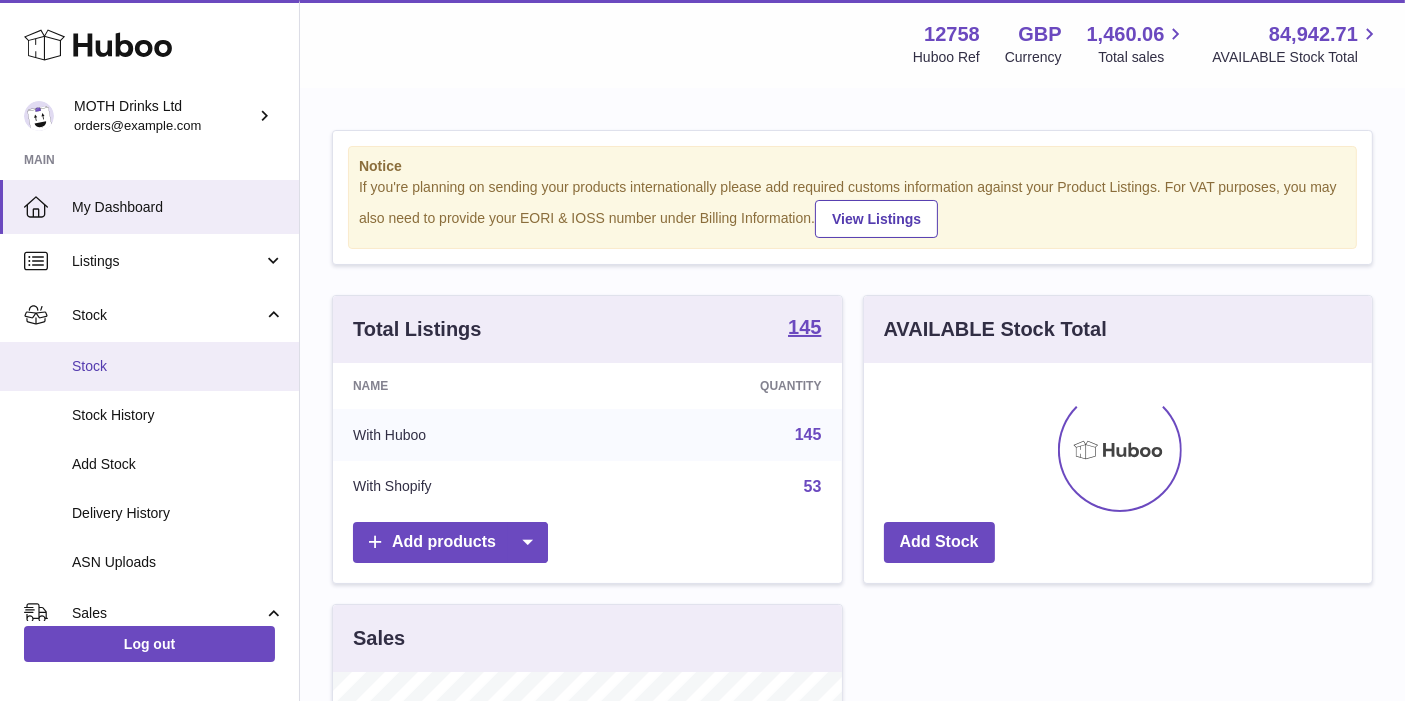 click on "Stock" at bounding box center [149, 366] 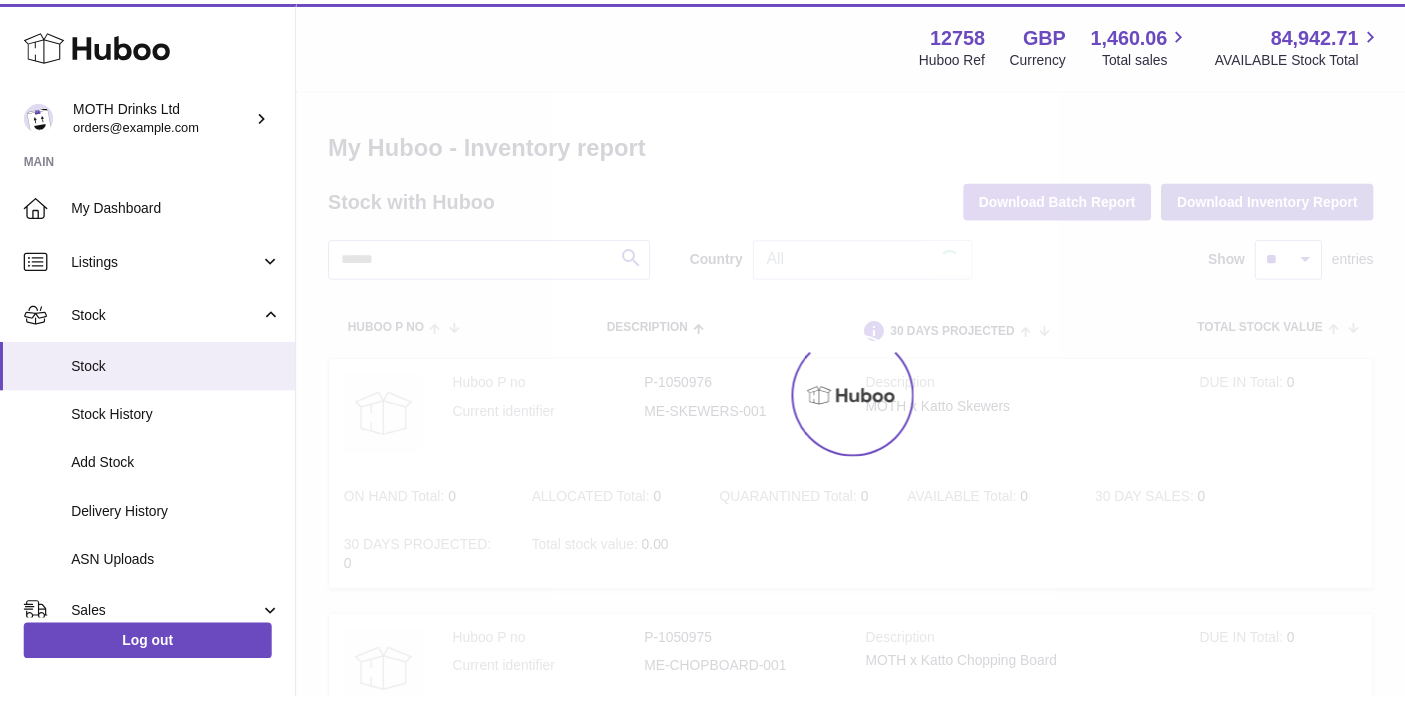 scroll, scrollTop: 0, scrollLeft: 0, axis: both 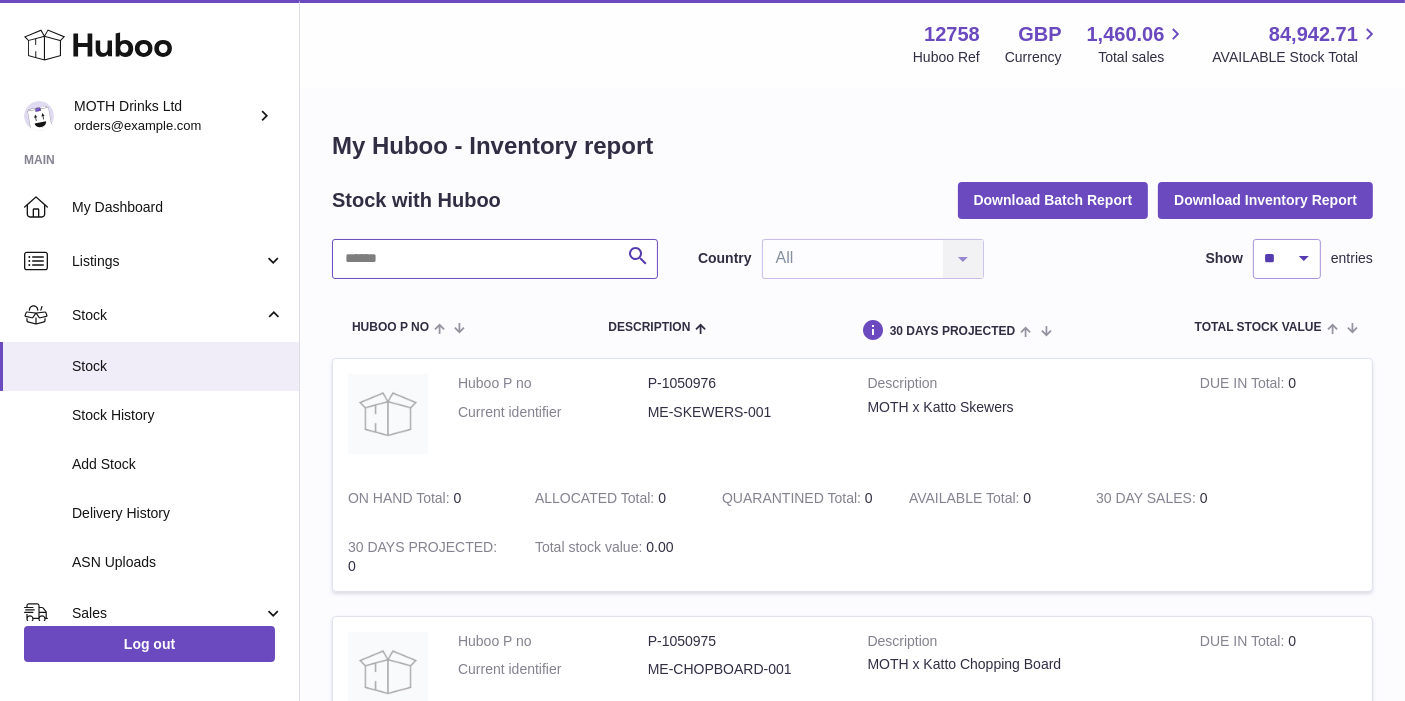 click at bounding box center [495, 259] 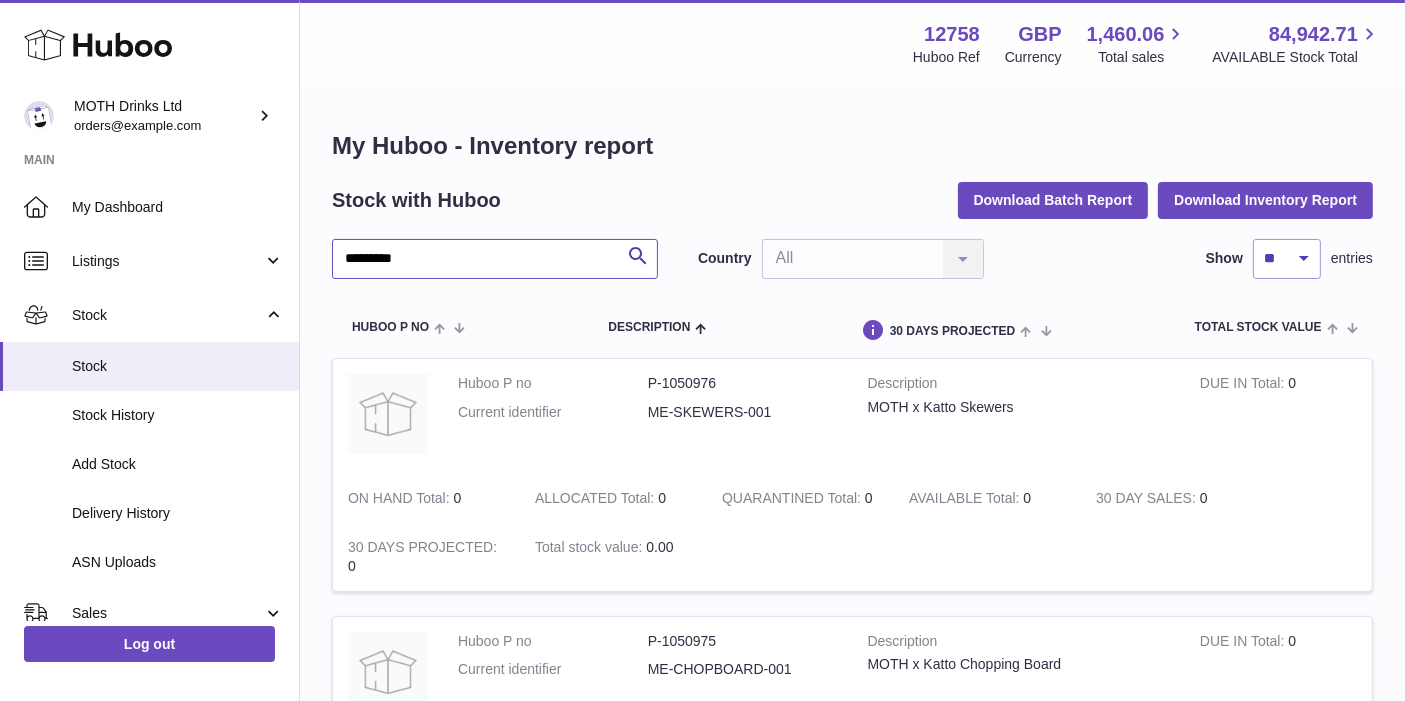 type on "*********" 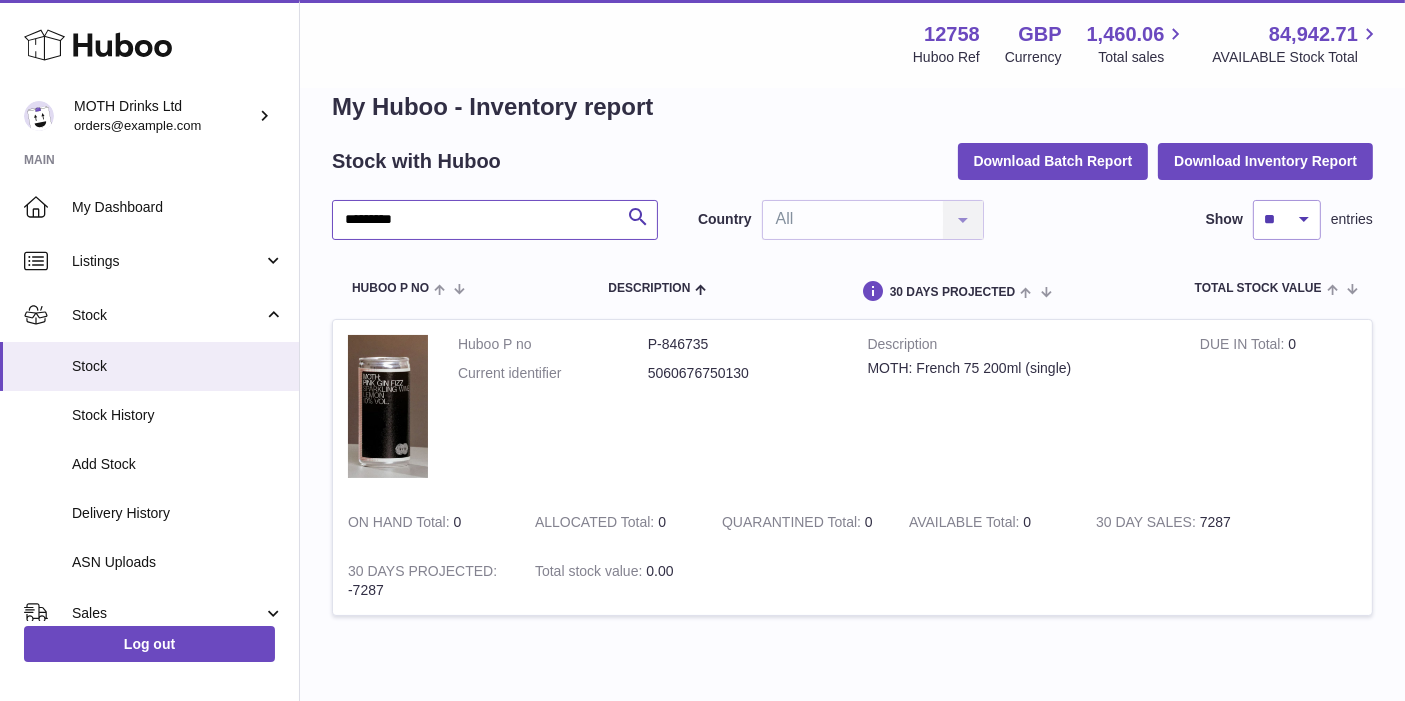 scroll, scrollTop: 40, scrollLeft: 0, axis: vertical 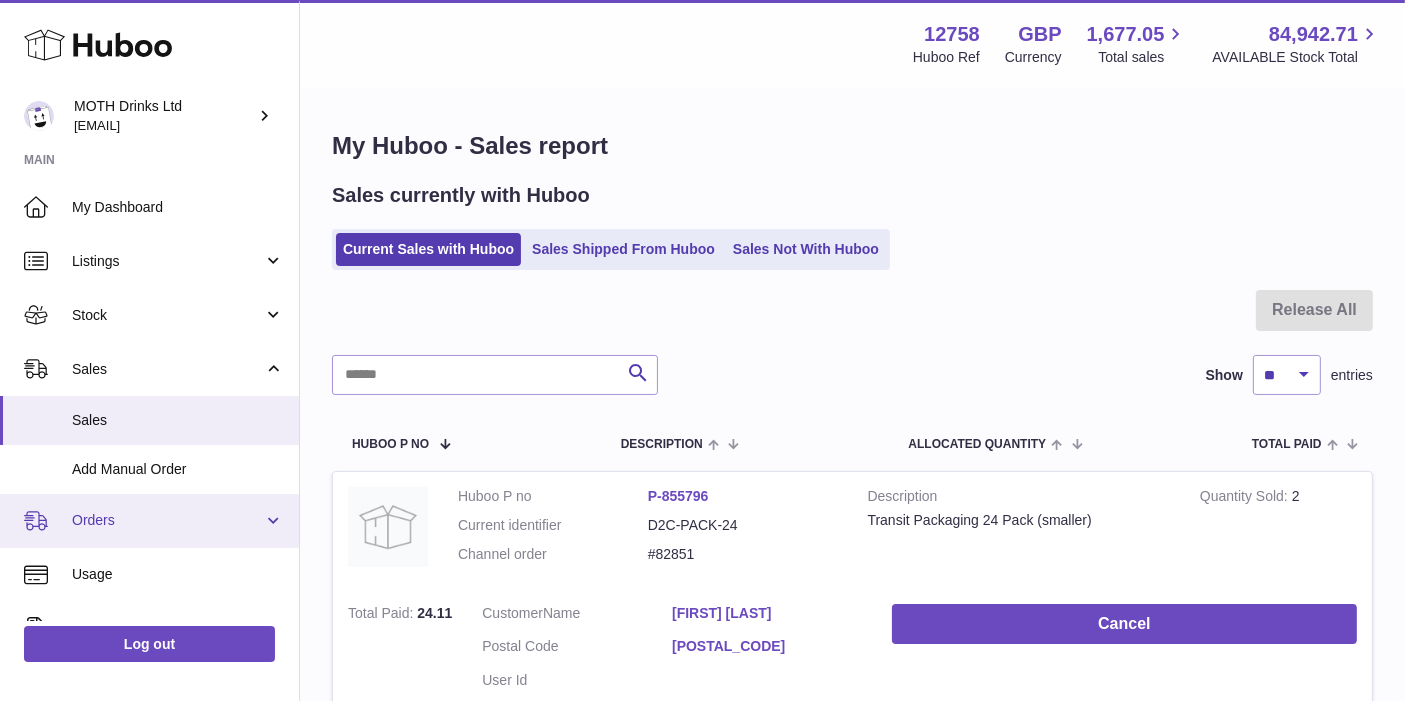 click on "Orders" at bounding box center (149, 521) 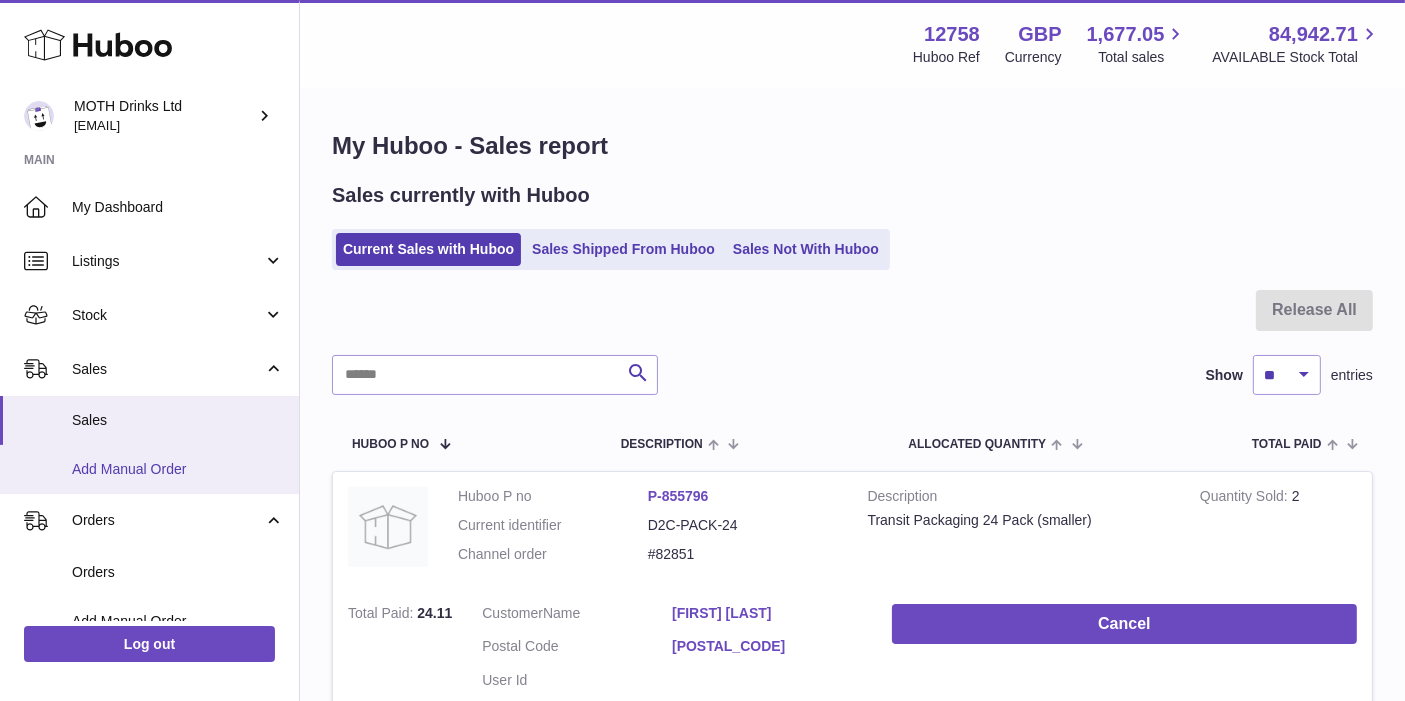 click on "Add Manual Order" at bounding box center (178, 469) 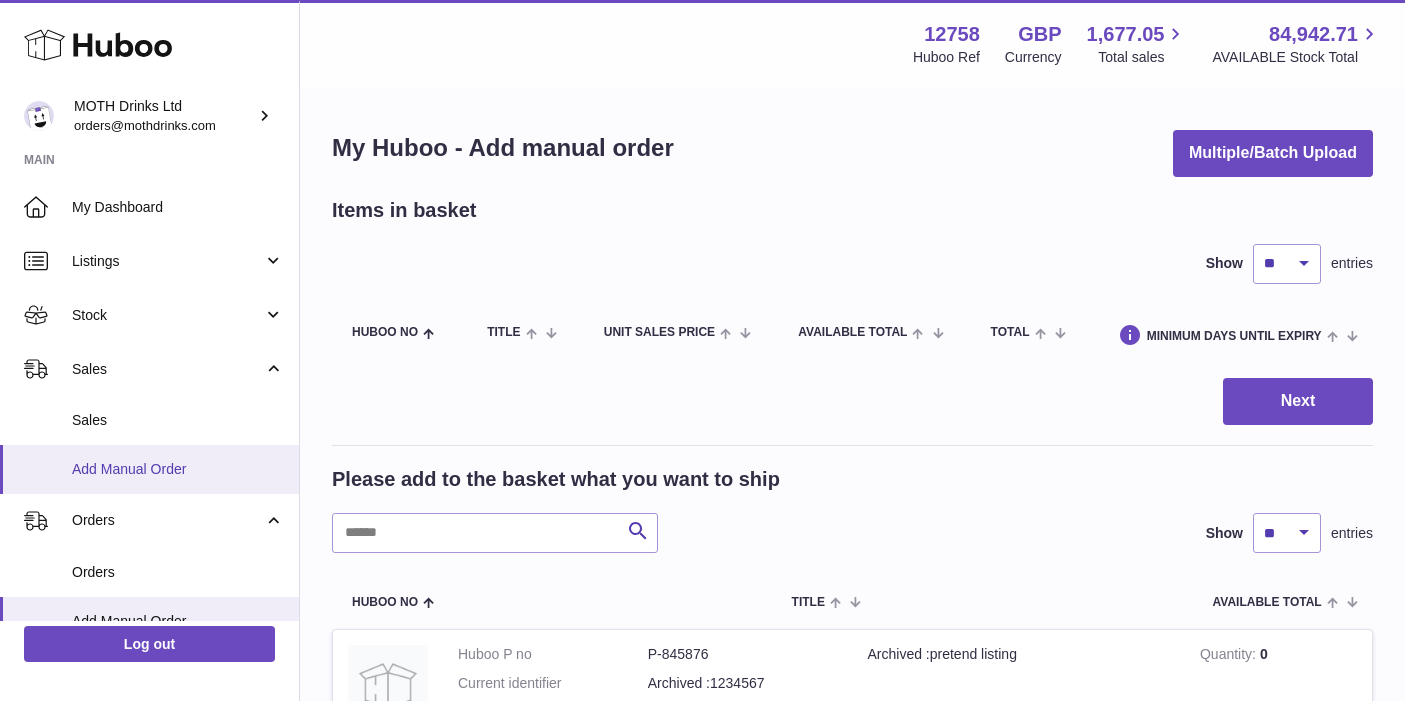 scroll, scrollTop: 0, scrollLeft: 0, axis: both 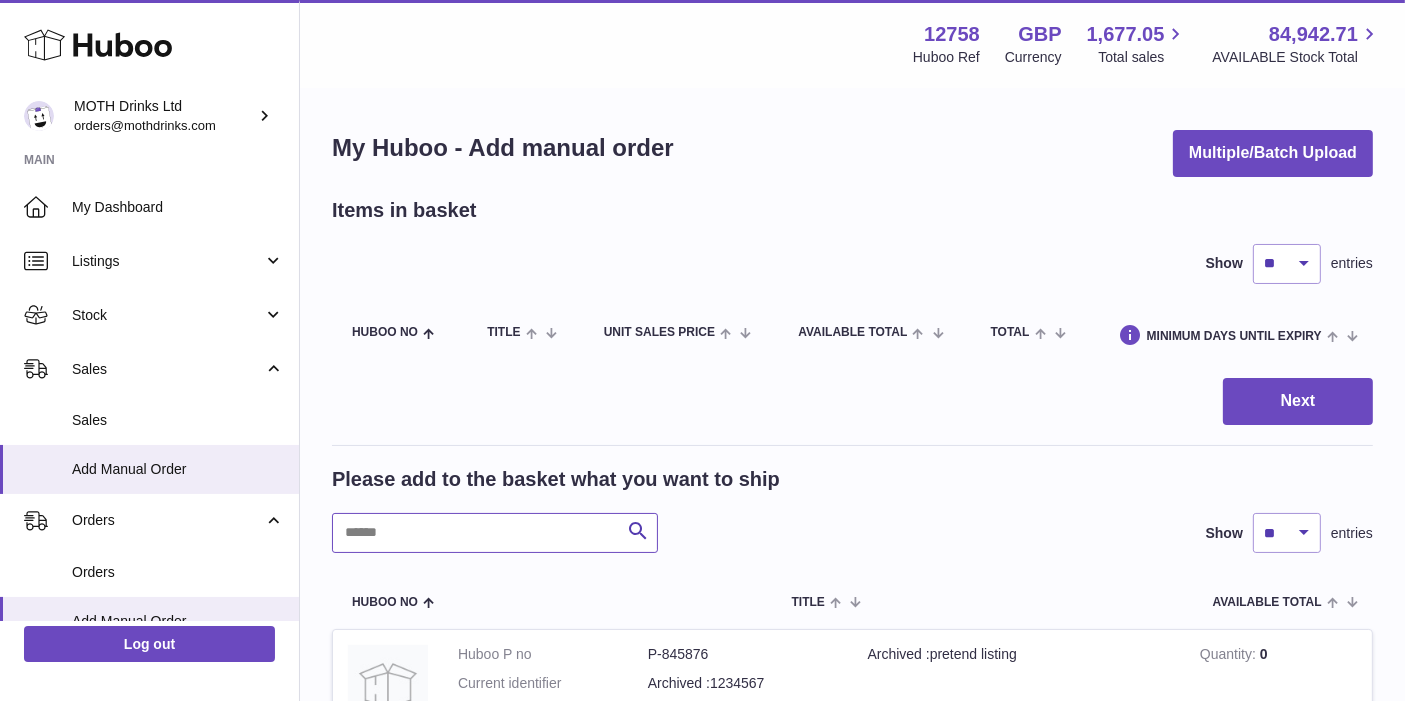 click at bounding box center (495, 533) 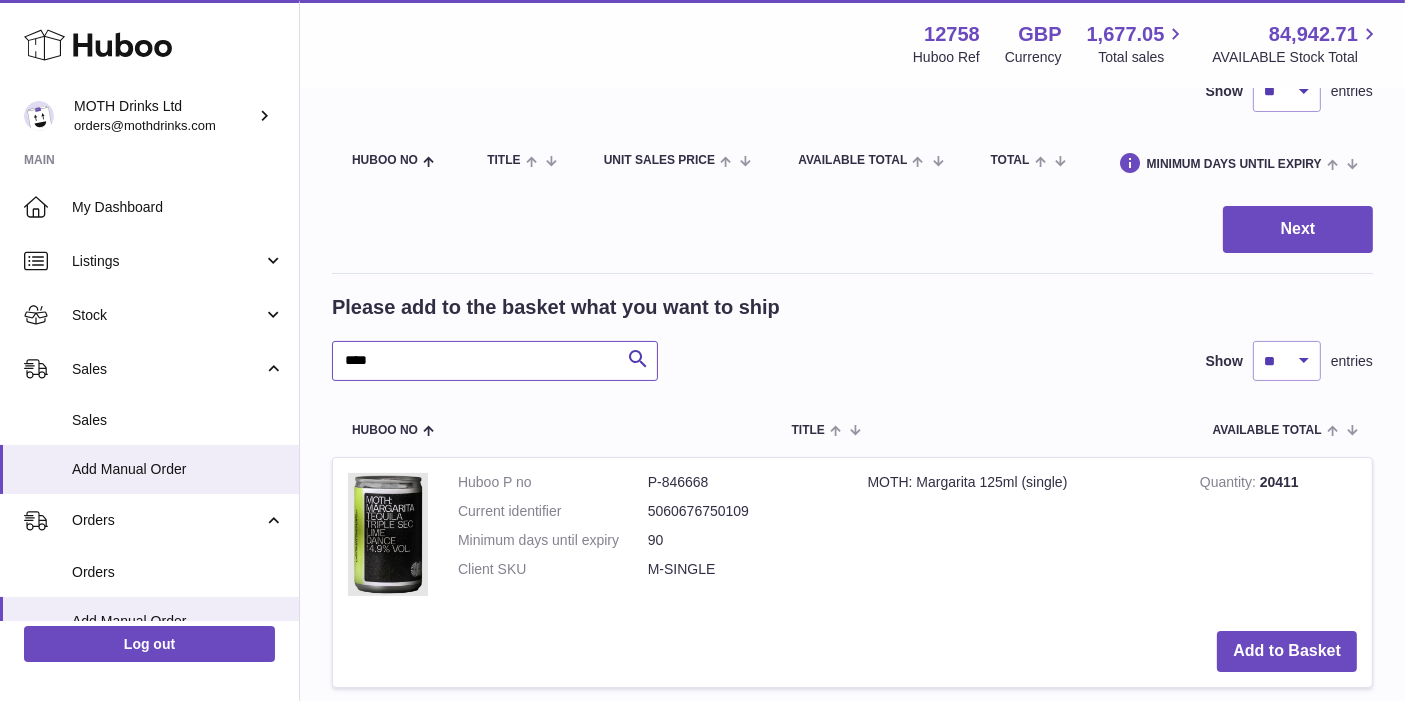 scroll, scrollTop: 173, scrollLeft: 0, axis: vertical 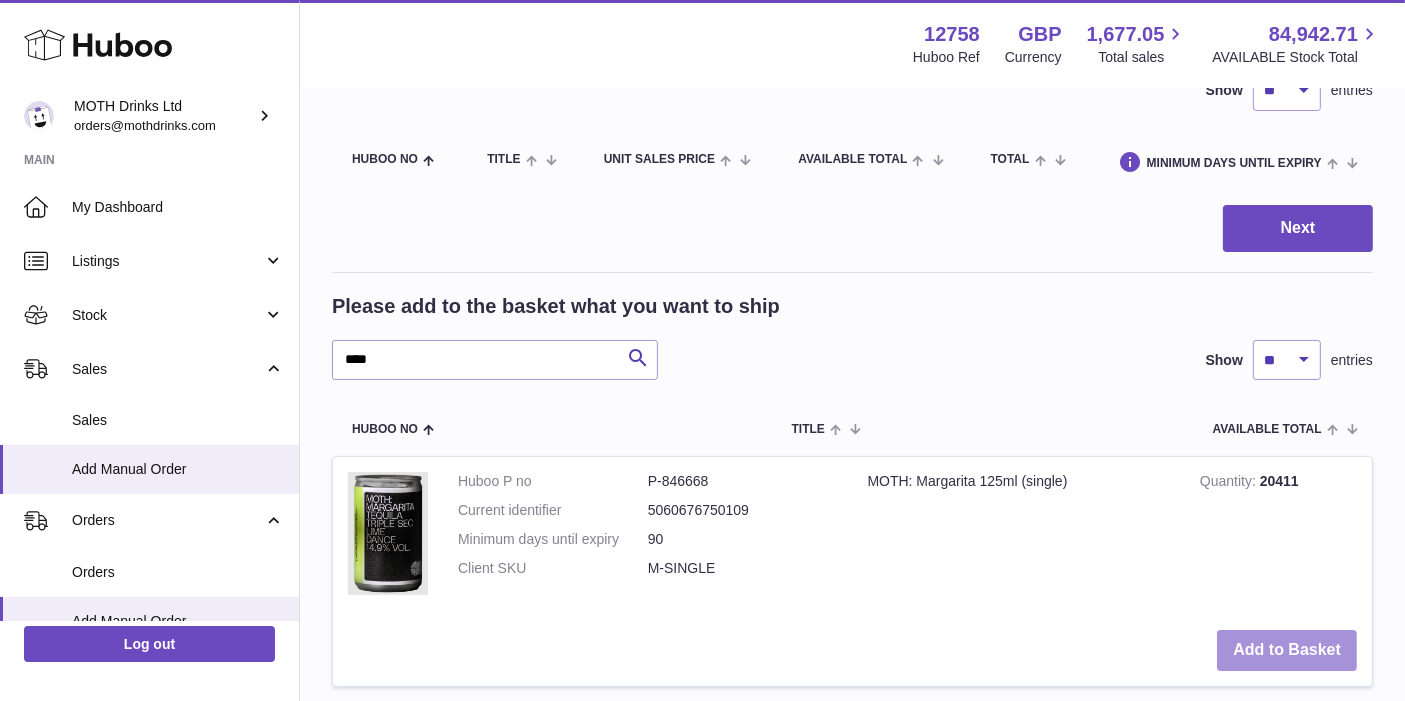 click on "Add to Basket" at bounding box center [1287, 650] 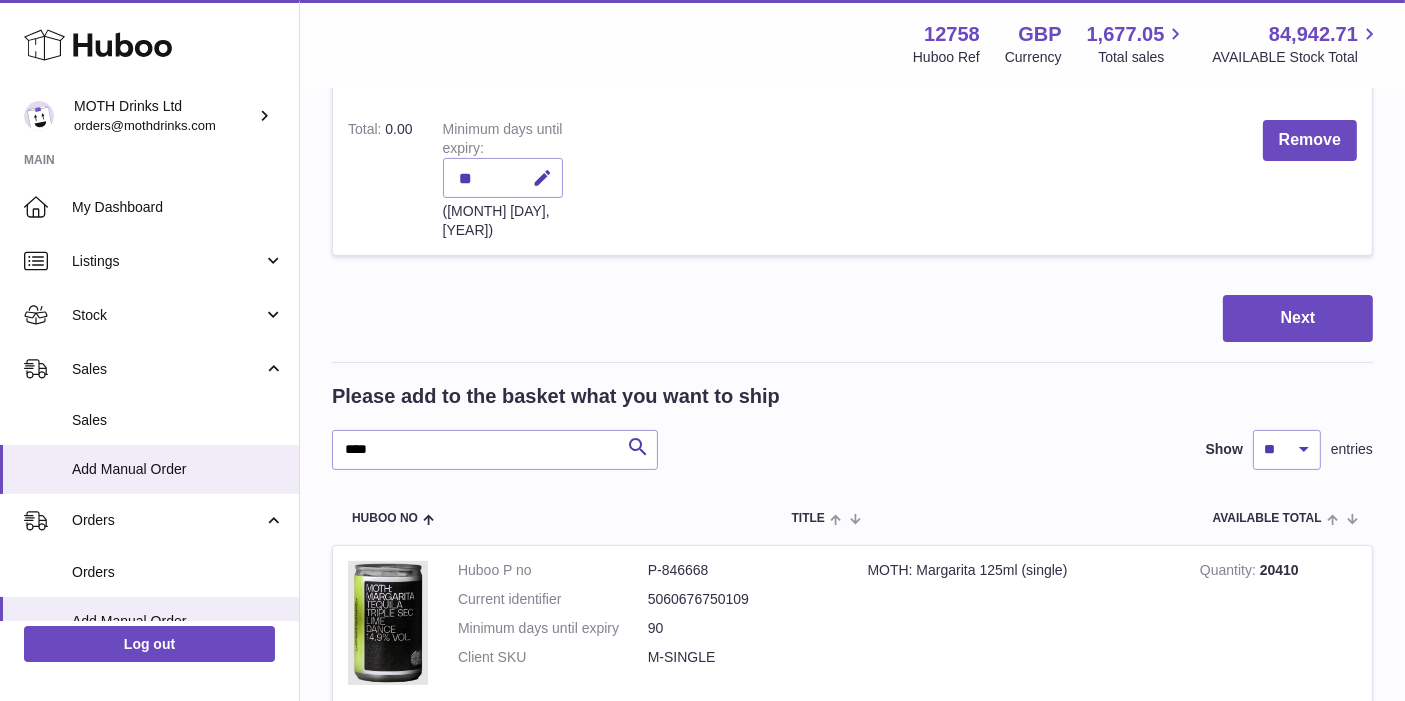 scroll, scrollTop: 425, scrollLeft: 0, axis: vertical 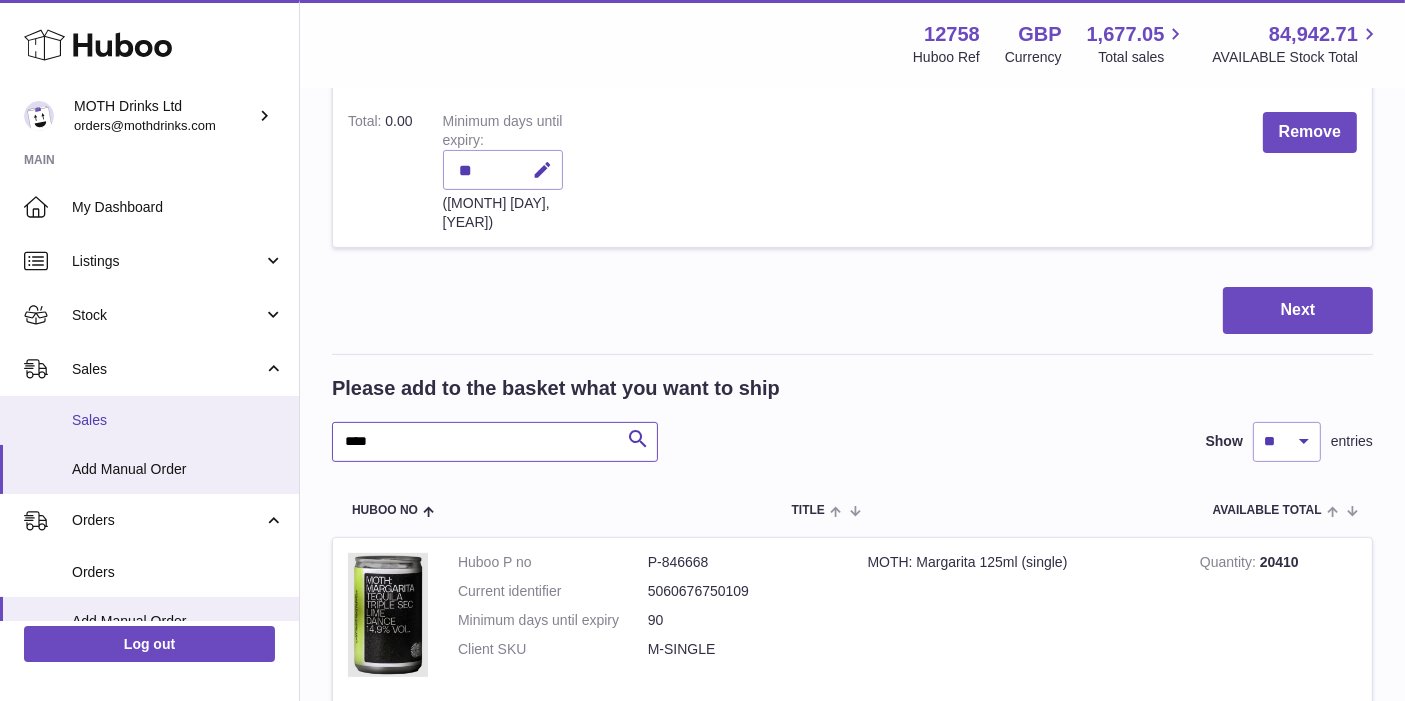 drag, startPoint x: 434, startPoint y: 424, endPoint x: 285, endPoint y: 408, distance: 149.8566 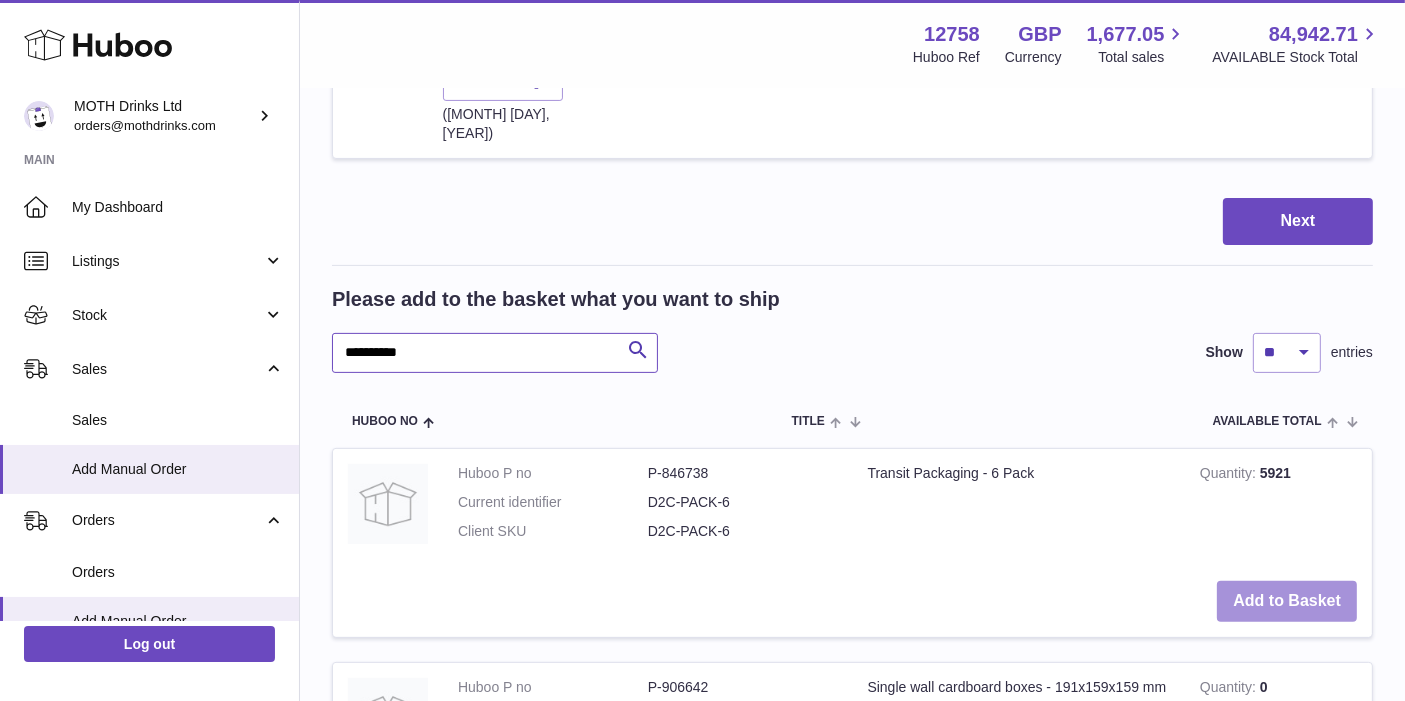 scroll, scrollTop: 512, scrollLeft: 0, axis: vertical 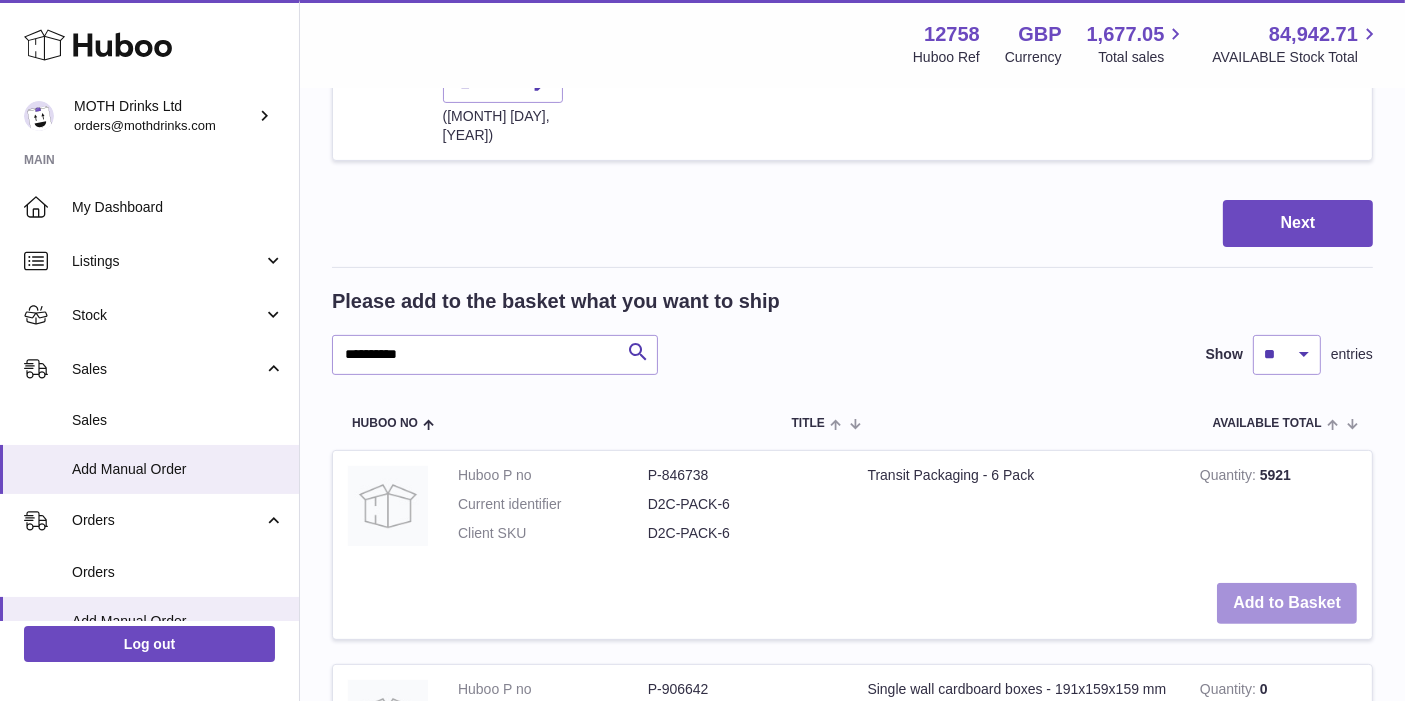 click on "Add to Basket" at bounding box center (1287, 603) 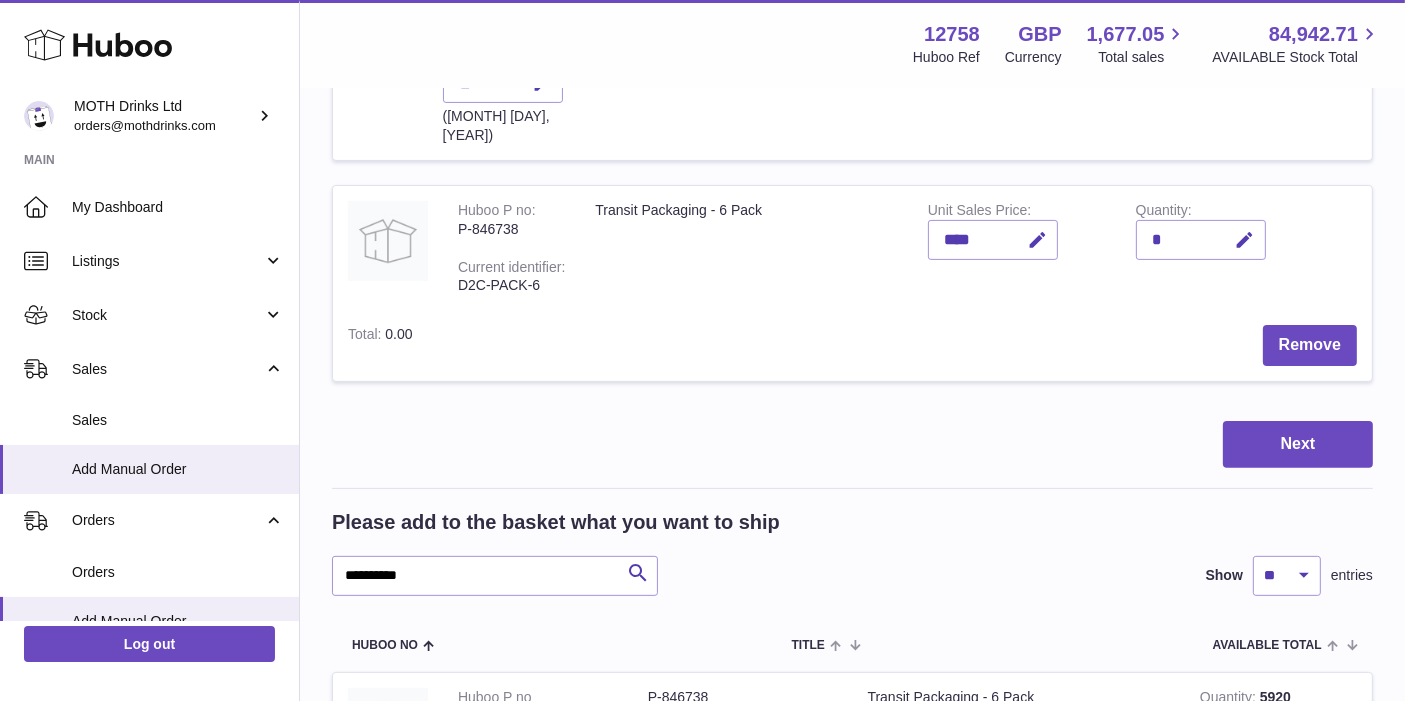 click on "**********" at bounding box center [852, 552] 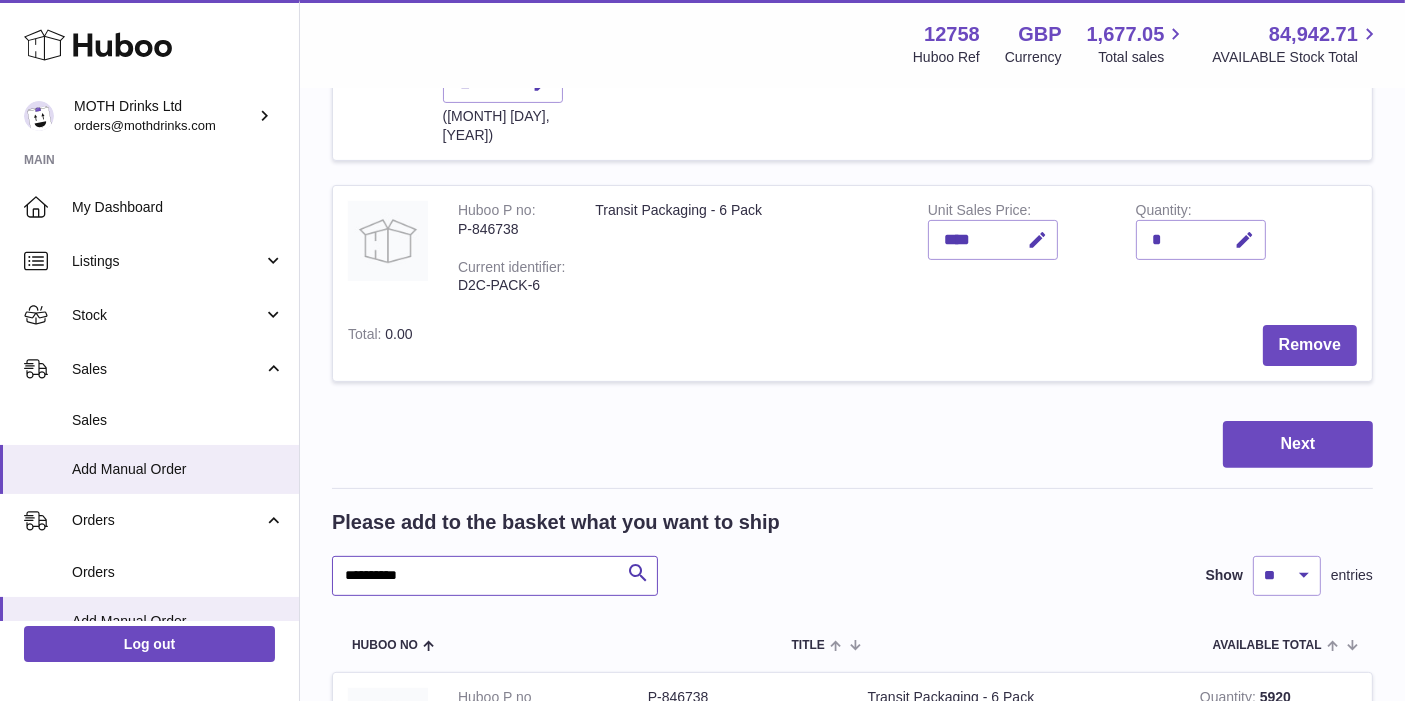 drag, startPoint x: 476, startPoint y: 552, endPoint x: 298, endPoint y: 567, distance: 178.6309 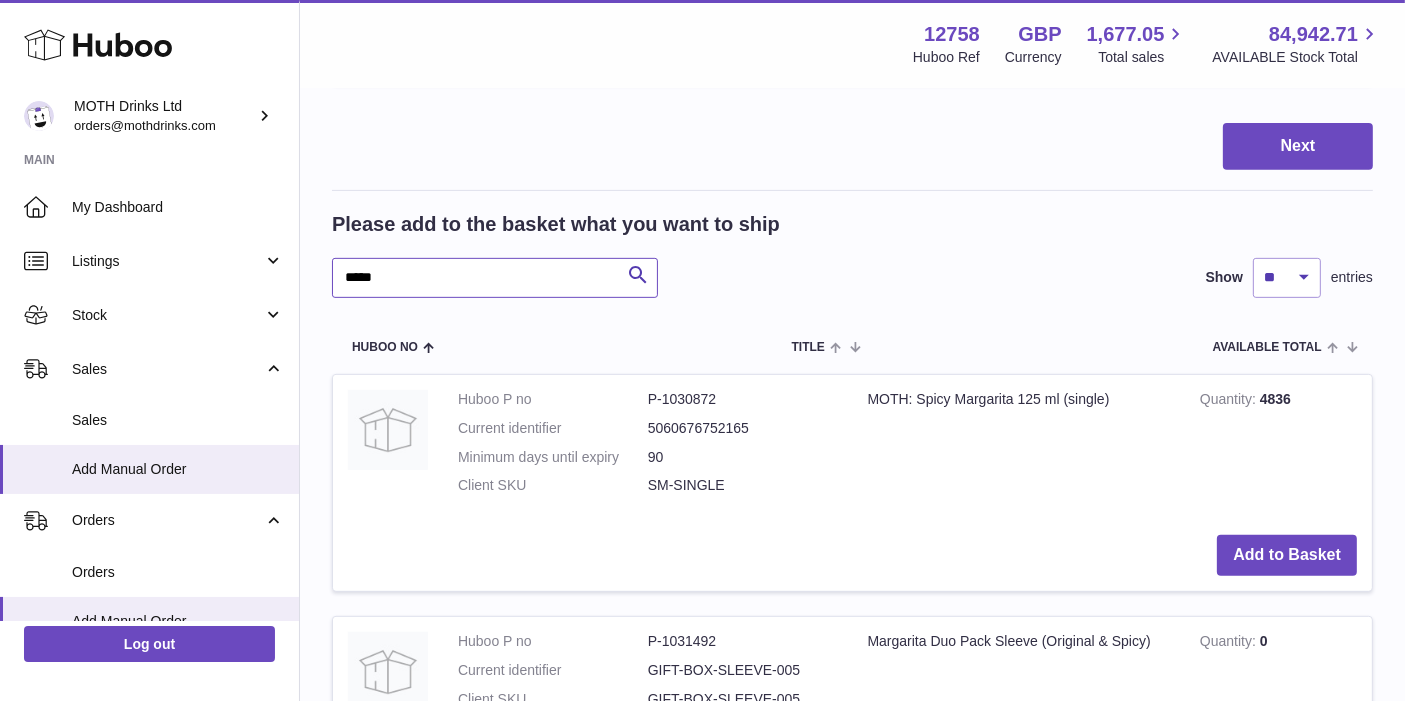 scroll, scrollTop: 812, scrollLeft: 0, axis: vertical 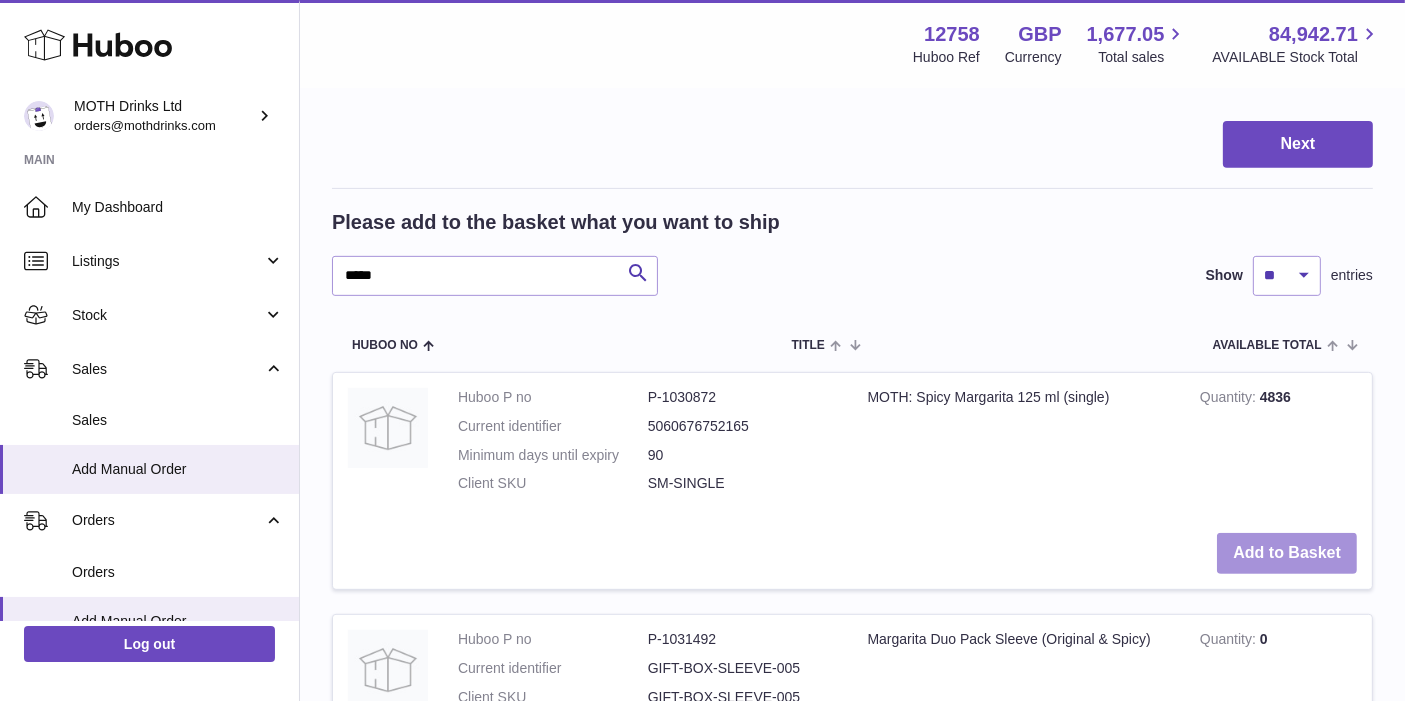 click on "Add to Basket" at bounding box center [1287, 553] 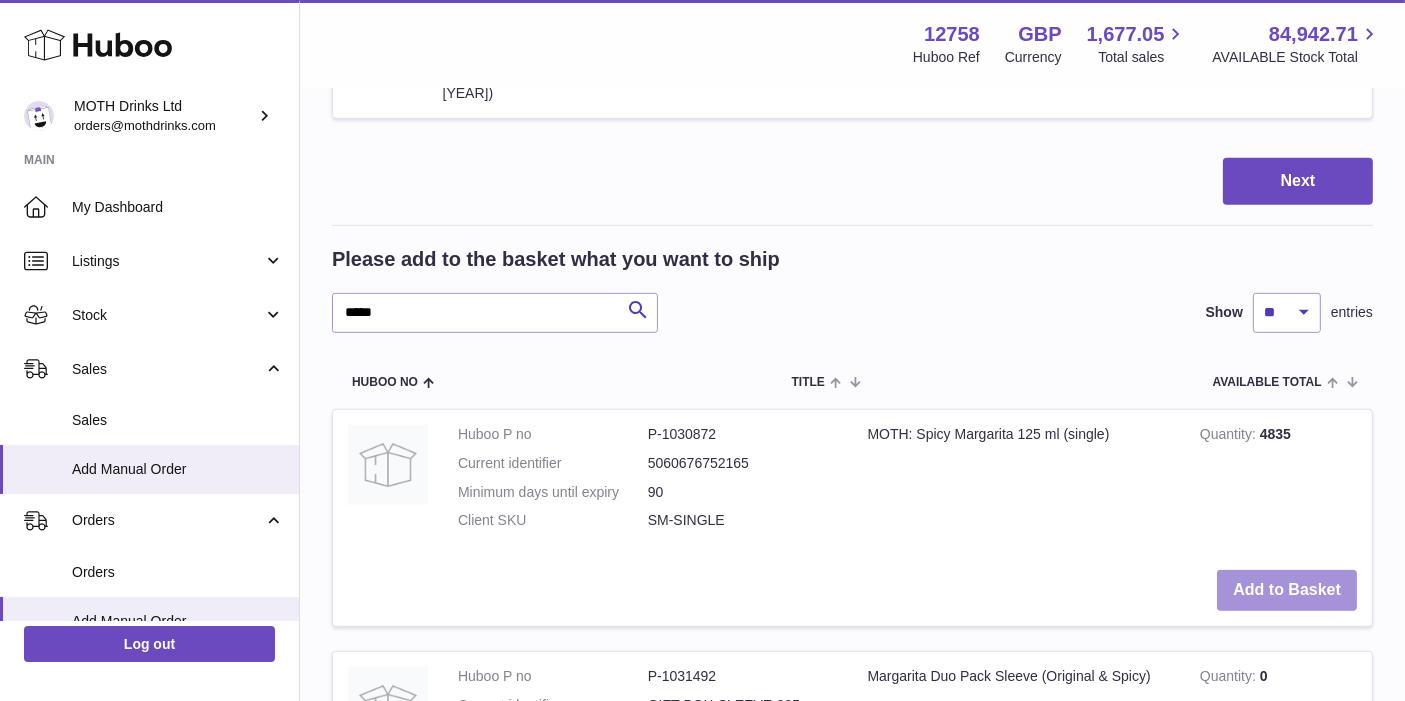 scroll, scrollTop: 1117, scrollLeft: 0, axis: vertical 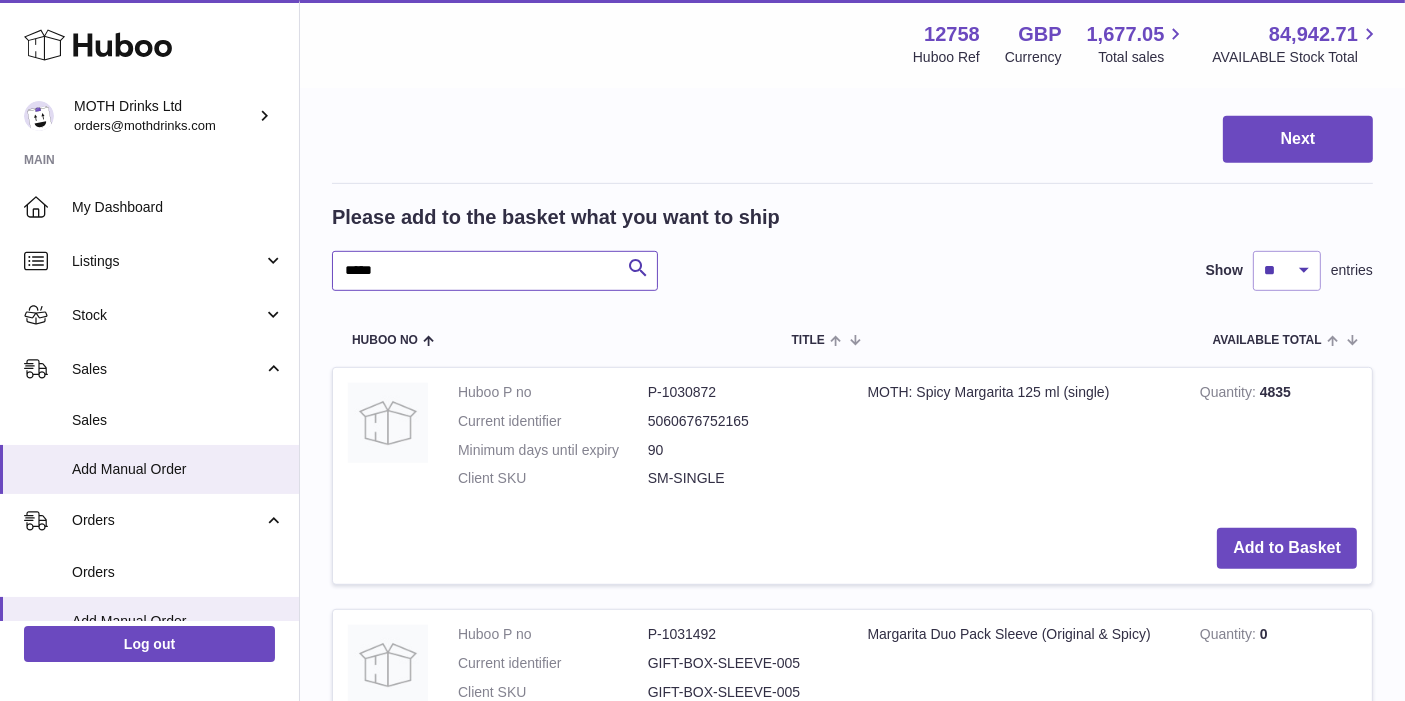drag, startPoint x: 491, startPoint y: 232, endPoint x: 320, endPoint y: 218, distance: 171.57214 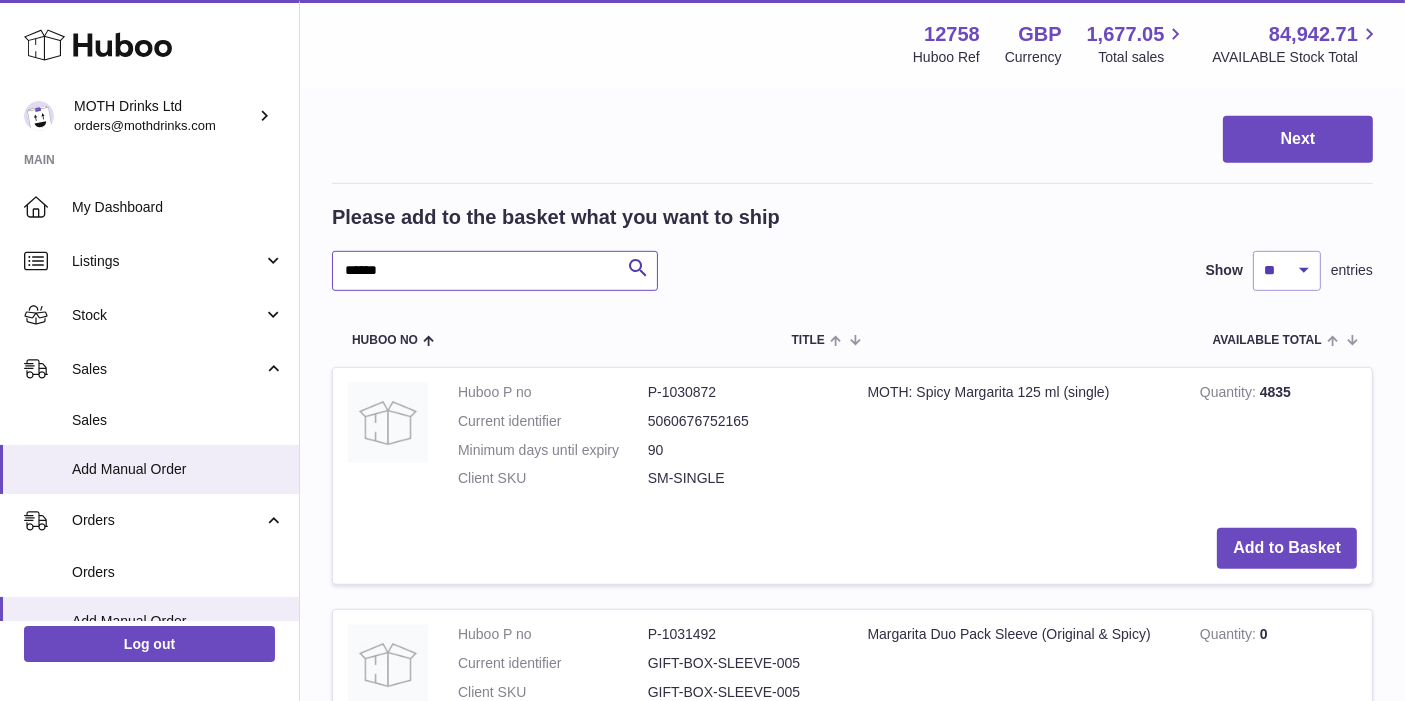 type on "******" 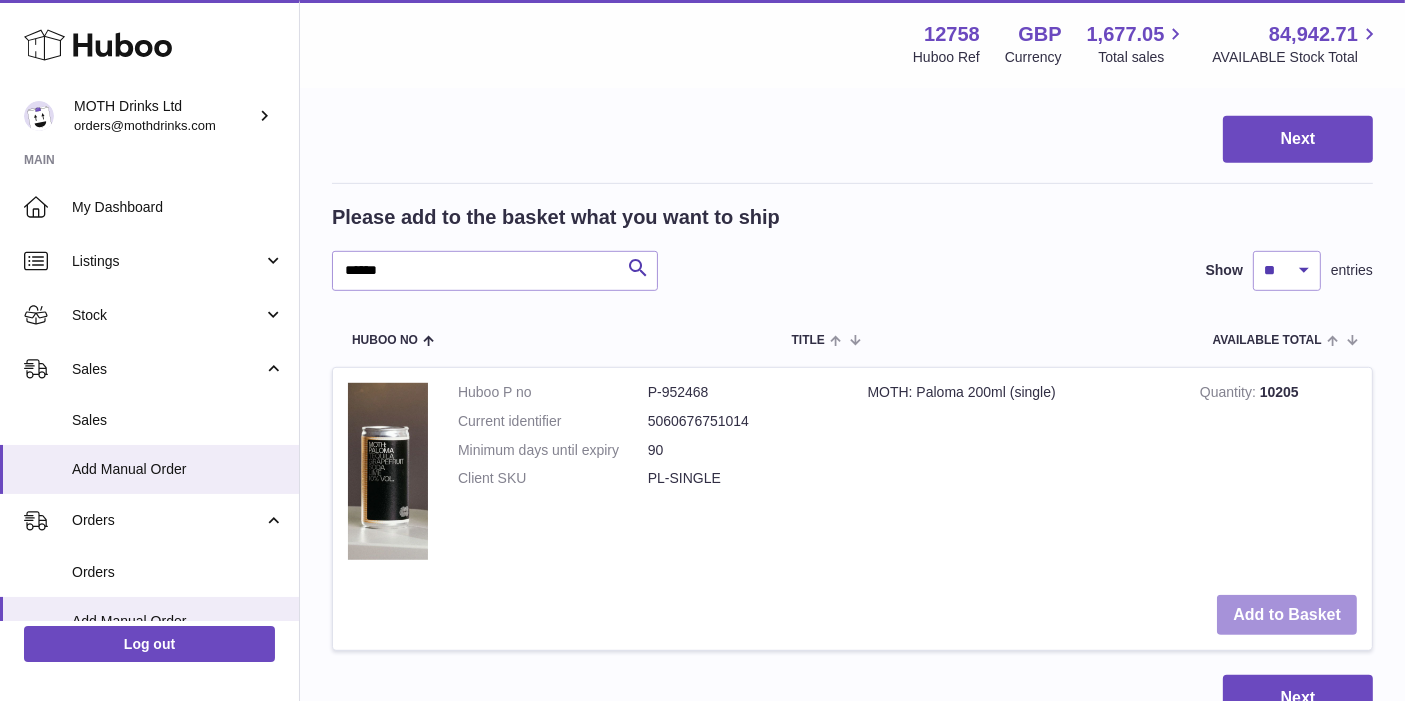click on "Add to Basket" at bounding box center (1287, 615) 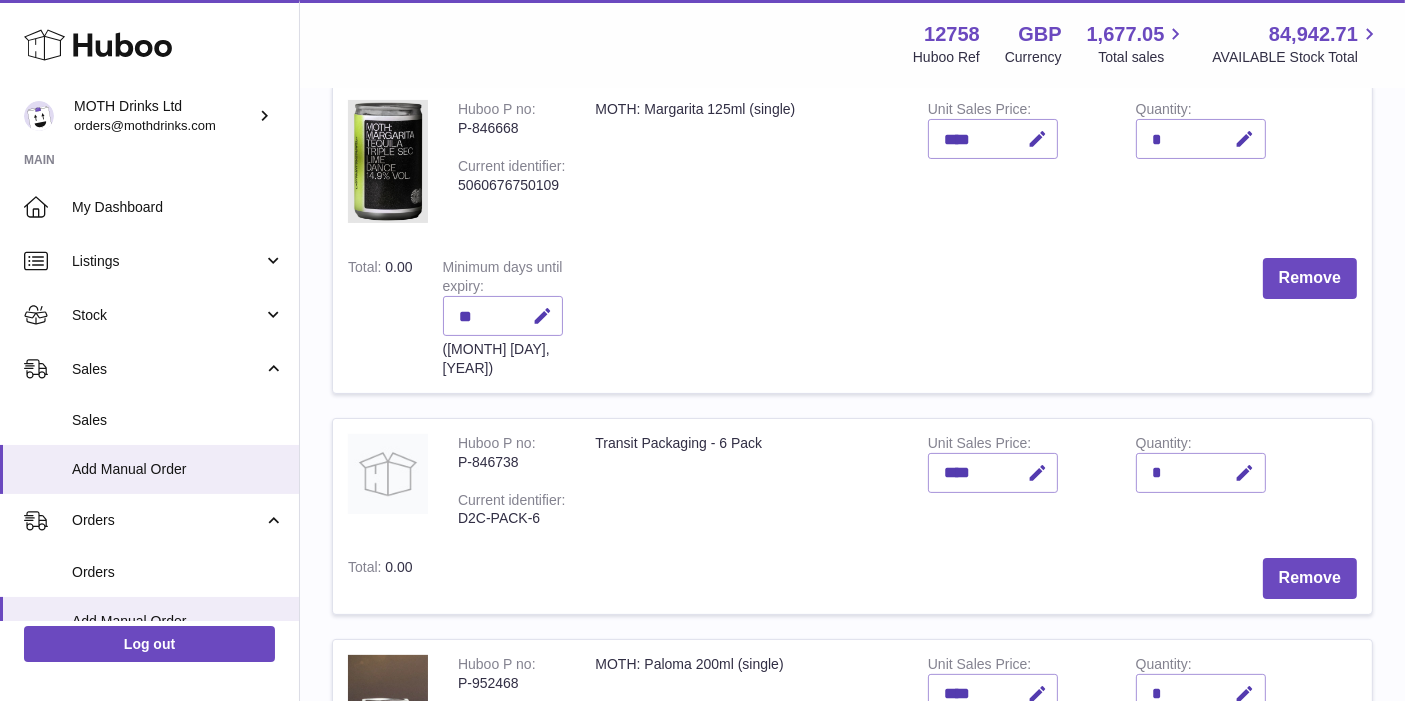 scroll, scrollTop: 148, scrollLeft: 0, axis: vertical 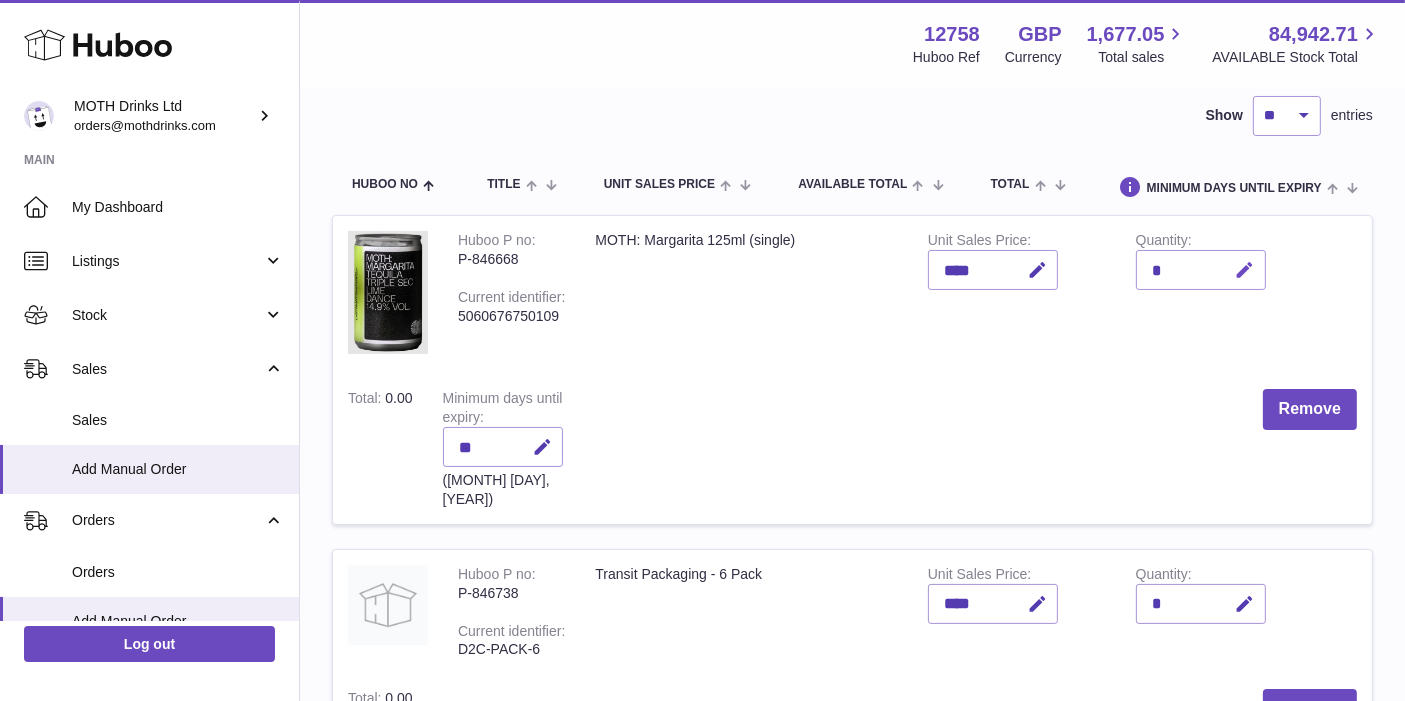 click at bounding box center (1242, 270) 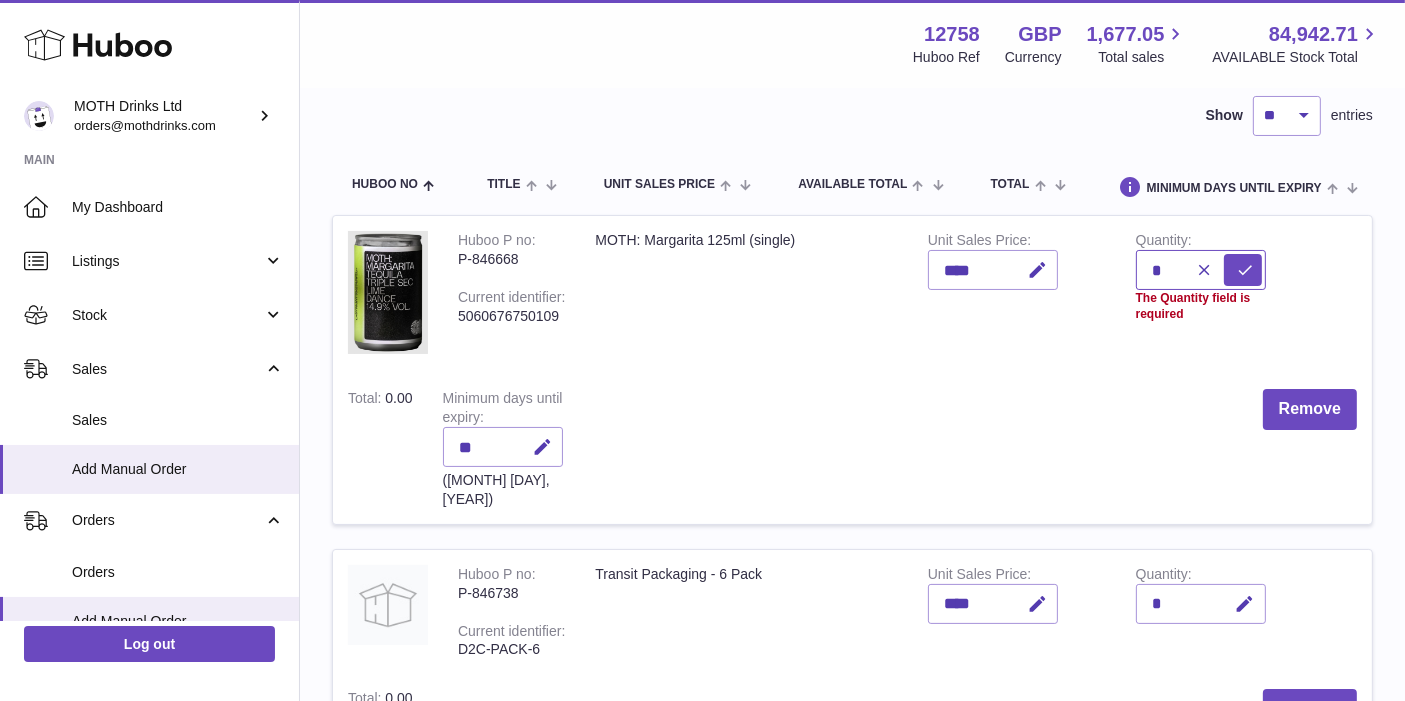 type on "*" 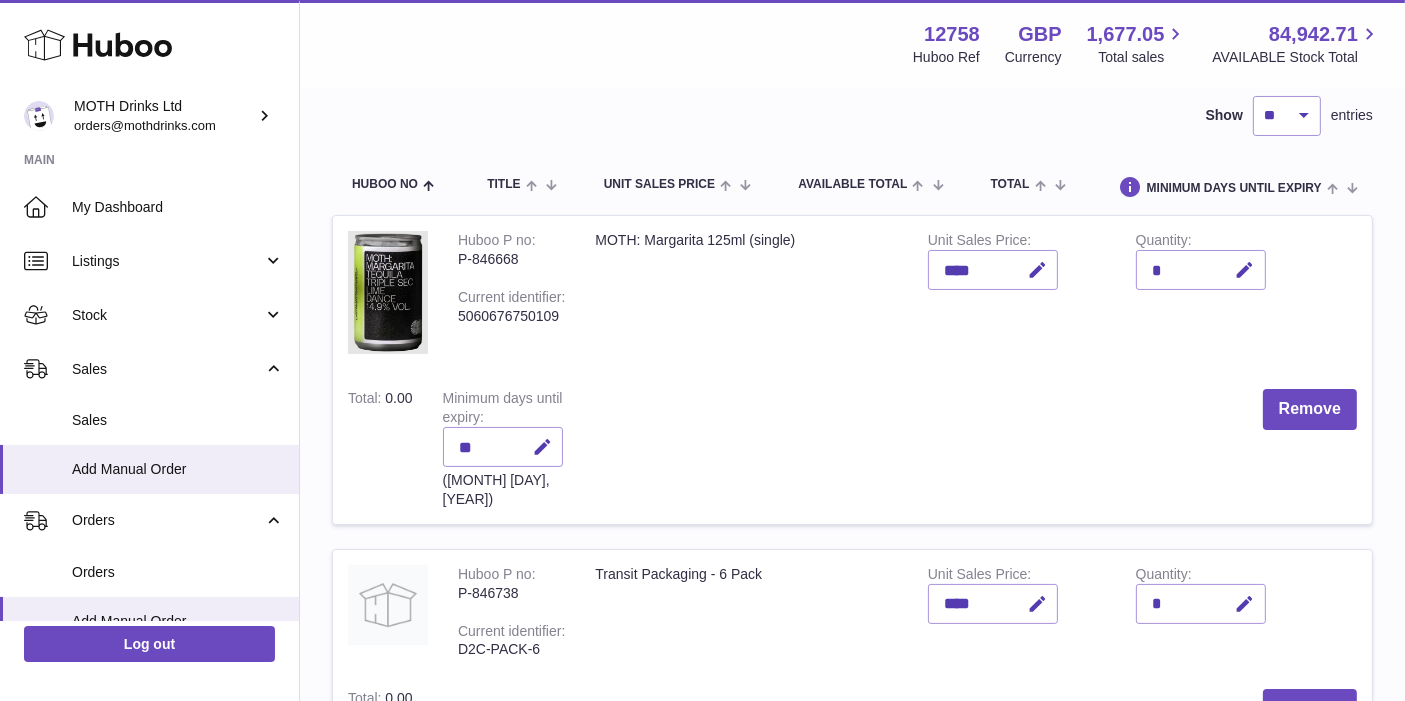 click on "*" at bounding box center (1201, 604) 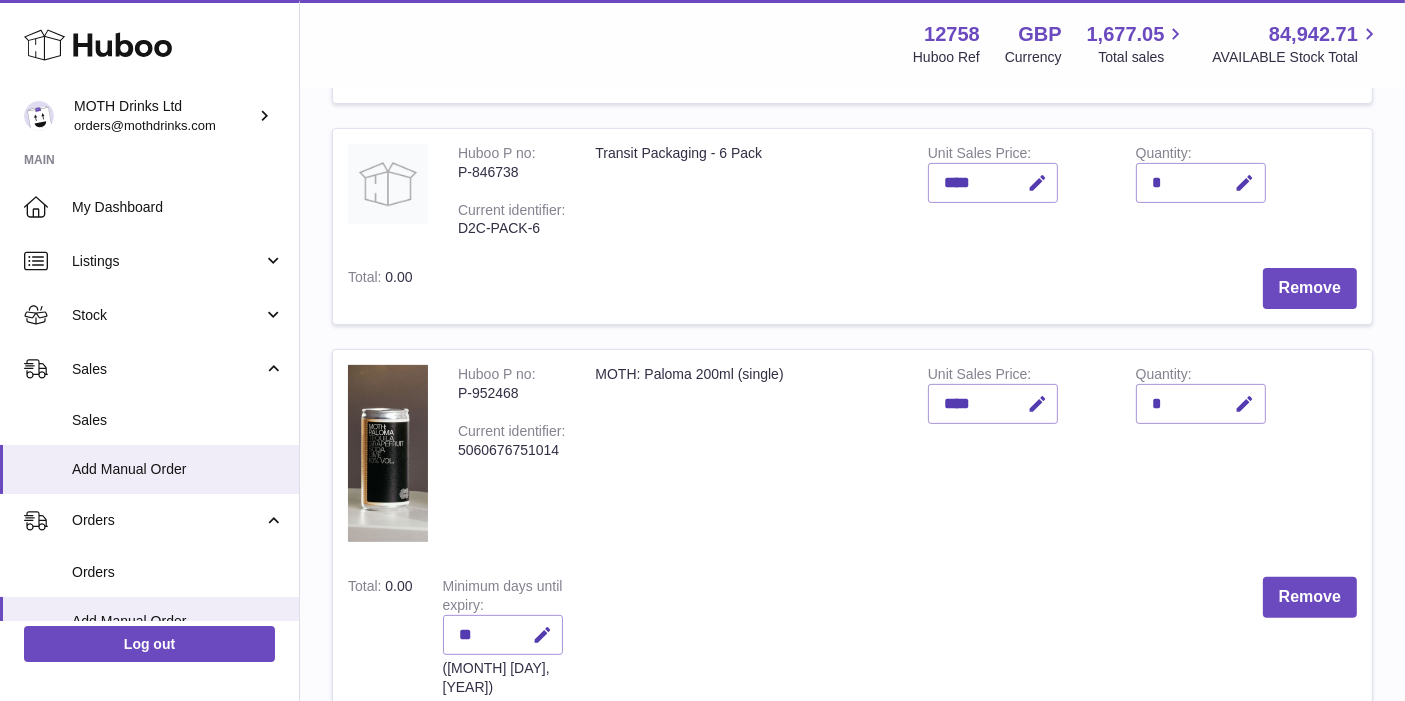 scroll, scrollTop: 592, scrollLeft: 0, axis: vertical 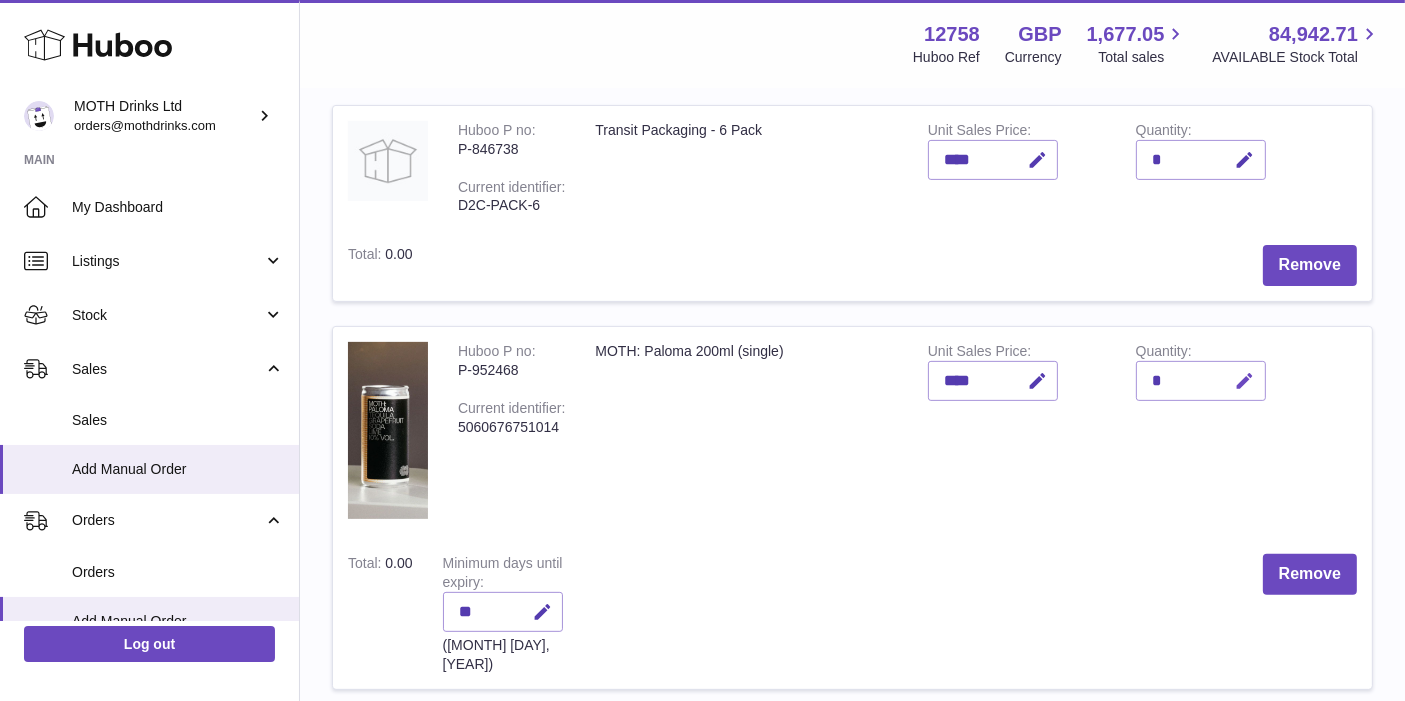 click at bounding box center (1245, 381) 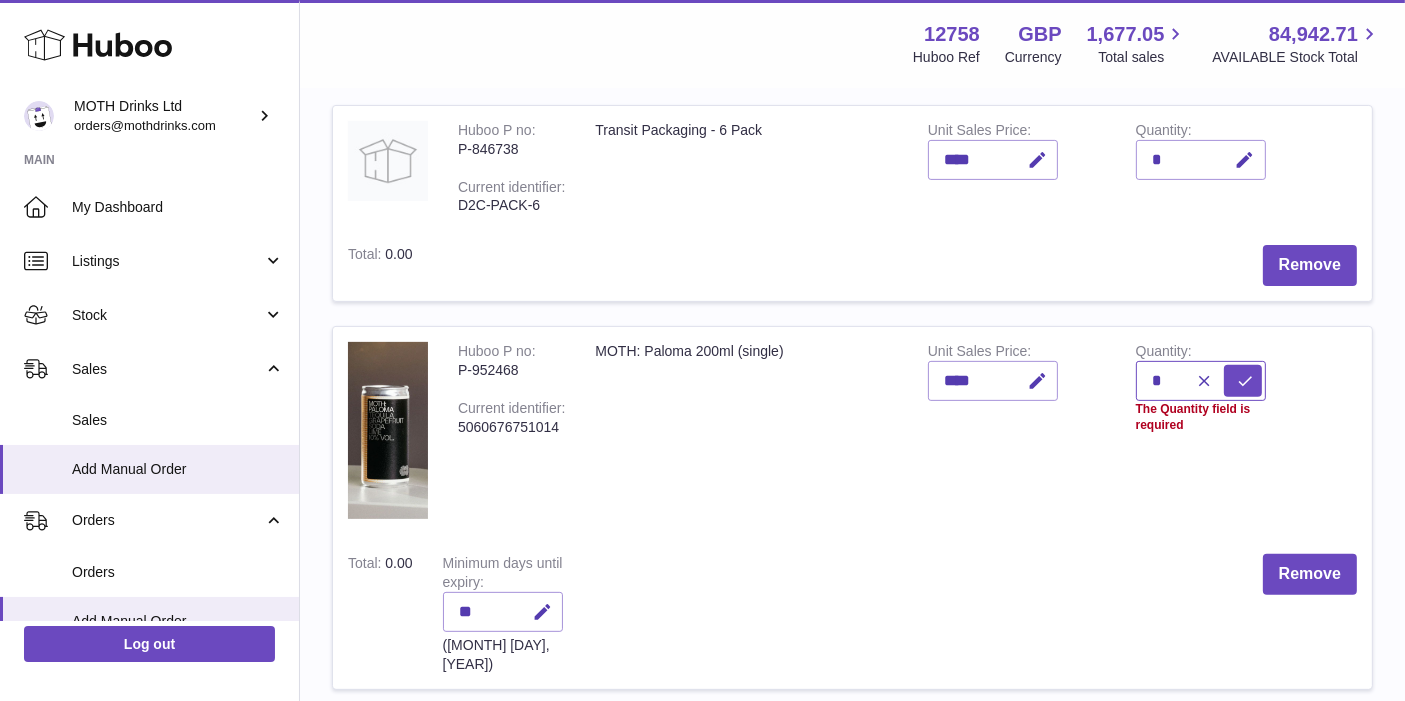 type on "*" 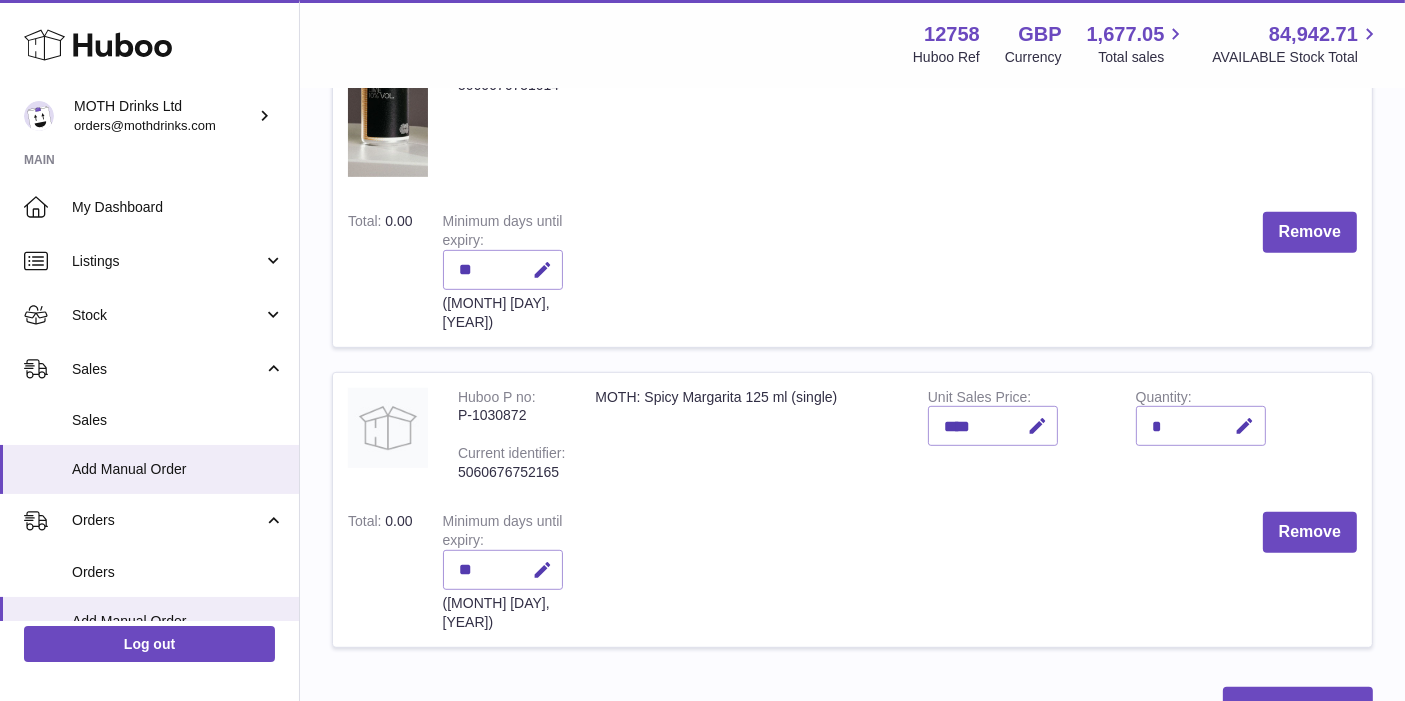 scroll, scrollTop: 994, scrollLeft: 0, axis: vertical 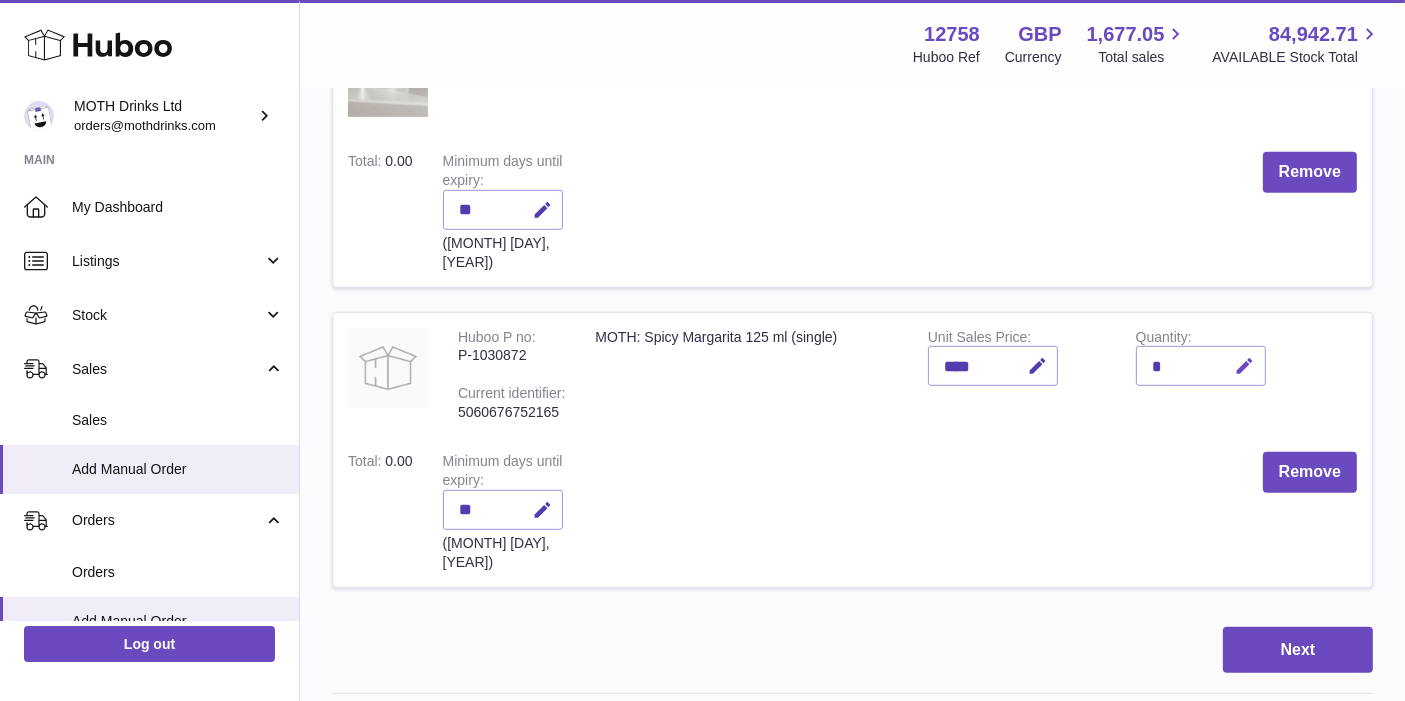 click at bounding box center [1245, 366] 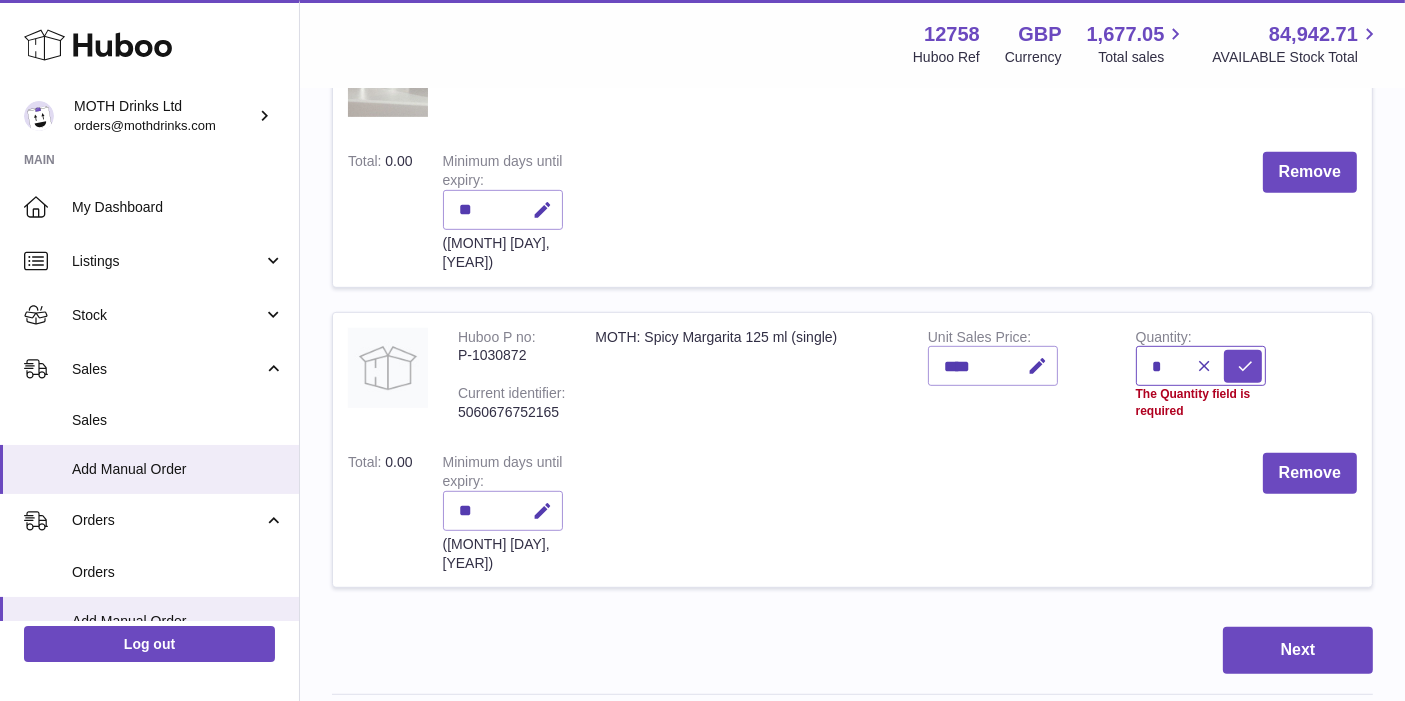 type on "*" 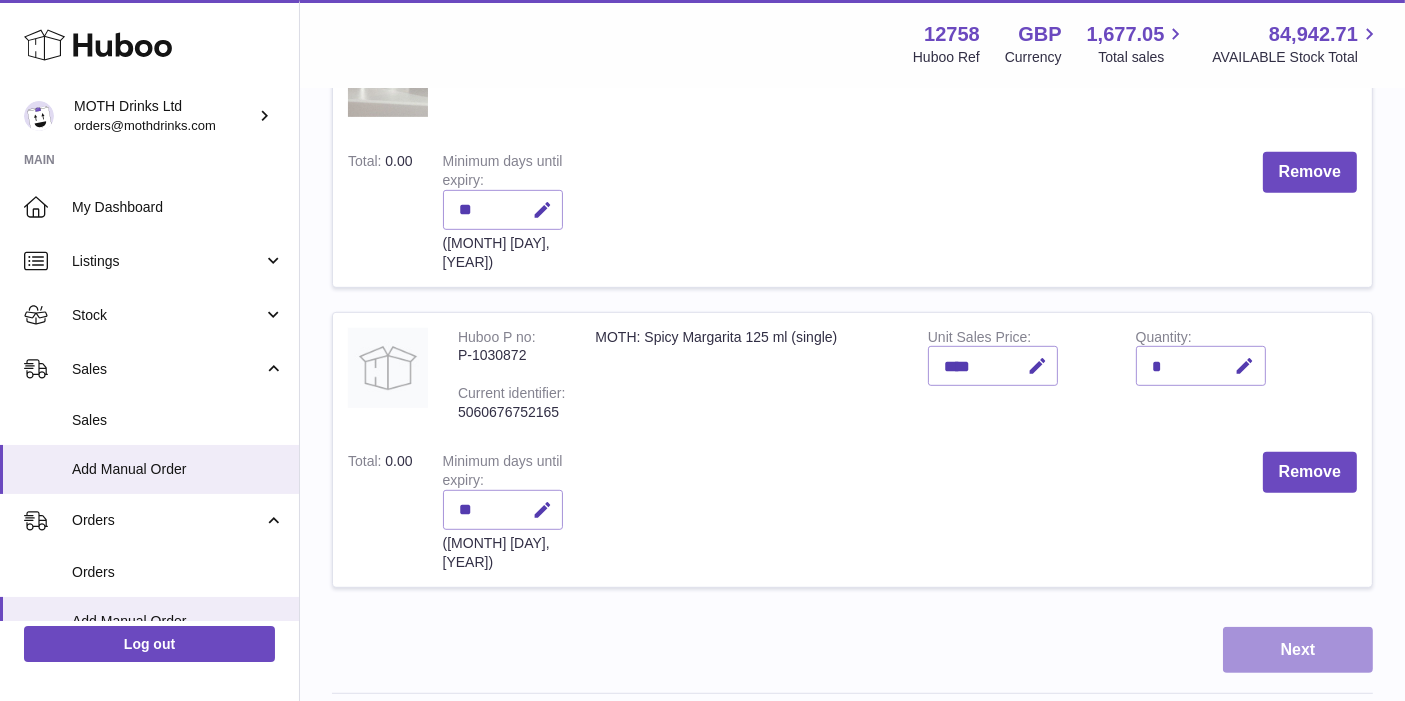 click on "Next" at bounding box center (1298, 650) 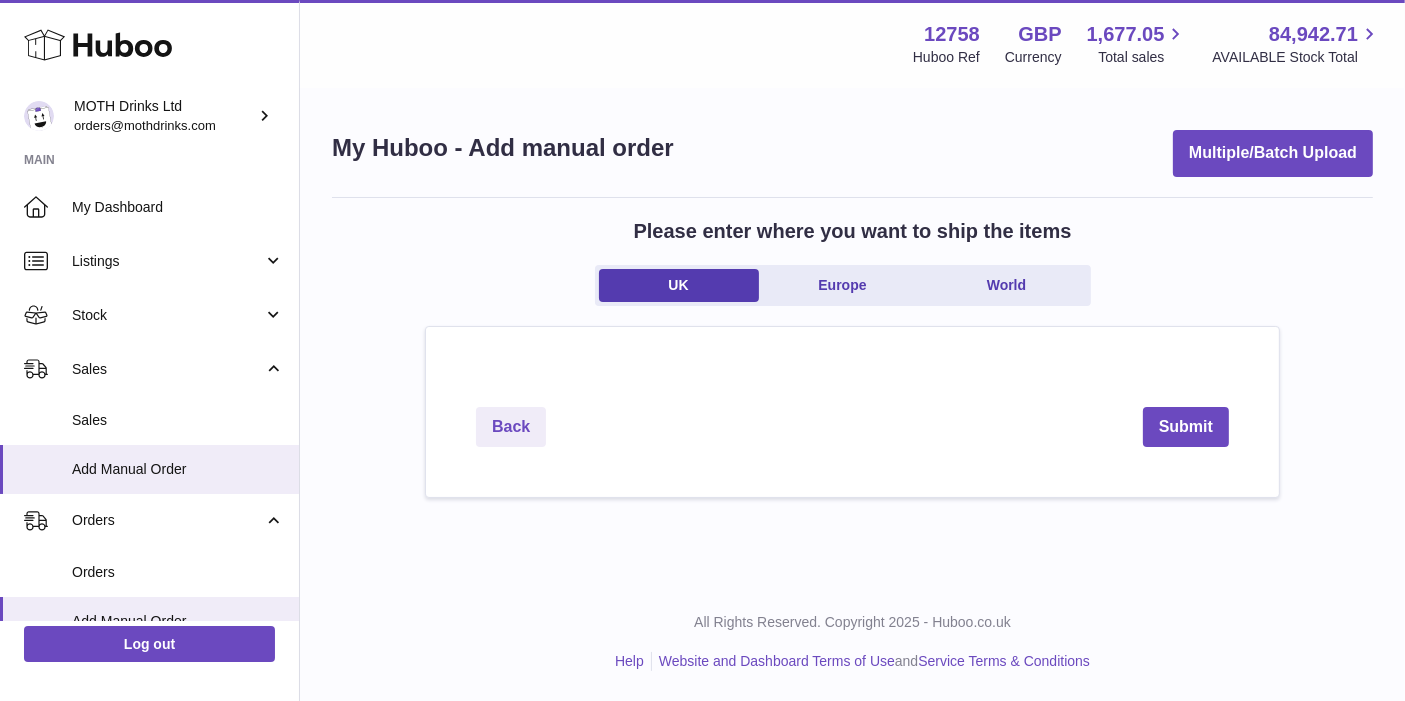 scroll, scrollTop: 0, scrollLeft: 0, axis: both 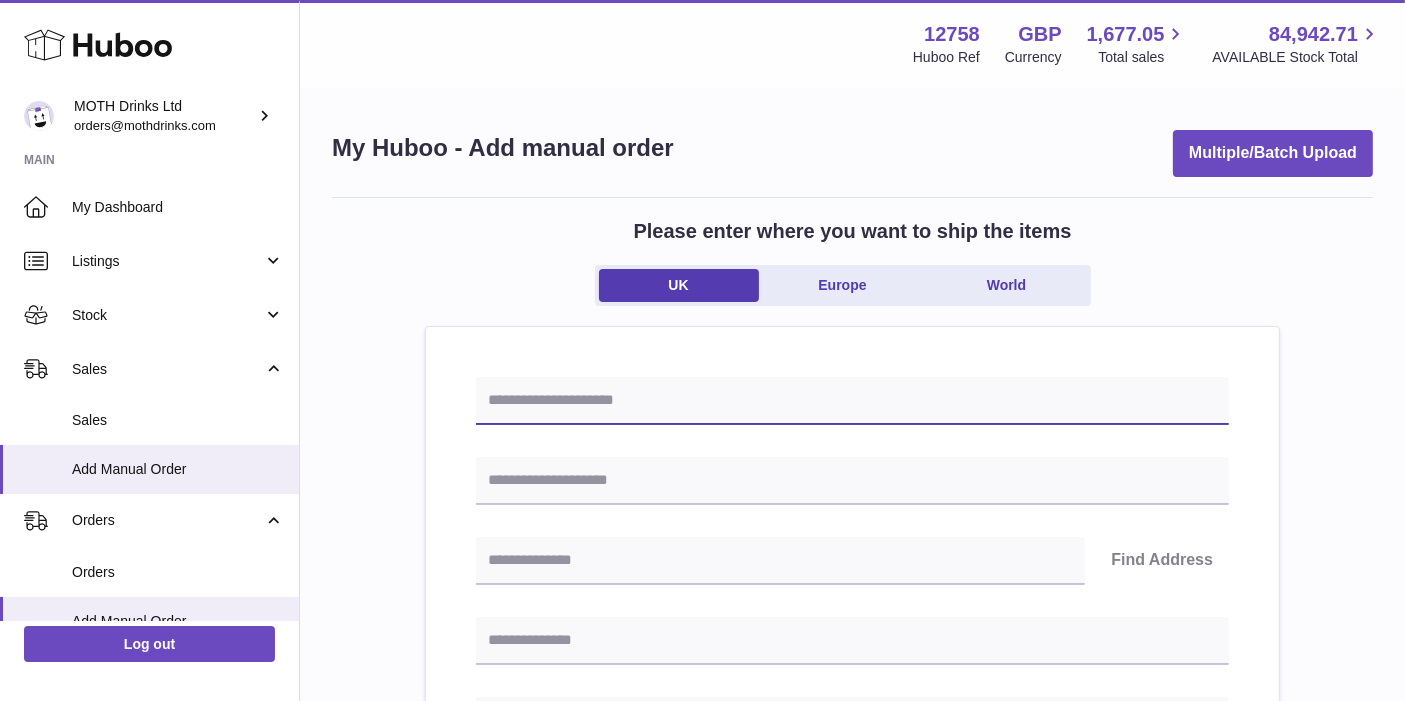 click at bounding box center (852, 401) 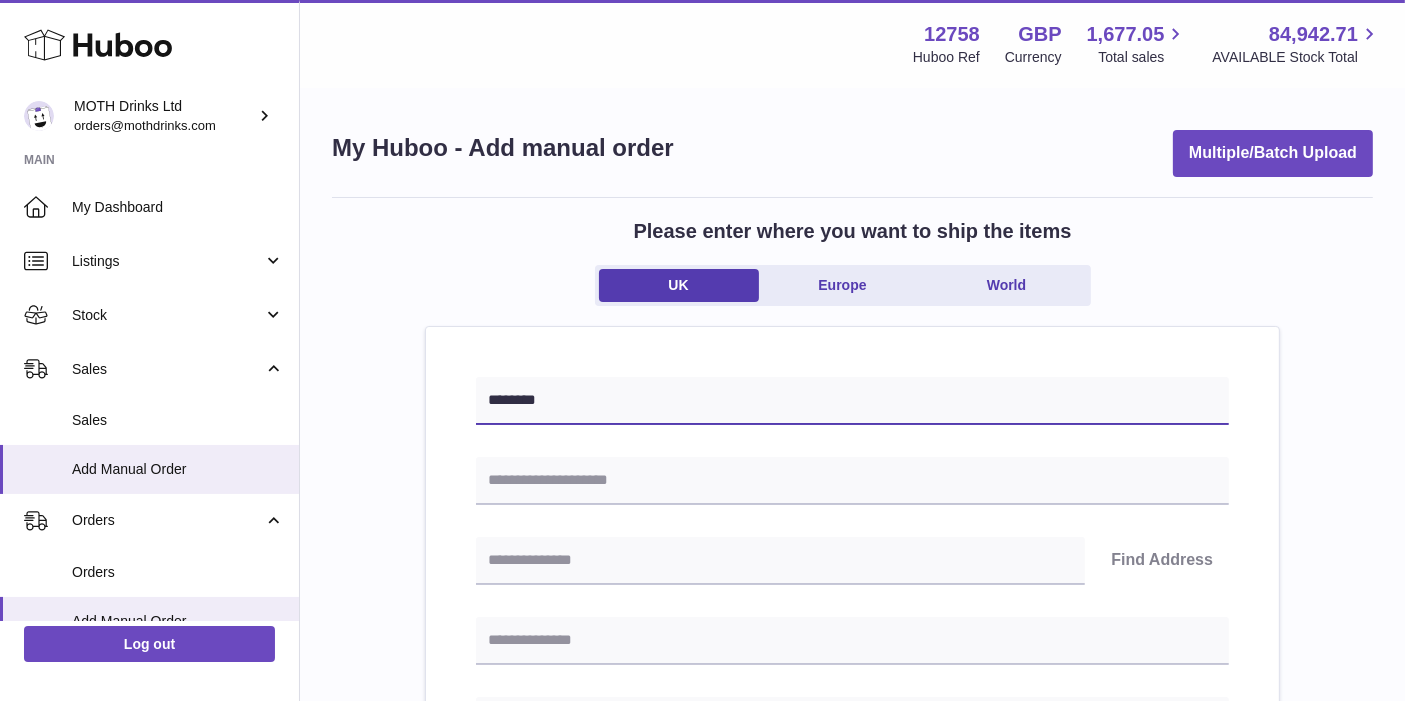 type on "********" 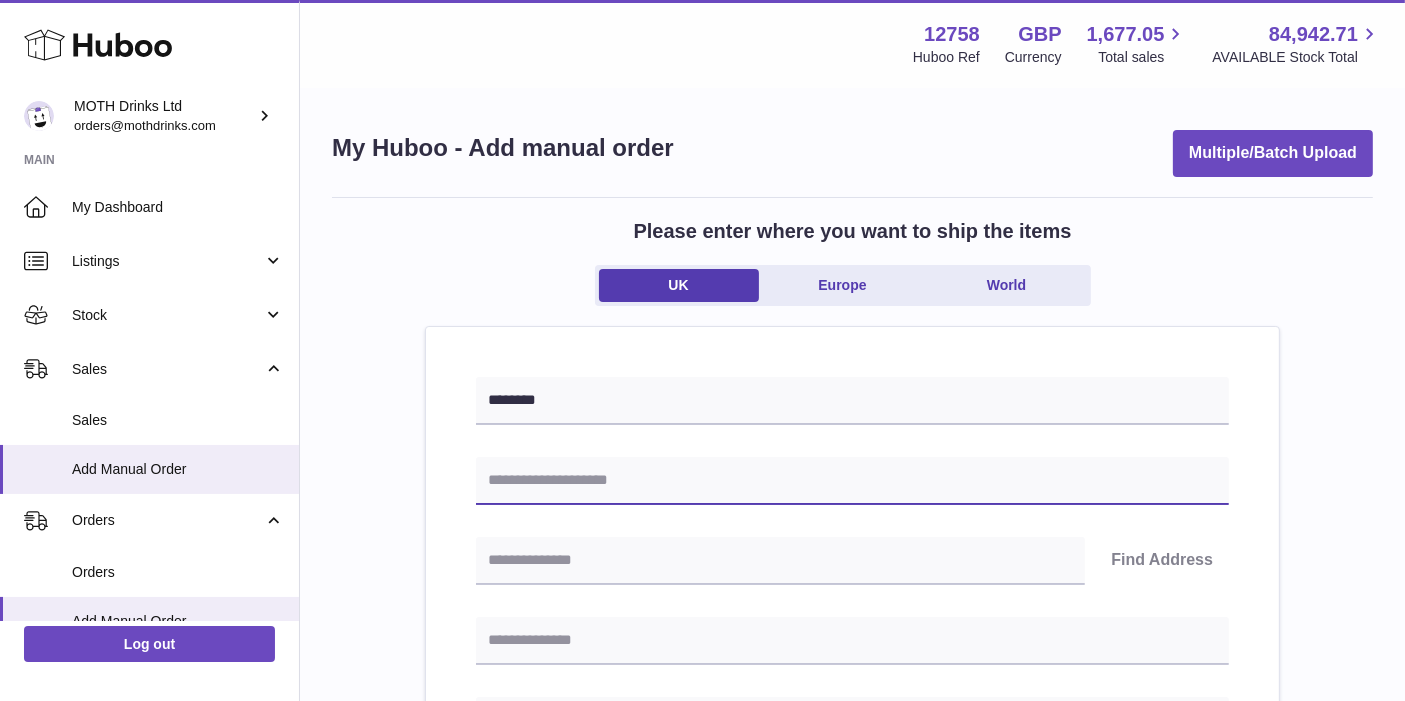 click at bounding box center [852, 481] 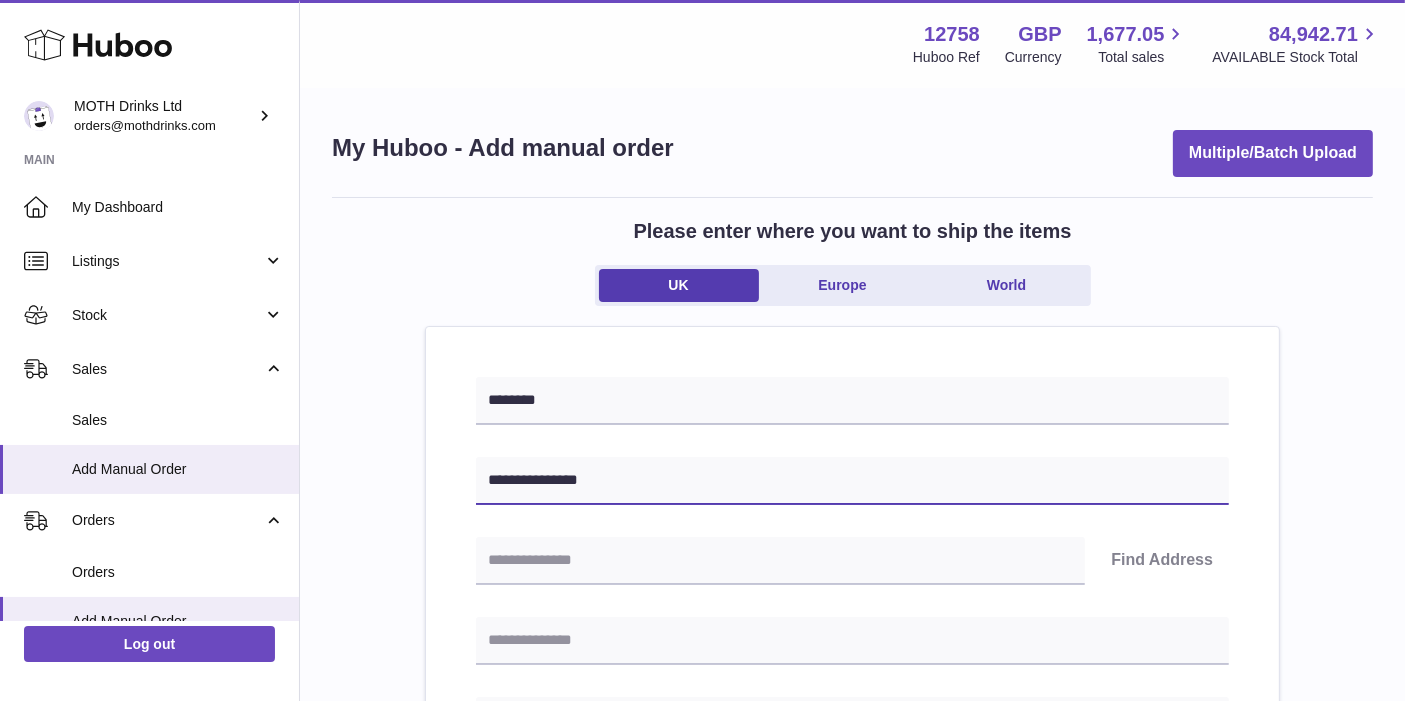 type on "**********" 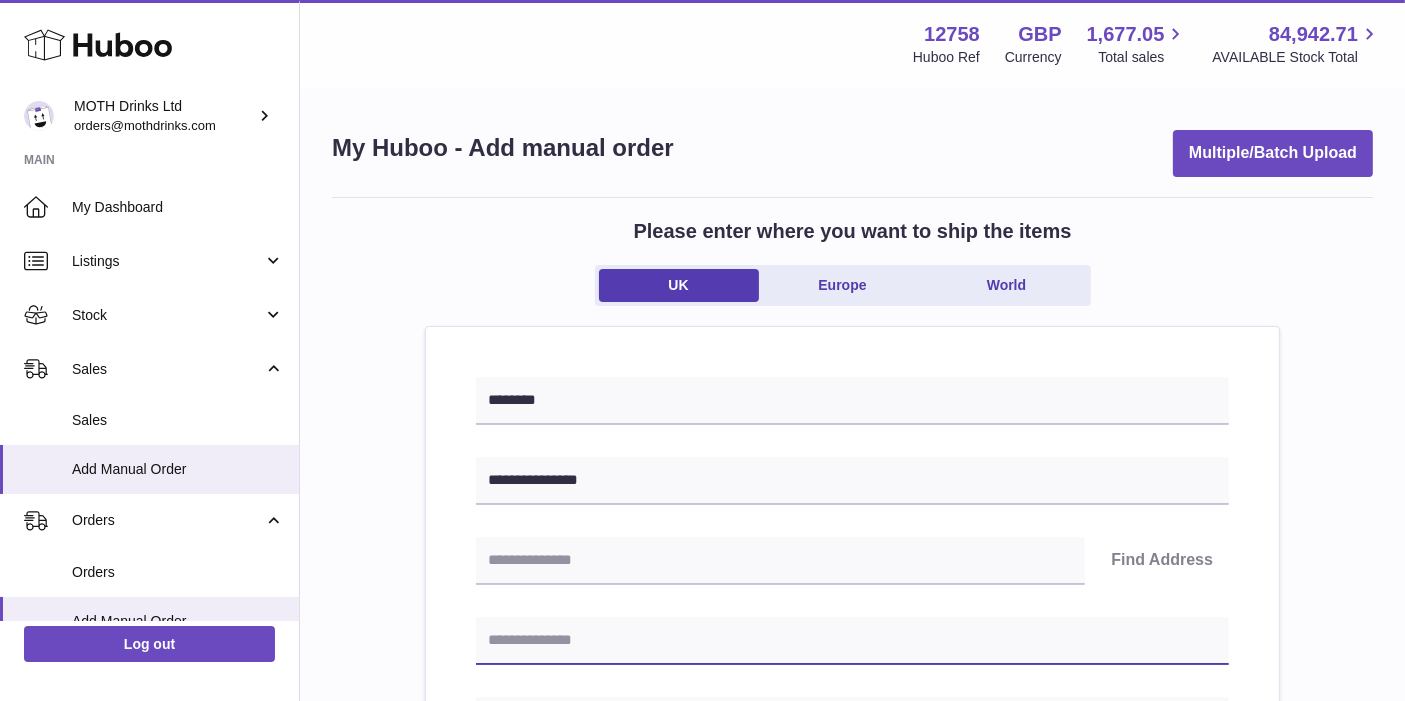 click at bounding box center [852, 641] 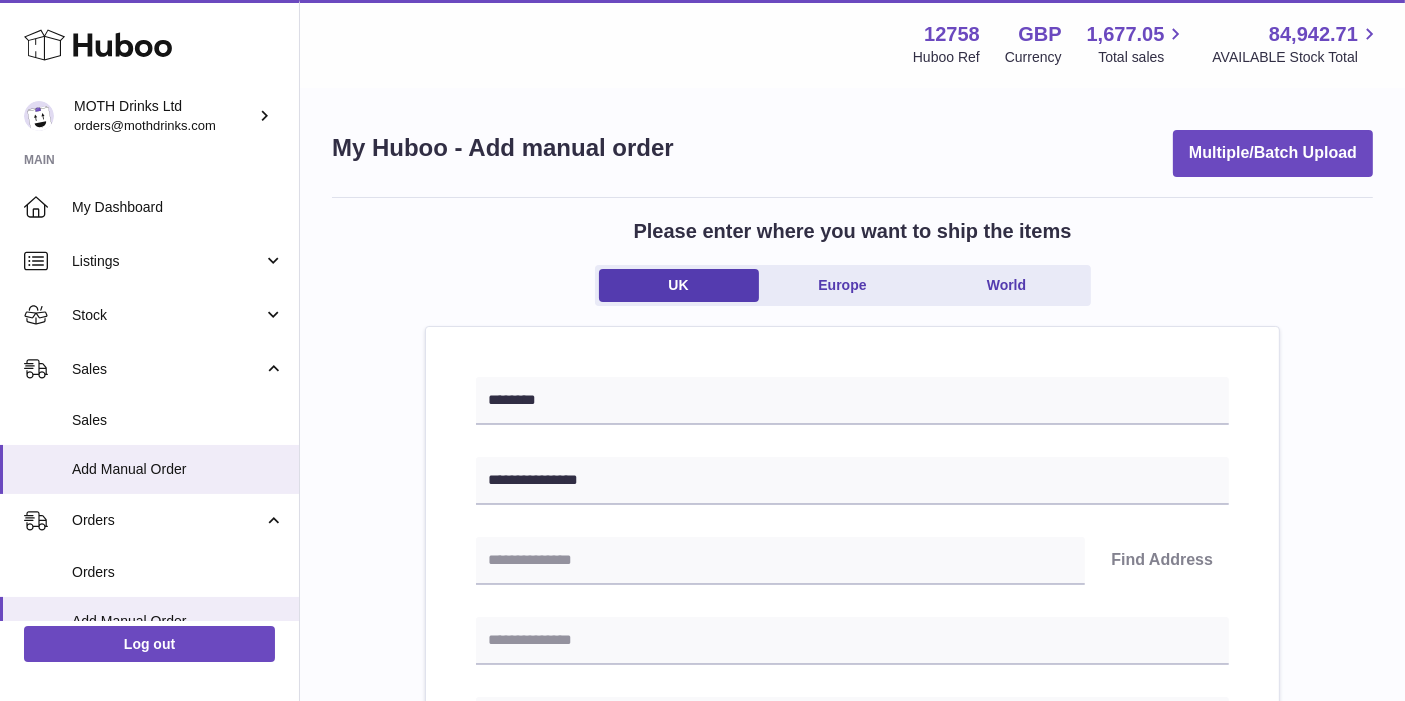 drag, startPoint x: 526, startPoint y: 604, endPoint x: 526, endPoint y: 623, distance: 19 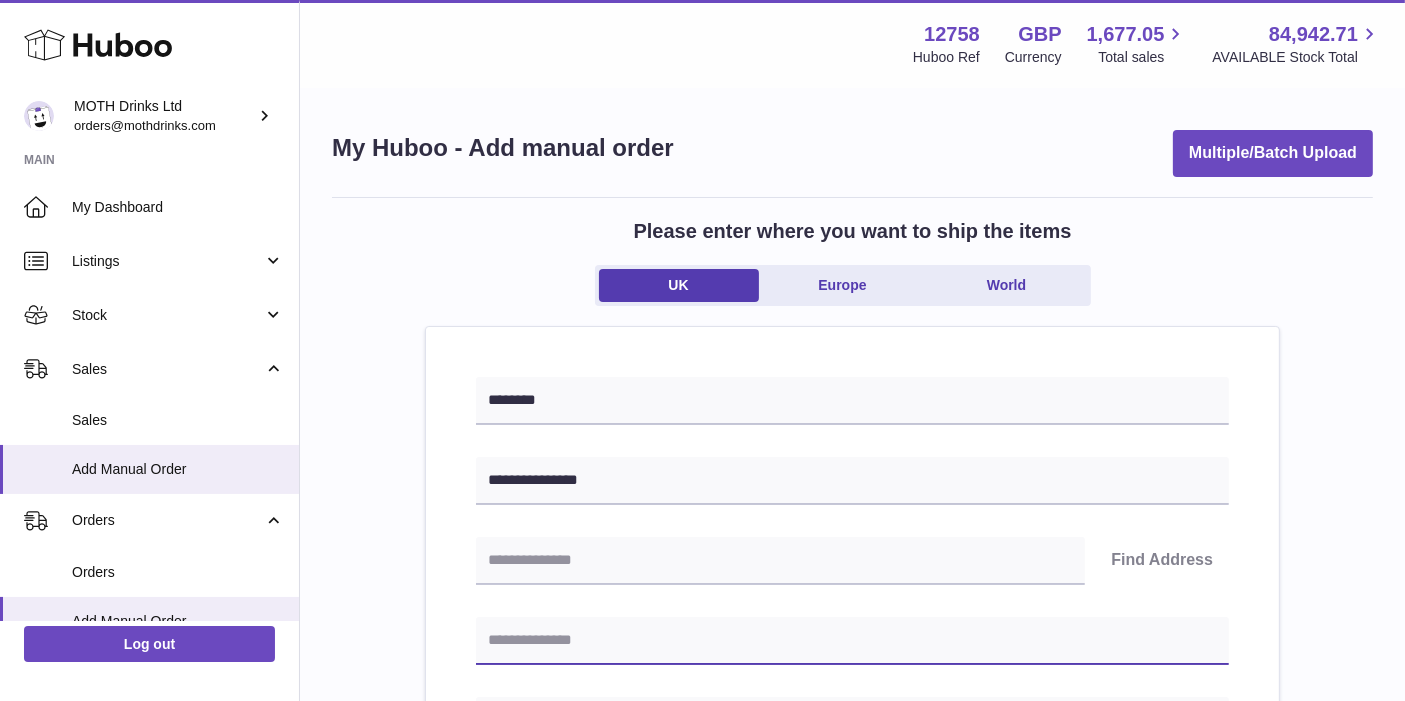 click at bounding box center (852, 641) 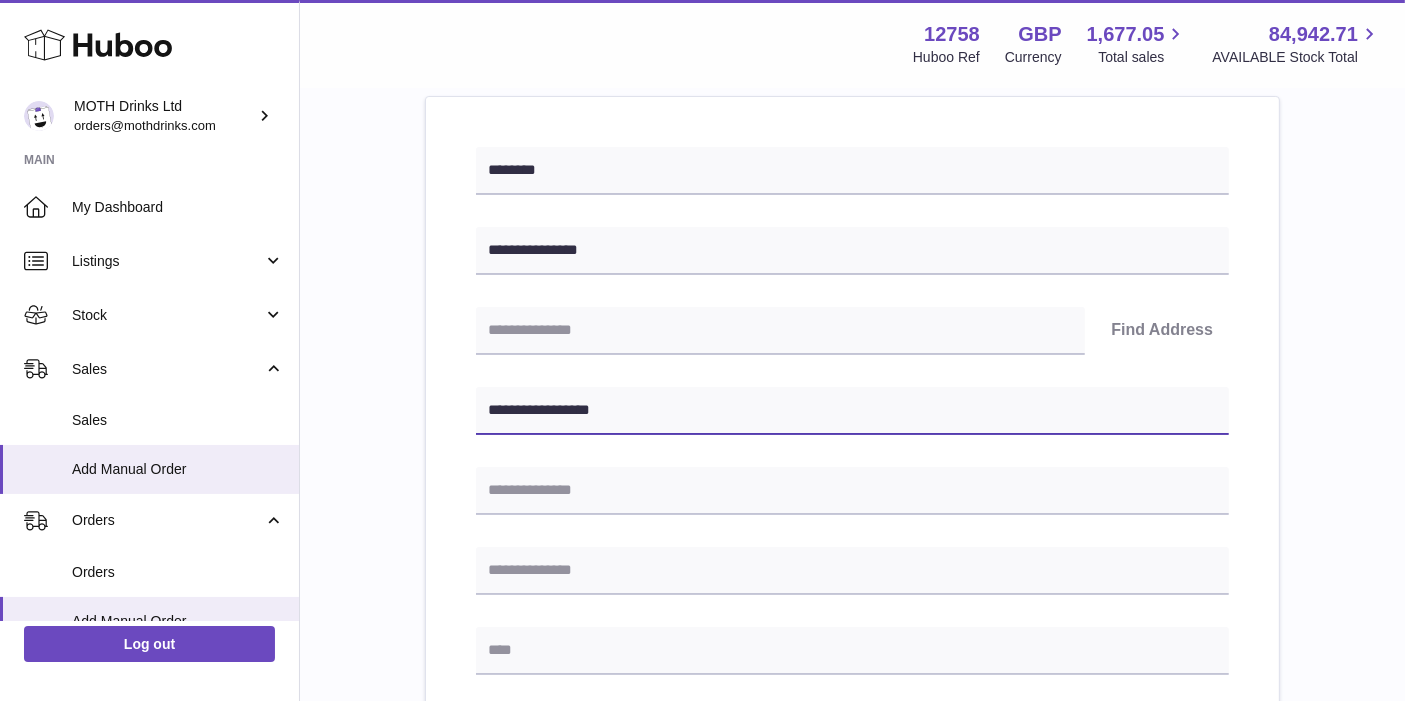 scroll, scrollTop: 237, scrollLeft: 0, axis: vertical 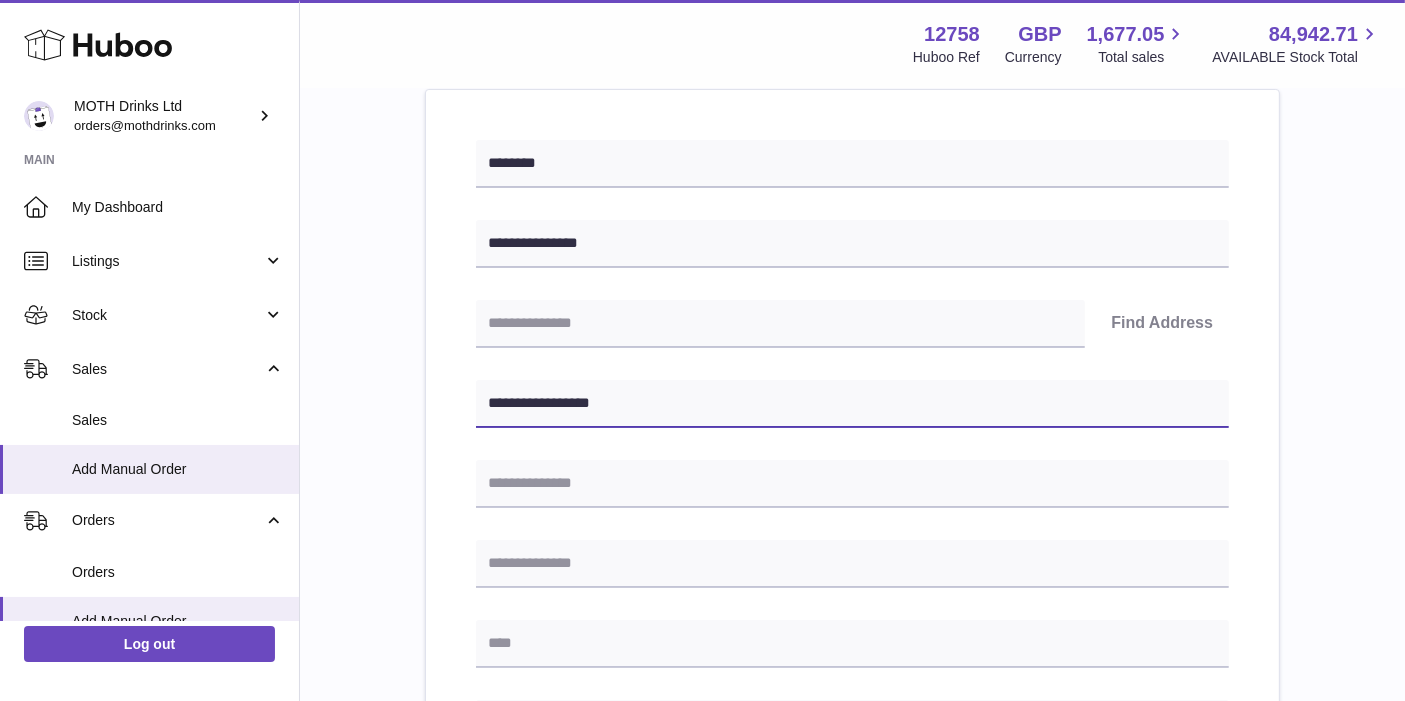 type on "**********" 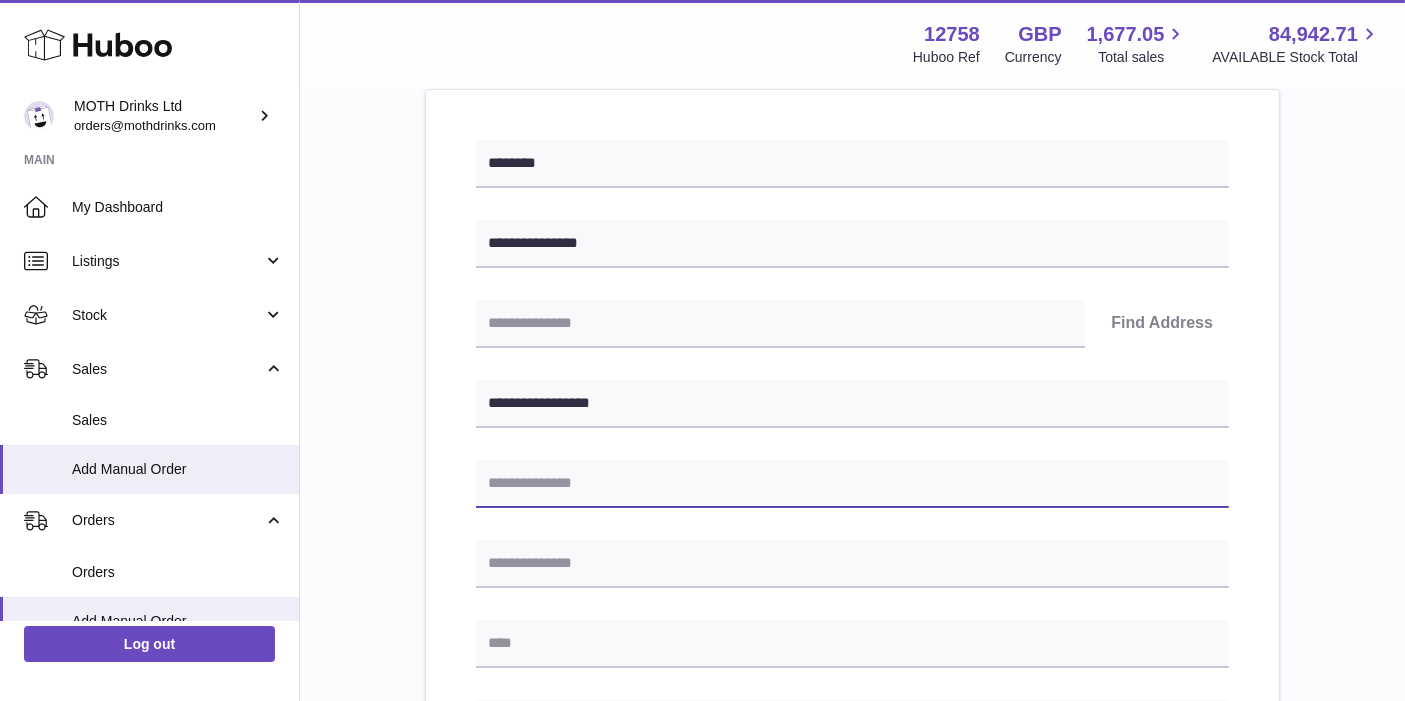click at bounding box center (852, 484) 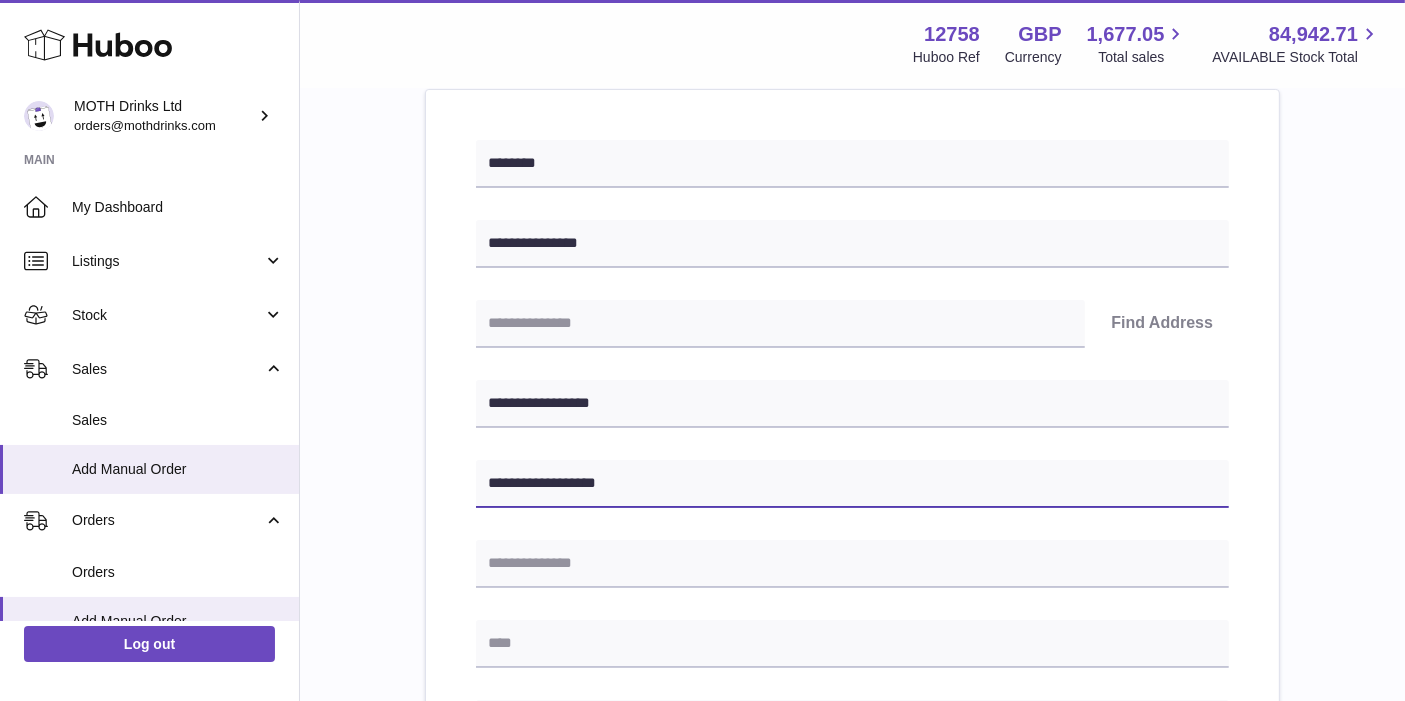 type on "**********" 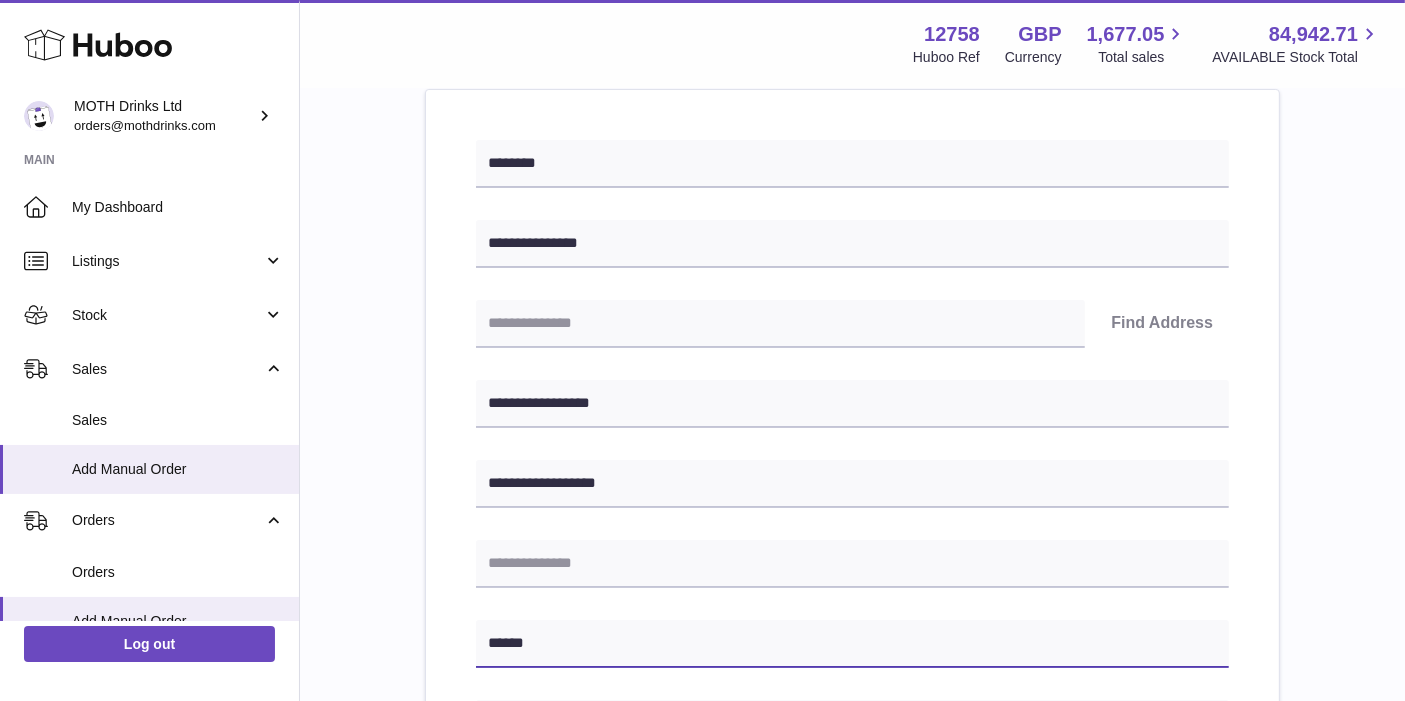 type on "******" 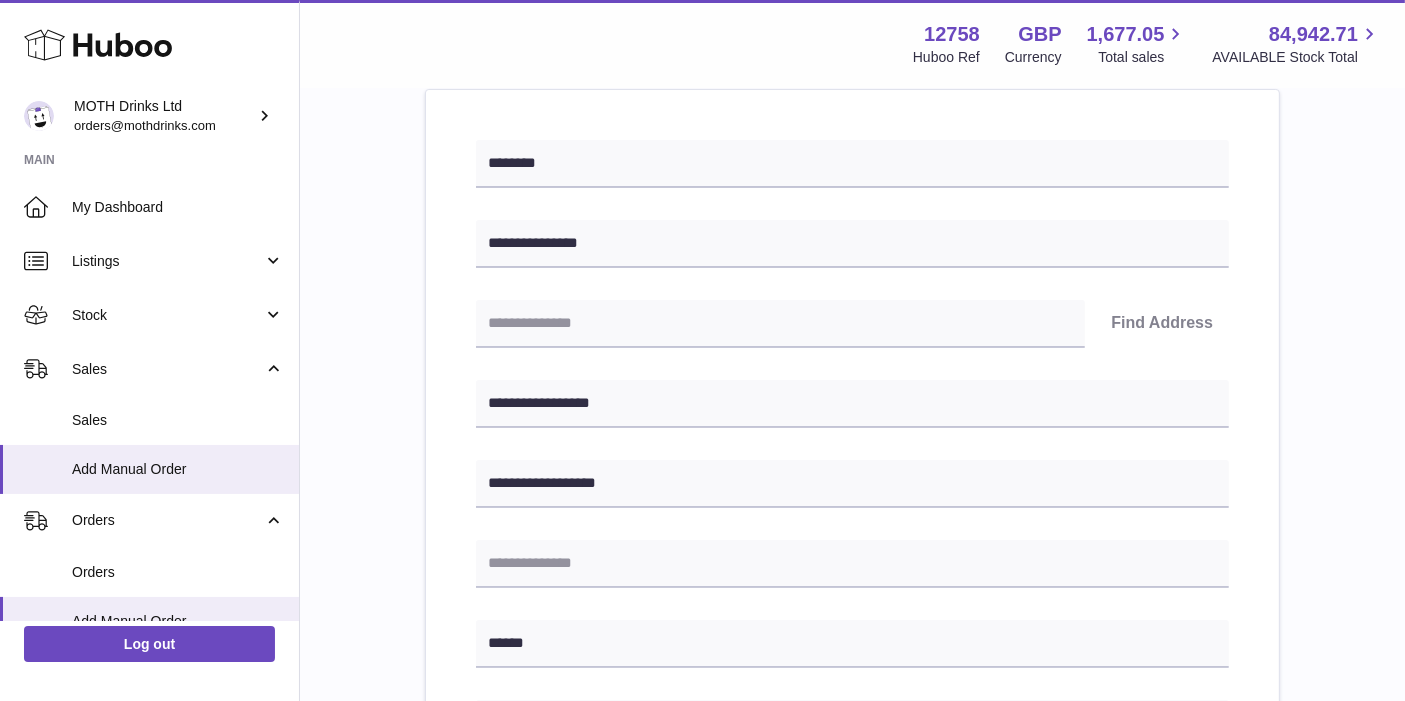 scroll, scrollTop: 282, scrollLeft: 0, axis: vertical 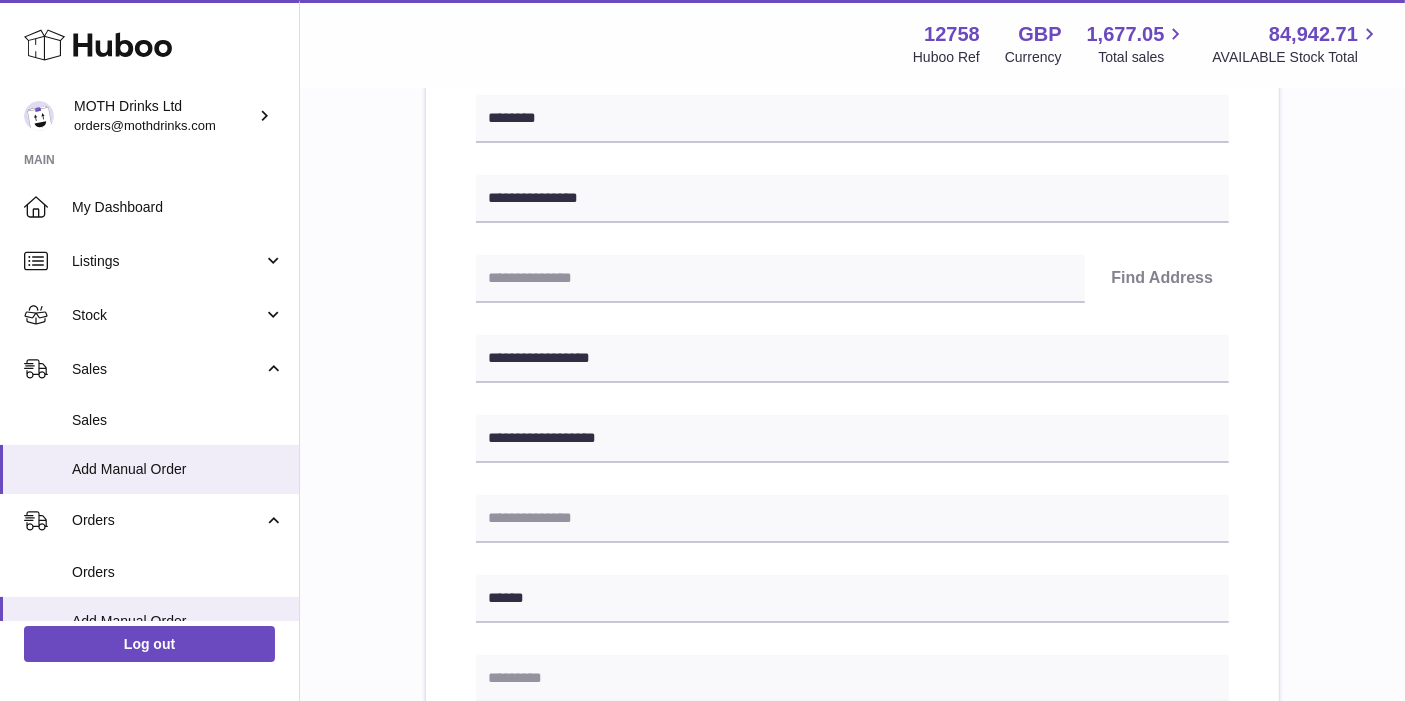 click at bounding box center [852, 679] 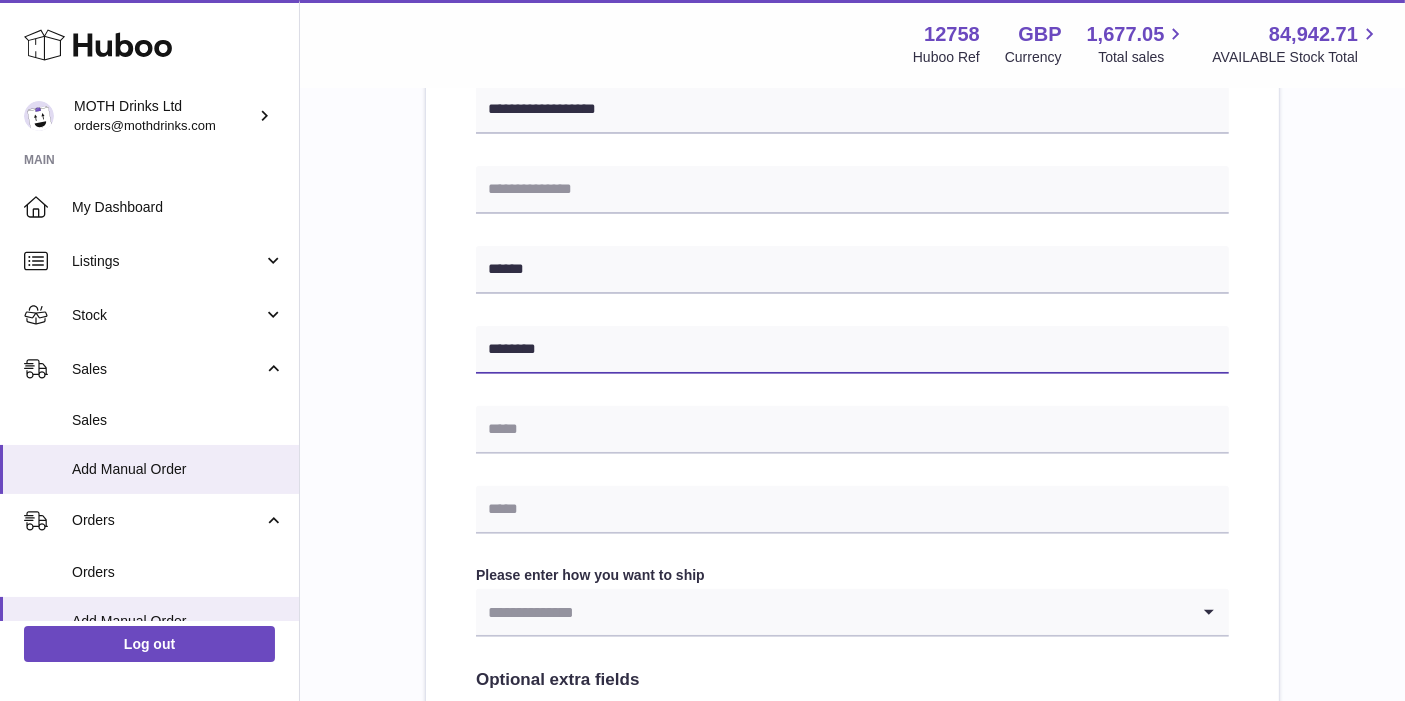 scroll, scrollTop: 611, scrollLeft: 0, axis: vertical 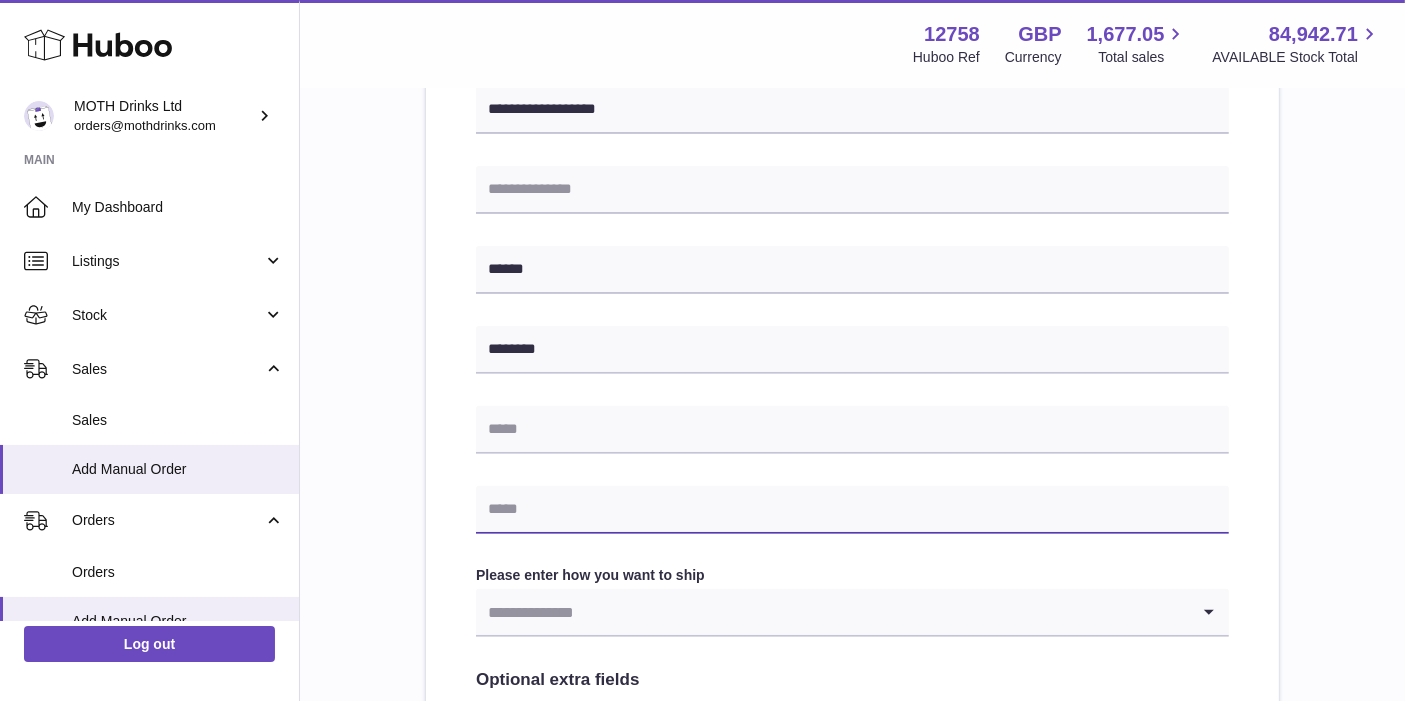 click at bounding box center [852, 510] 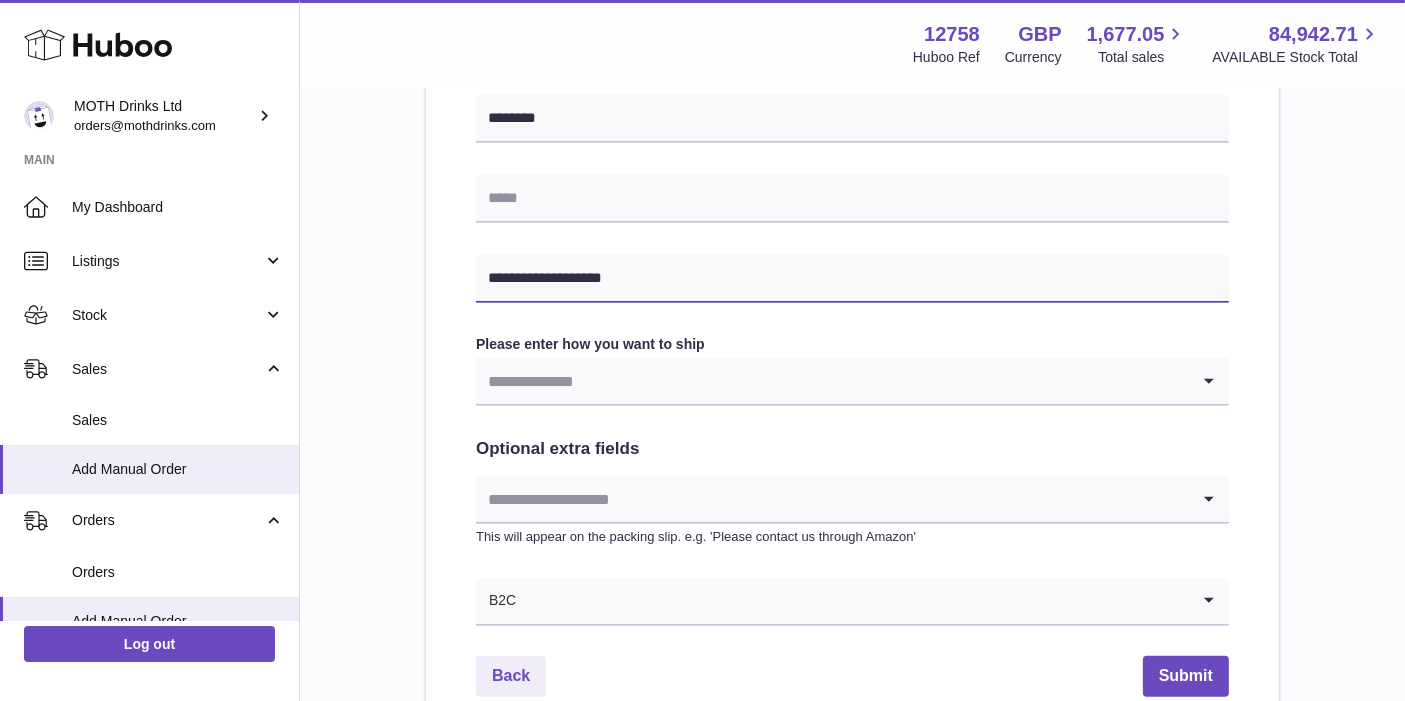 scroll, scrollTop: 845, scrollLeft: 0, axis: vertical 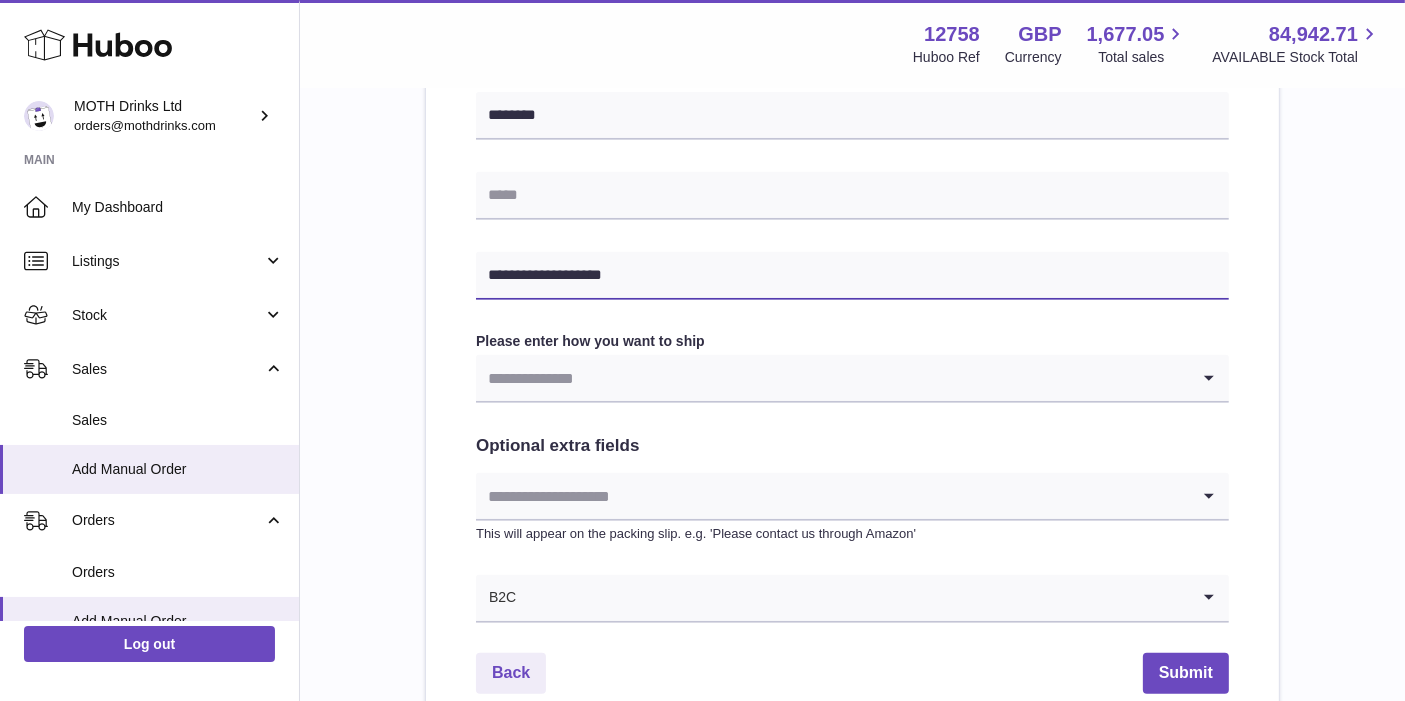 type on "**********" 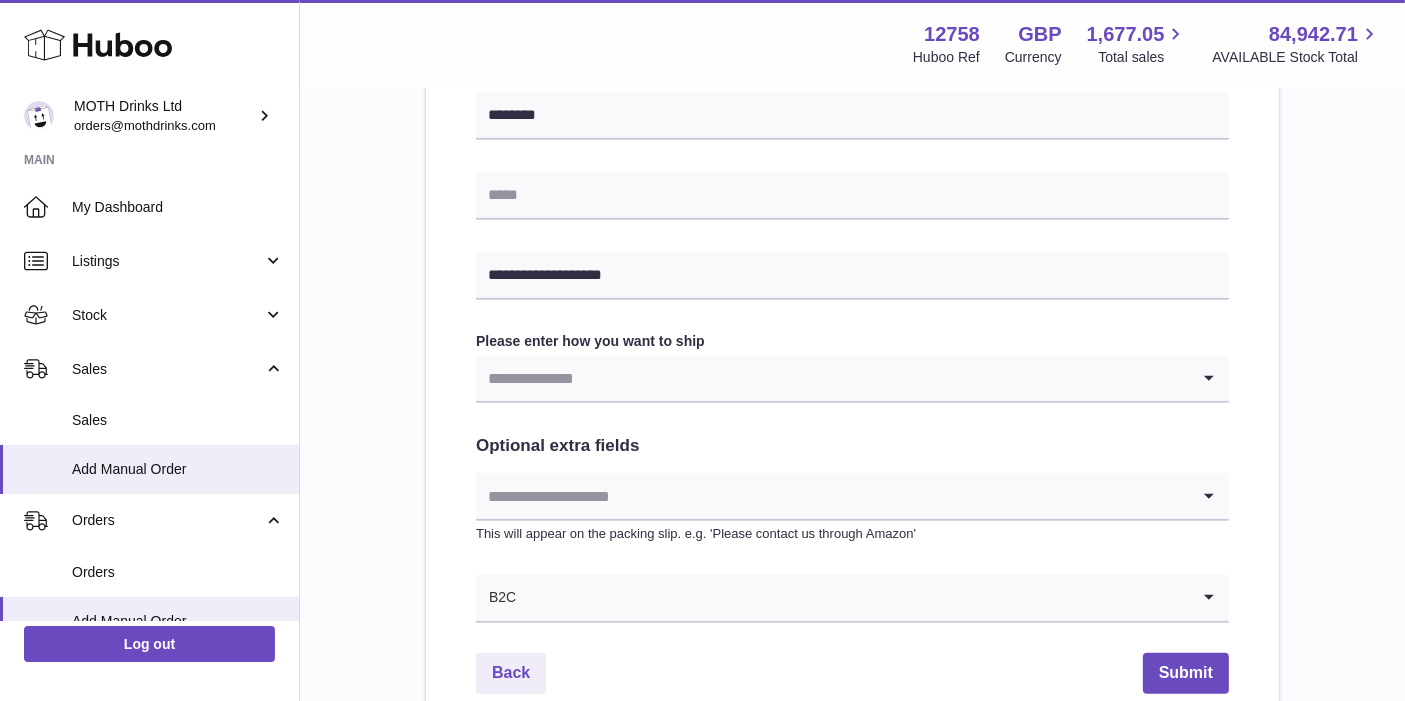click at bounding box center [832, 378] 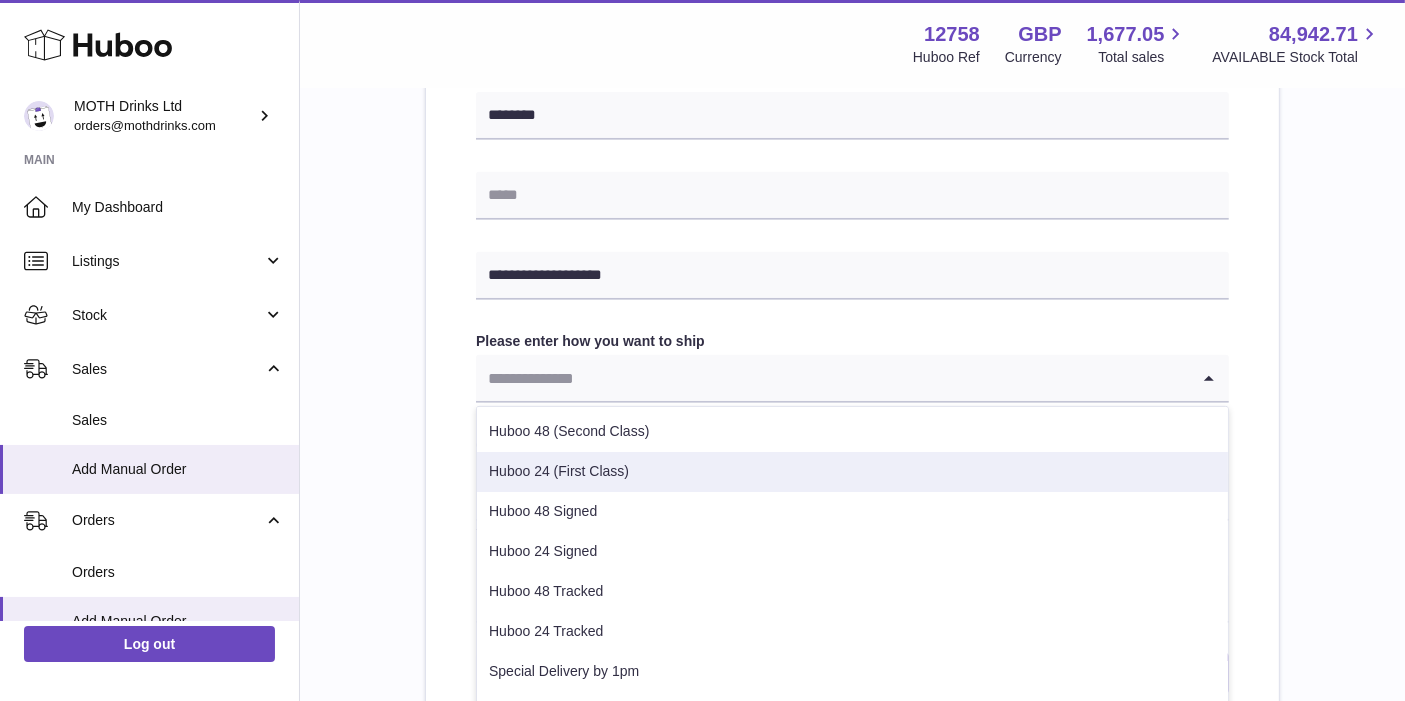 click on "Huboo 24 (First Class)" at bounding box center (852, 472) 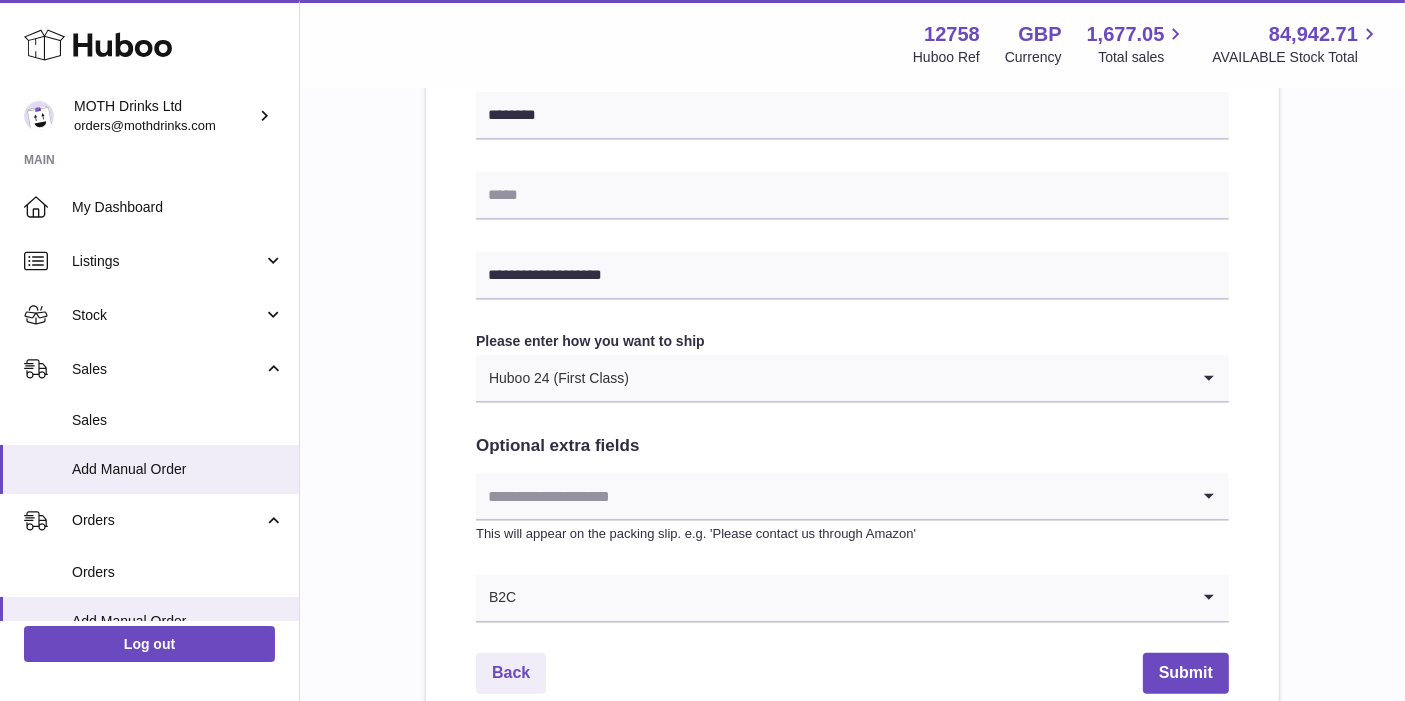 scroll, scrollTop: 989, scrollLeft: 0, axis: vertical 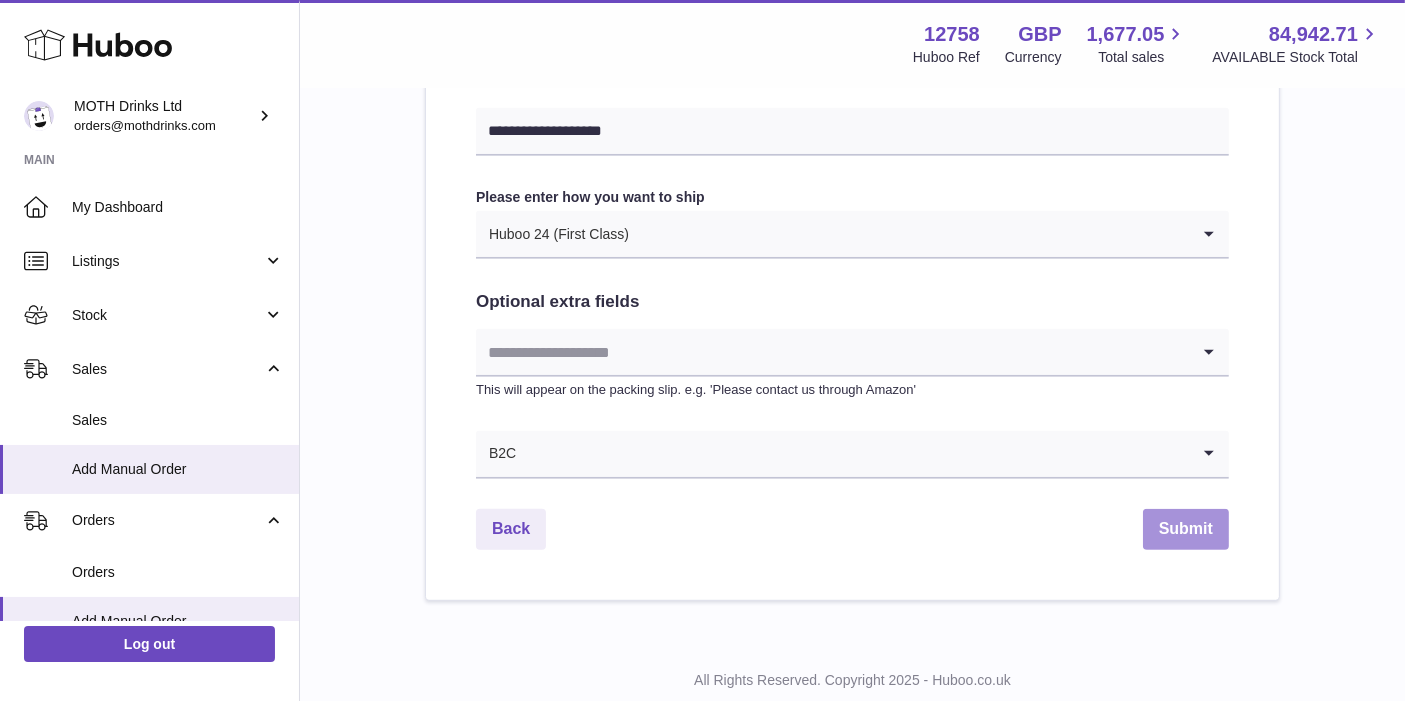 click on "Submit" at bounding box center [1186, 529] 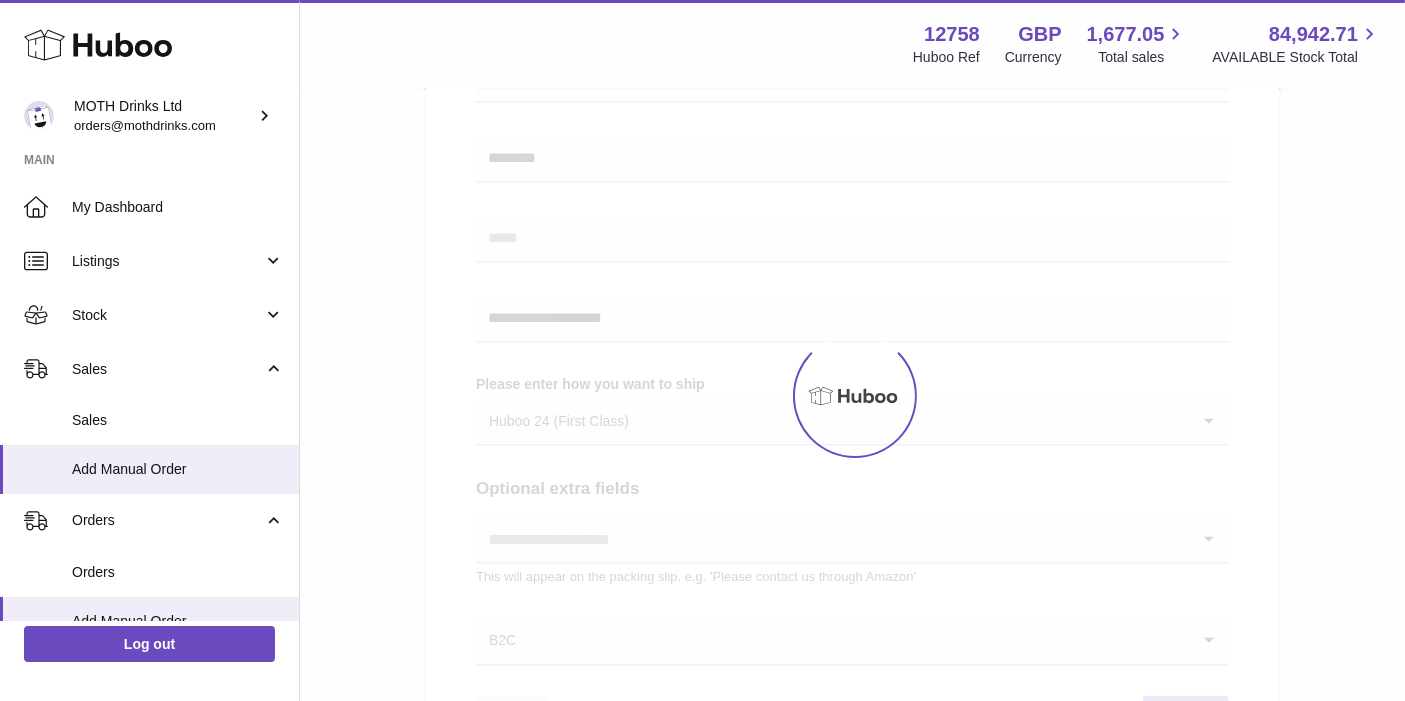 scroll, scrollTop: 798, scrollLeft: 0, axis: vertical 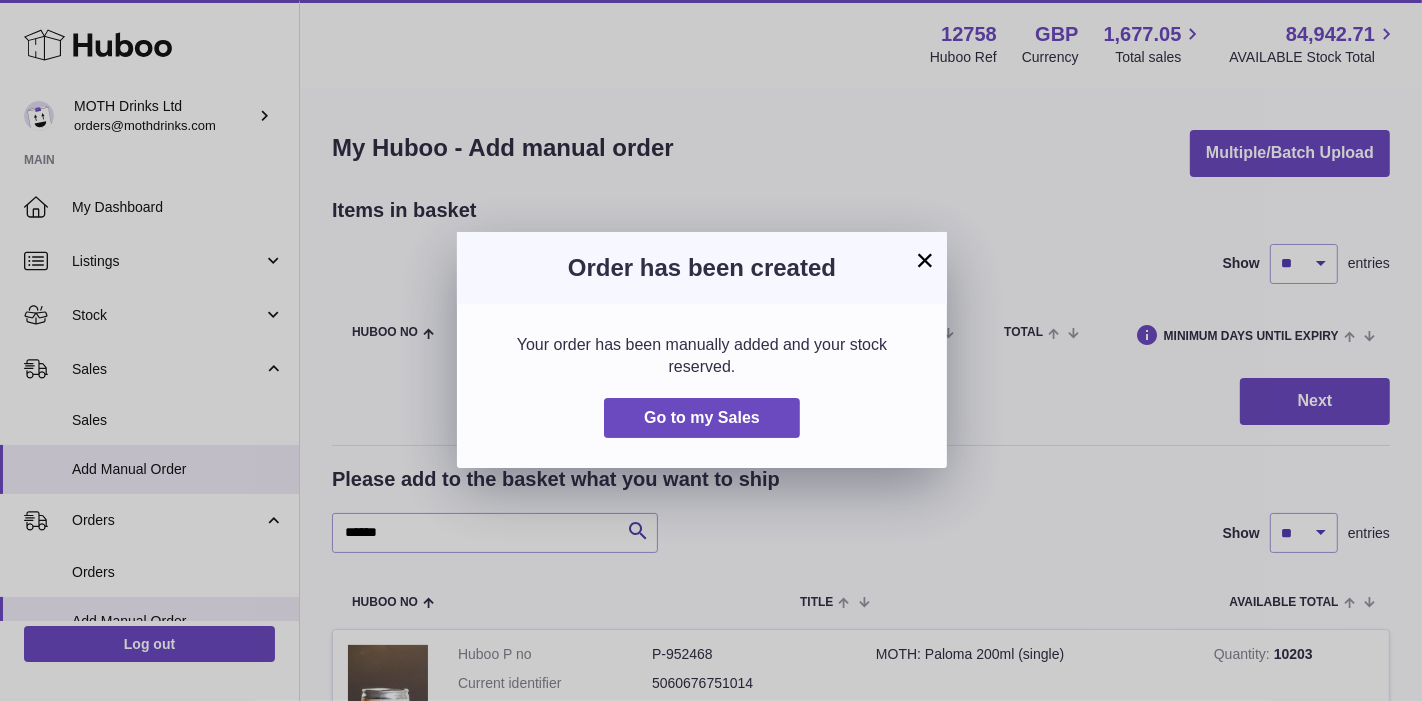 click on "×" at bounding box center [925, 260] 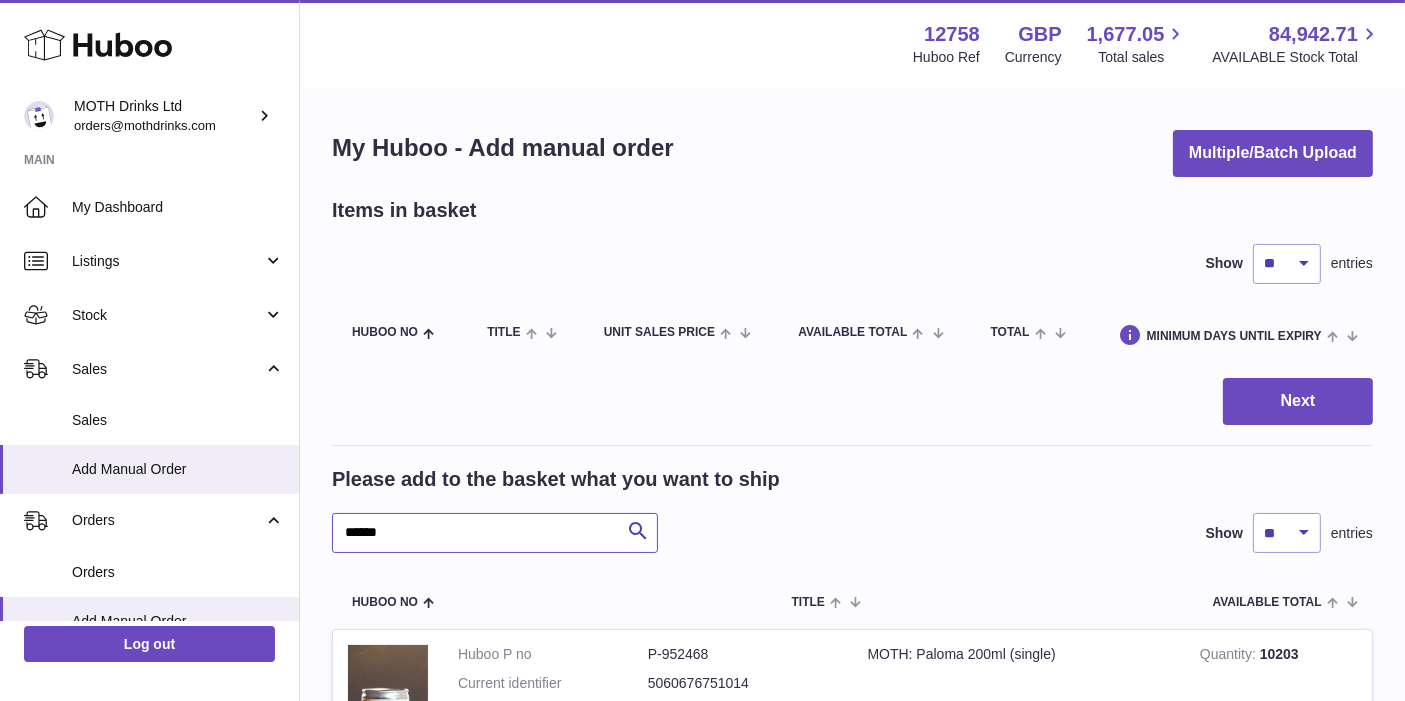 click on "******" at bounding box center (495, 533) 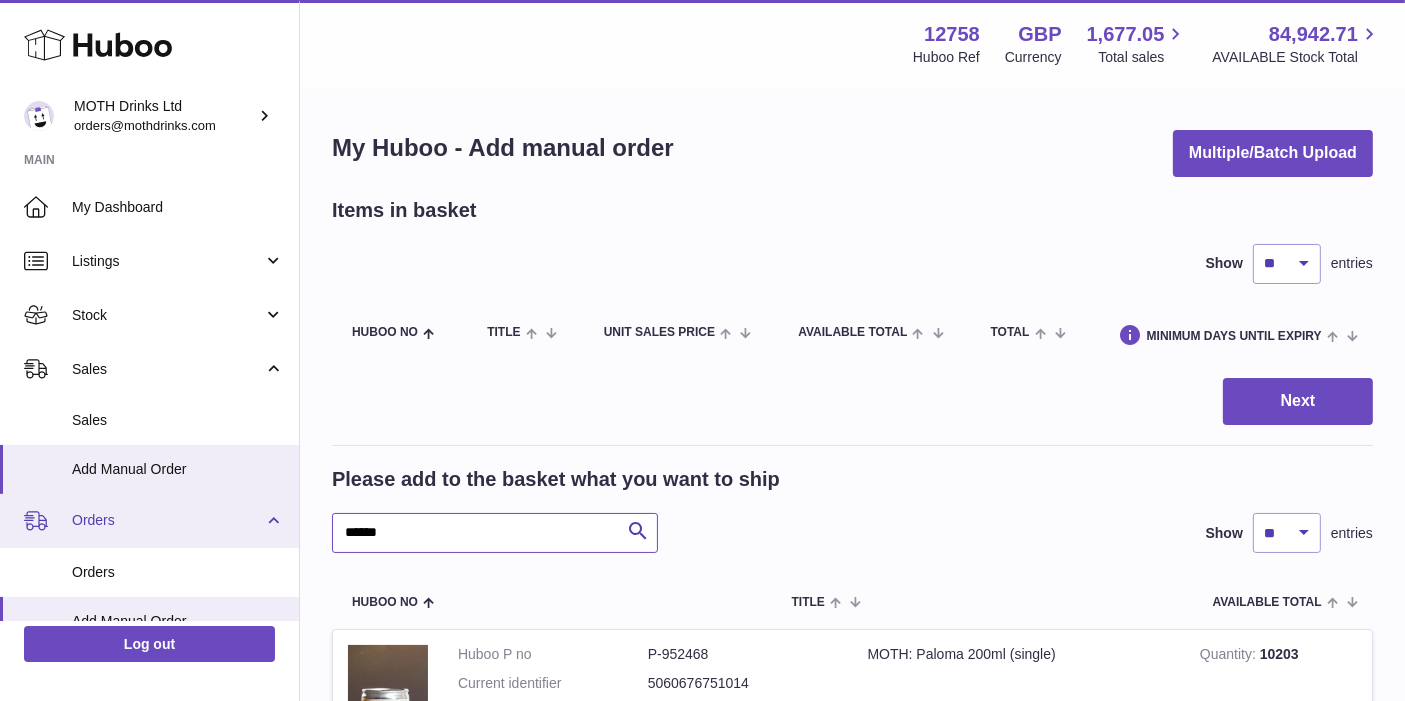 drag, startPoint x: 472, startPoint y: 547, endPoint x: 270, endPoint y: 530, distance: 202.71408 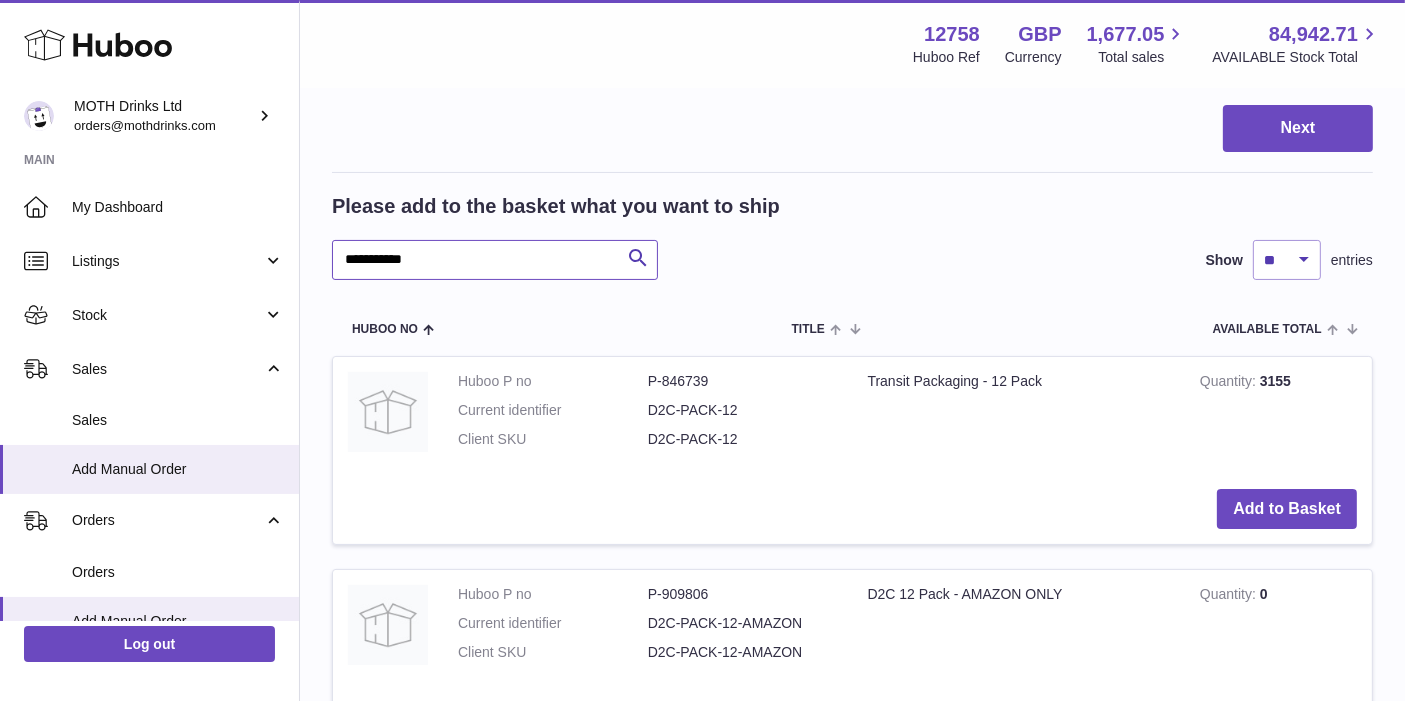 scroll, scrollTop: 263, scrollLeft: 0, axis: vertical 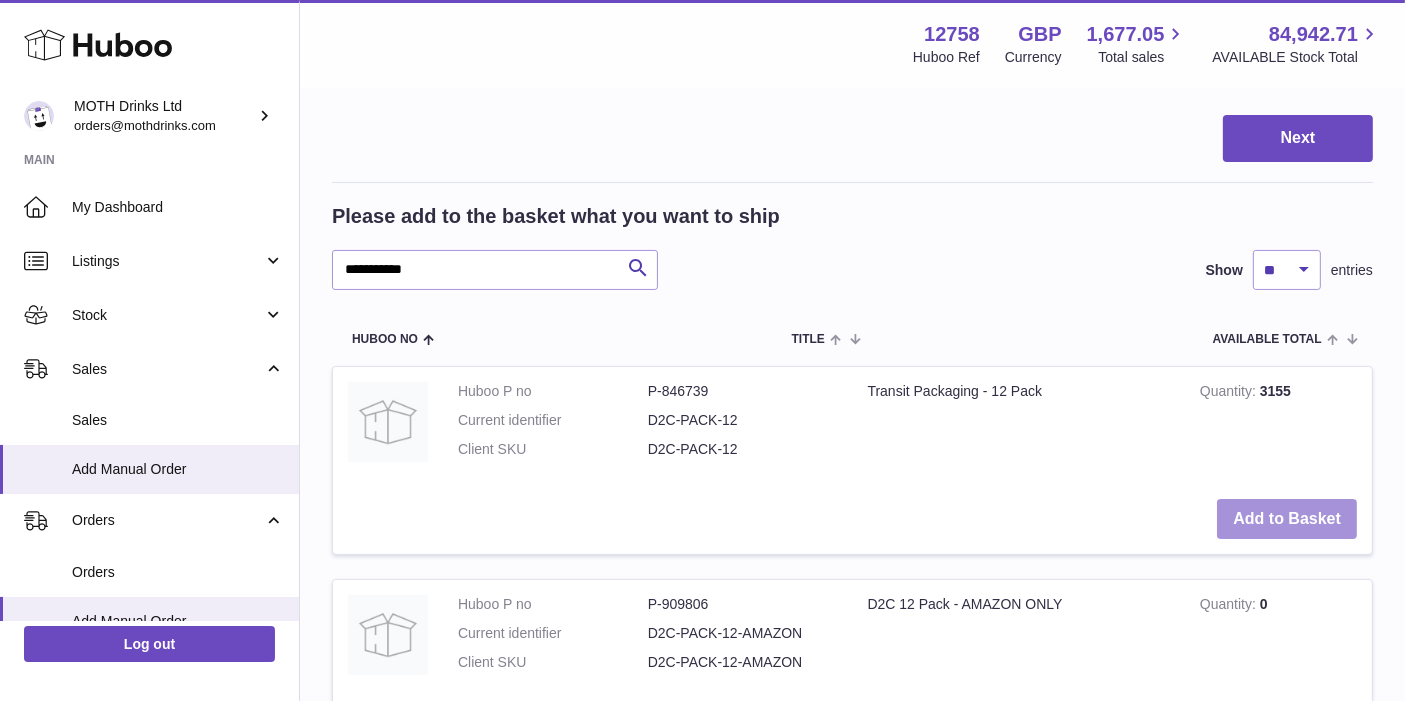 click on "Add to Basket" at bounding box center (1287, 519) 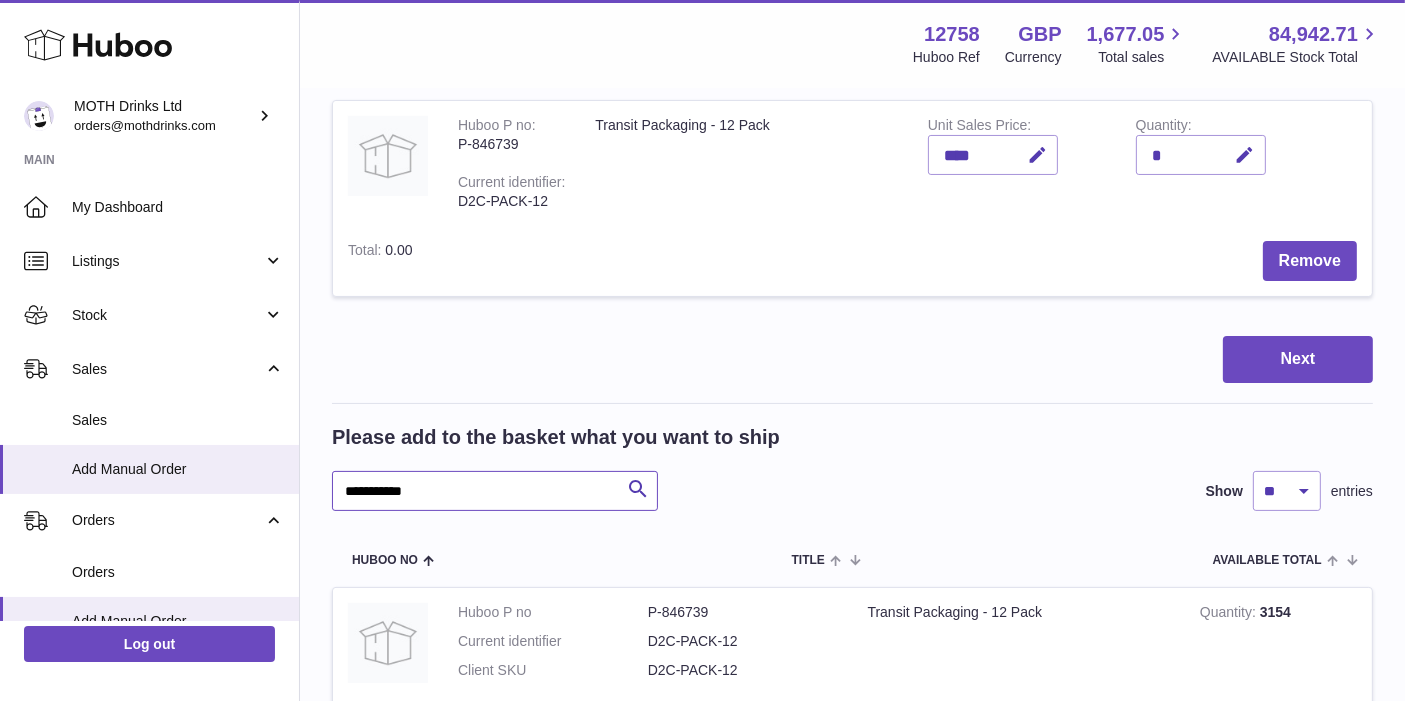 drag, startPoint x: 516, startPoint y: 501, endPoint x: 301, endPoint y: 476, distance: 216.44861 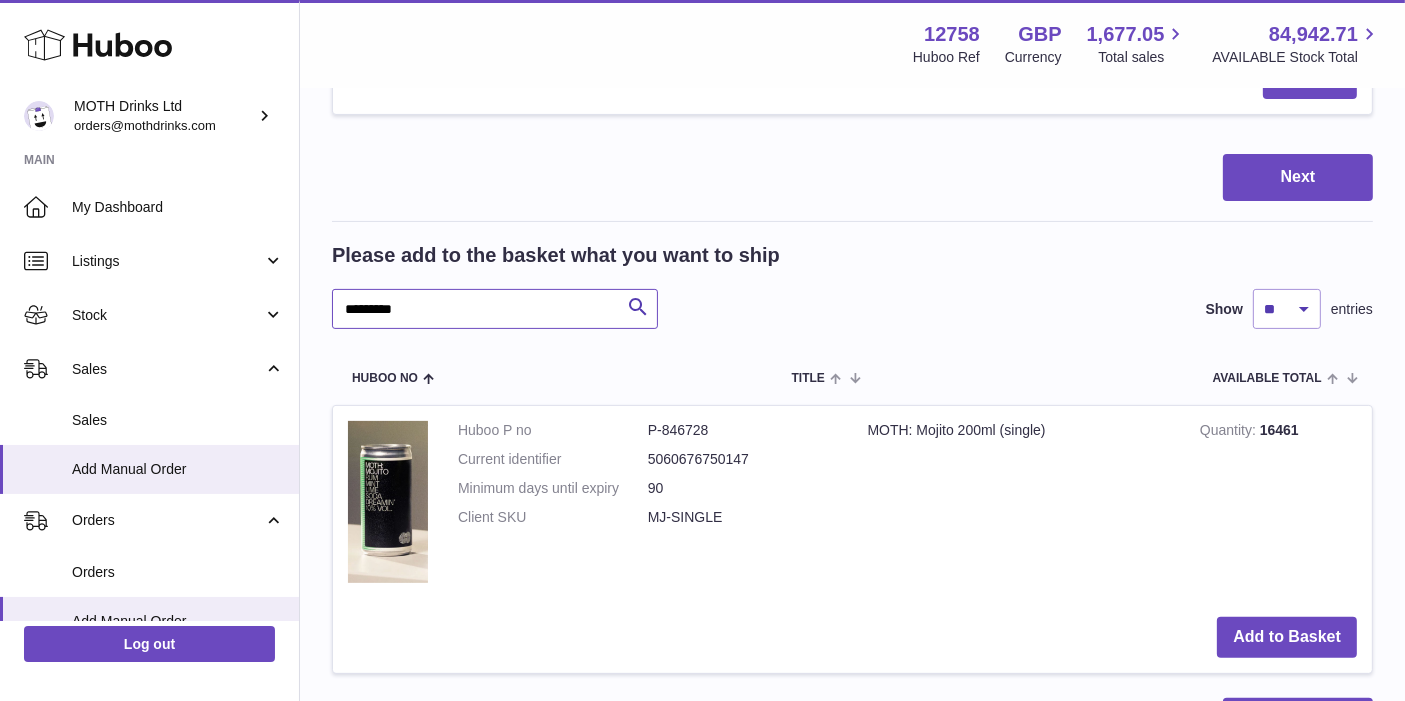 scroll, scrollTop: 448, scrollLeft: 0, axis: vertical 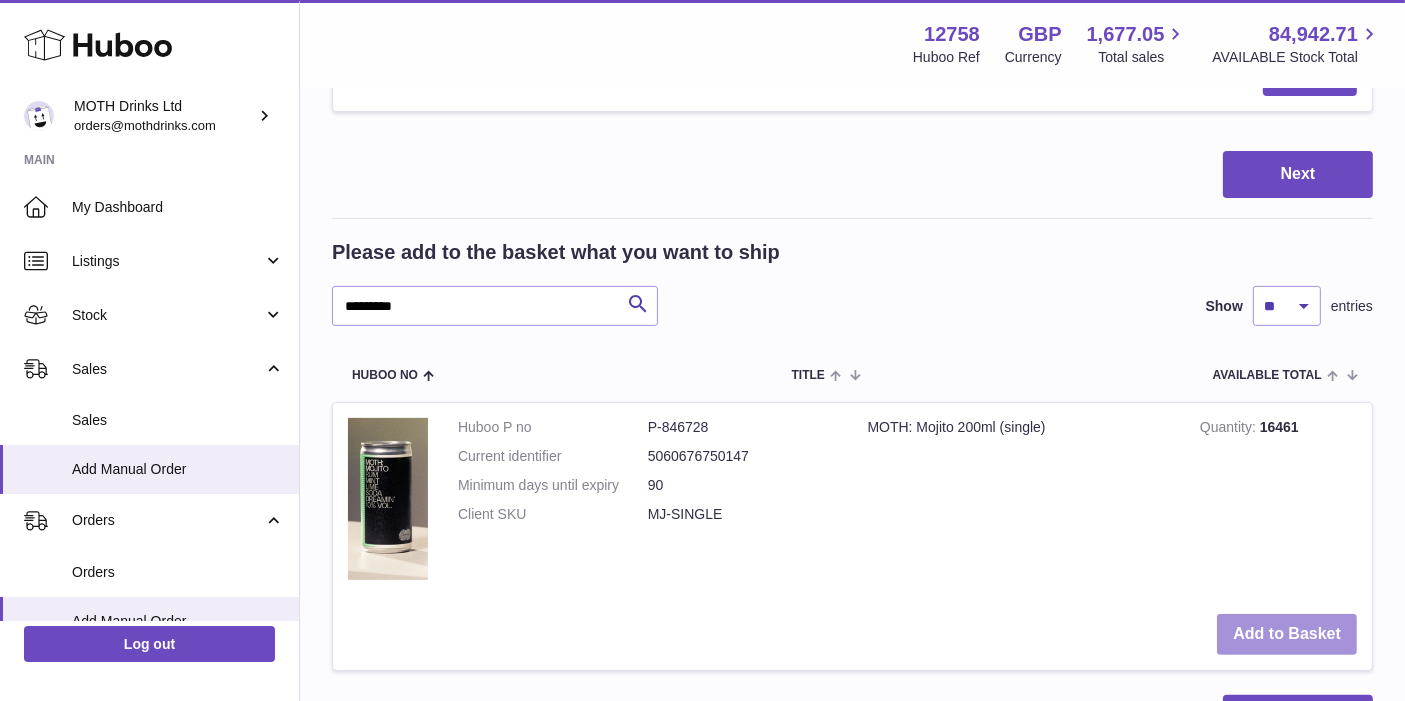 click on "Add to Basket" at bounding box center (1287, 634) 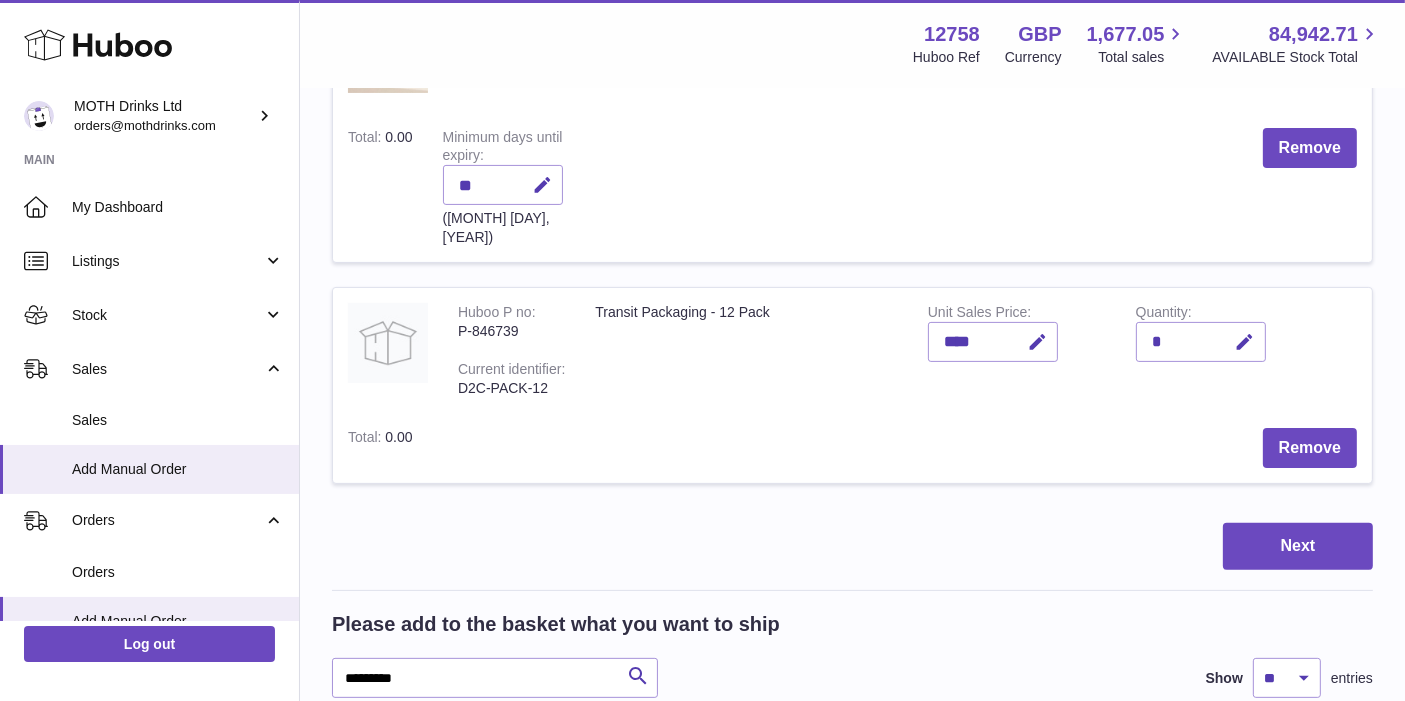 scroll, scrollTop: 801, scrollLeft: 0, axis: vertical 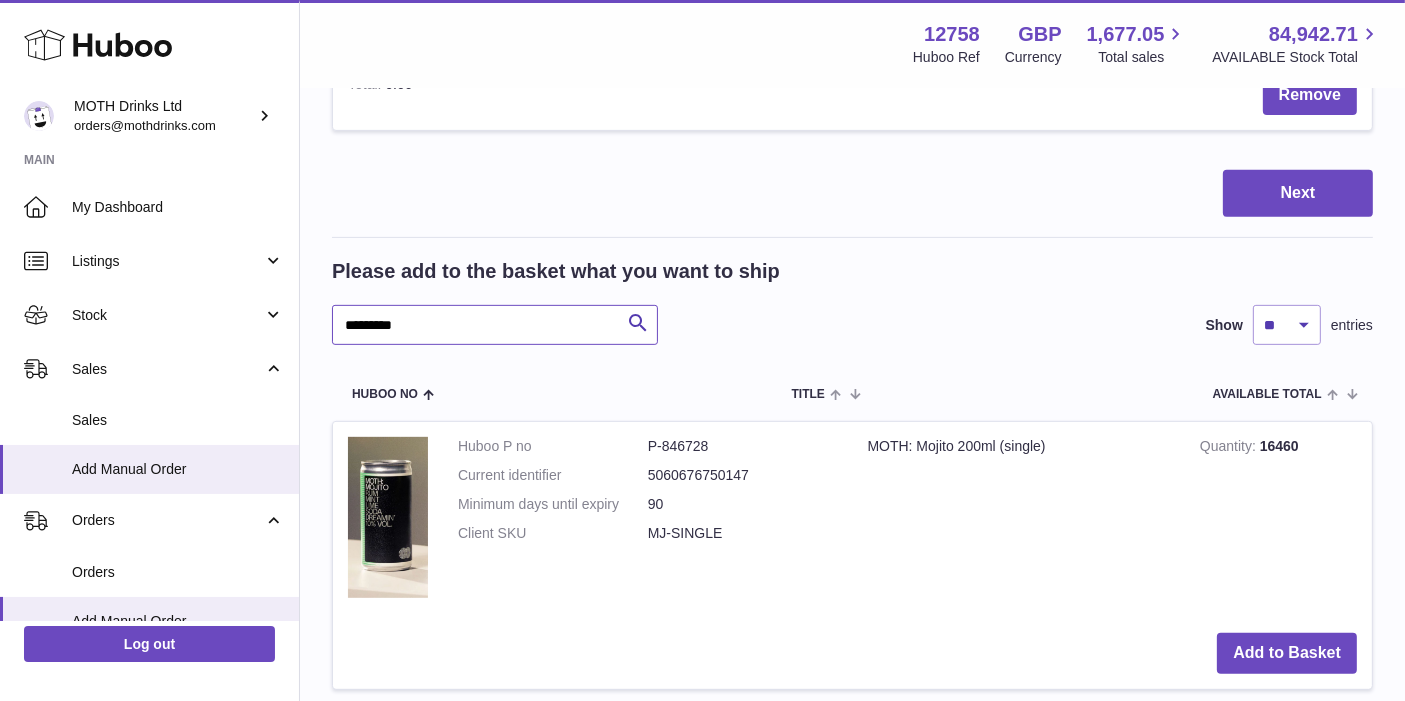 click on "*********" at bounding box center [495, 325] 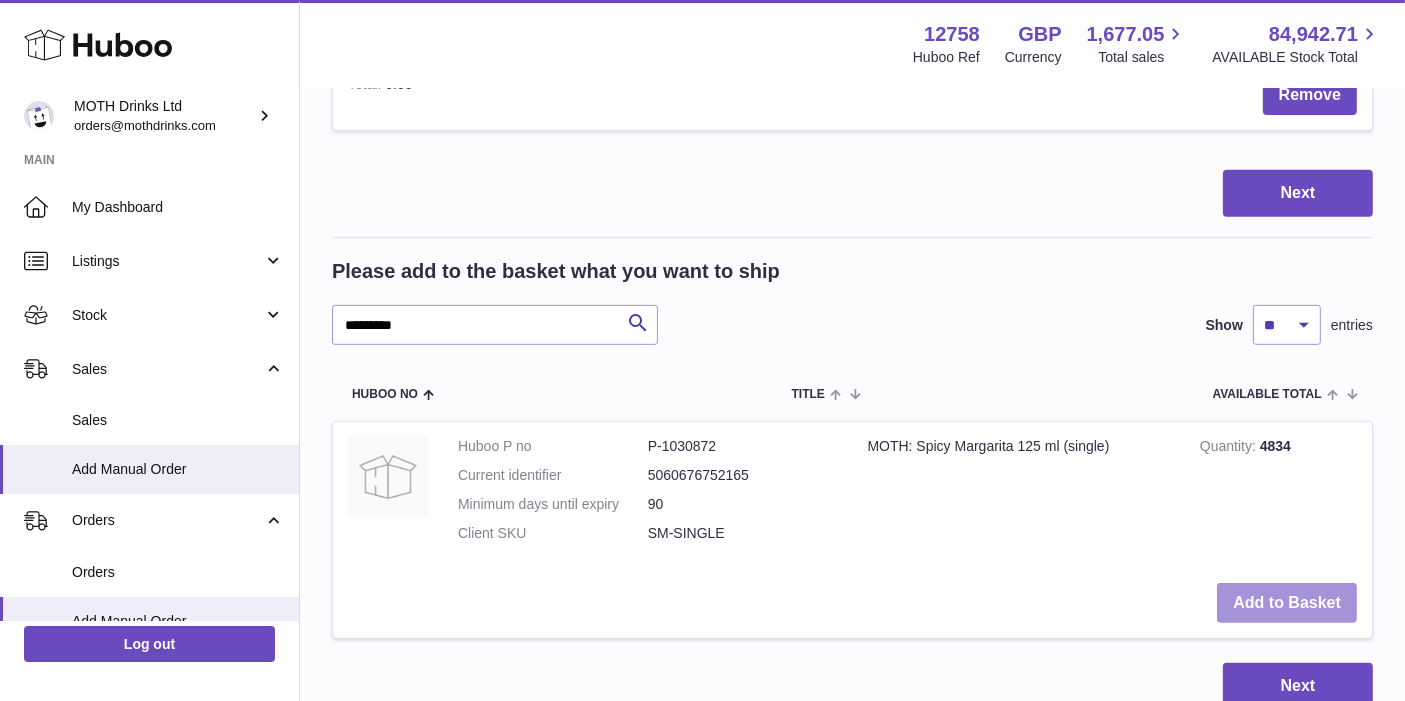 click on "Add to Basket" at bounding box center [1287, 603] 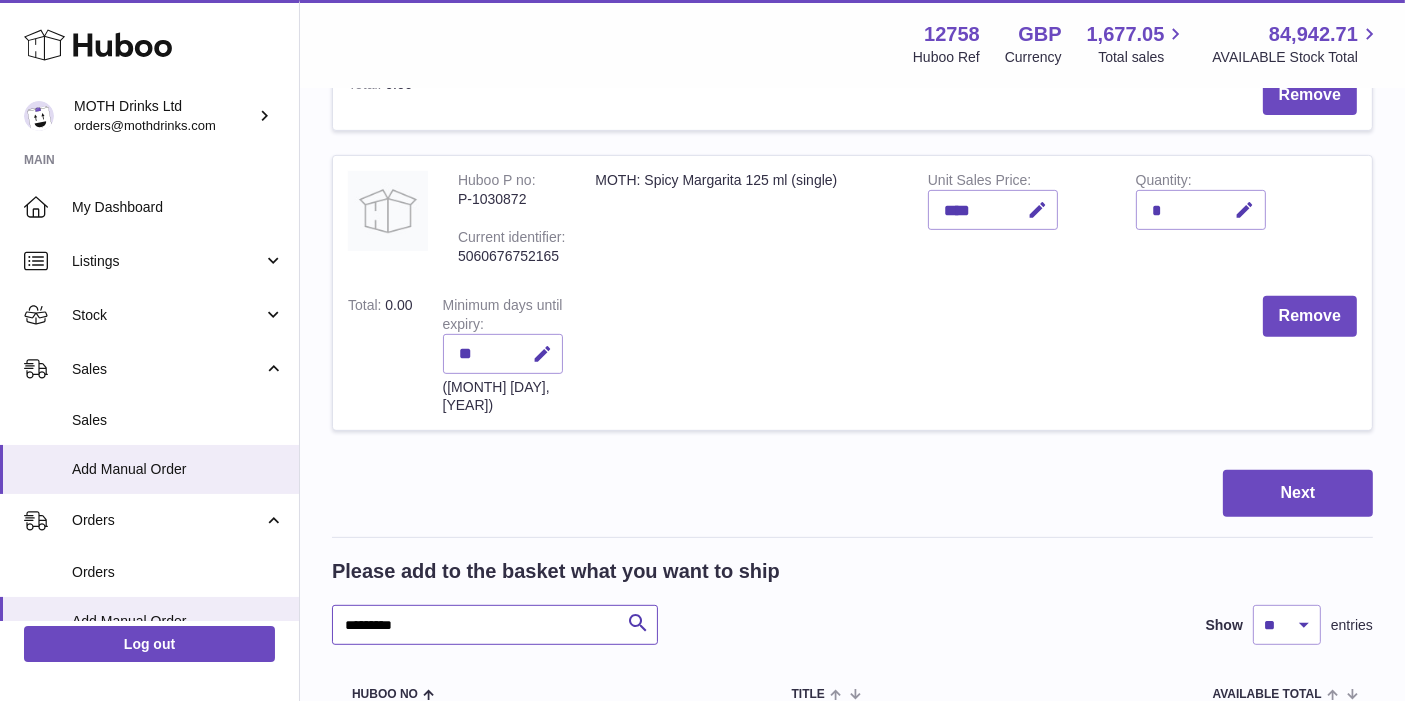 click on "*********" at bounding box center (495, 625) 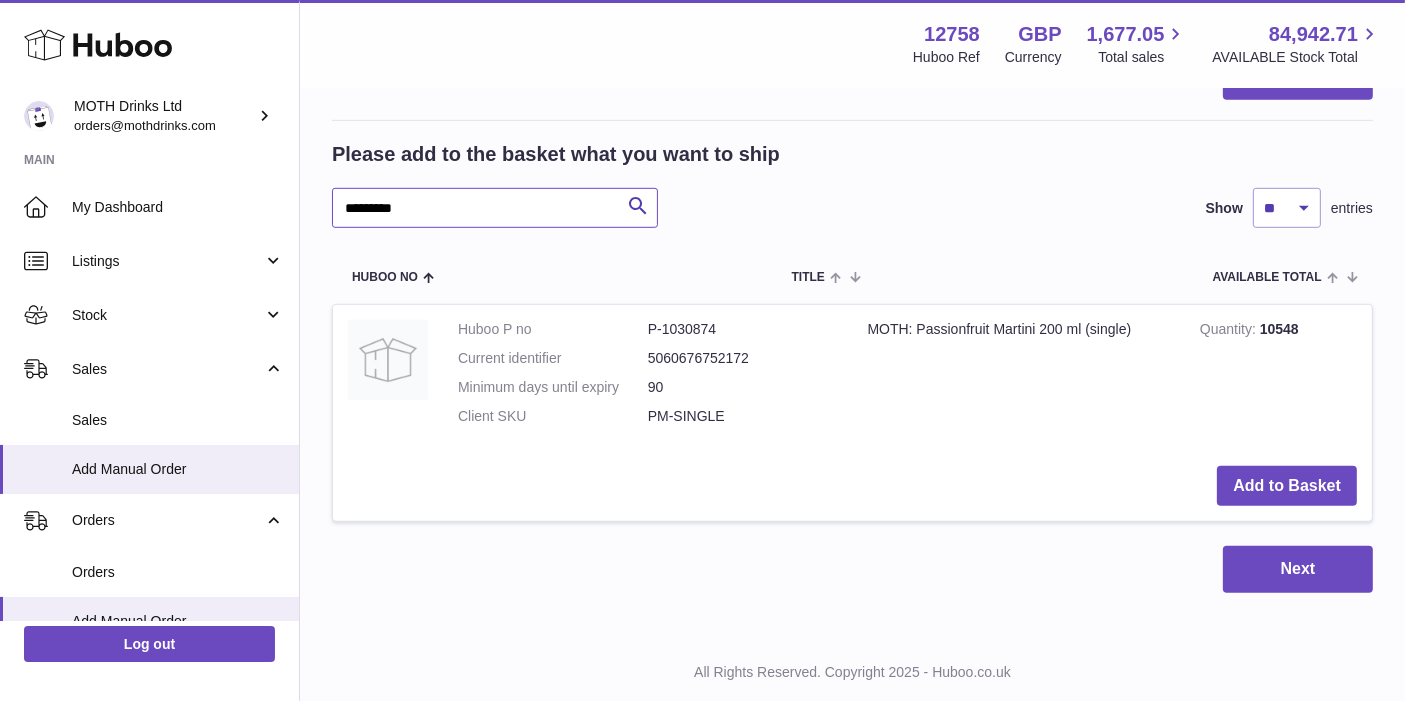 scroll, scrollTop: 1227, scrollLeft: 0, axis: vertical 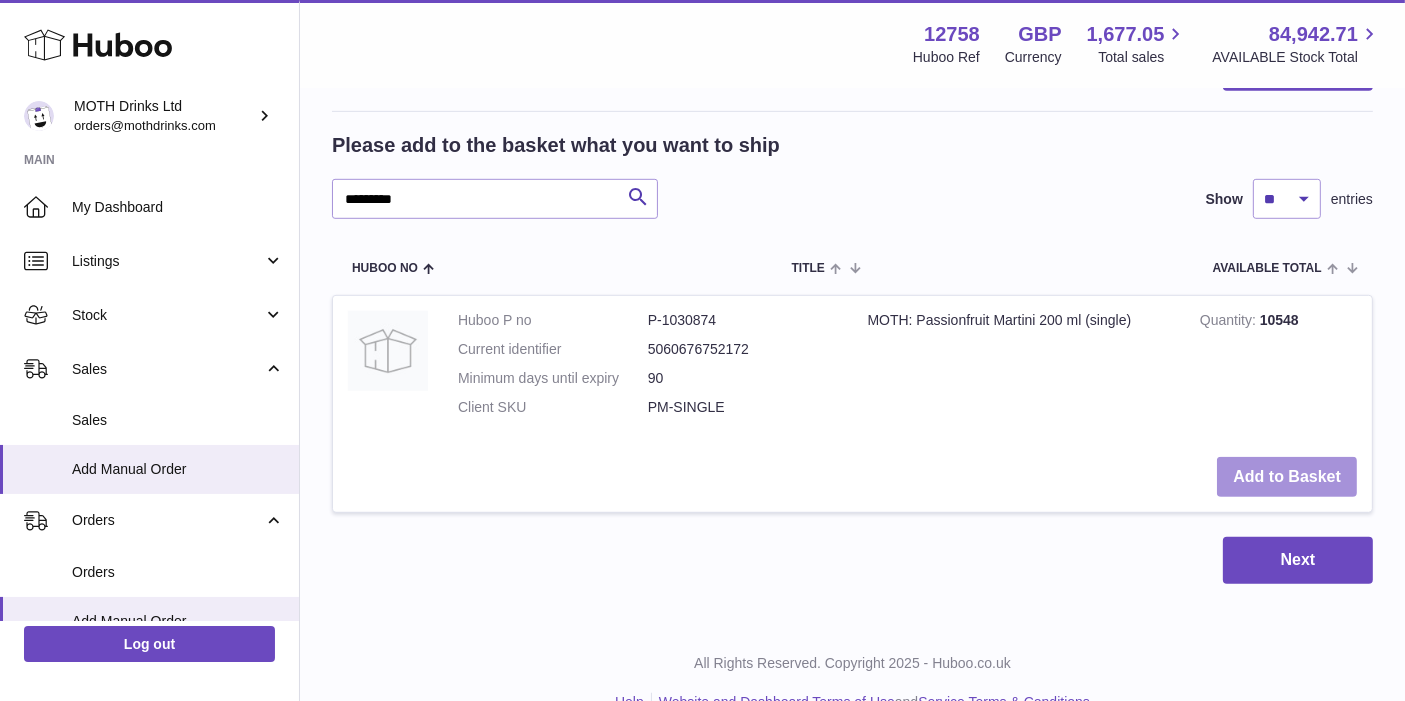 click on "Add to Basket" at bounding box center [1287, 477] 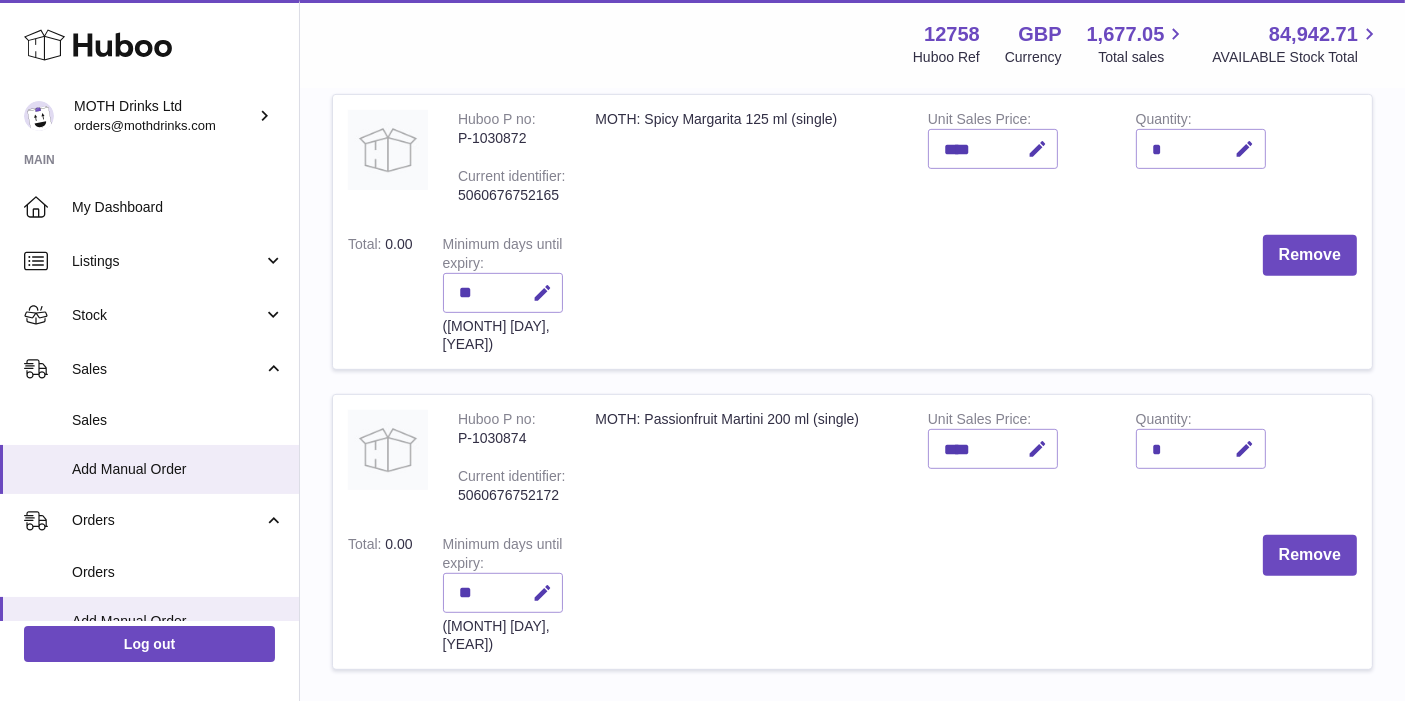 scroll, scrollTop: 865, scrollLeft: 0, axis: vertical 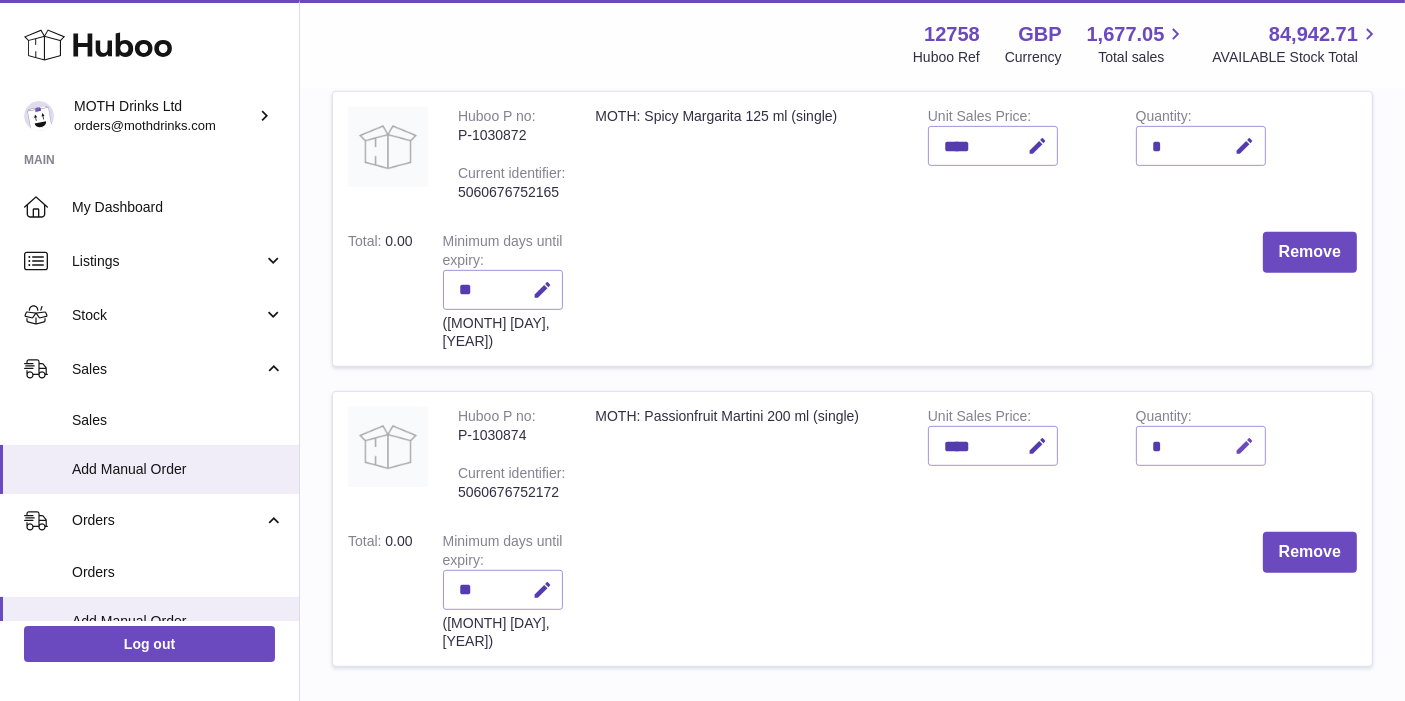 click at bounding box center (1245, 446) 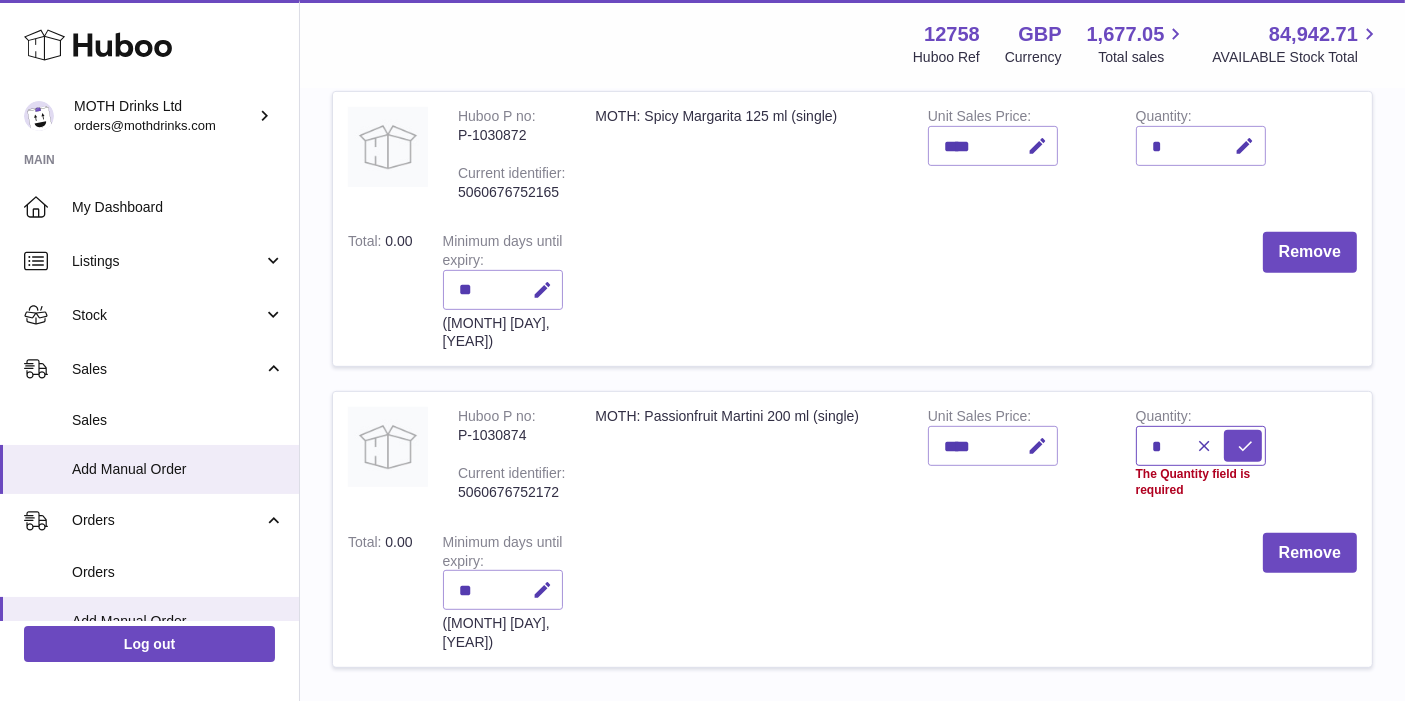 type on "*" 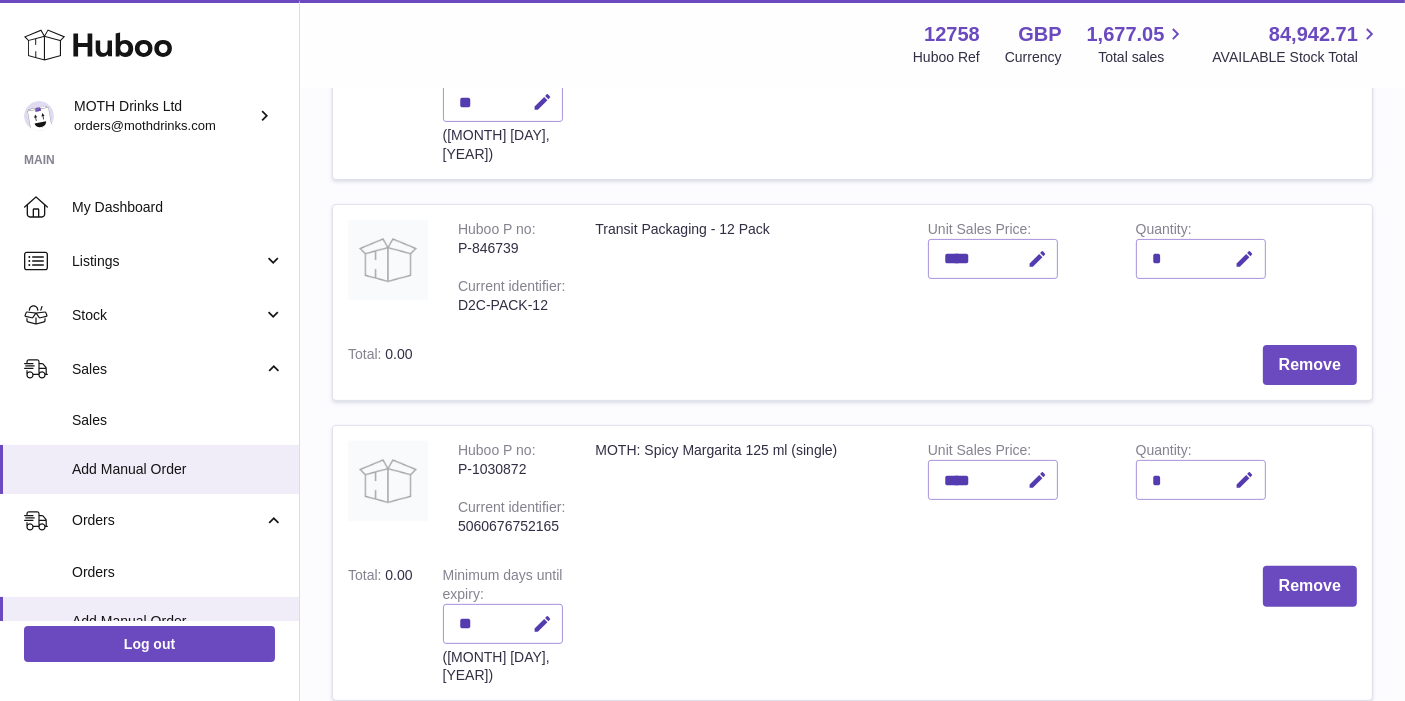 scroll, scrollTop: 531, scrollLeft: 0, axis: vertical 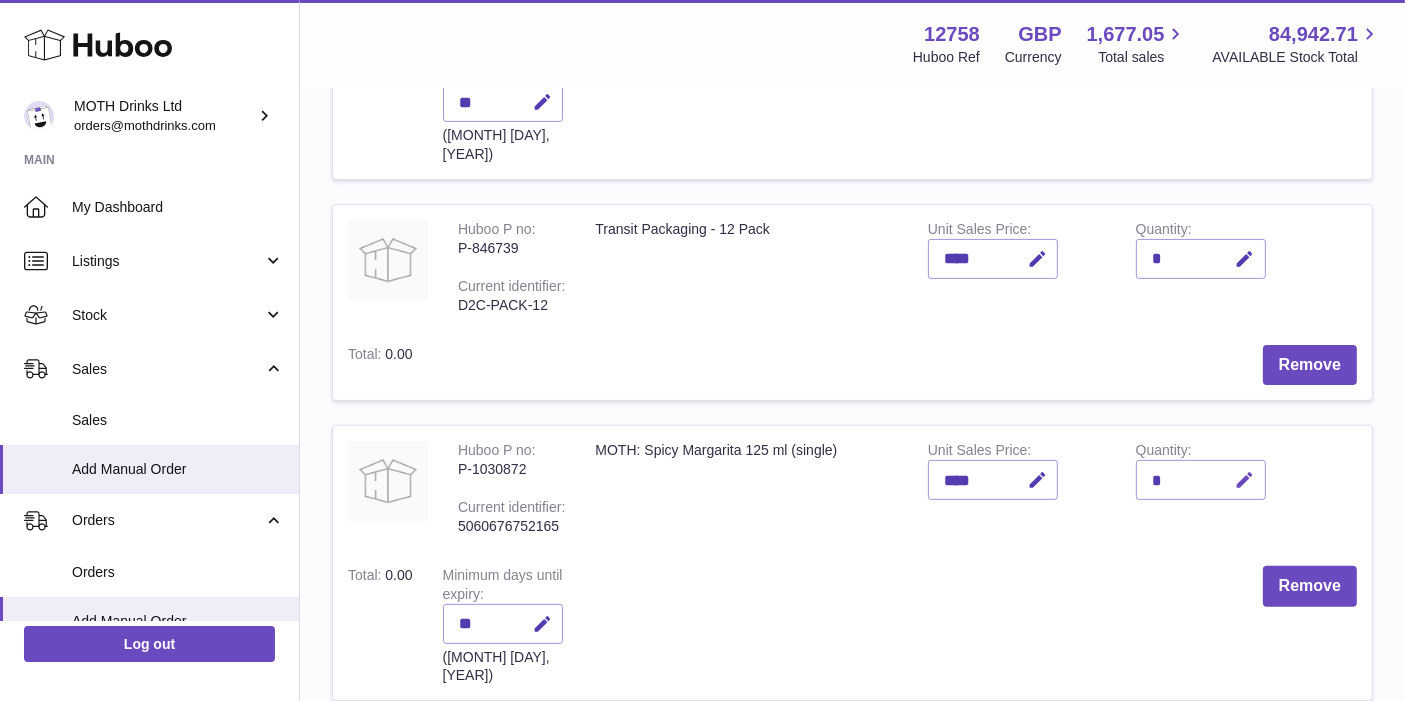 click at bounding box center [1242, 480] 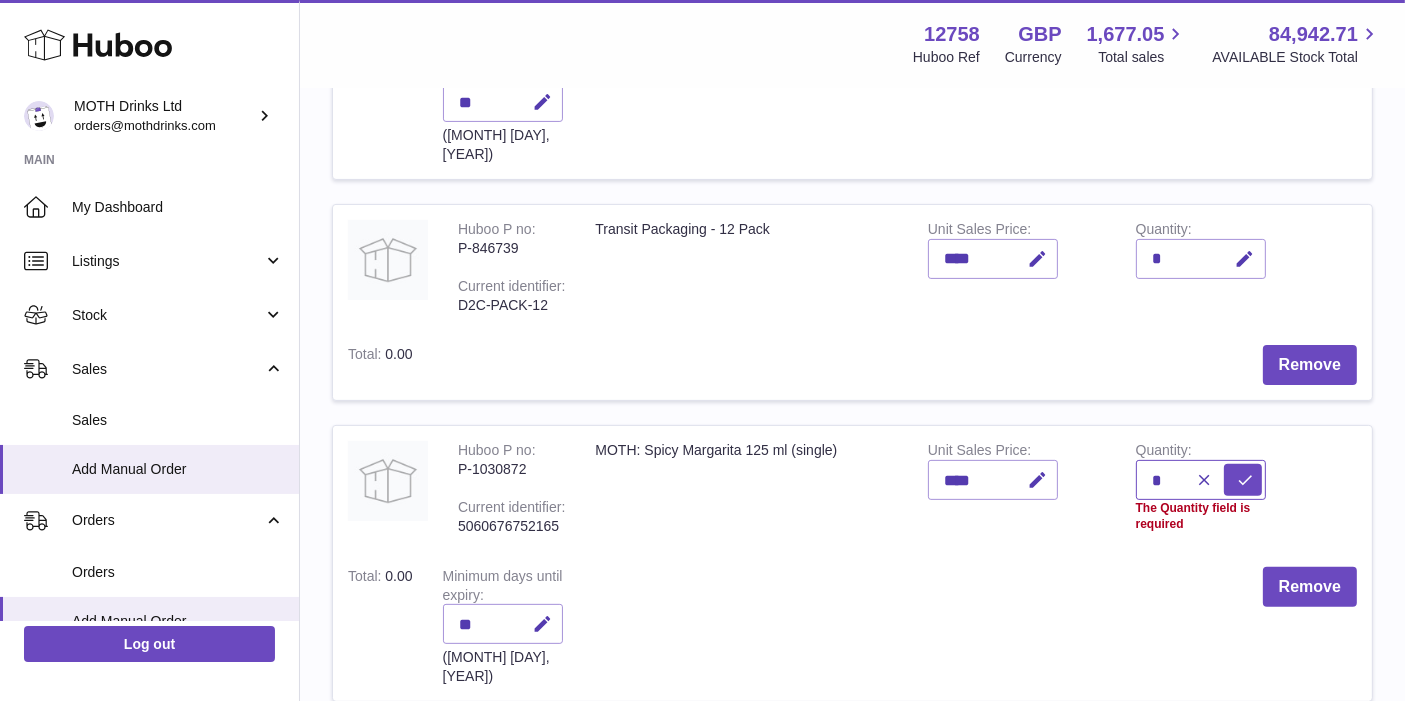 type on "*" 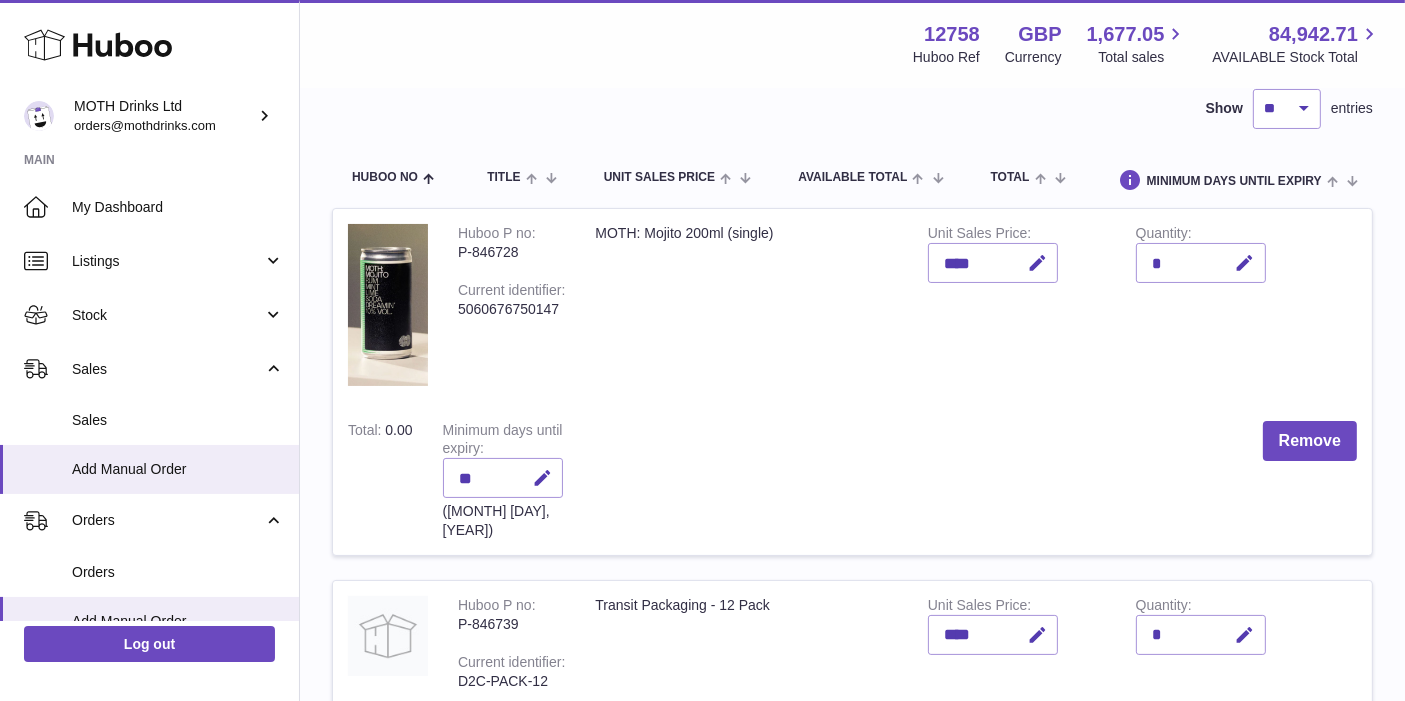 scroll, scrollTop: 122, scrollLeft: 0, axis: vertical 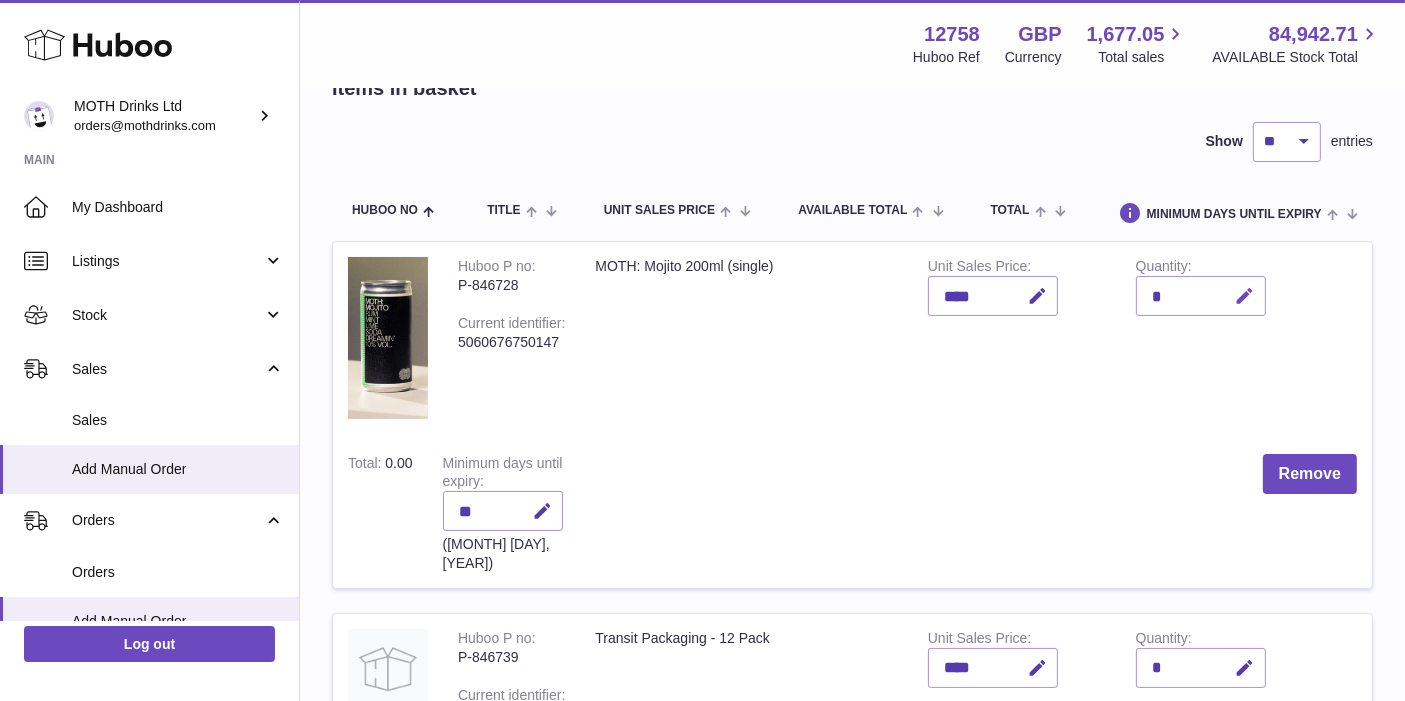 click at bounding box center [1245, 296] 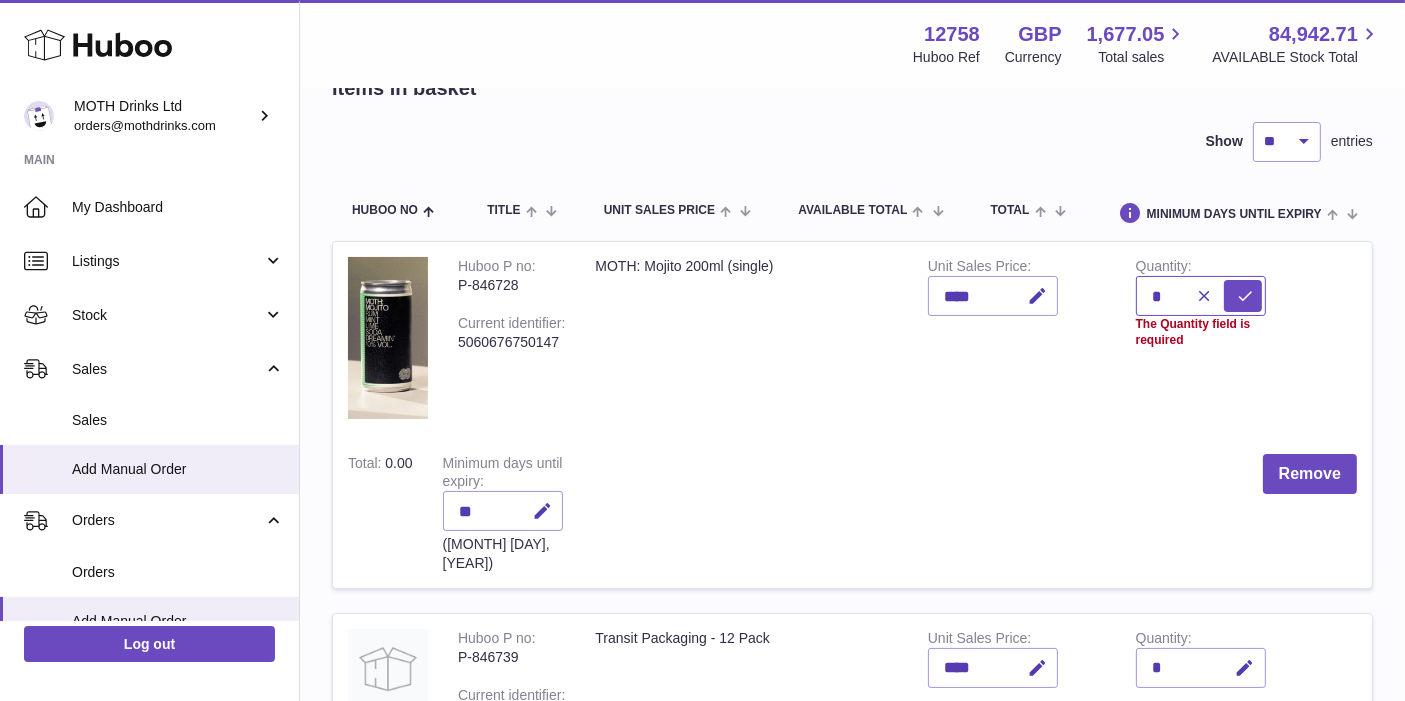 type on "*" 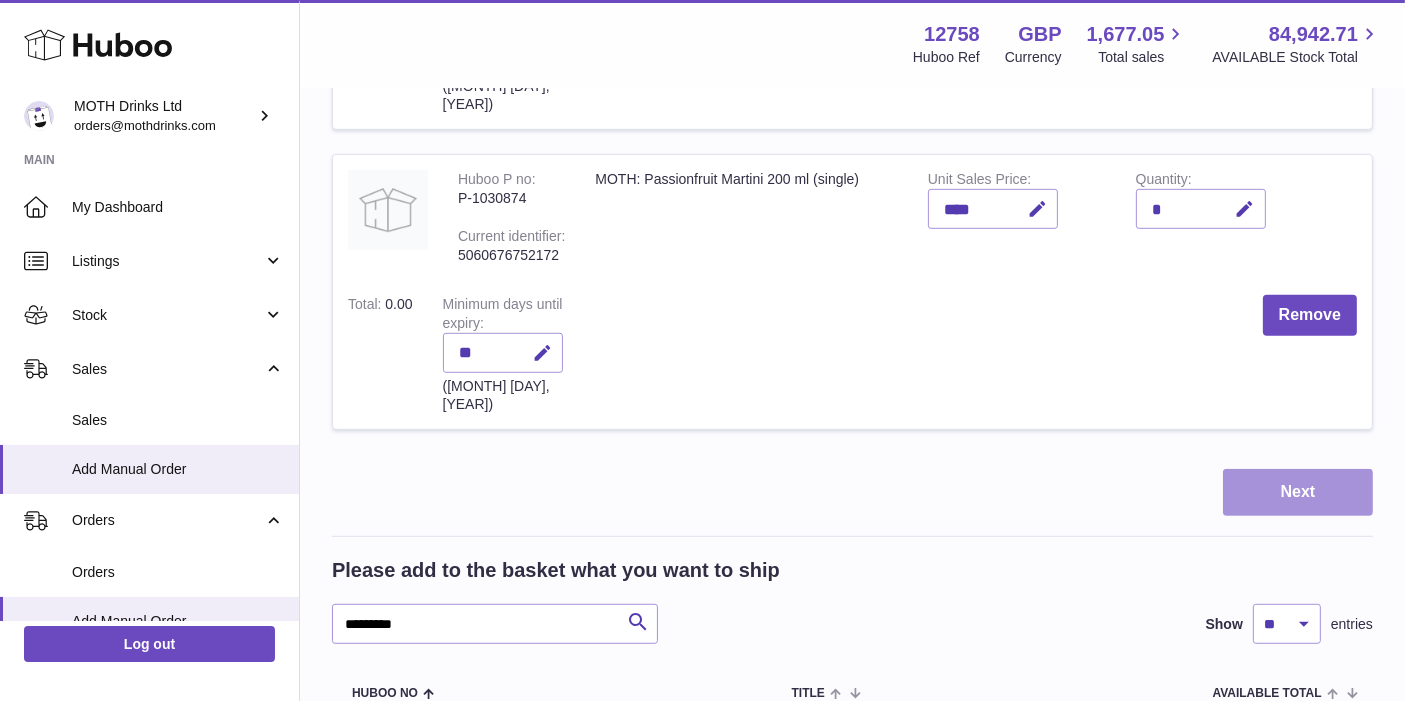 click on "Next" at bounding box center [1298, 492] 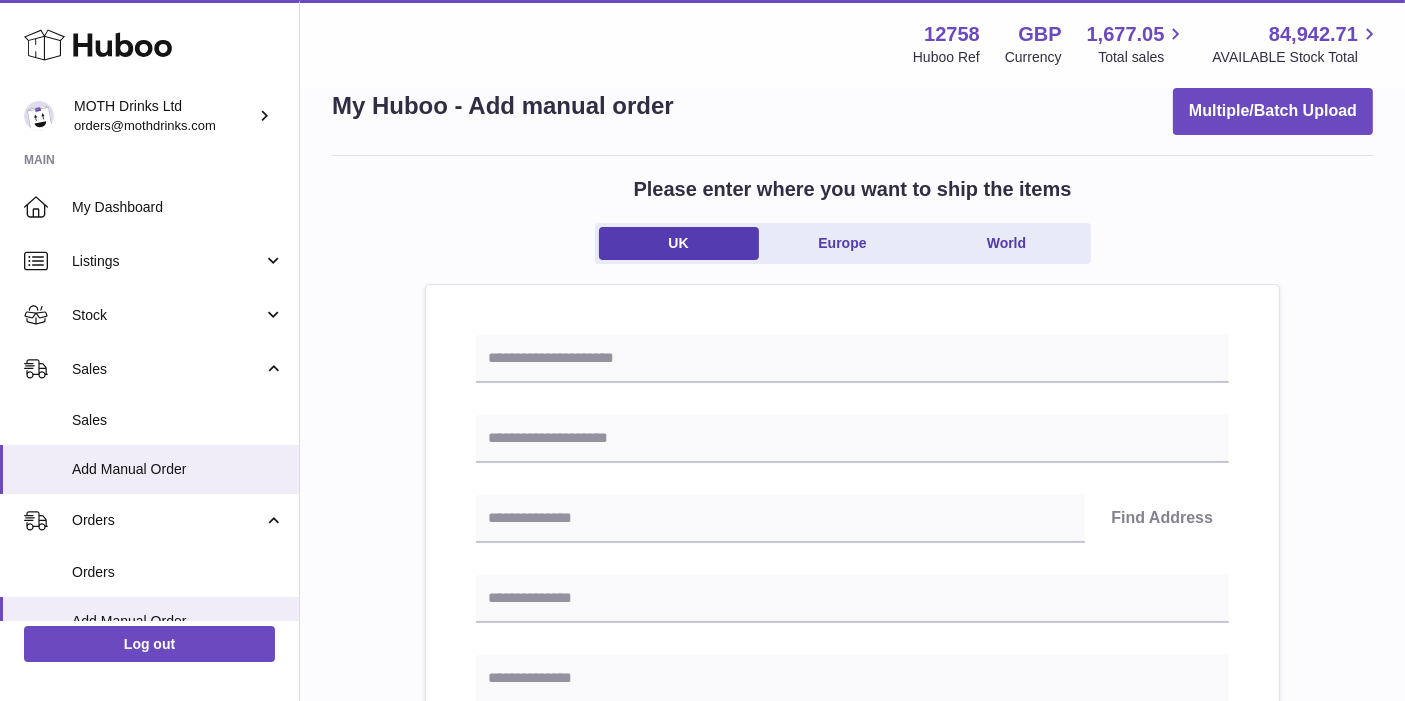 scroll, scrollTop: 0, scrollLeft: 0, axis: both 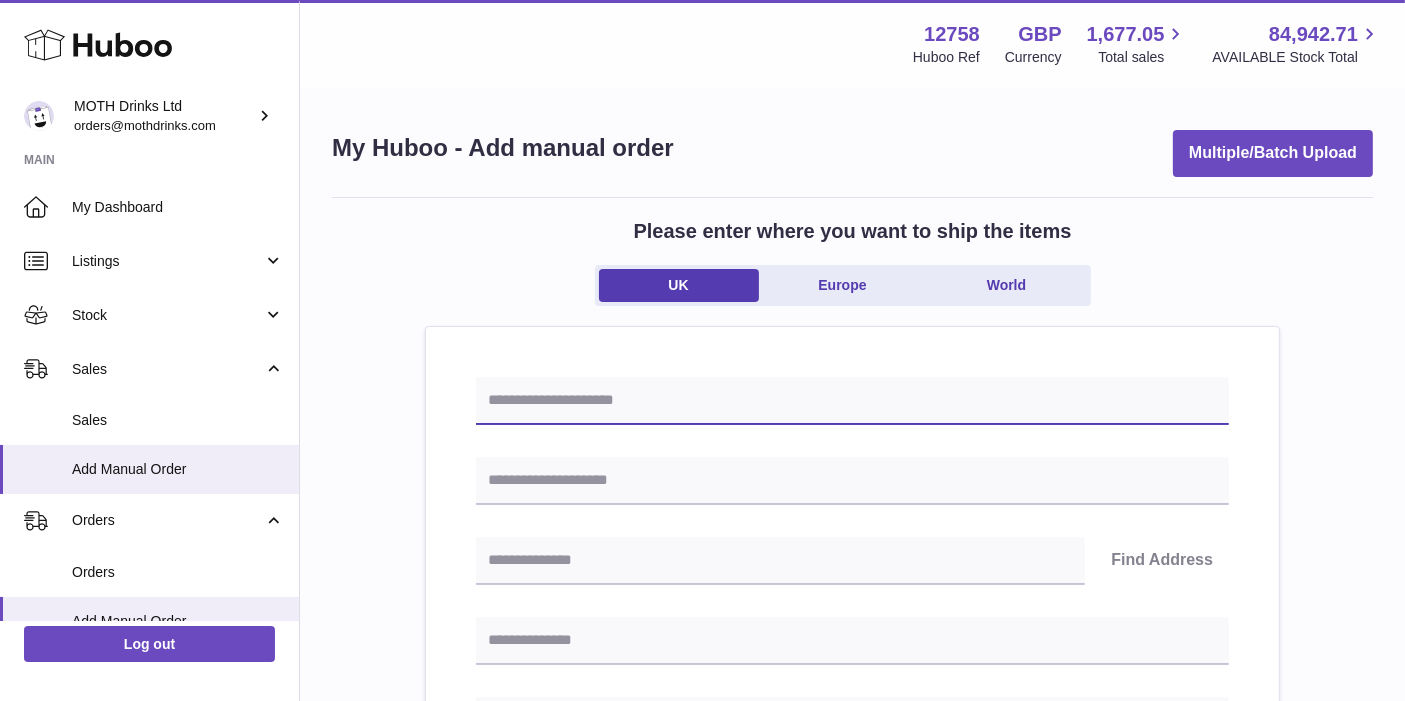 click at bounding box center [852, 401] 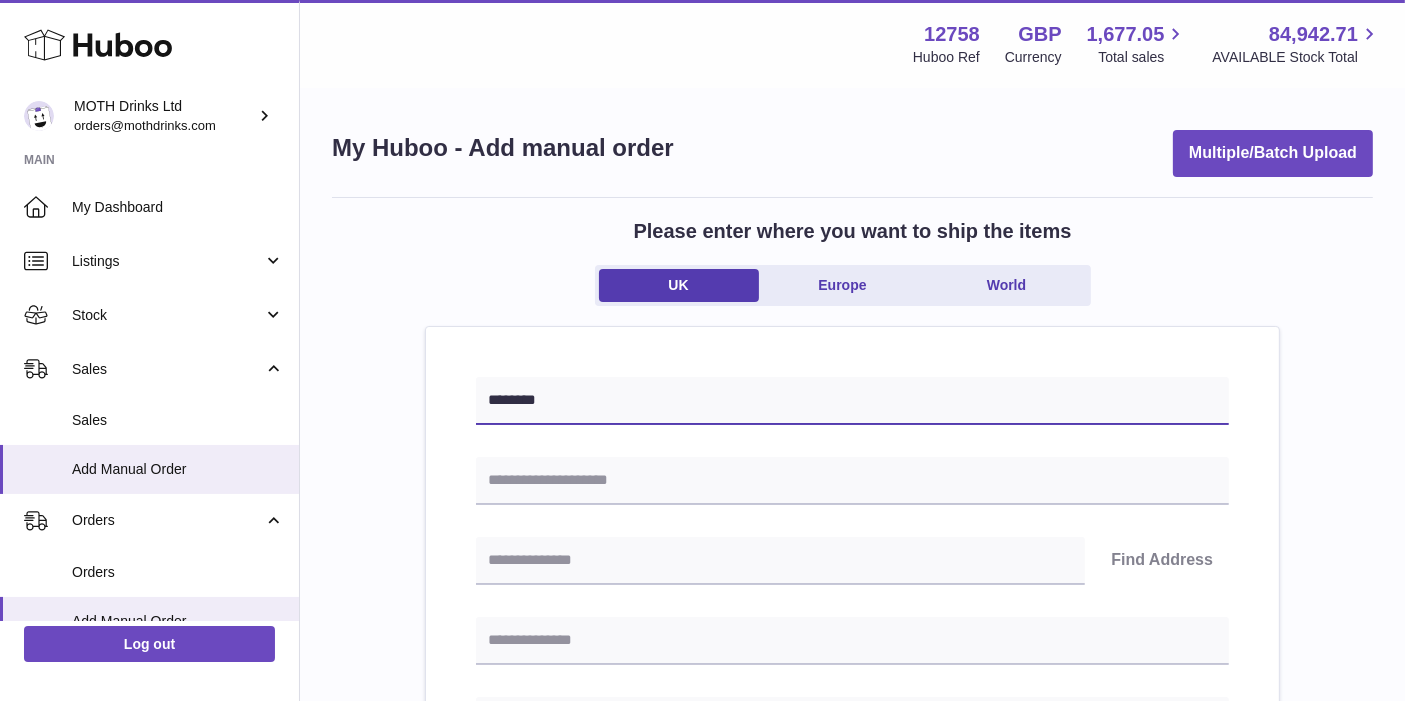 type on "********" 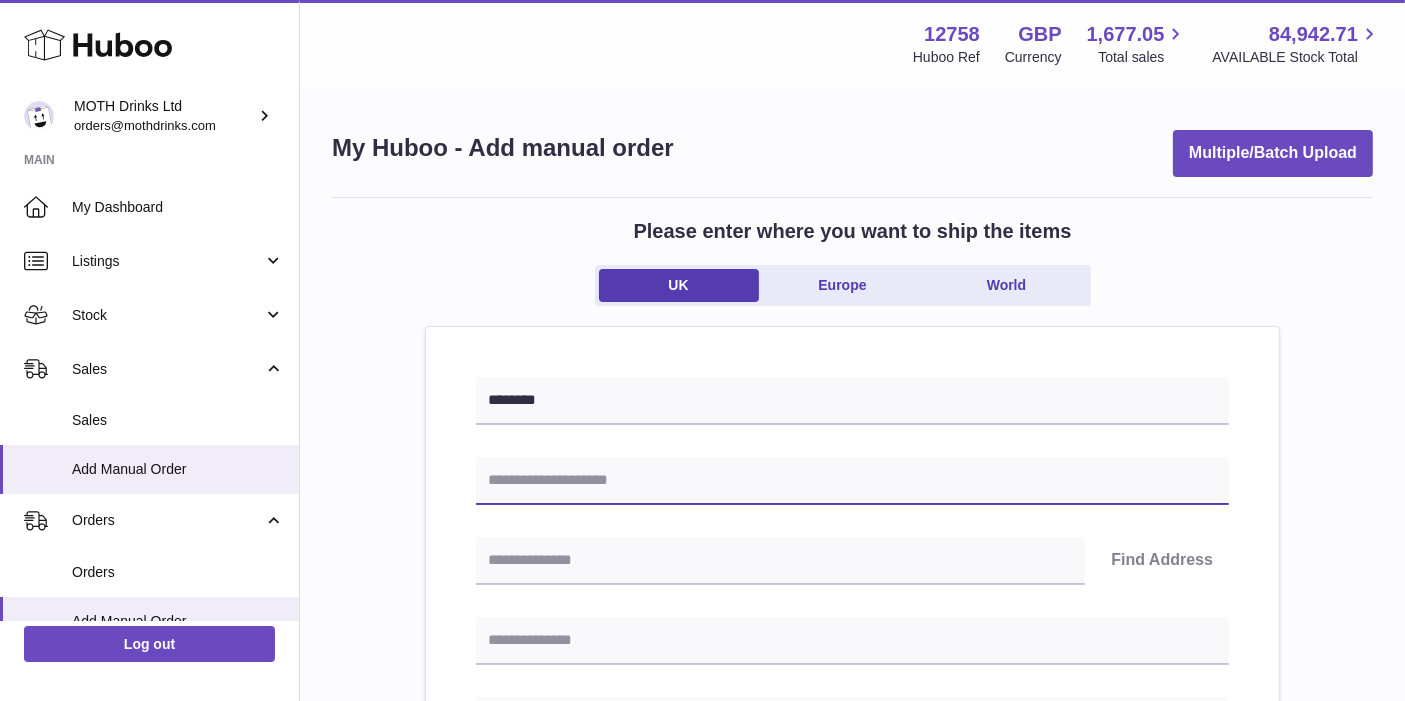 click at bounding box center [852, 481] 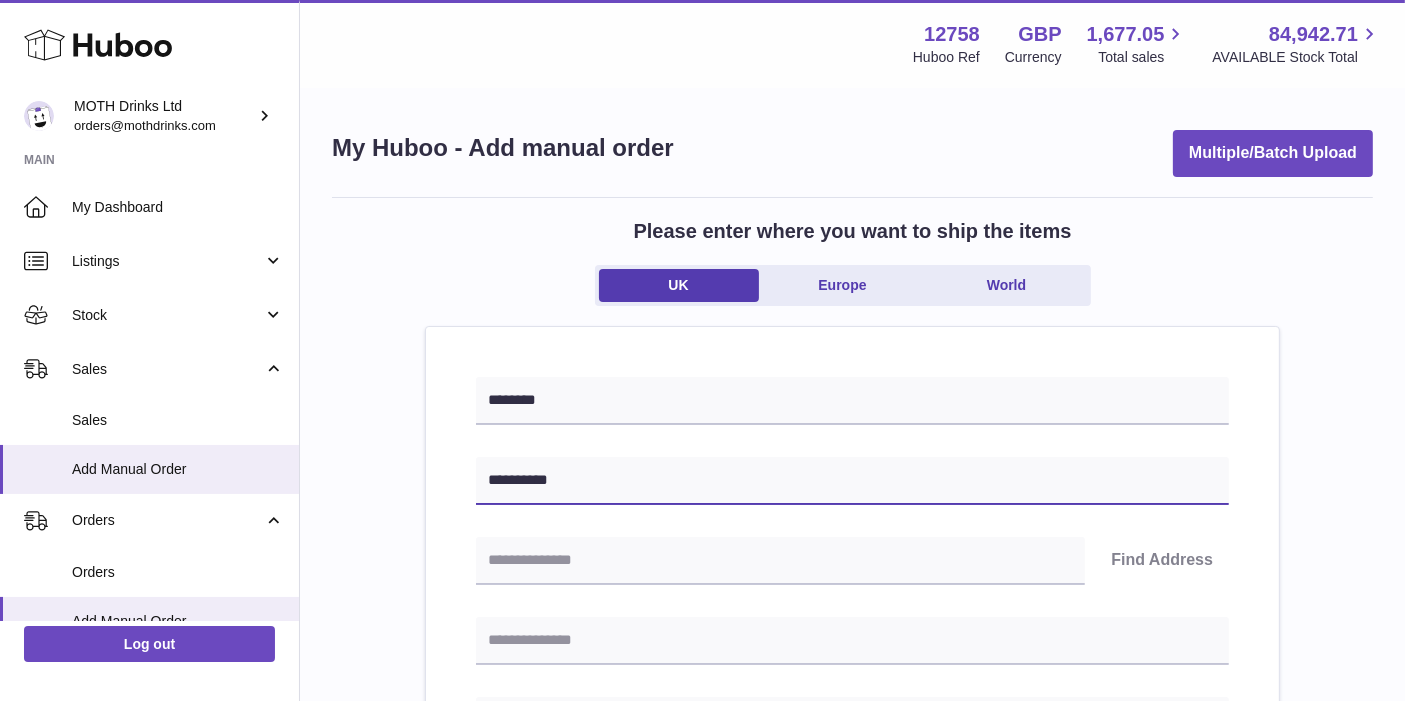 type on "**********" 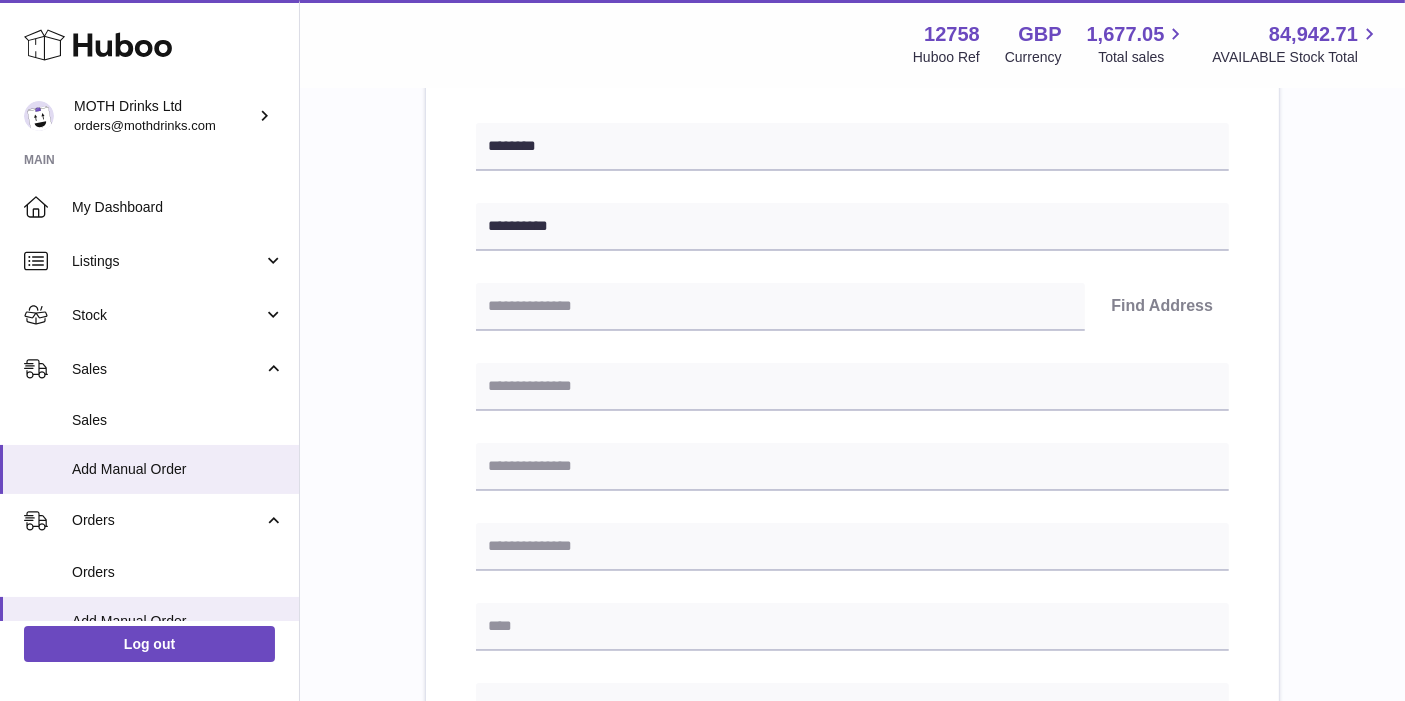 scroll, scrollTop: 255, scrollLeft: 0, axis: vertical 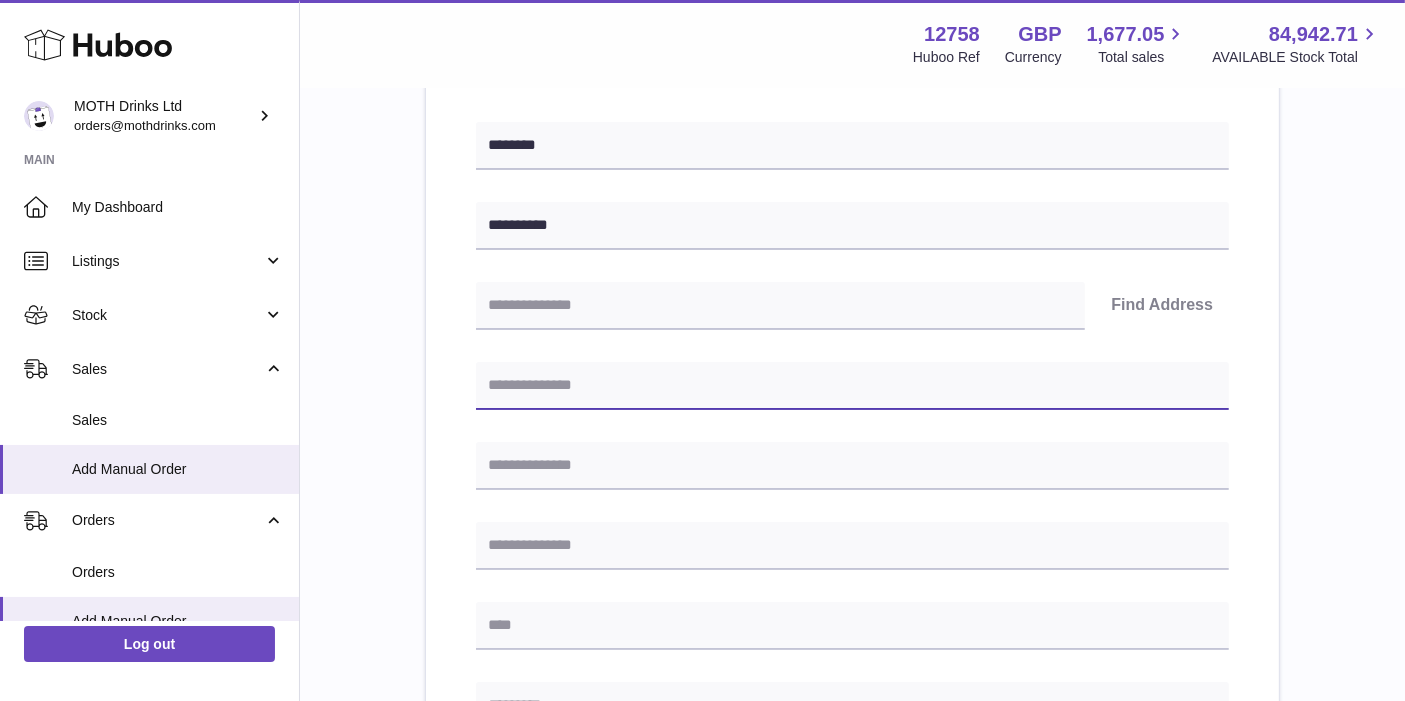 click at bounding box center (852, 386) 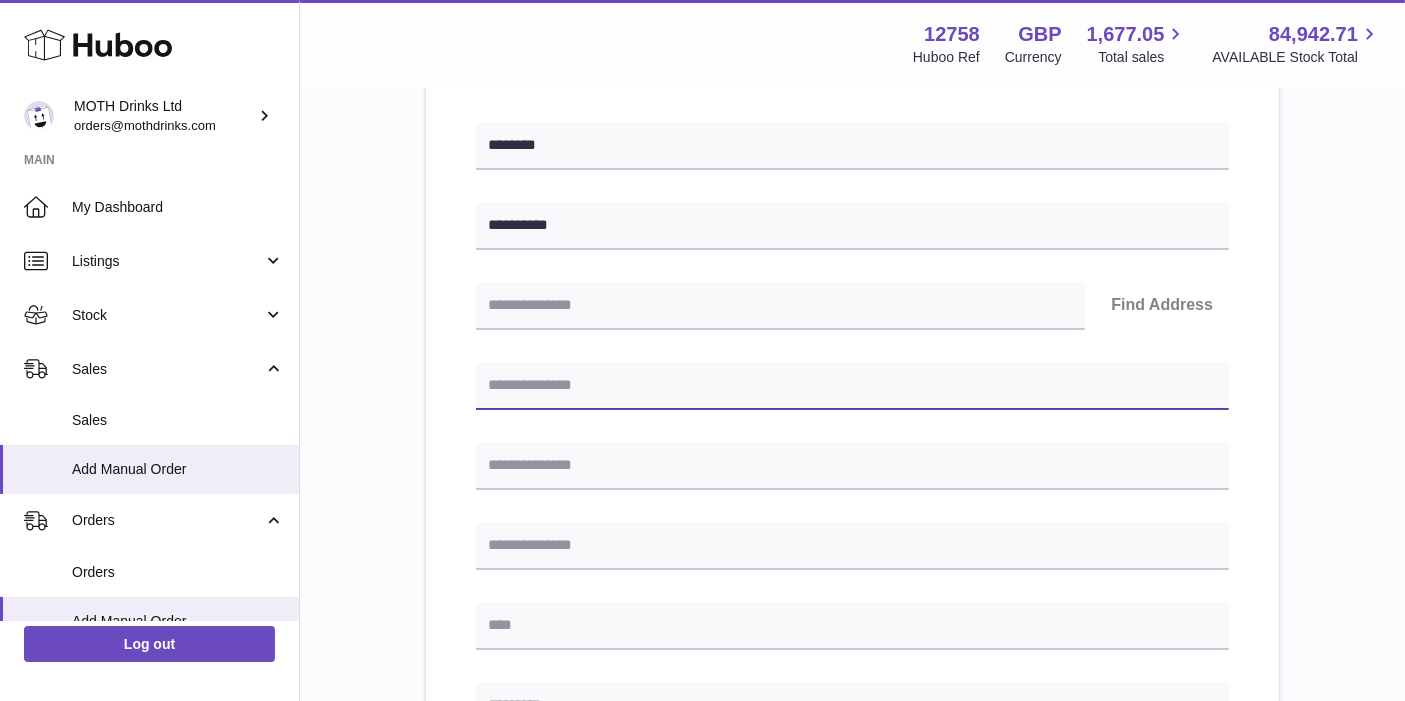 paste on "**********" 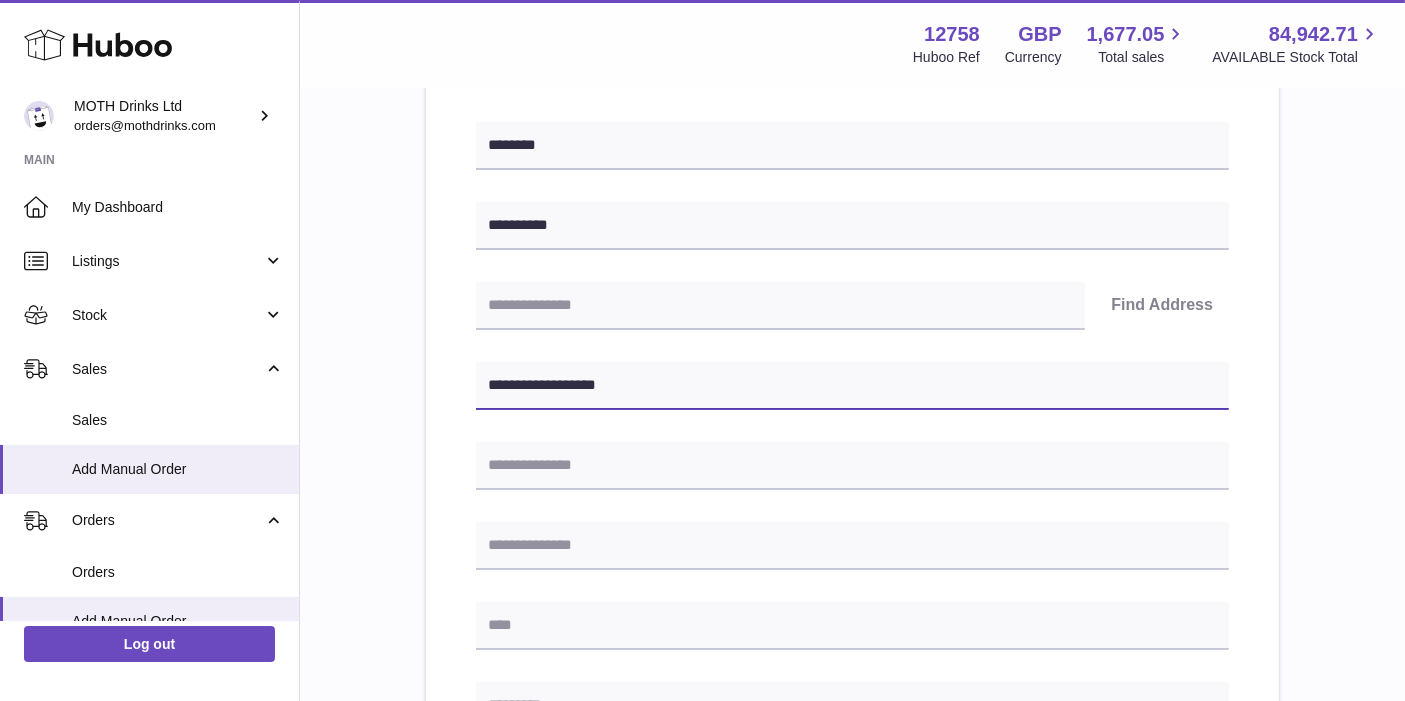 type on "**********" 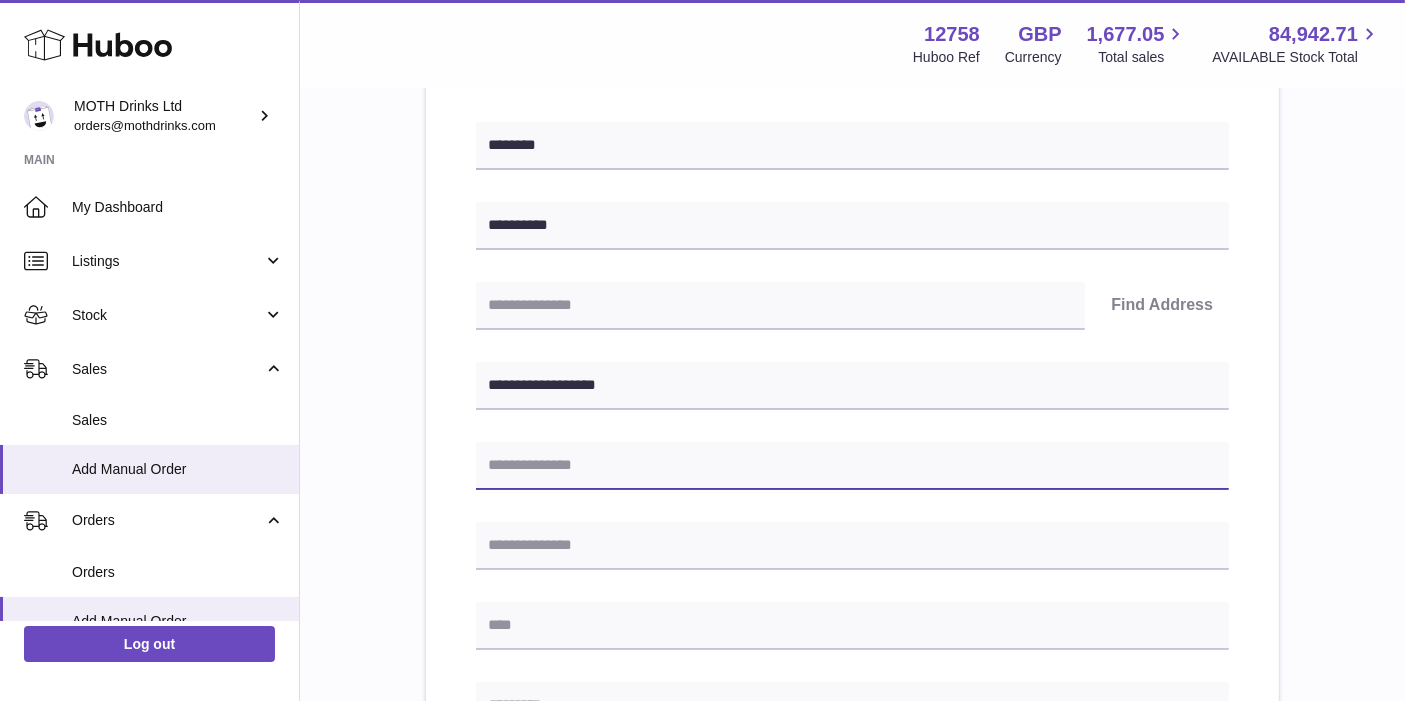 click at bounding box center (852, 466) 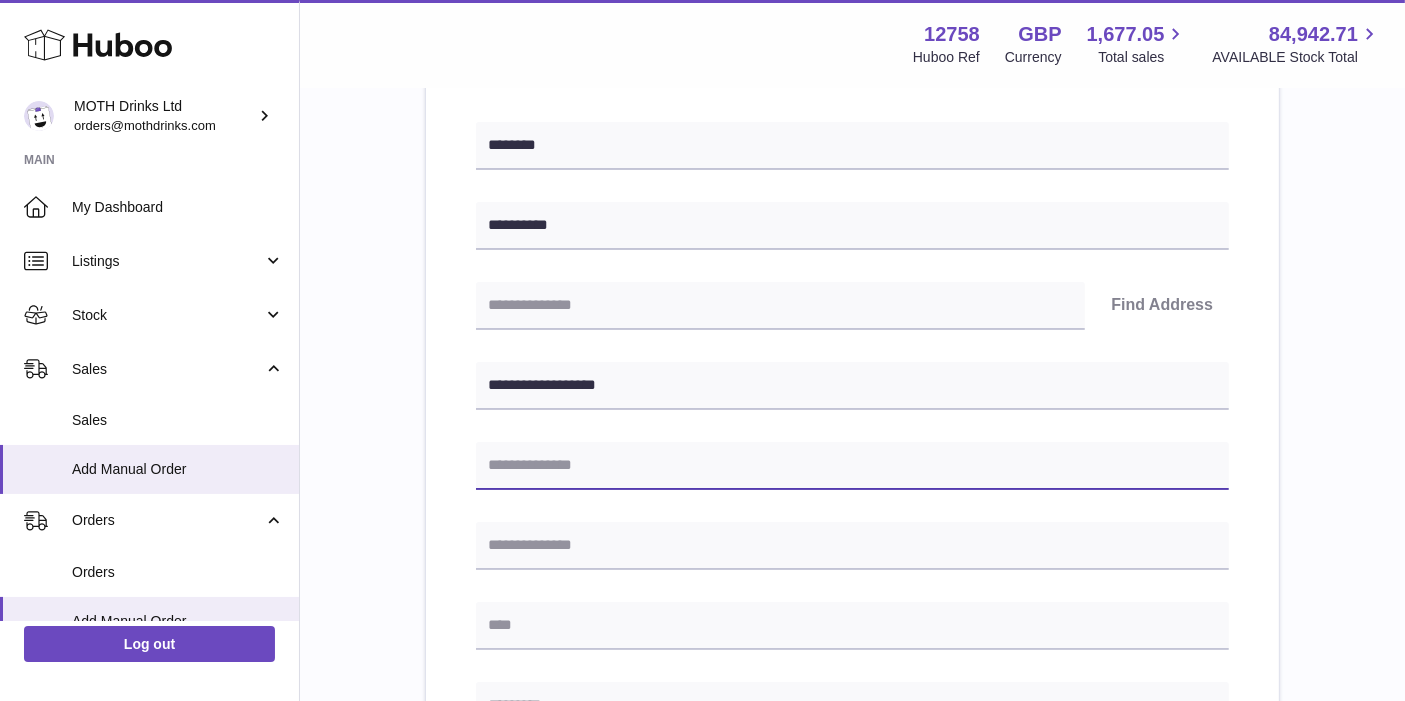 paste on "**********" 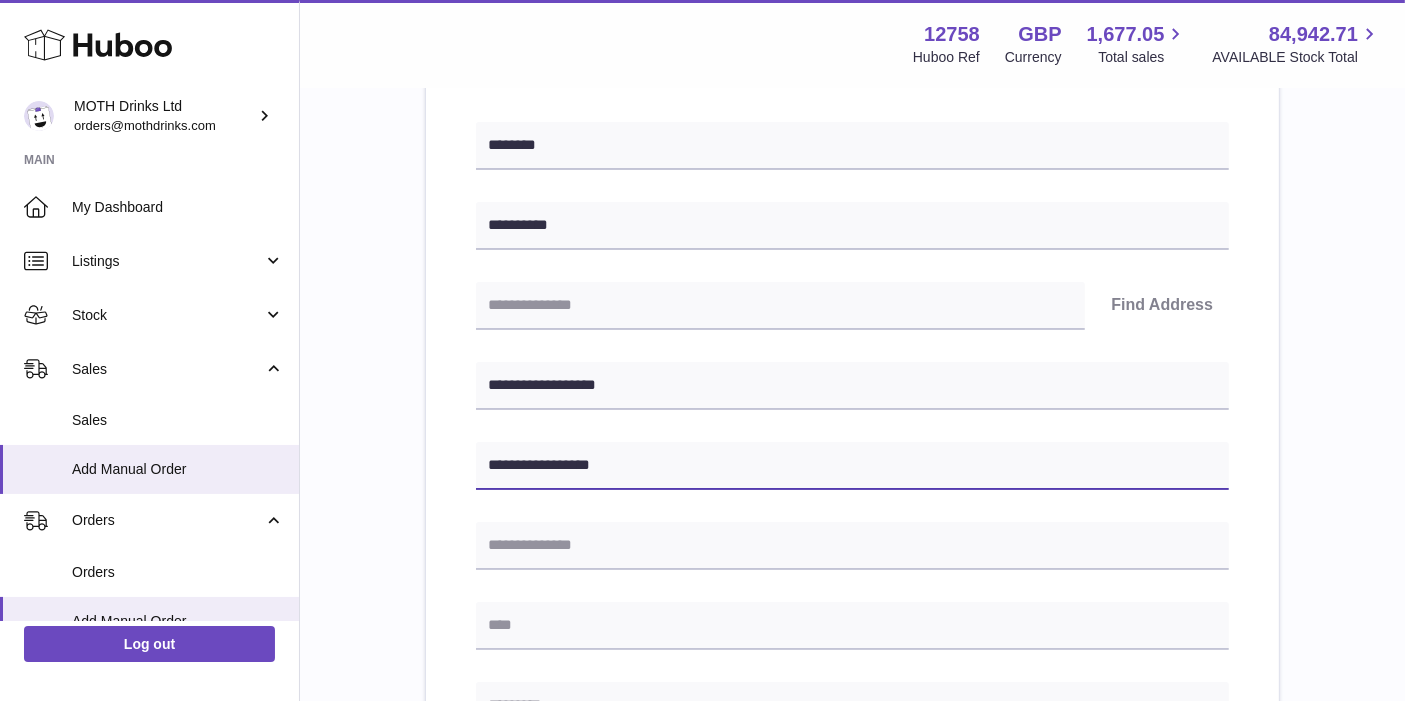 type on "**********" 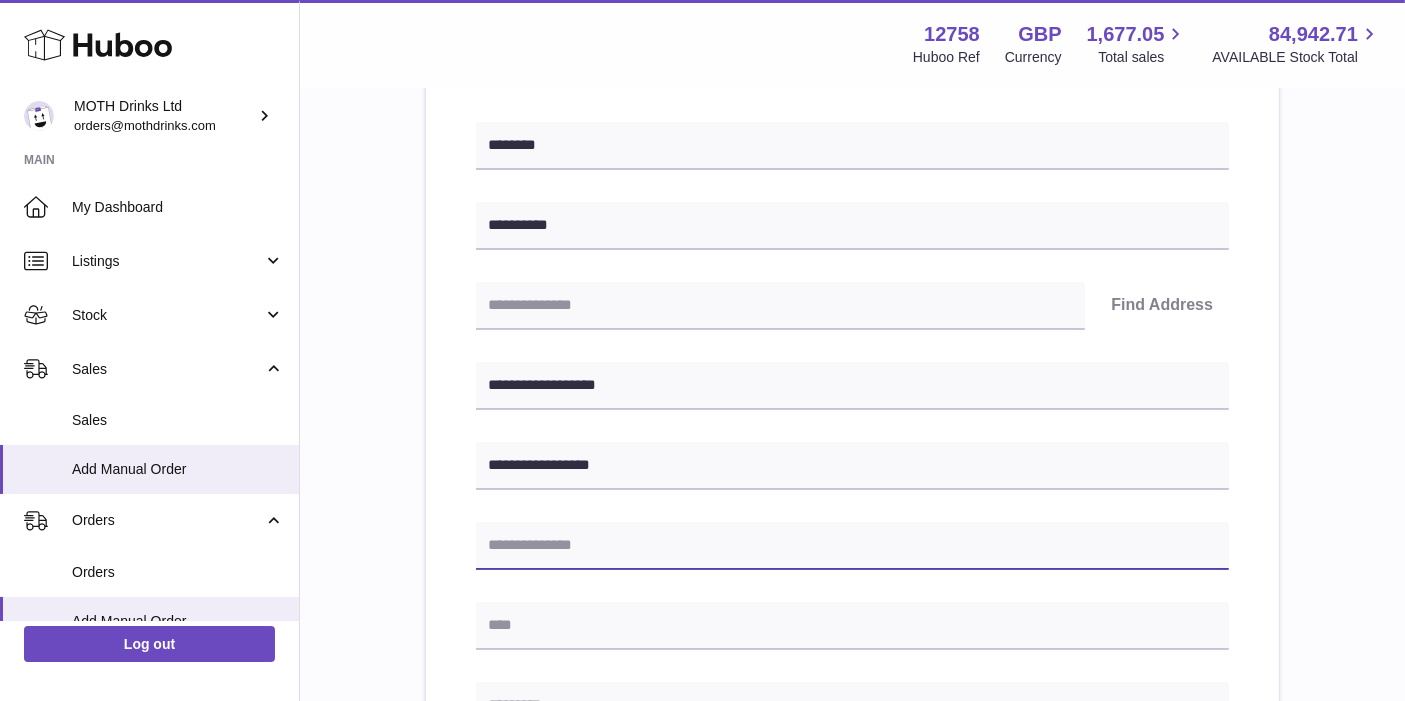 click at bounding box center (852, 546) 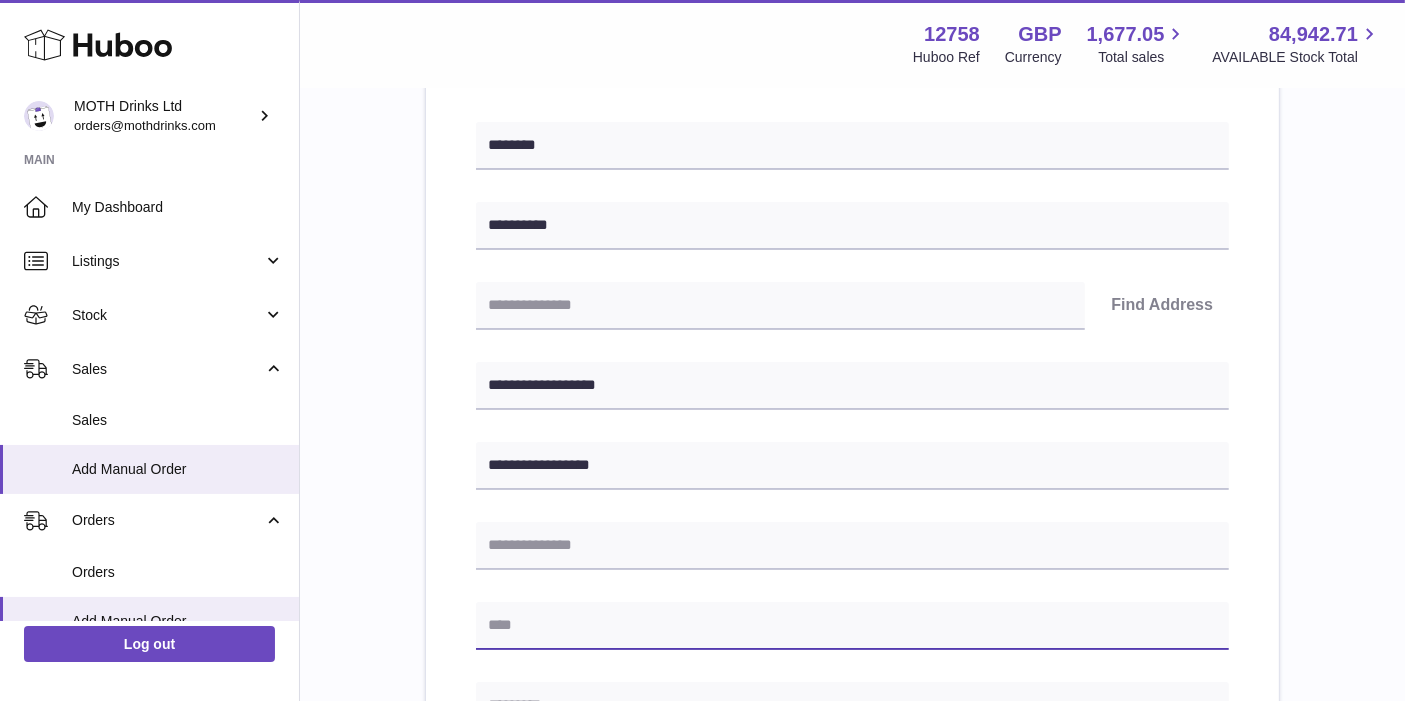 click at bounding box center (852, 626) 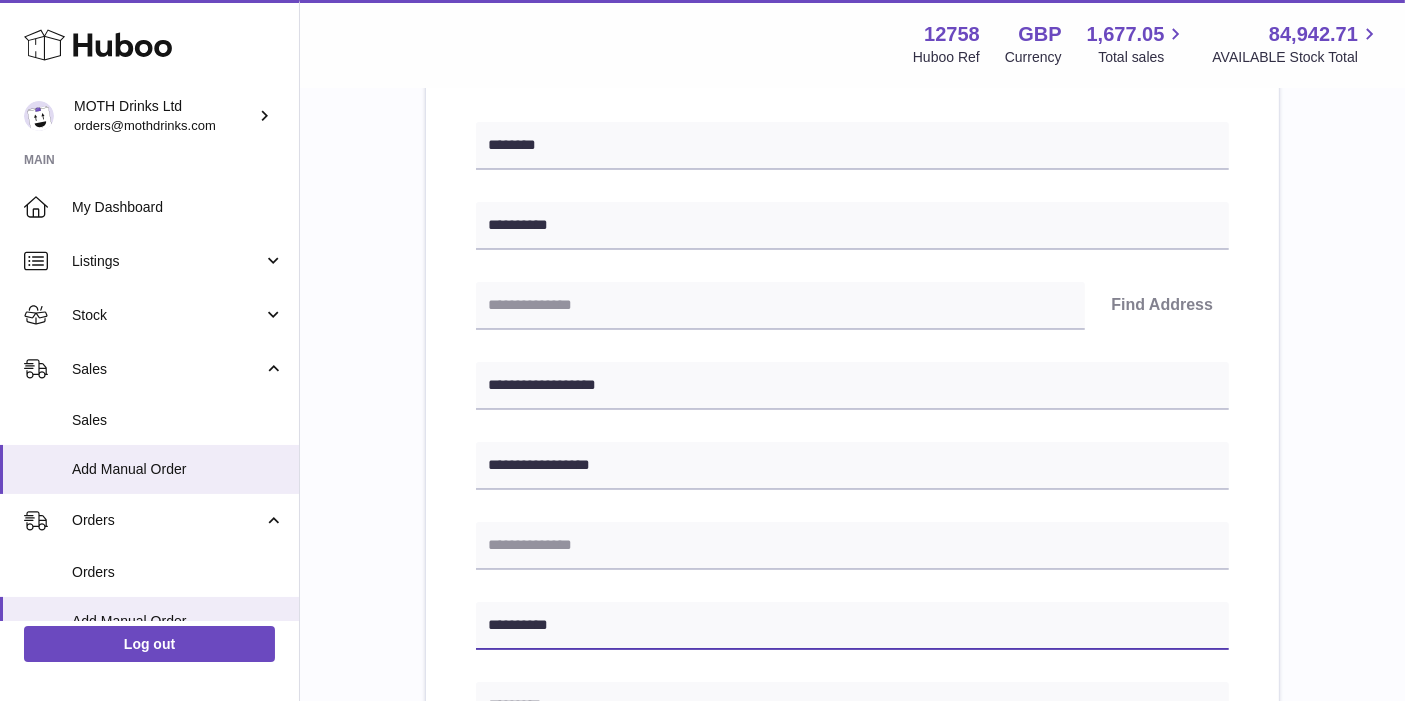 type on "**********" 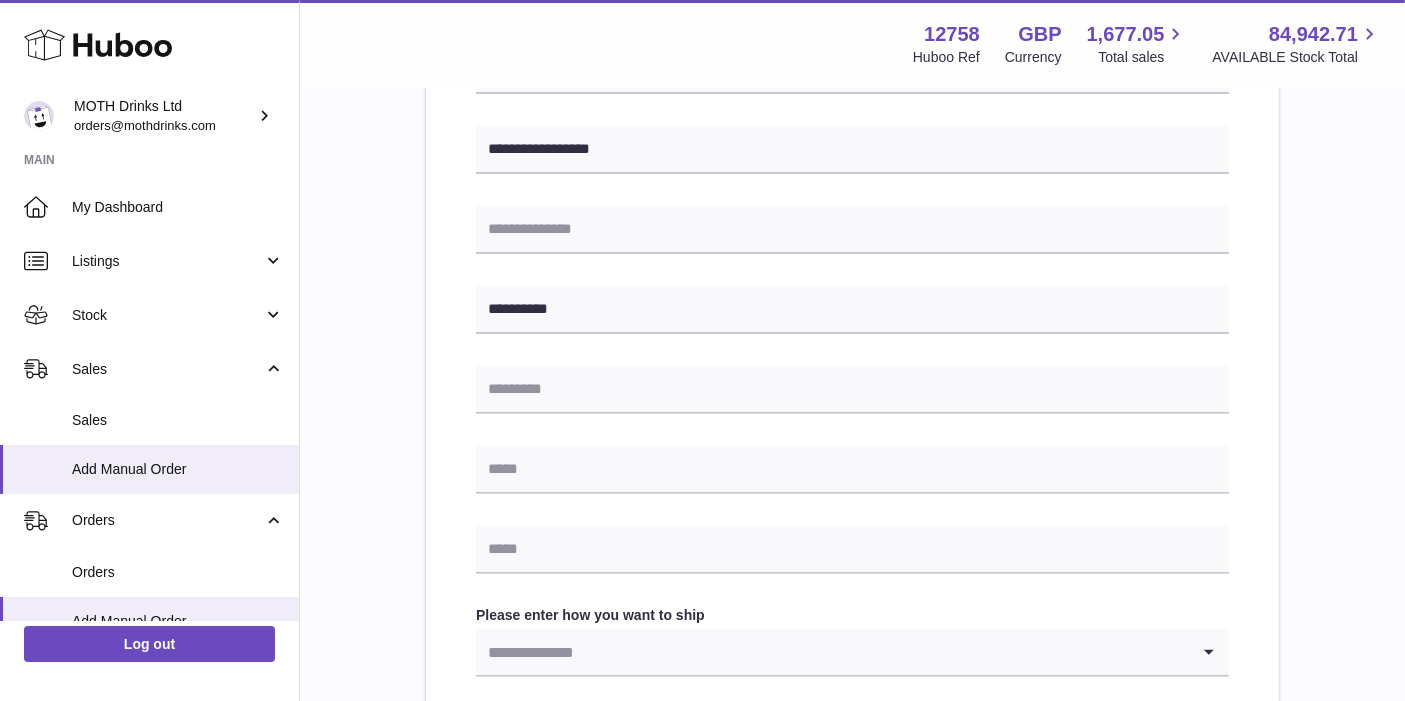 scroll, scrollTop: 573, scrollLeft: 0, axis: vertical 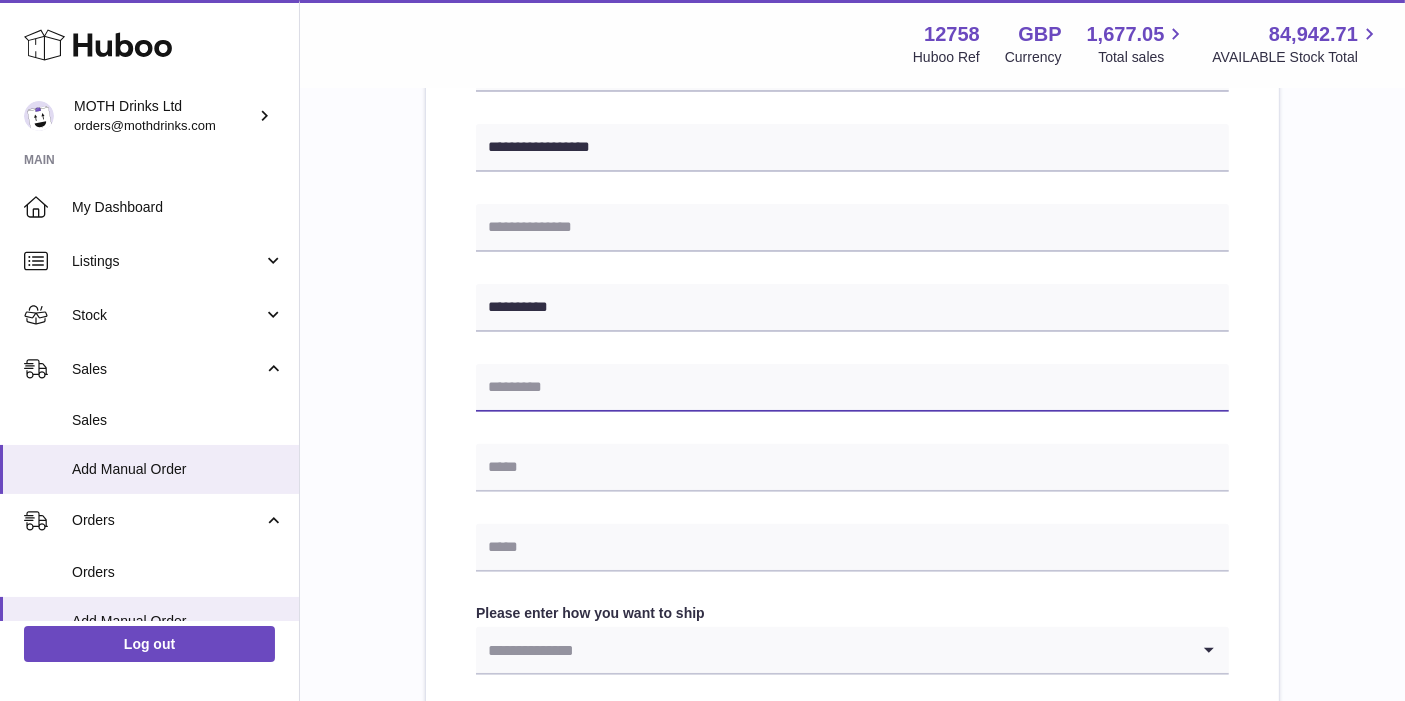 click at bounding box center [852, 388] 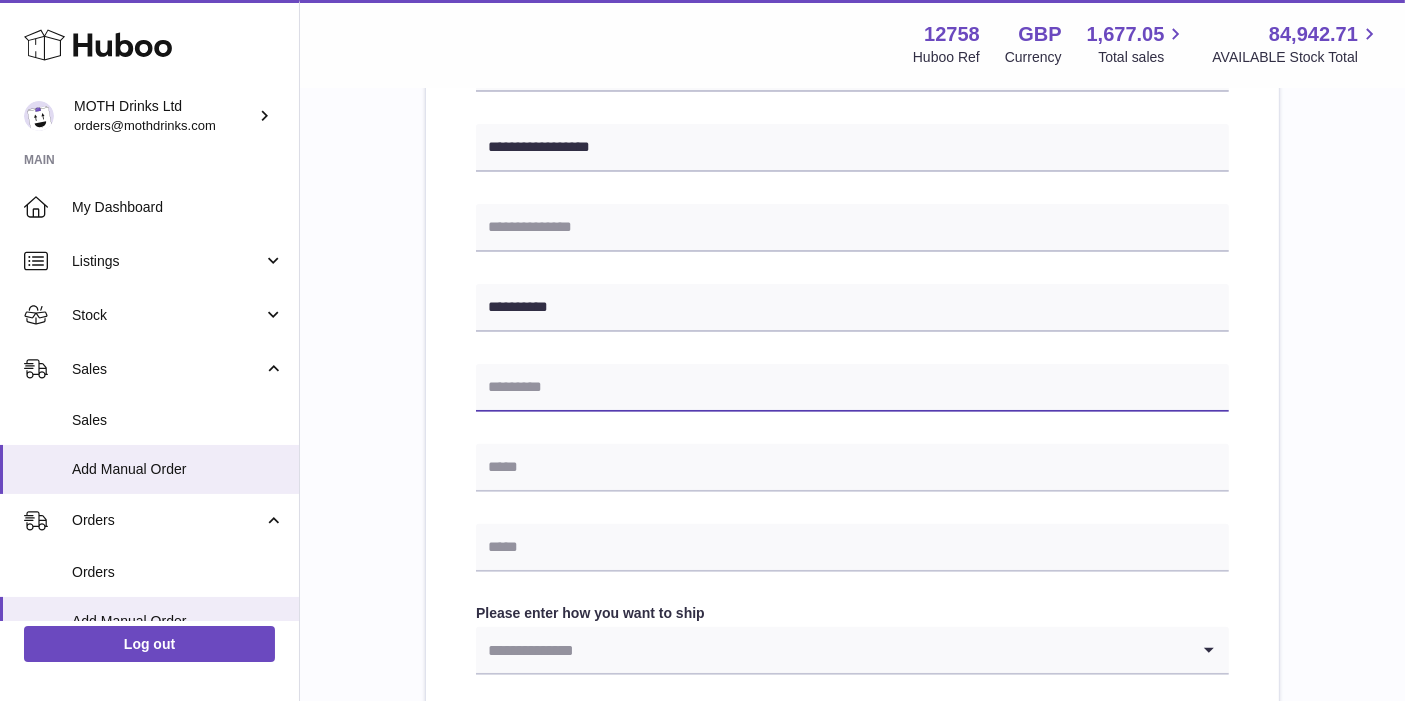 paste on "*******" 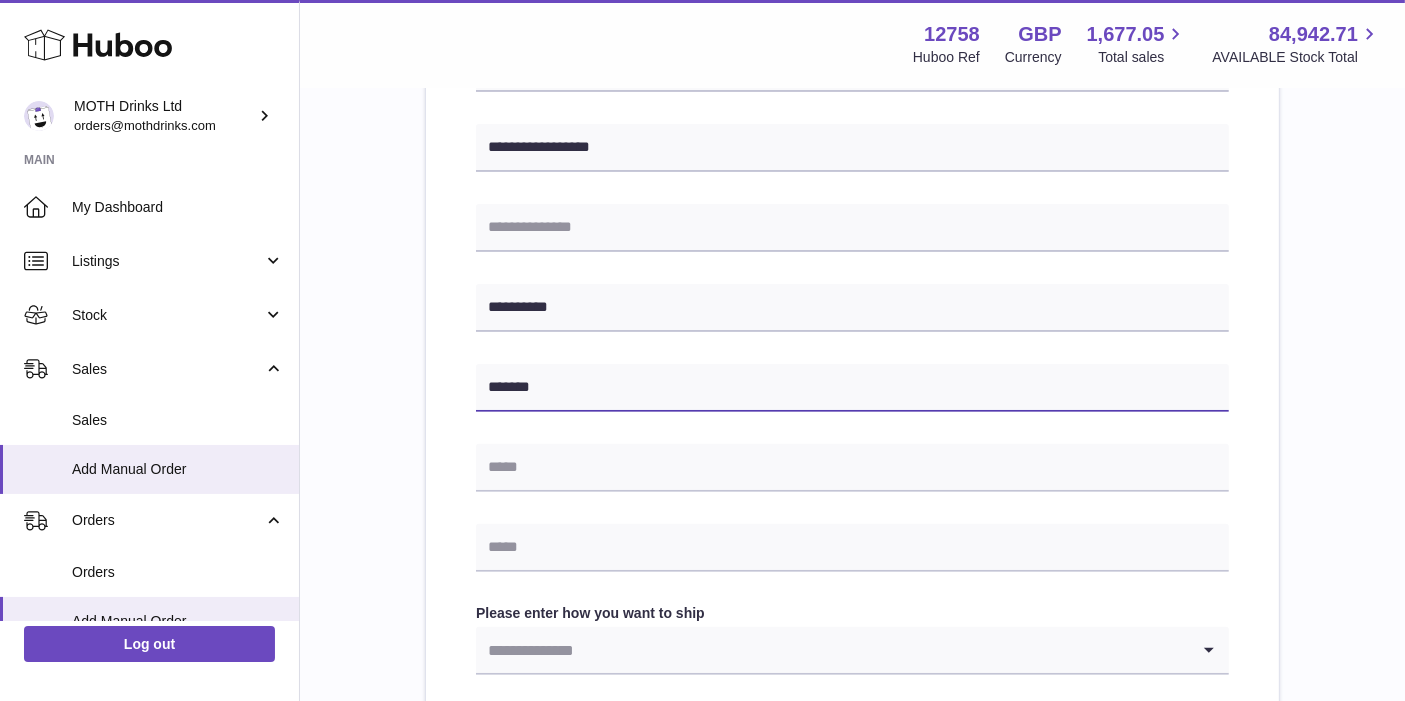 type on "*******" 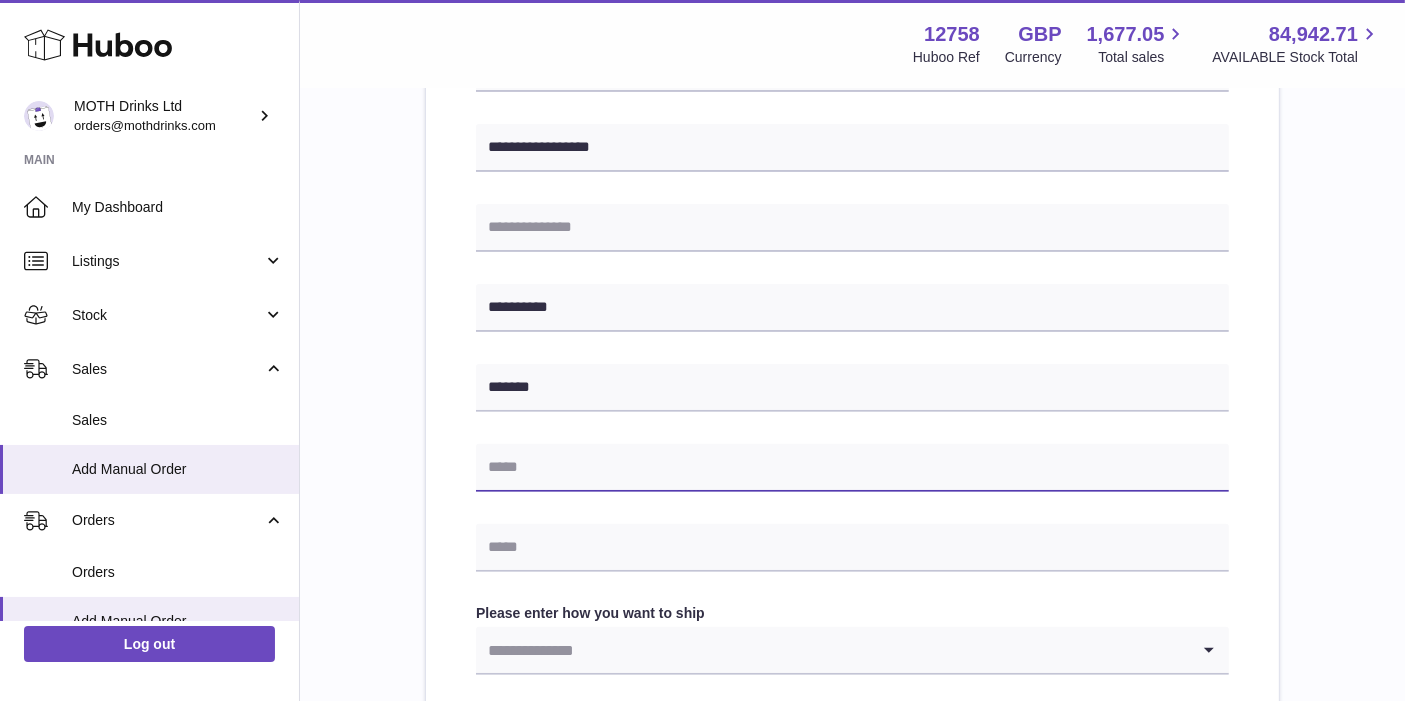 click at bounding box center [852, 468] 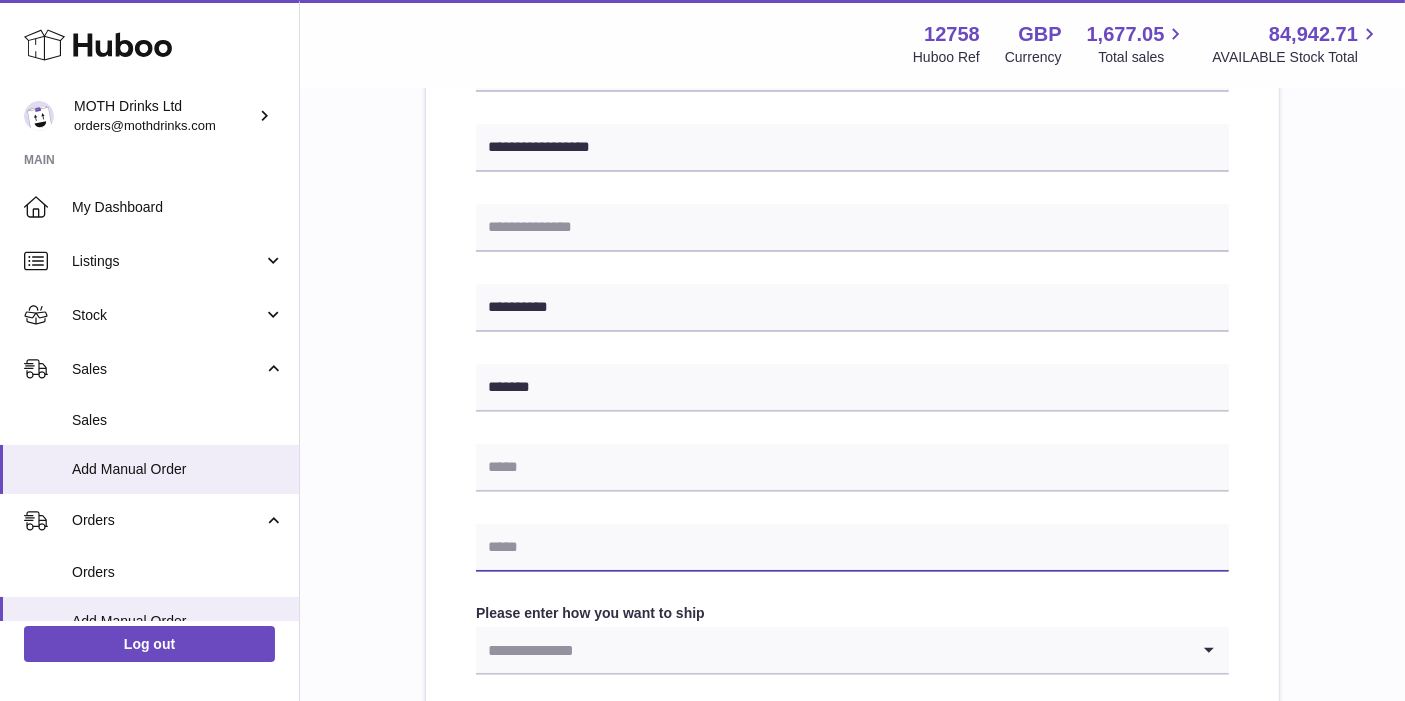 click at bounding box center [852, 548] 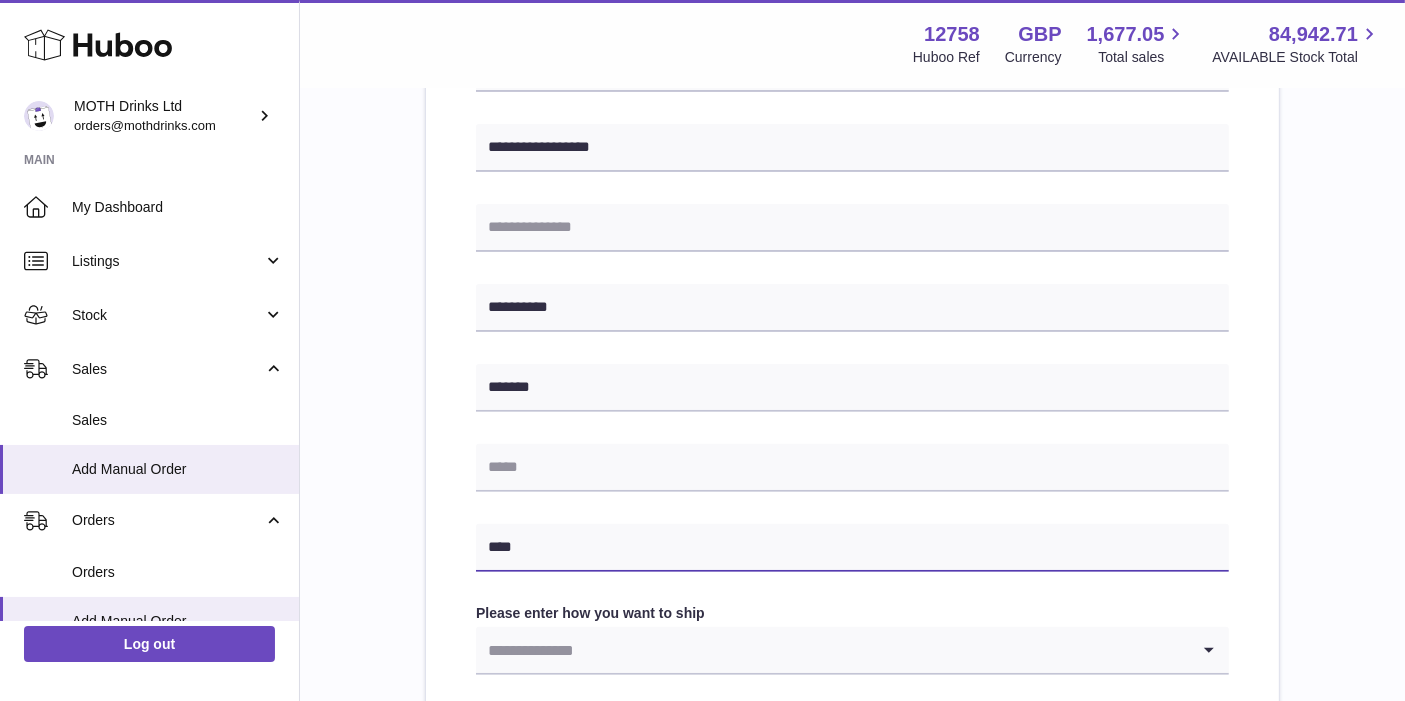 type on "**********" 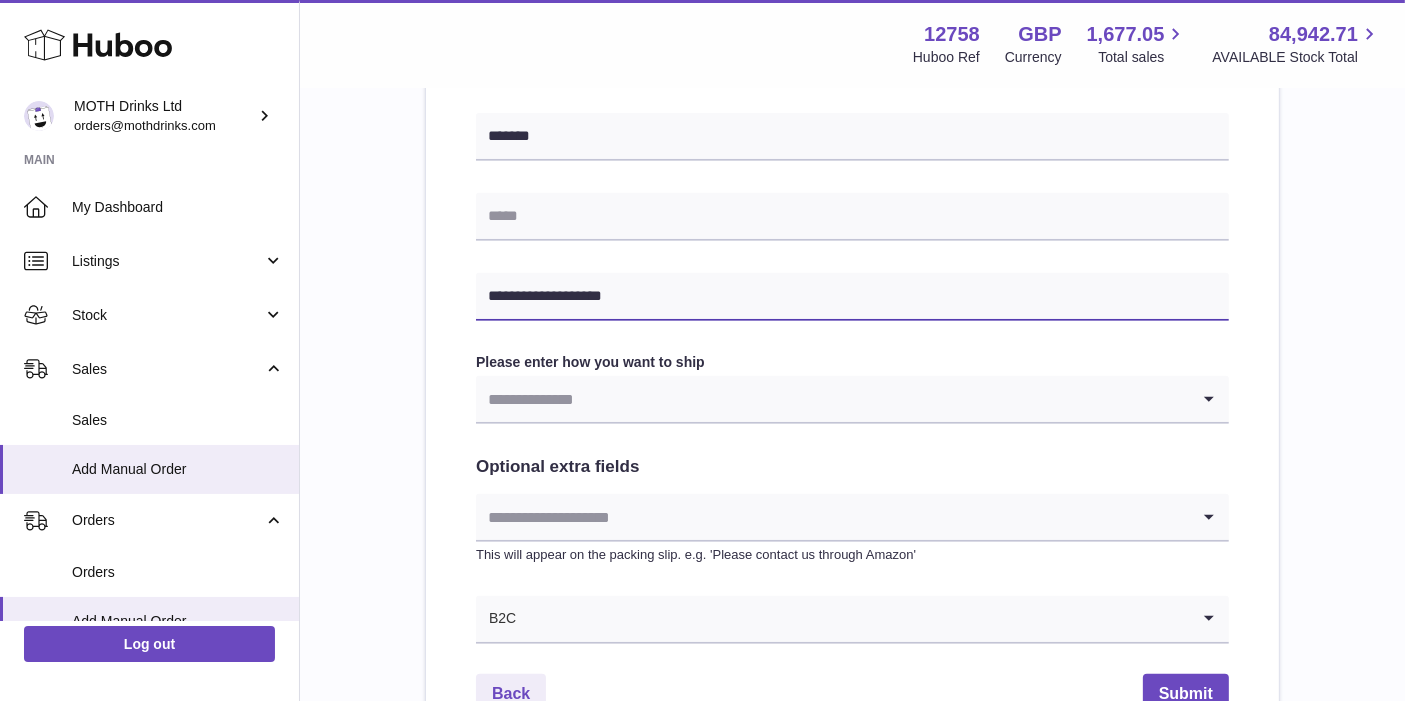 scroll, scrollTop: 842, scrollLeft: 0, axis: vertical 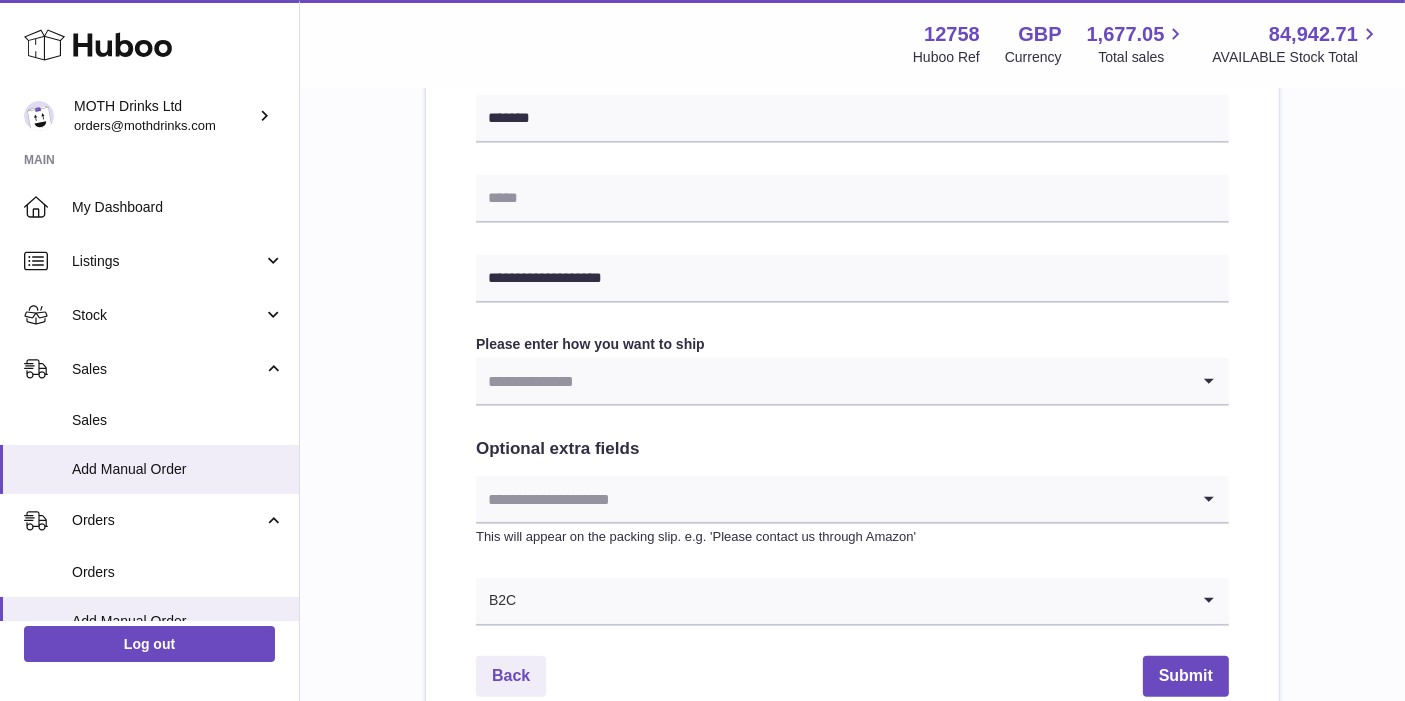 click at bounding box center (832, 381) 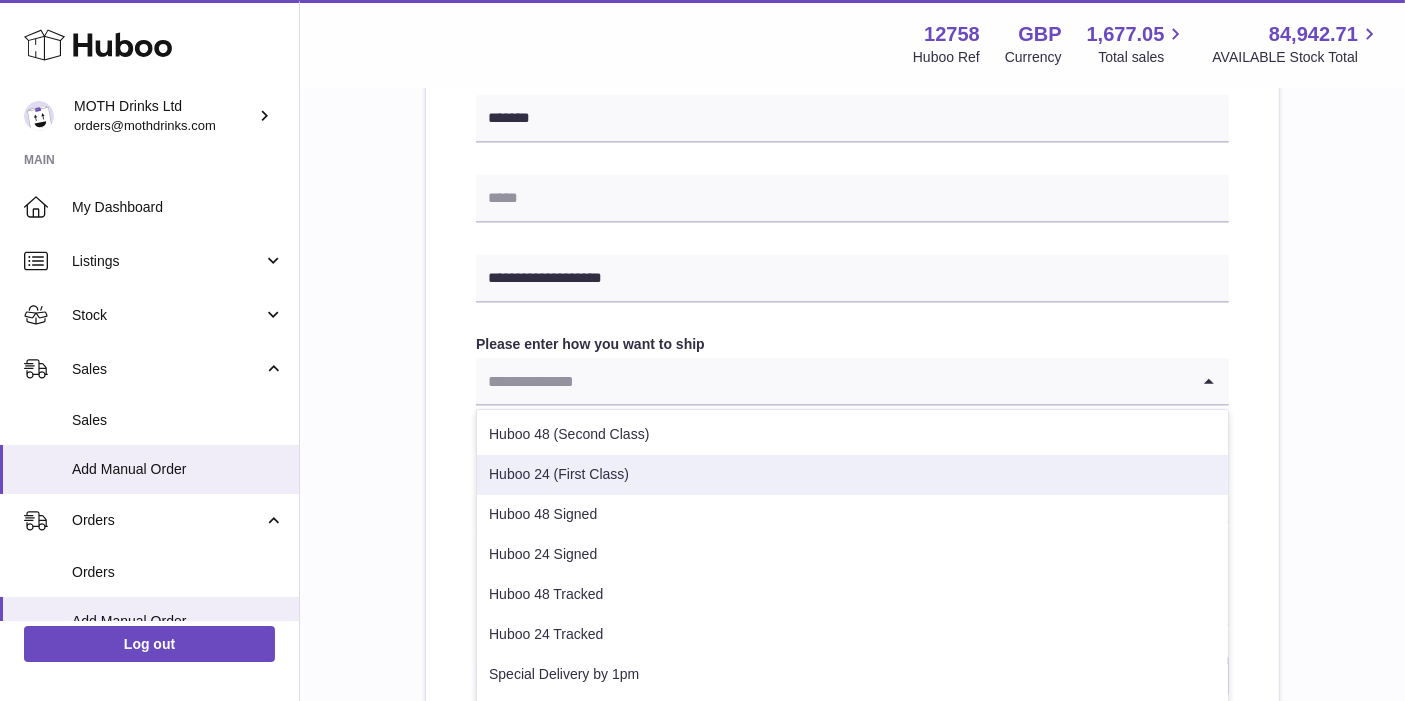 click on "Huboo 24 (First Class)" at bounding box center (852, 475) 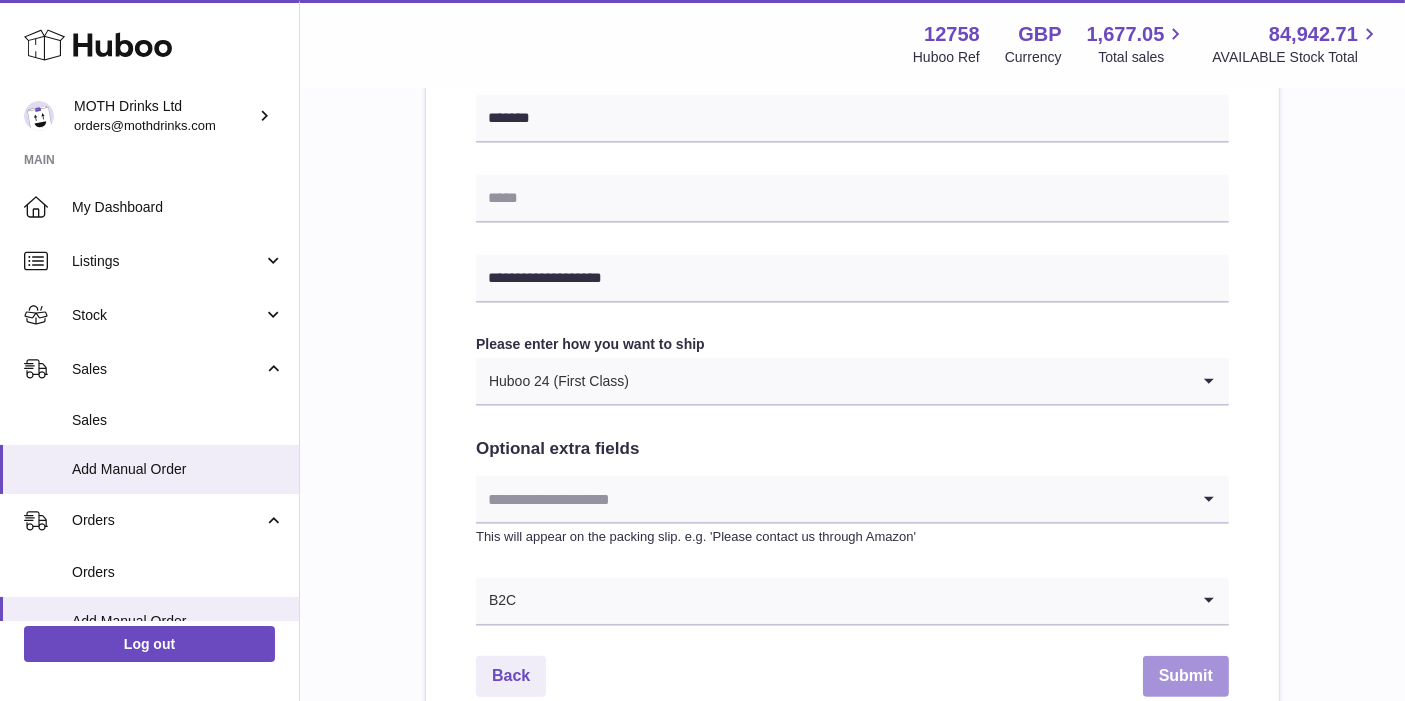 click on "Submit" at bounding box center (1186, 676) 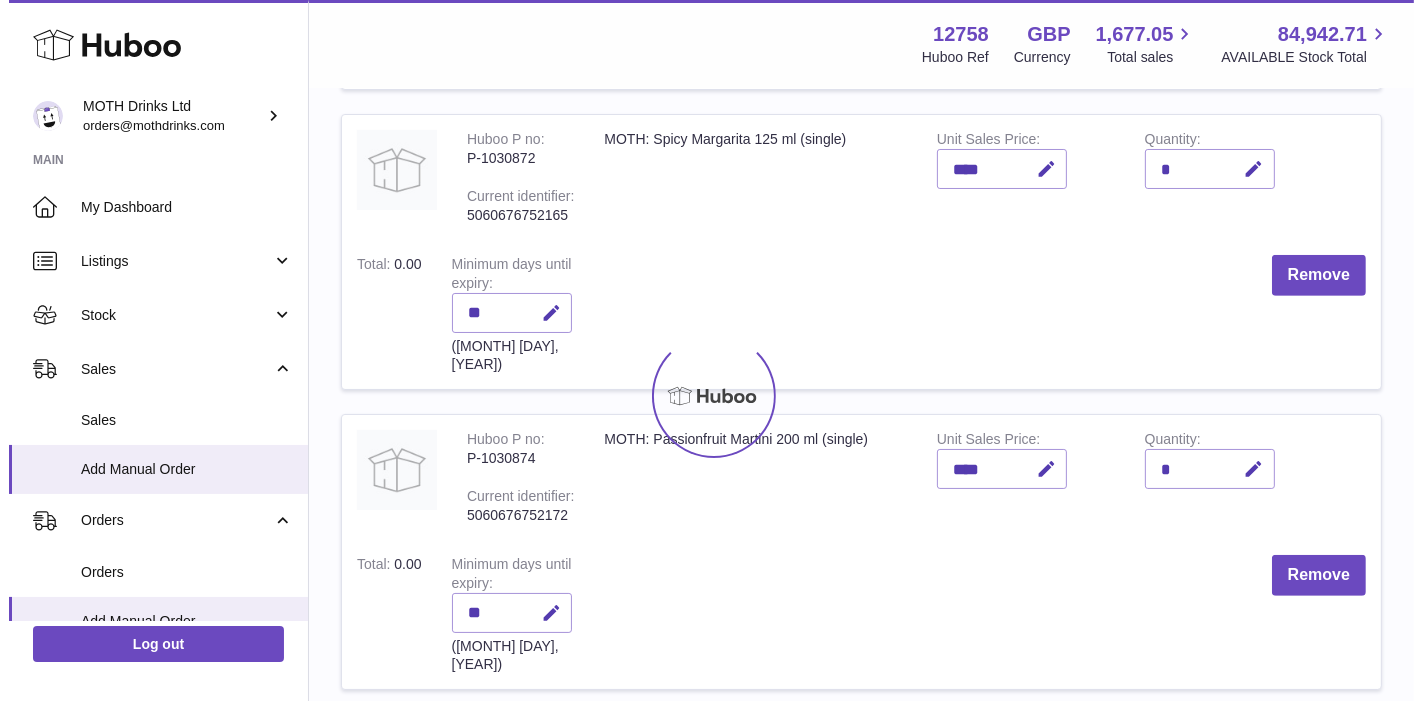 scroll, scrollTop: 0, scrollLeft: 0, axis: both 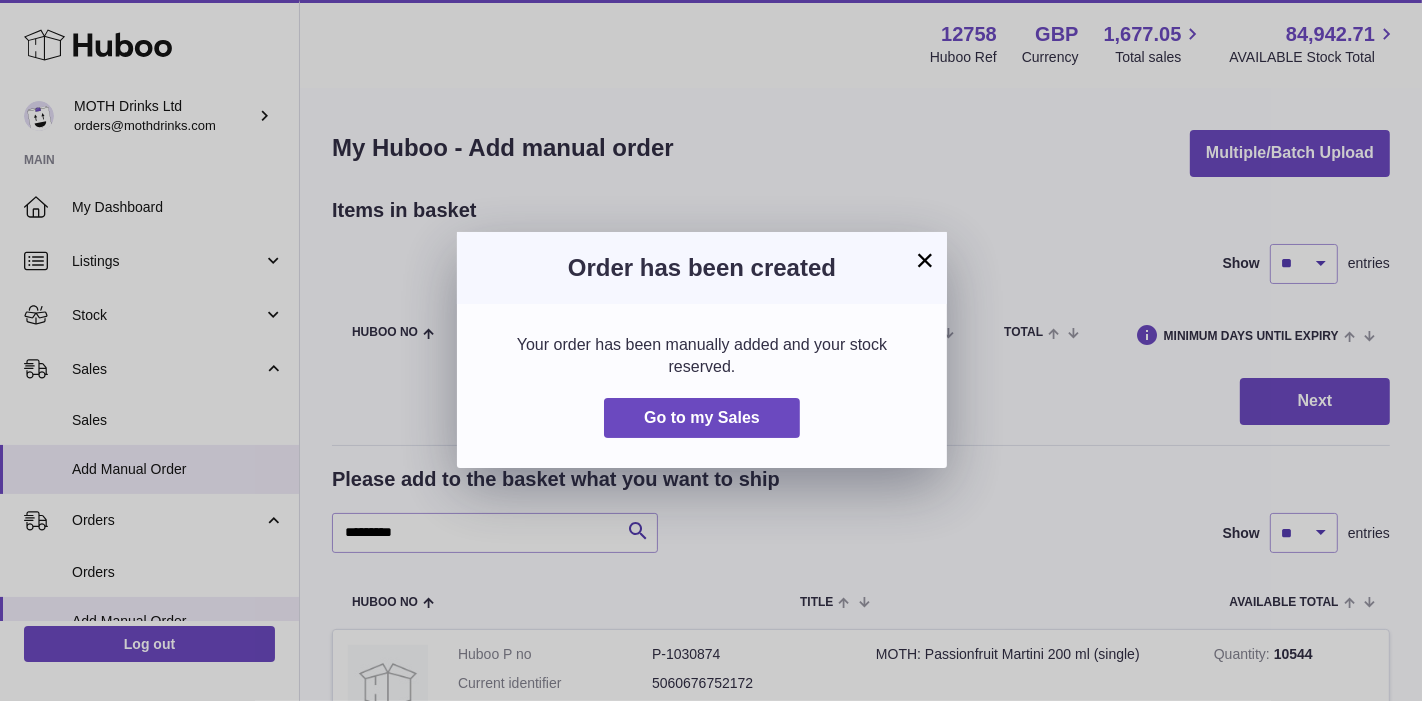click on "Order has been created" at bounding box center [702, 268] 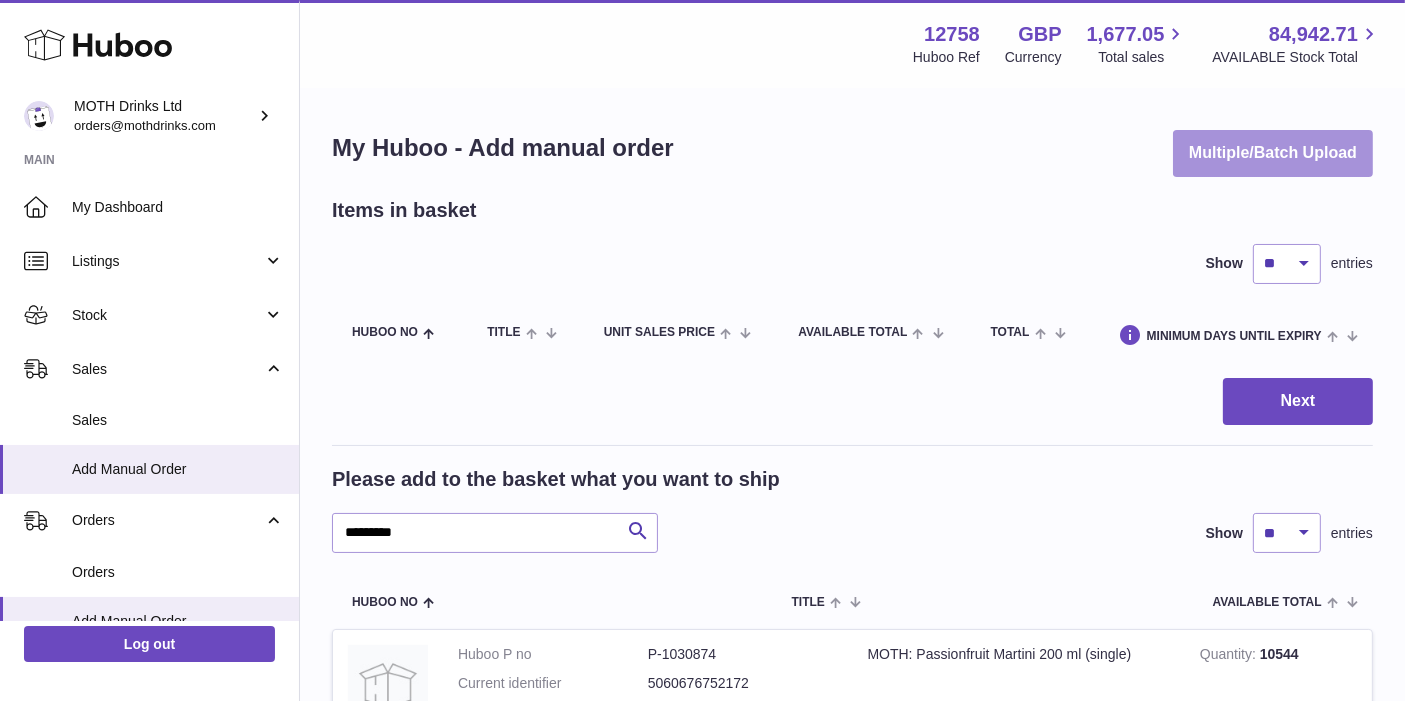 click on "Multiple/Batch Upload" at bounding box center (1273, 153) 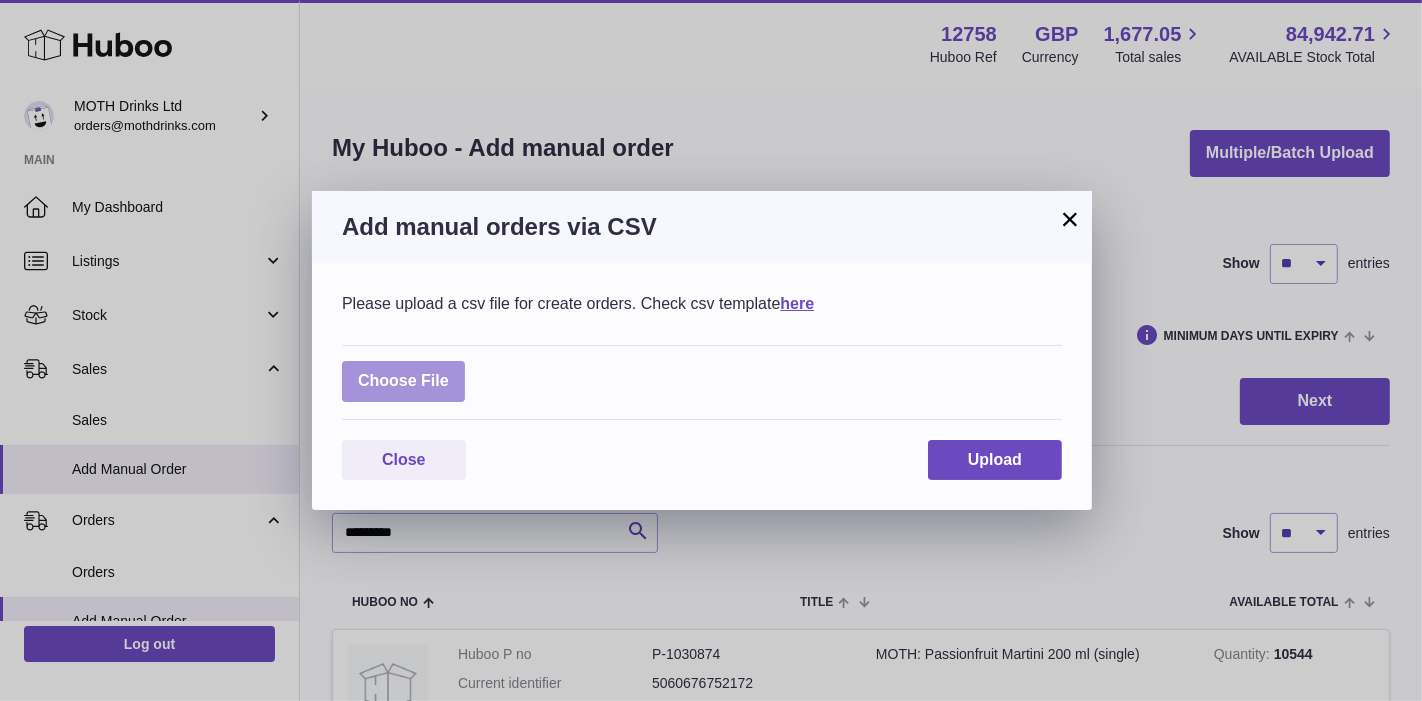 click at bounding box center [403, 381] 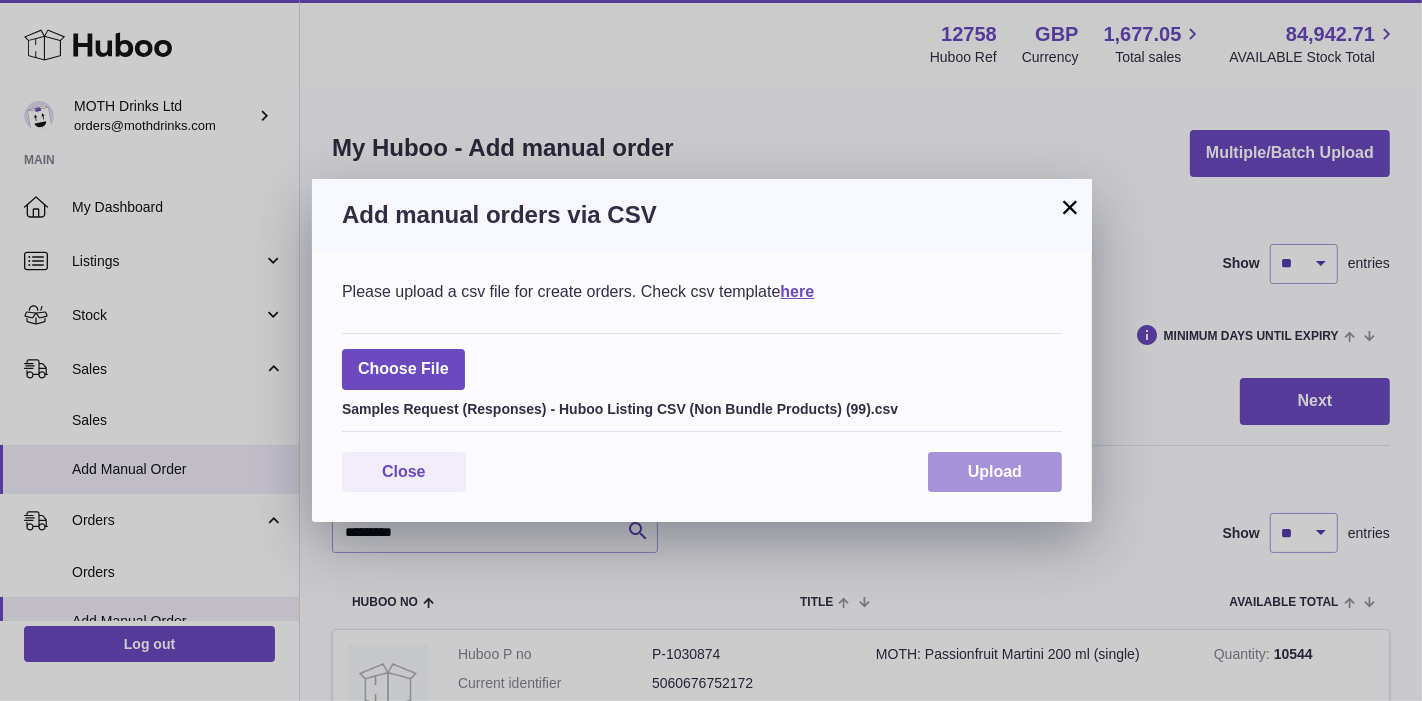 click on "Upload" at bounding box center (995, 472) 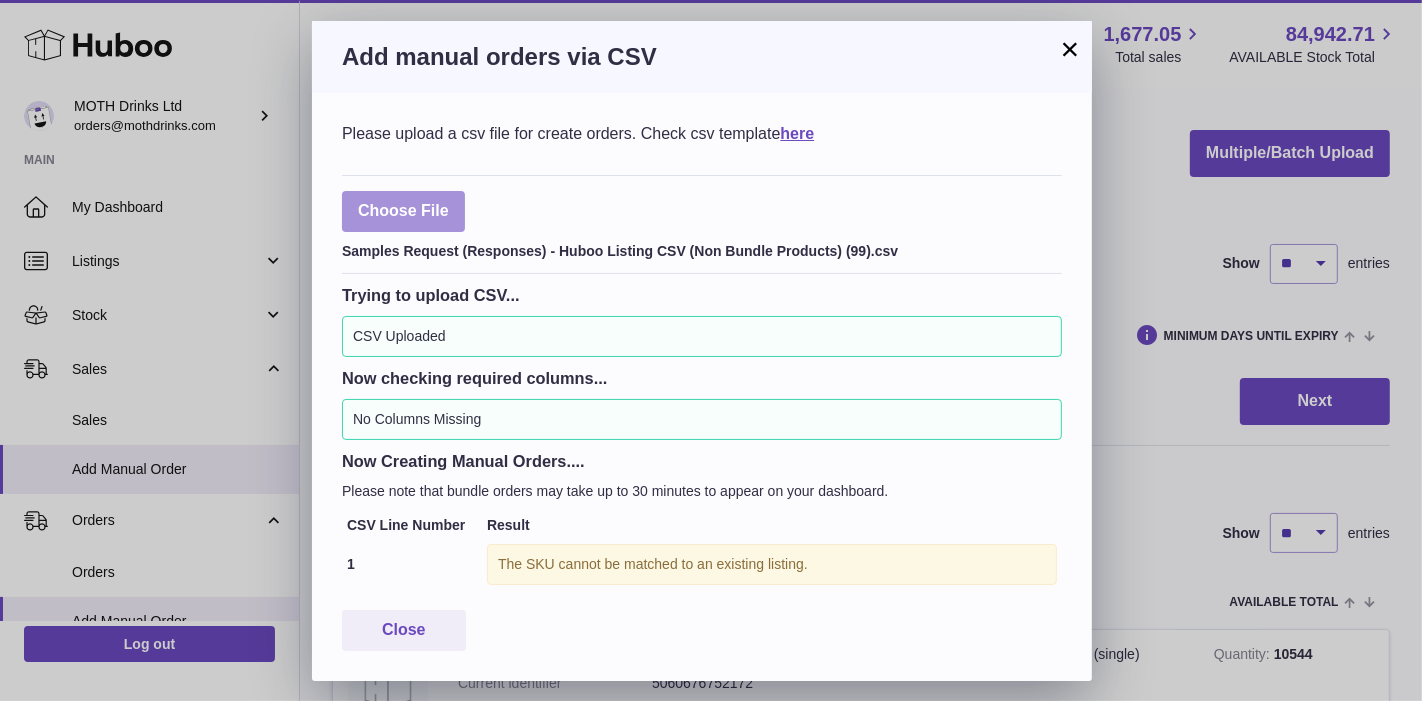 click at bounding box center [403, 211] 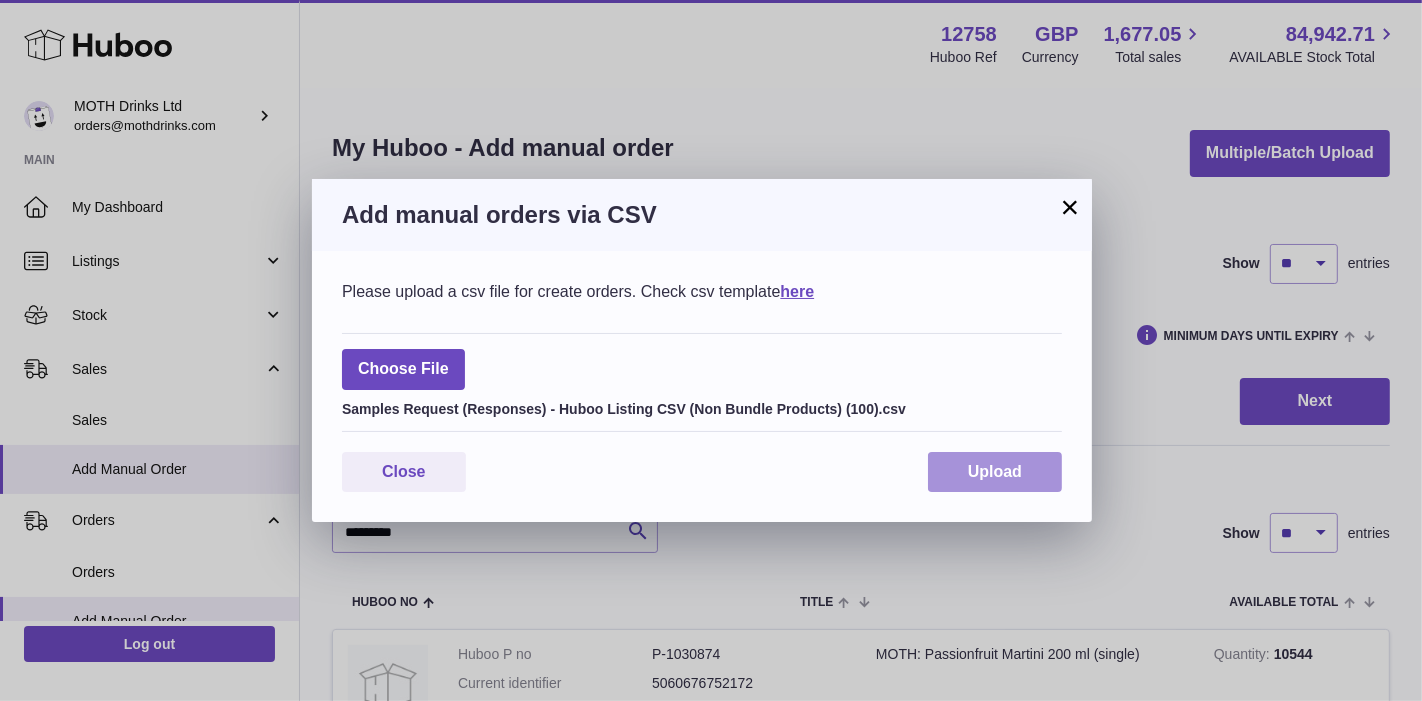 click on "Upload" at bounding box center [995, 472] 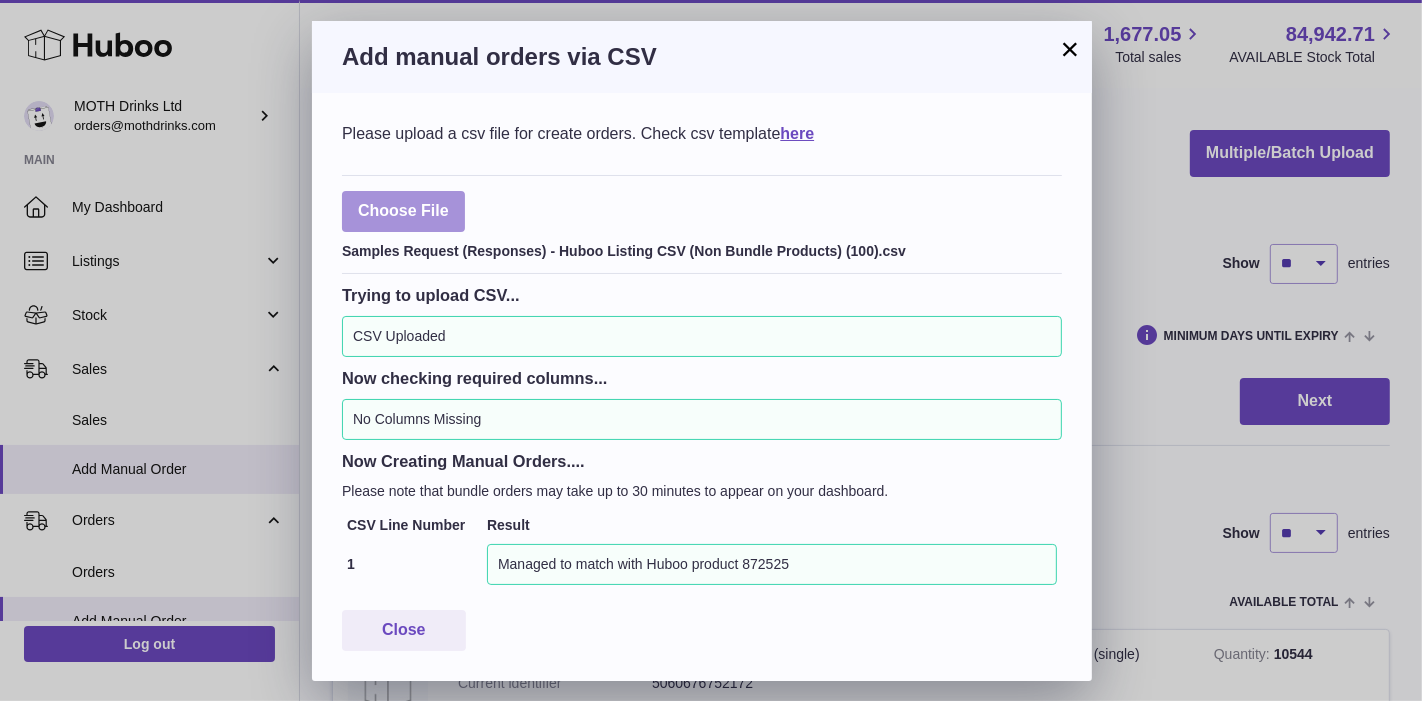 click at bounding box center (403, 211) 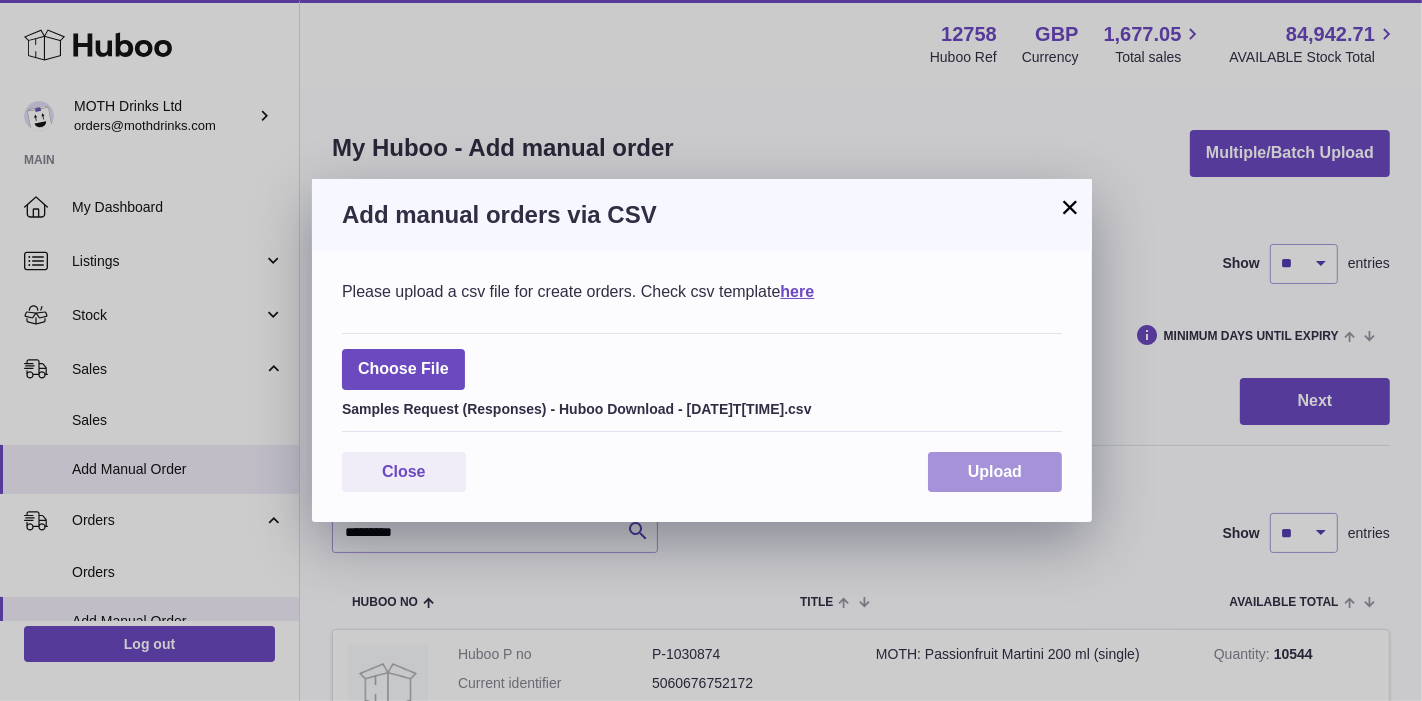 click on "Upload" at bounding box center [995, 472] 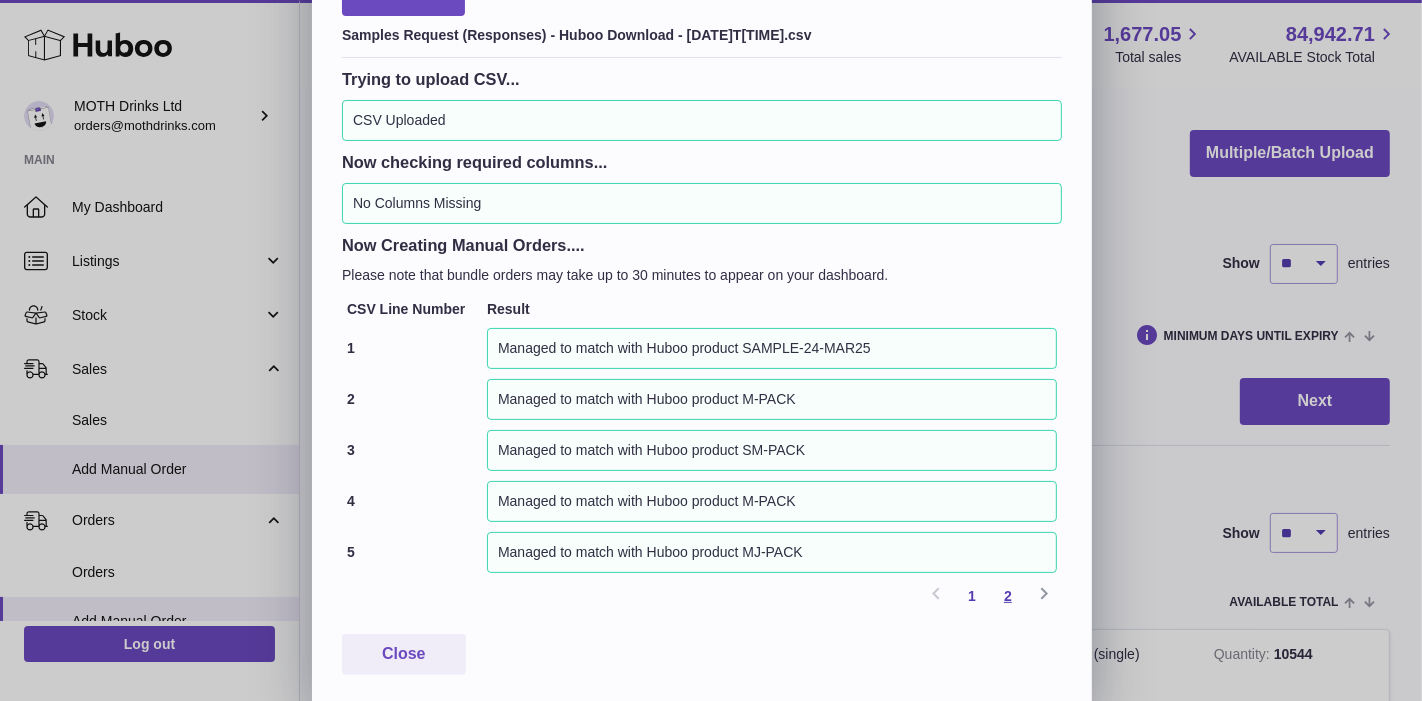 click on "2" at bounding box center (1008, 596) 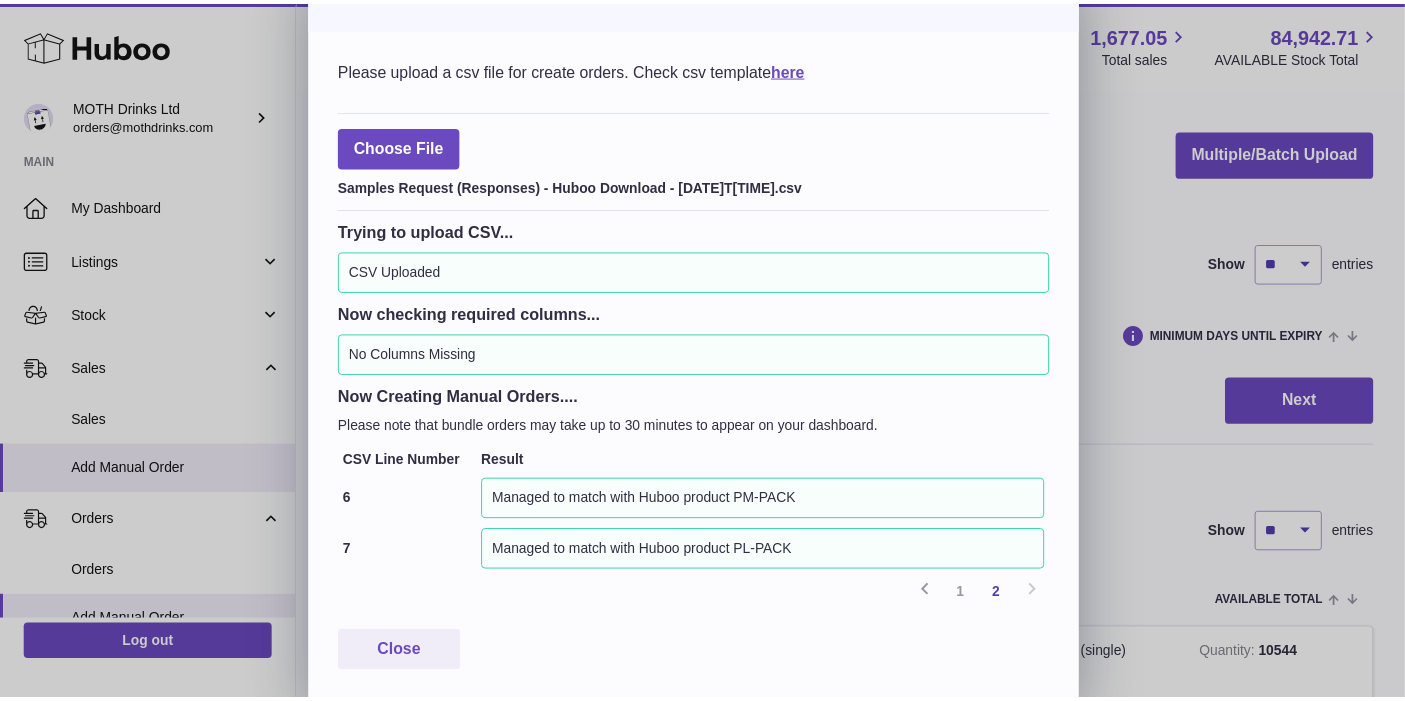 scroll, scrollTop: 0, scrollLeft: 0, axis: both 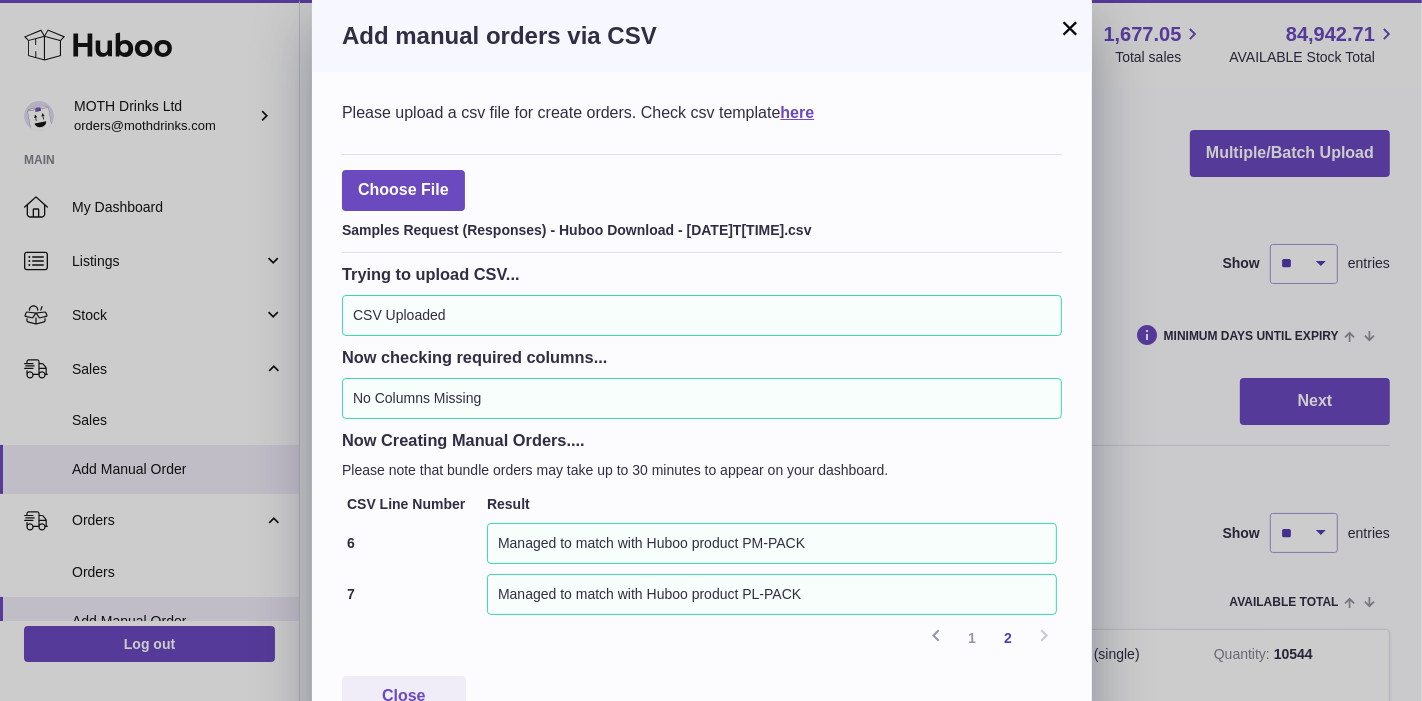 click on "Add manual orders via CSV" at bounding box center [702, 36] 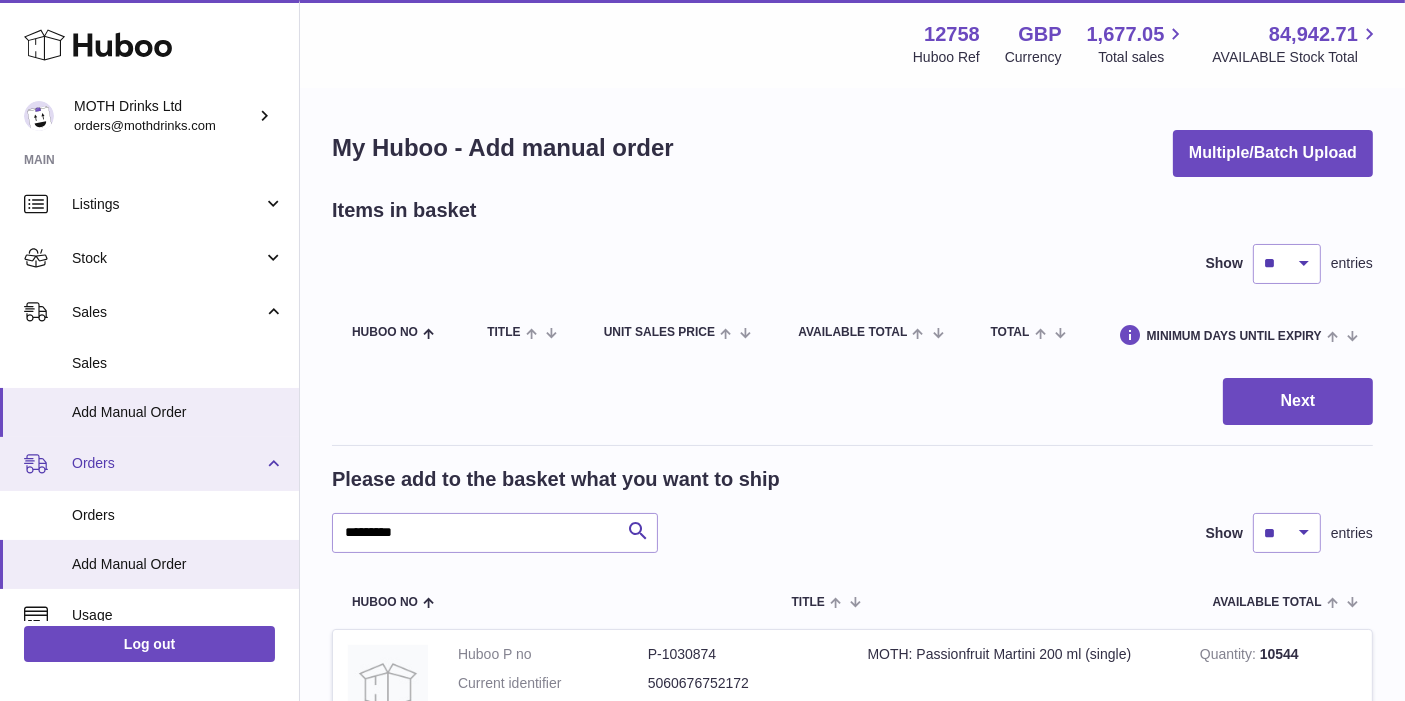 scroll, scrollTop: 51, scrollLeft: 0, axis: vertical 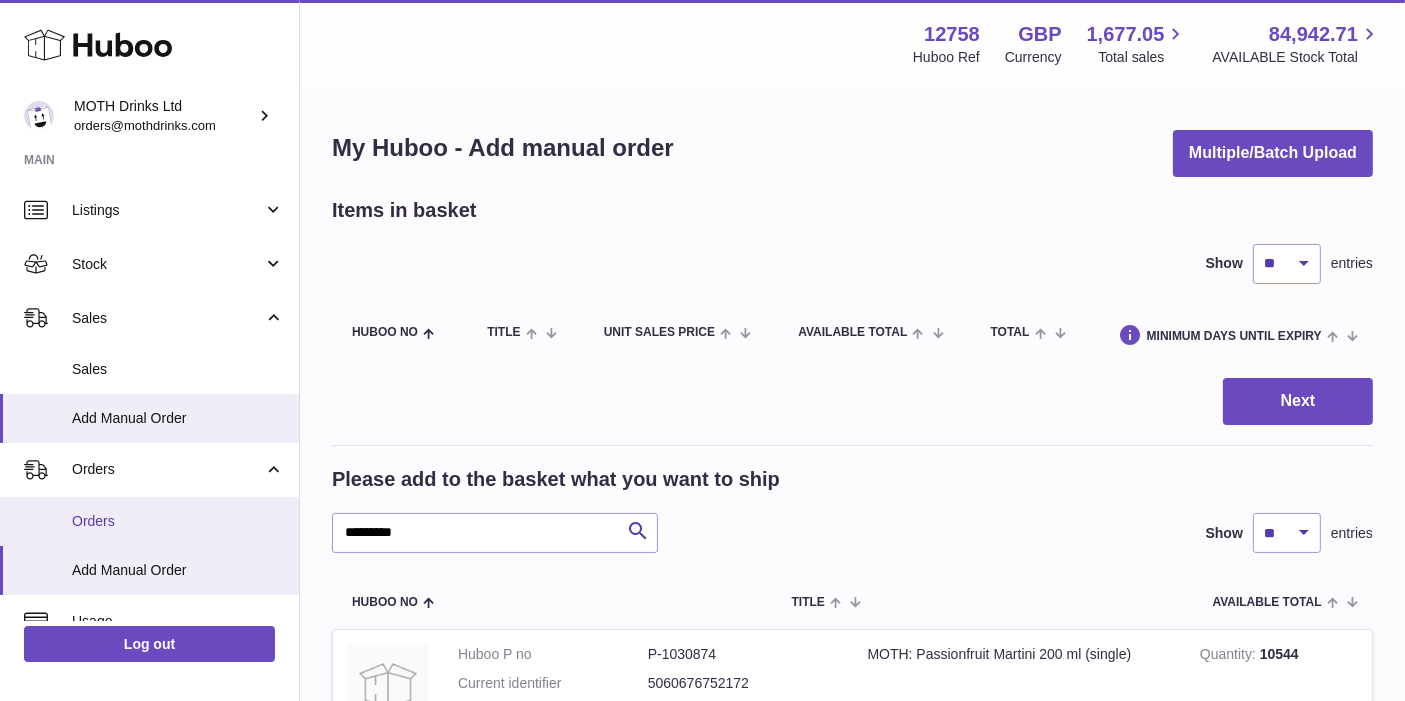 click on "Orders" at bounding box center [149, 521] 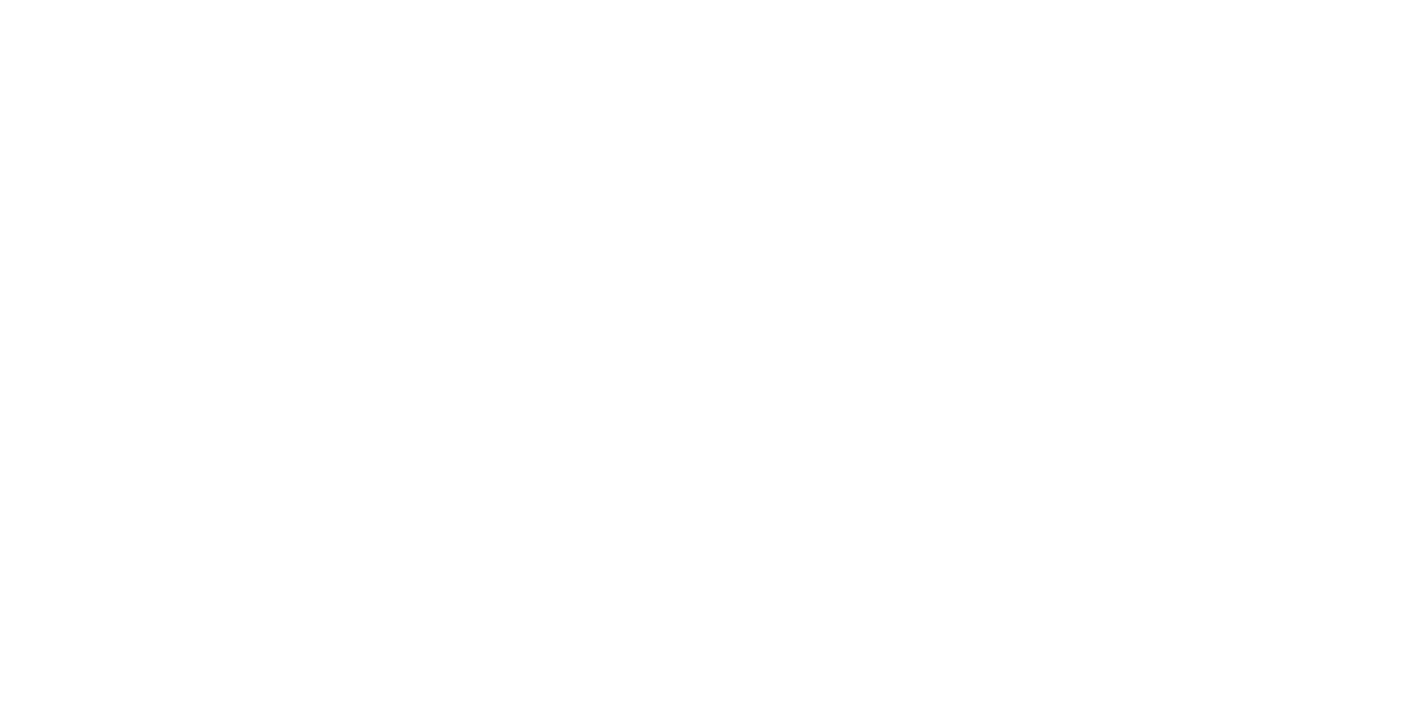 scroll, scrollTop: 0, scrollLeft: 0, axis: both 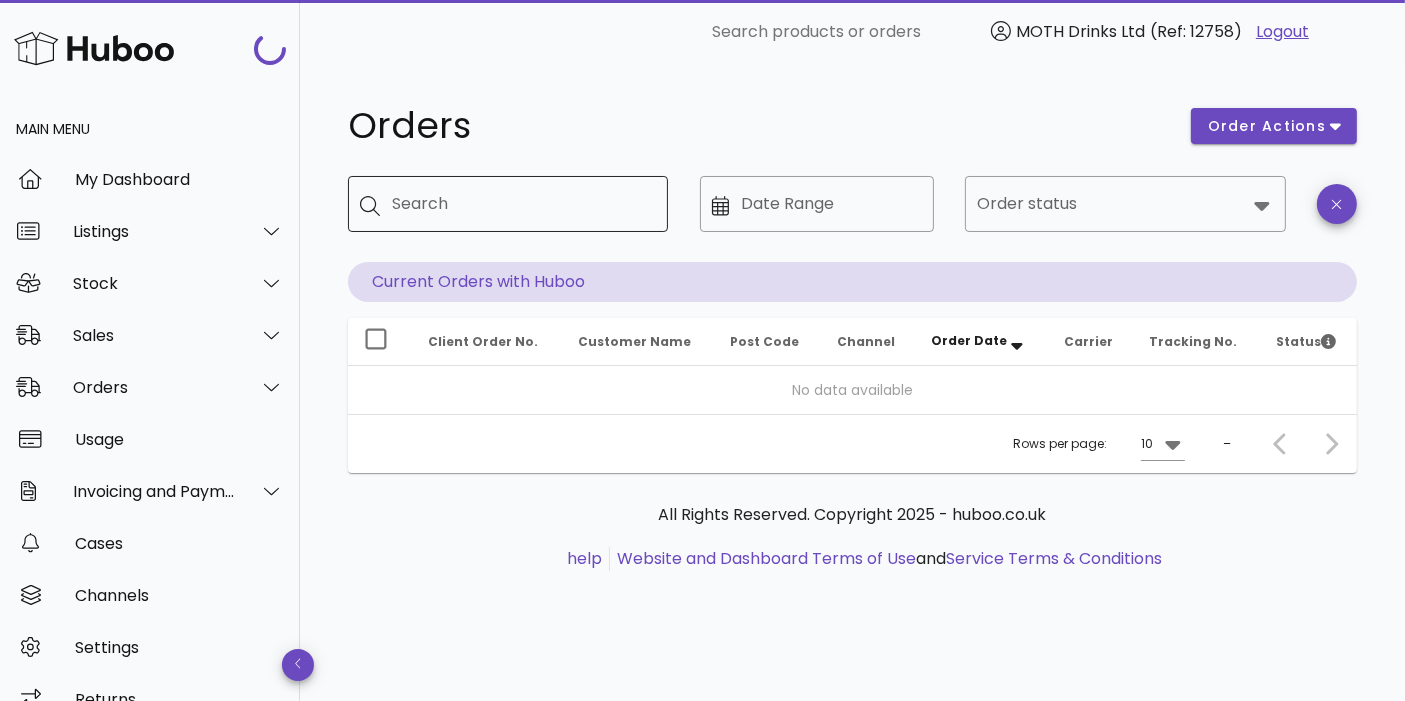 click on "Search" at bounding box center [522, 204] 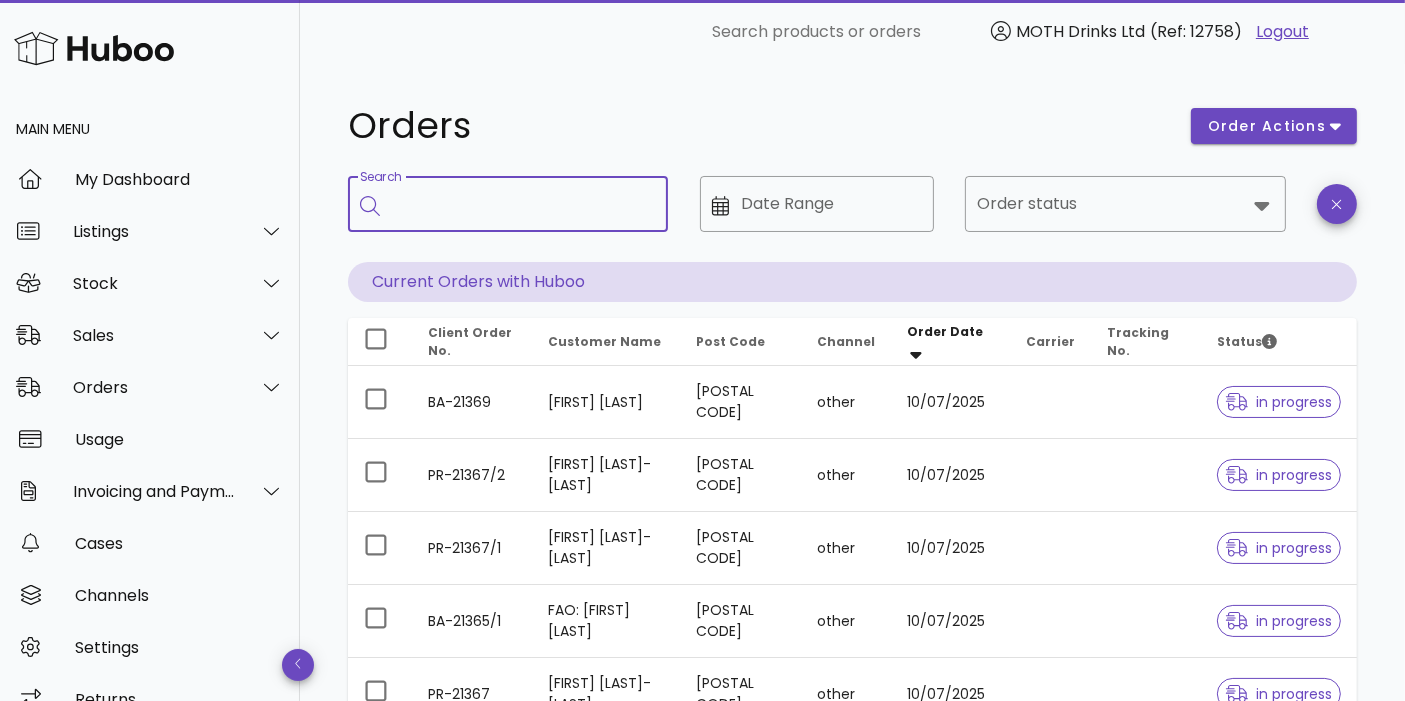 paste on "********" 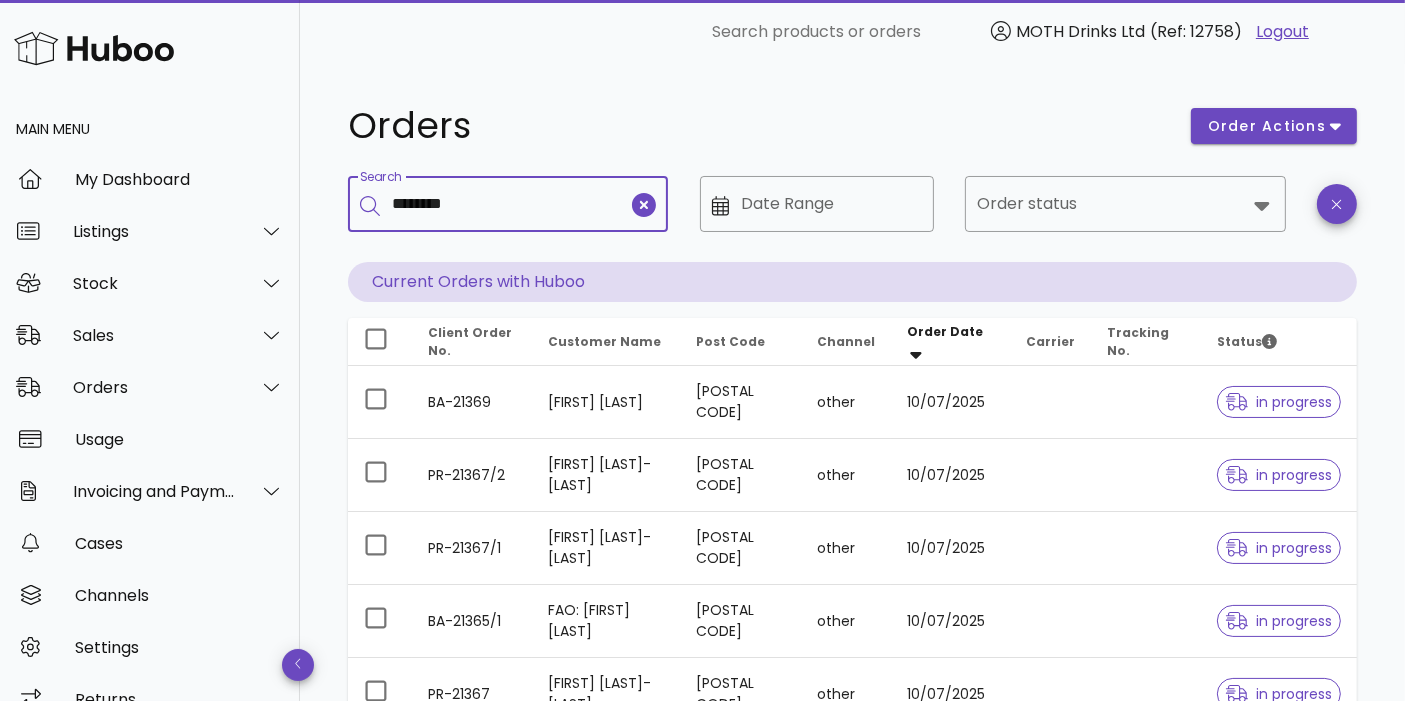 type on "********" 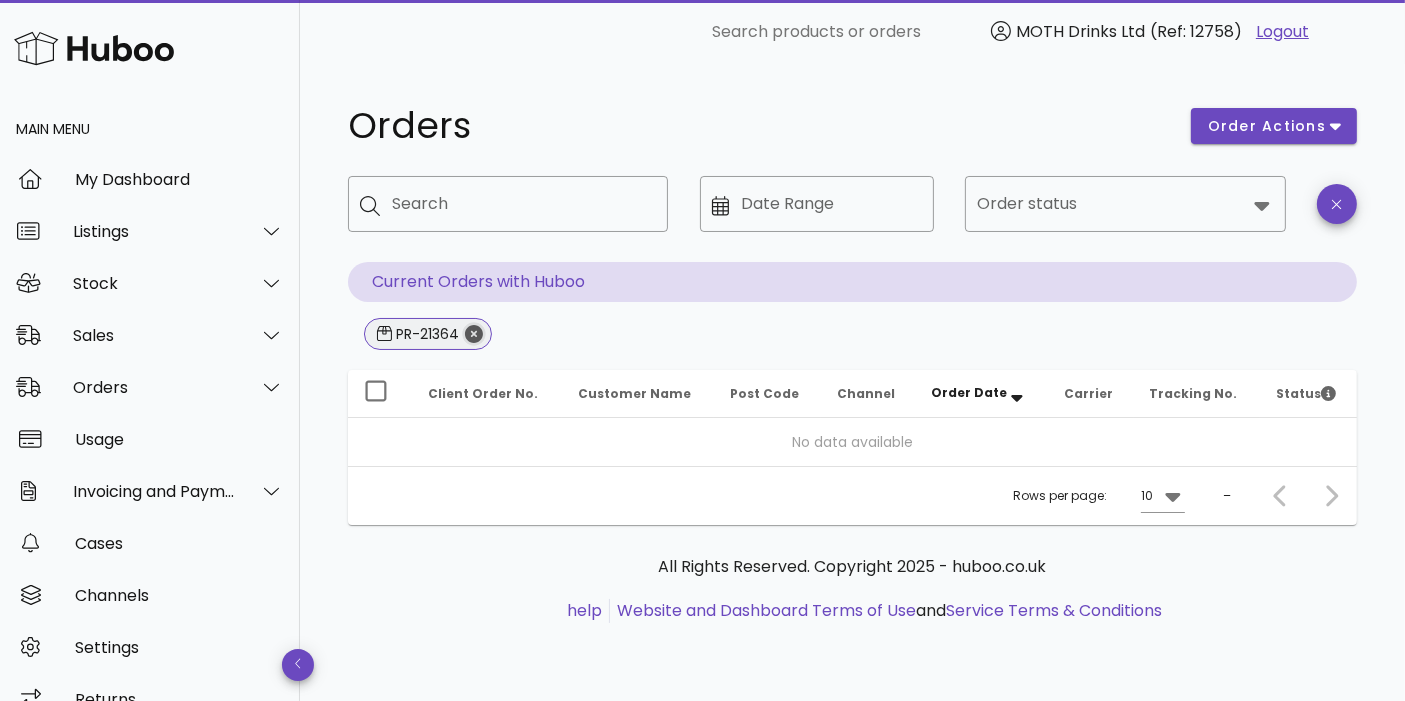 click 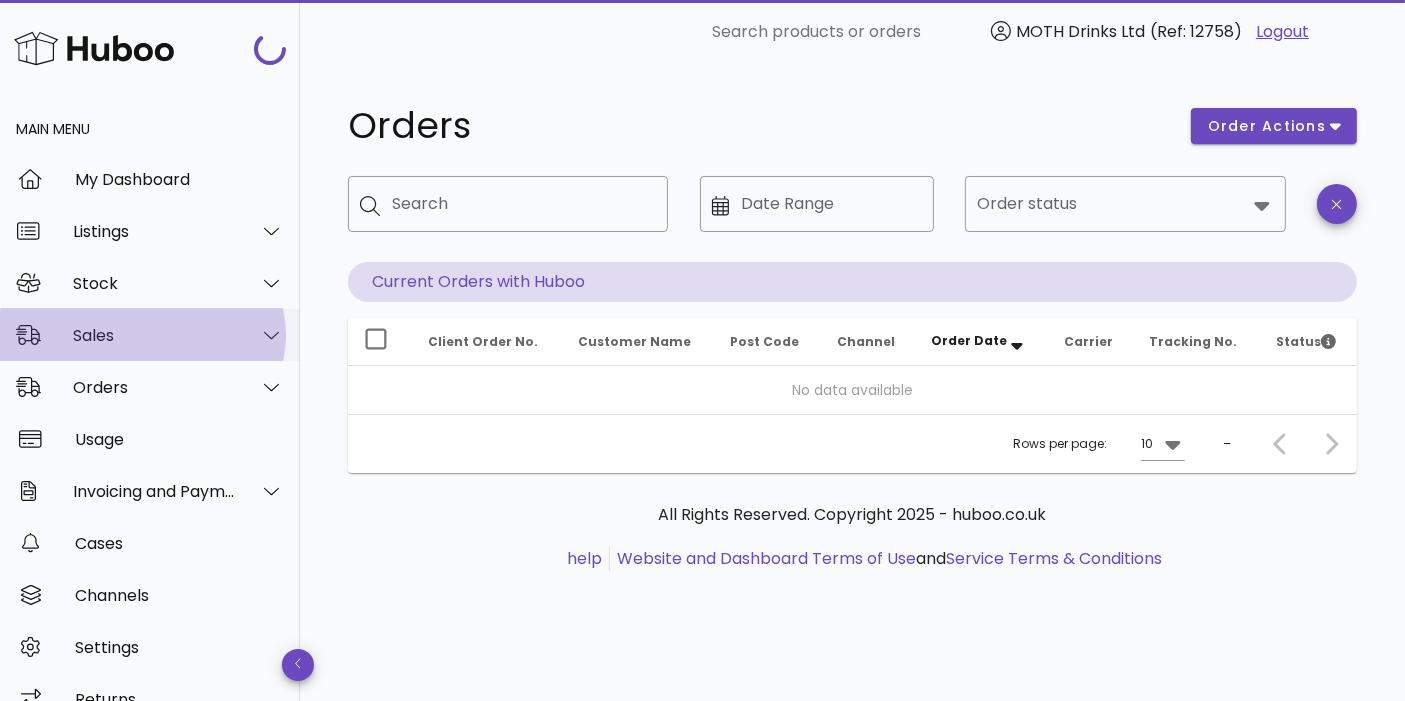 click on "Sales" at bounding box center (150, 335) 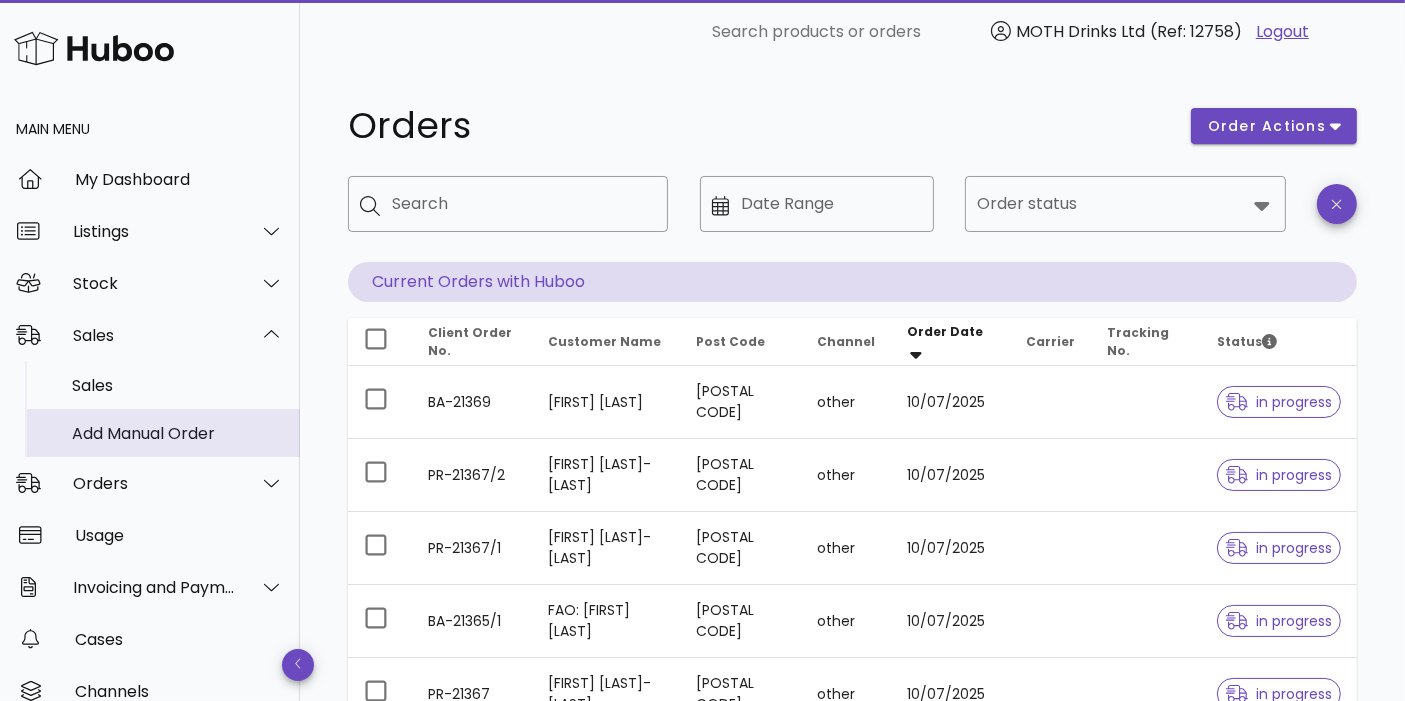 click on "Add Manual Order" at bounding box center (178, 433) 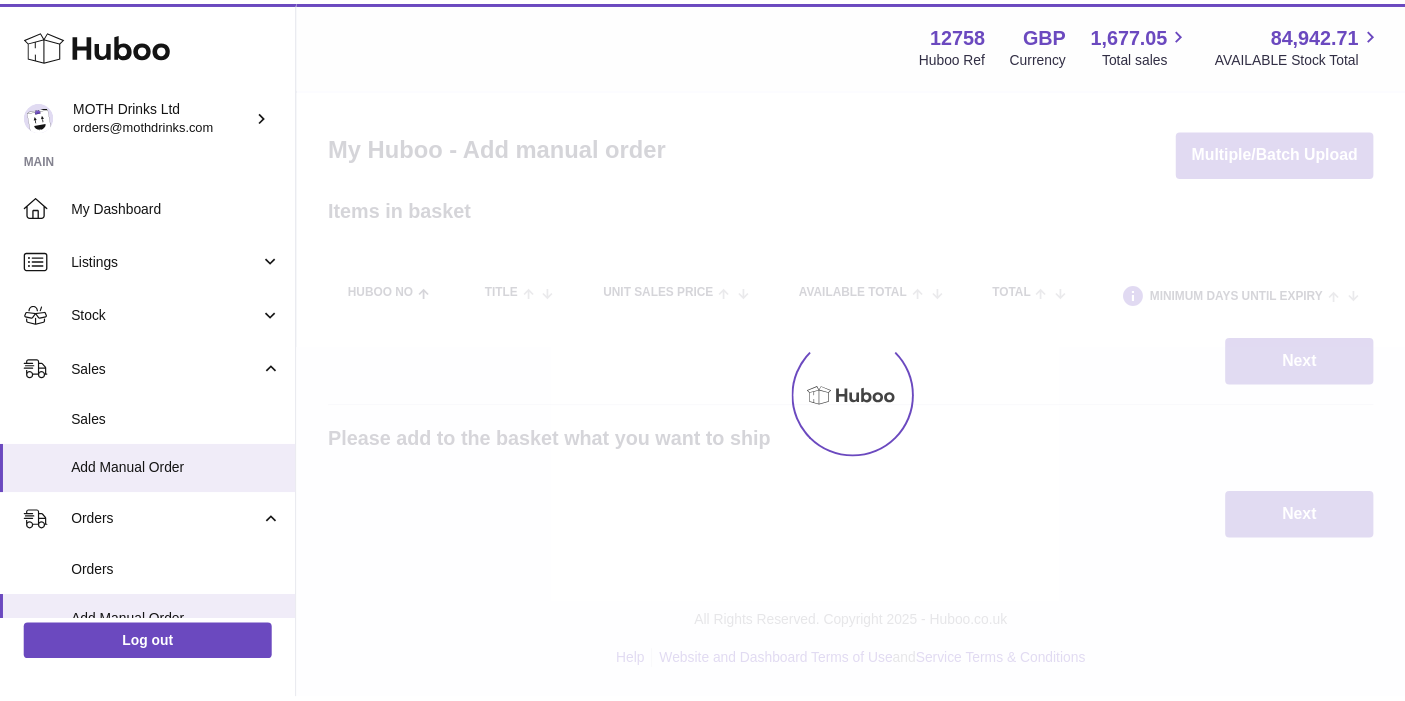 scroll, scrollTop: 0, scrollLeft: 0, axis: both 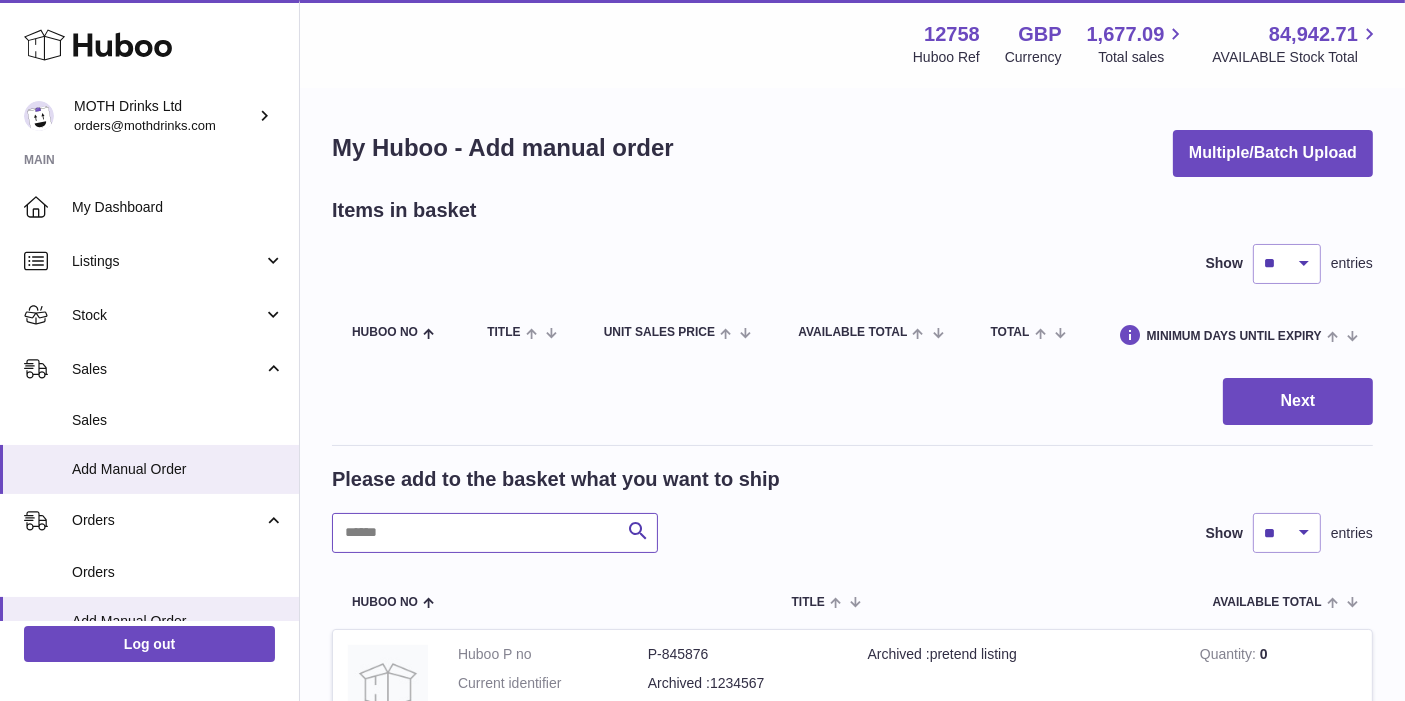 click at bounding box center (495, 533) 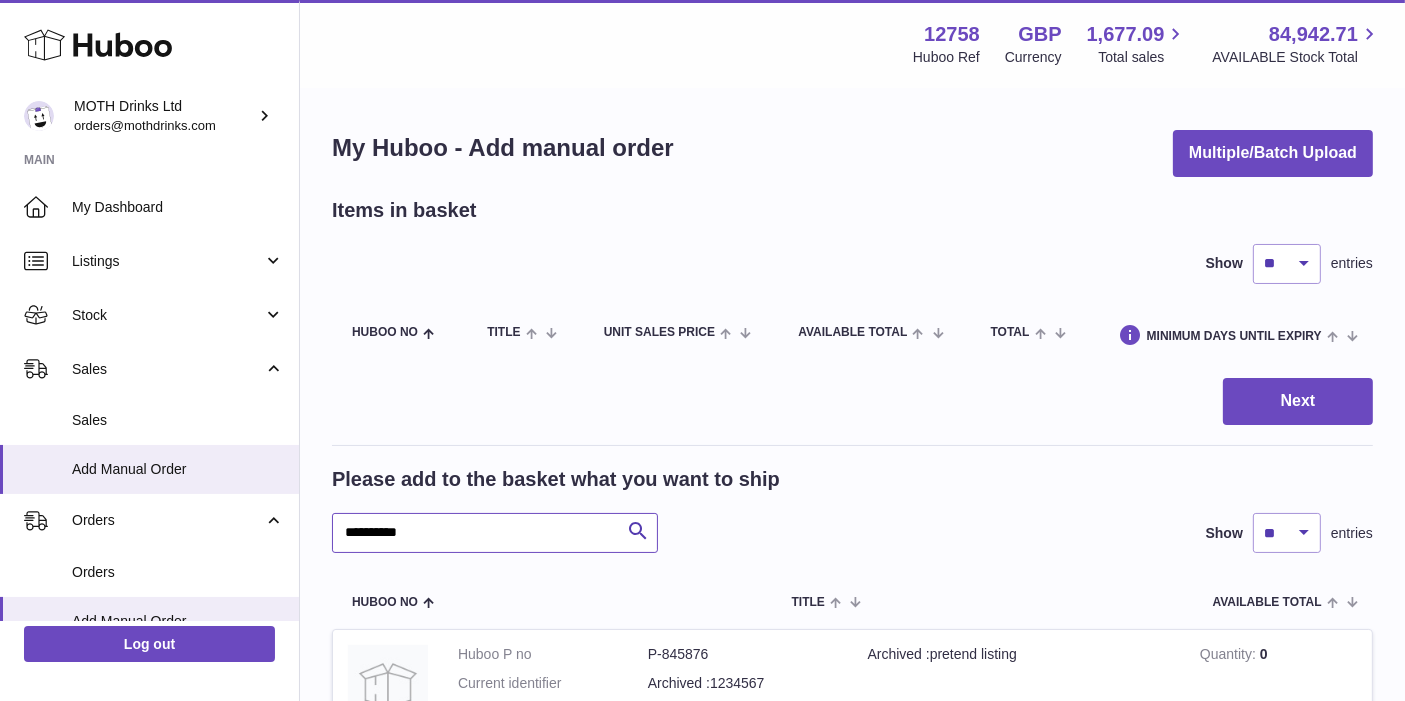 type on "**********" 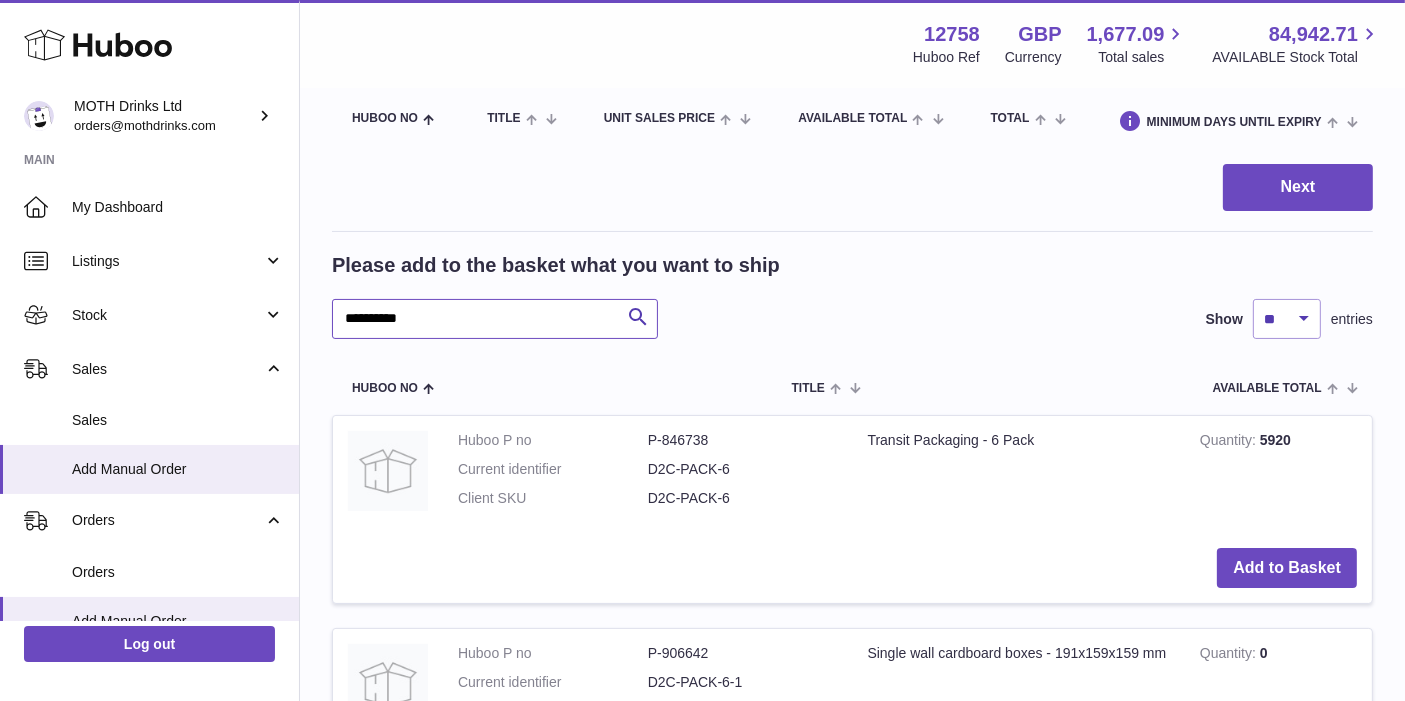 scroll, scrollTop: 244, scrollLeft: 0, axis: vertical 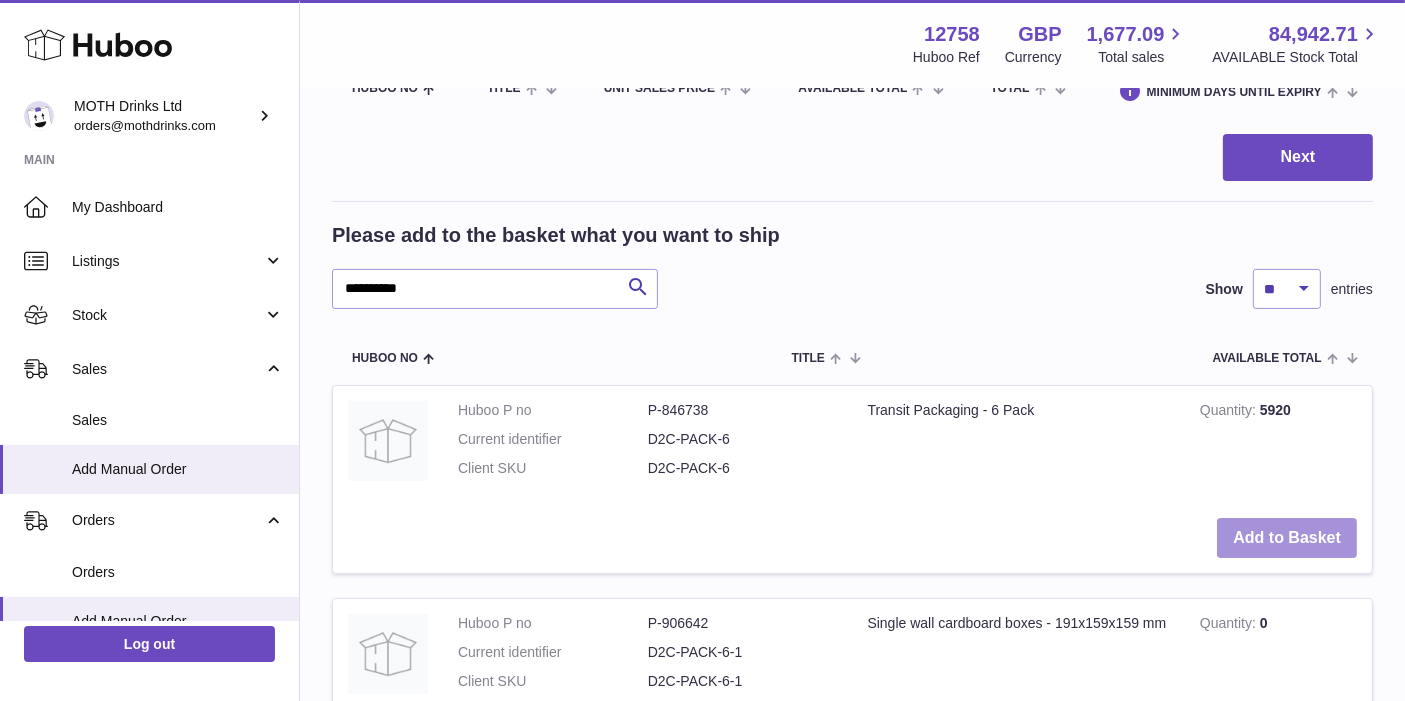 click on "Add to Basket" at bounding box center [1287, 538] 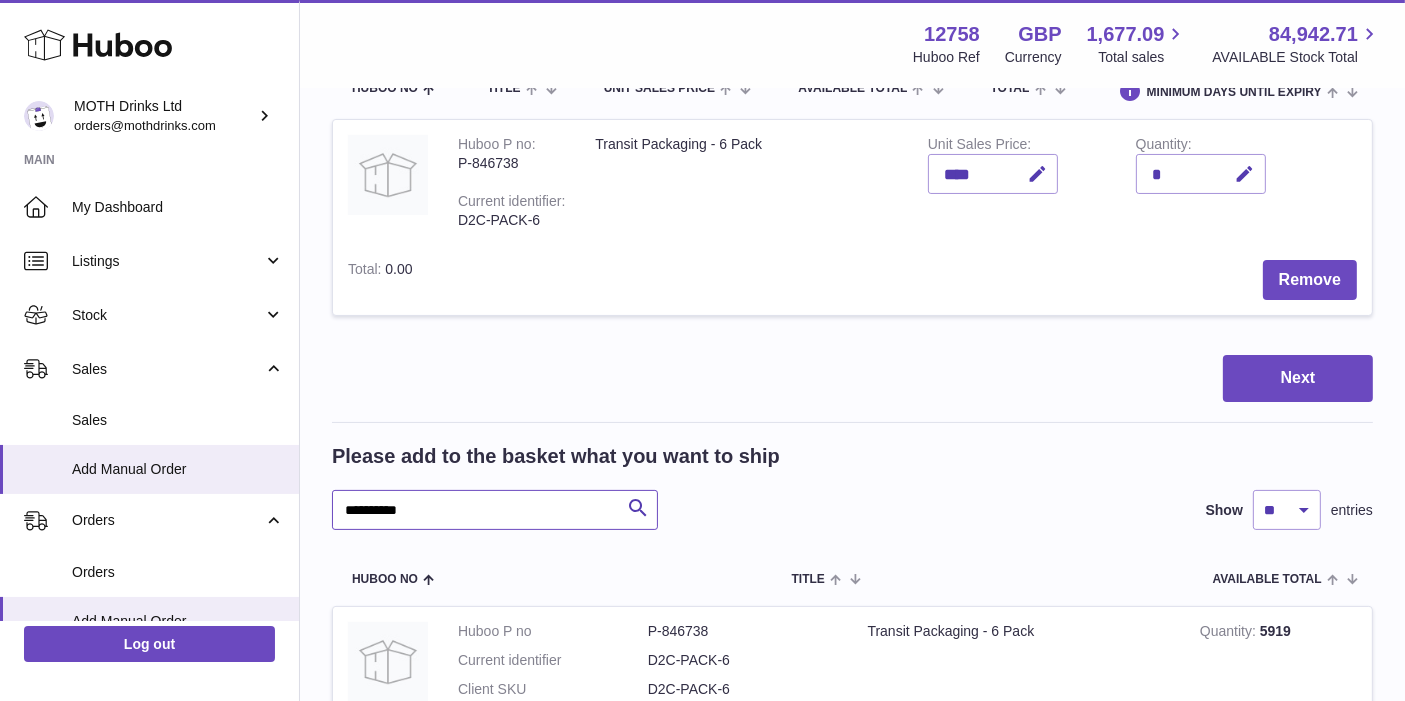 drag, startPoint x: 450, startPoint y: 499, endPoint x: 320, endPoint y: 497, distance: 130.01538 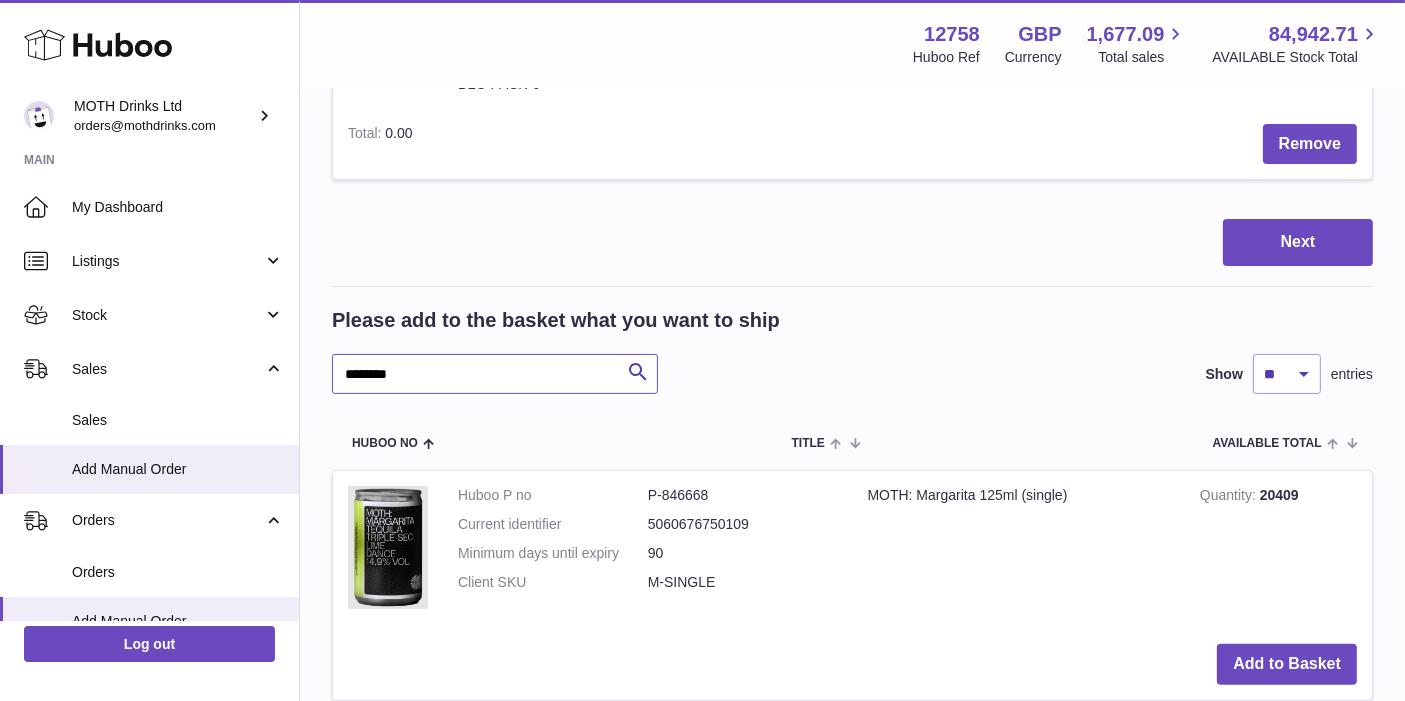 scroll, scrollTop: 383, scrollLeft: 0, axis: vertical 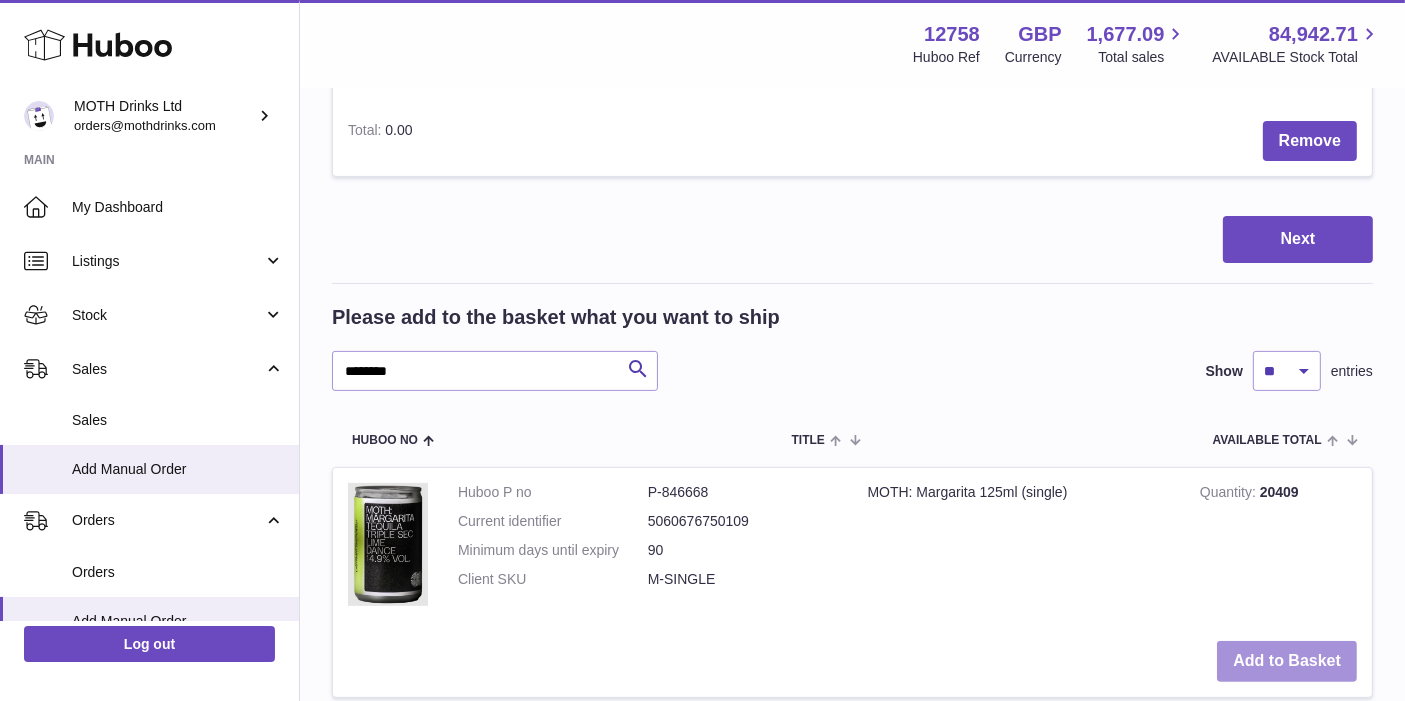 click on "Add to Basket" at bounding box center [1287, 661] 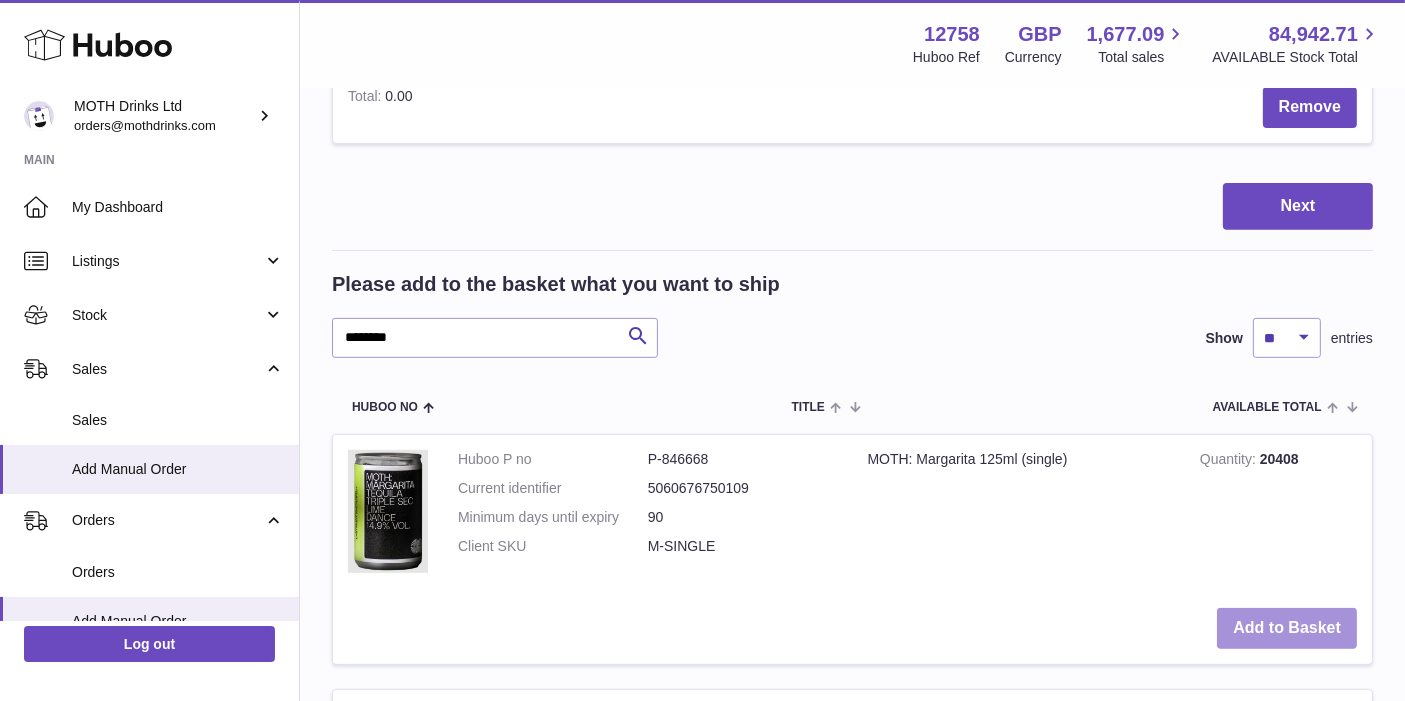 scroll, scrollTop: 742, scrollLeft: 0, axis: vertical 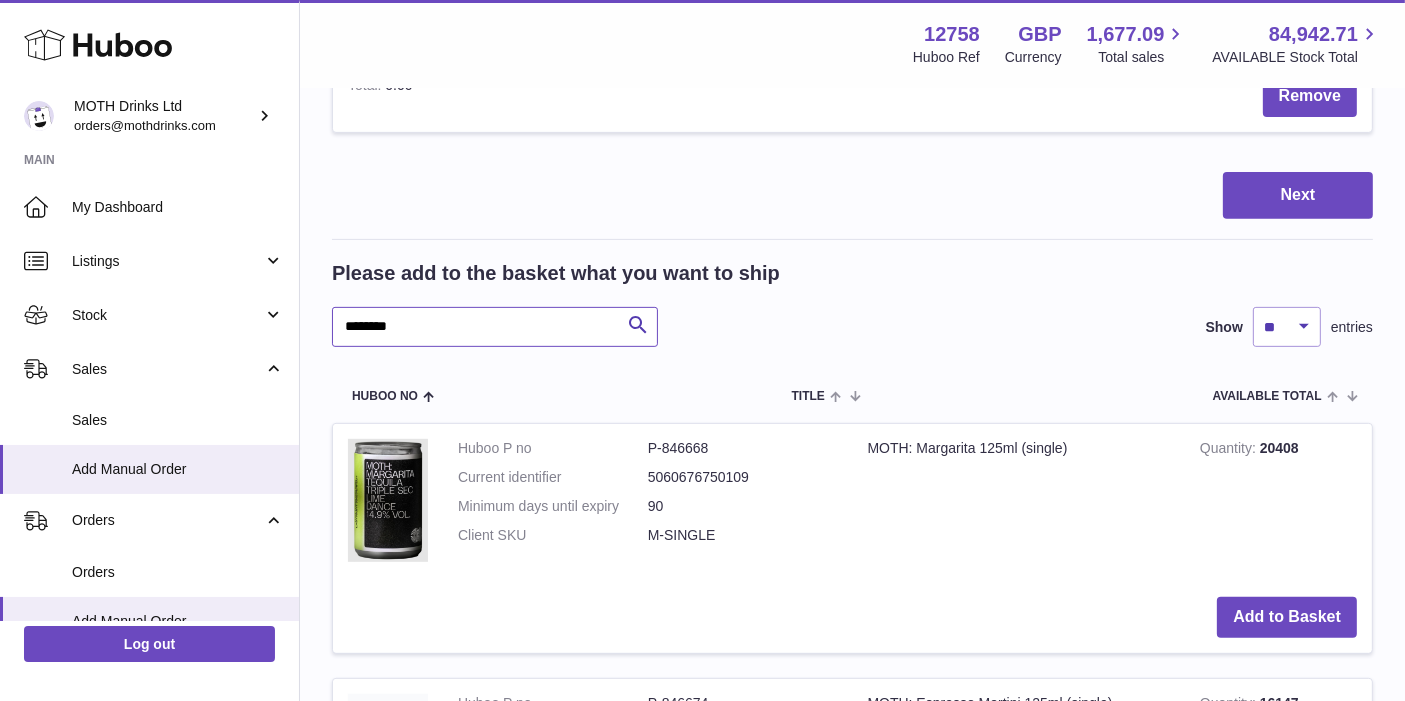 click on "********" at bounding box center (495, 327) 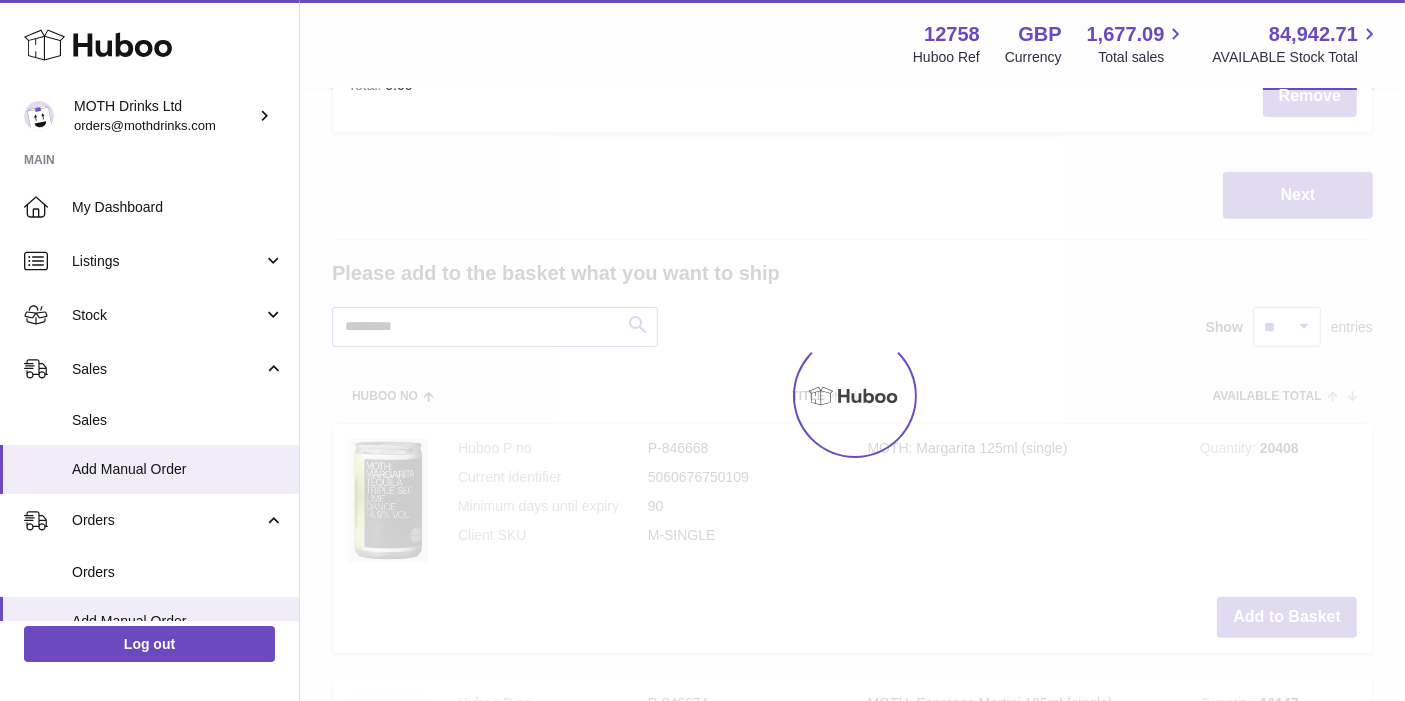 type on "*********" 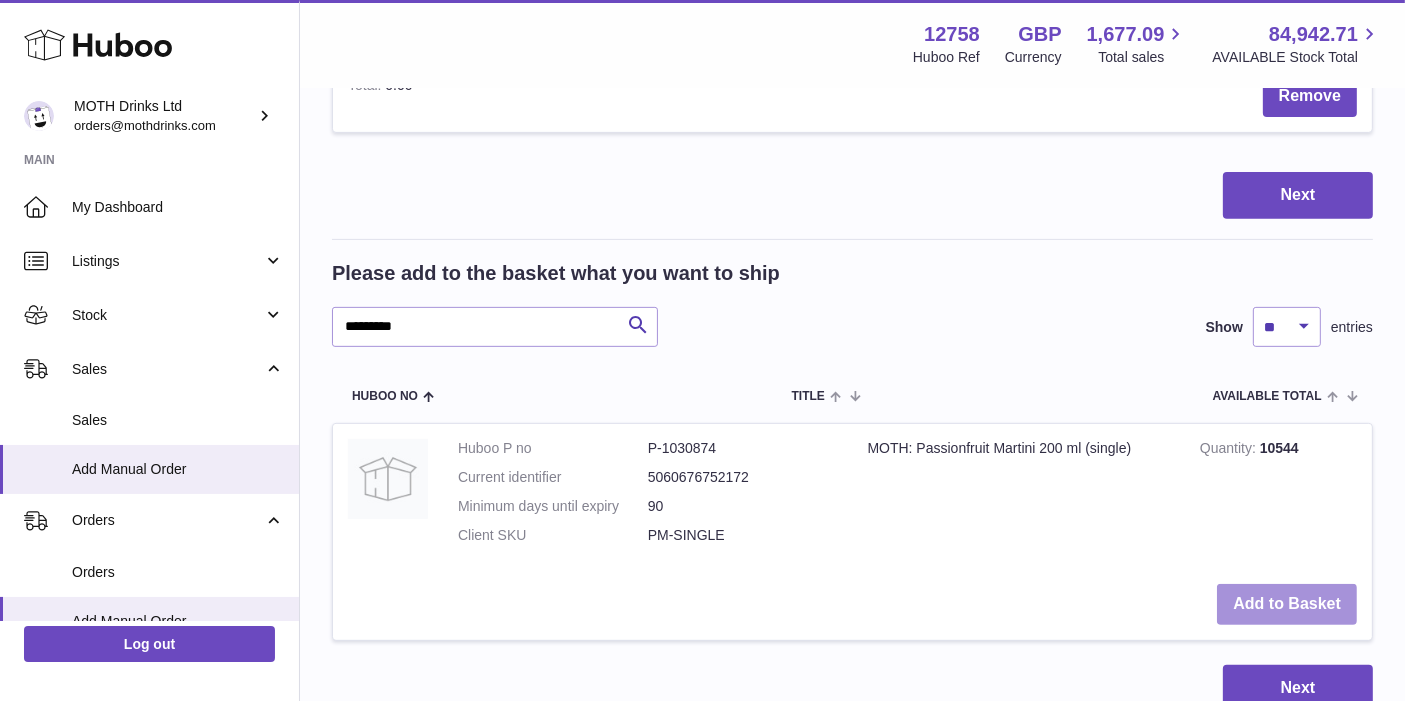 click on "Add to Basket" at bounding box center [1287, 604] 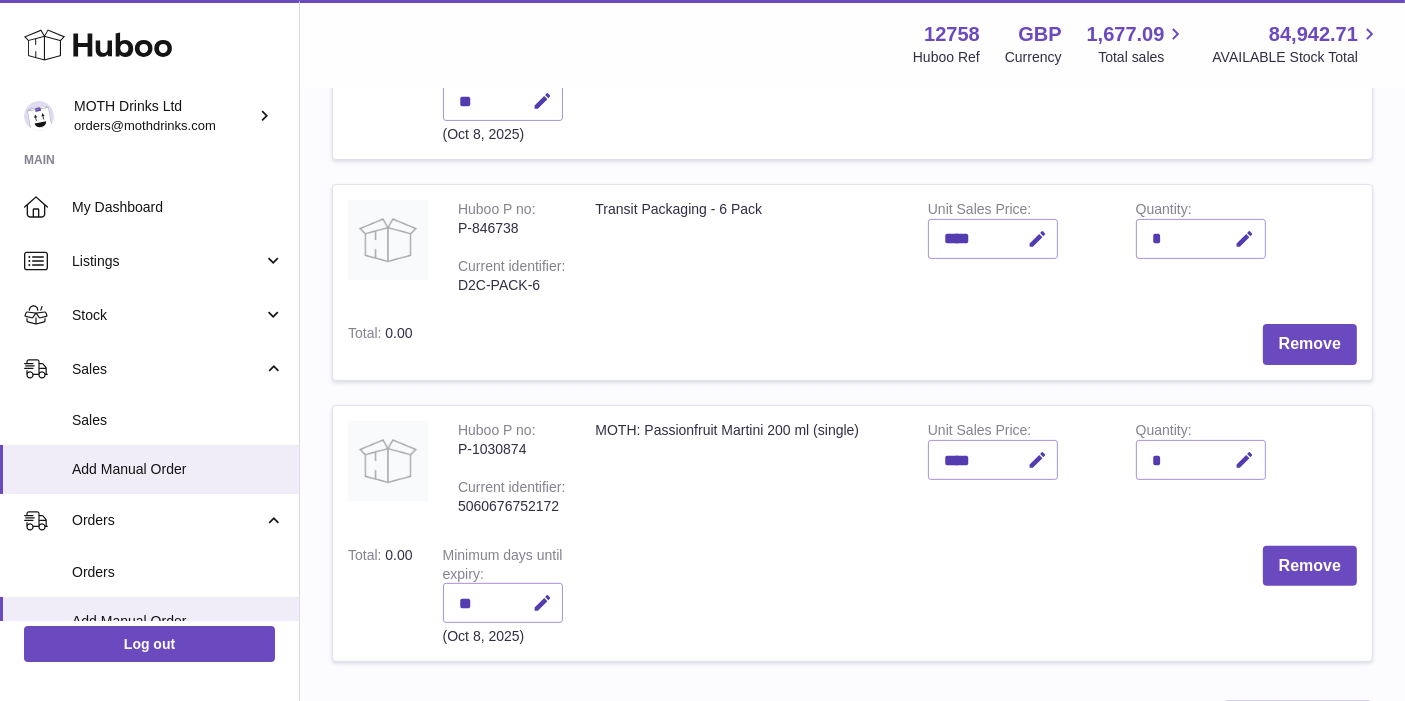 scroll, scrollTop: 493, scrollLeft: 0, axis: vertical 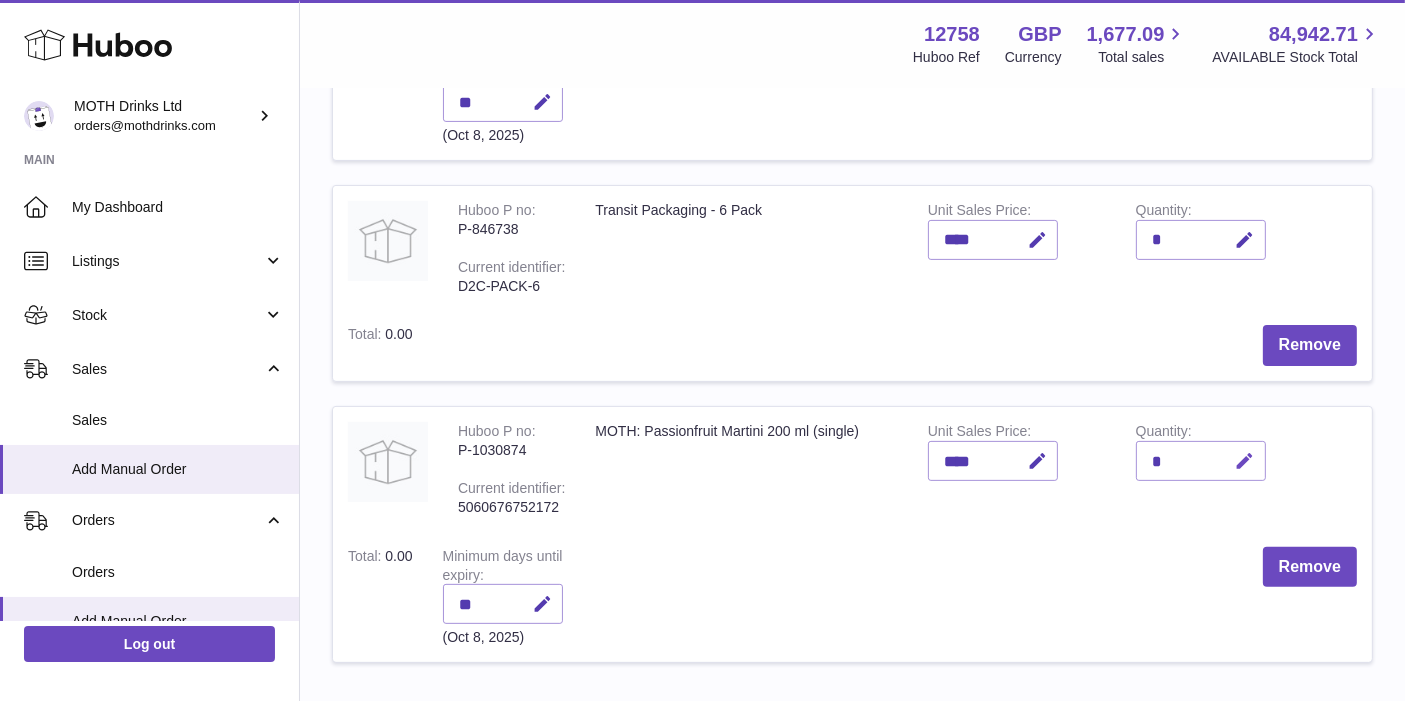 click at bounding box center [1245, 461] 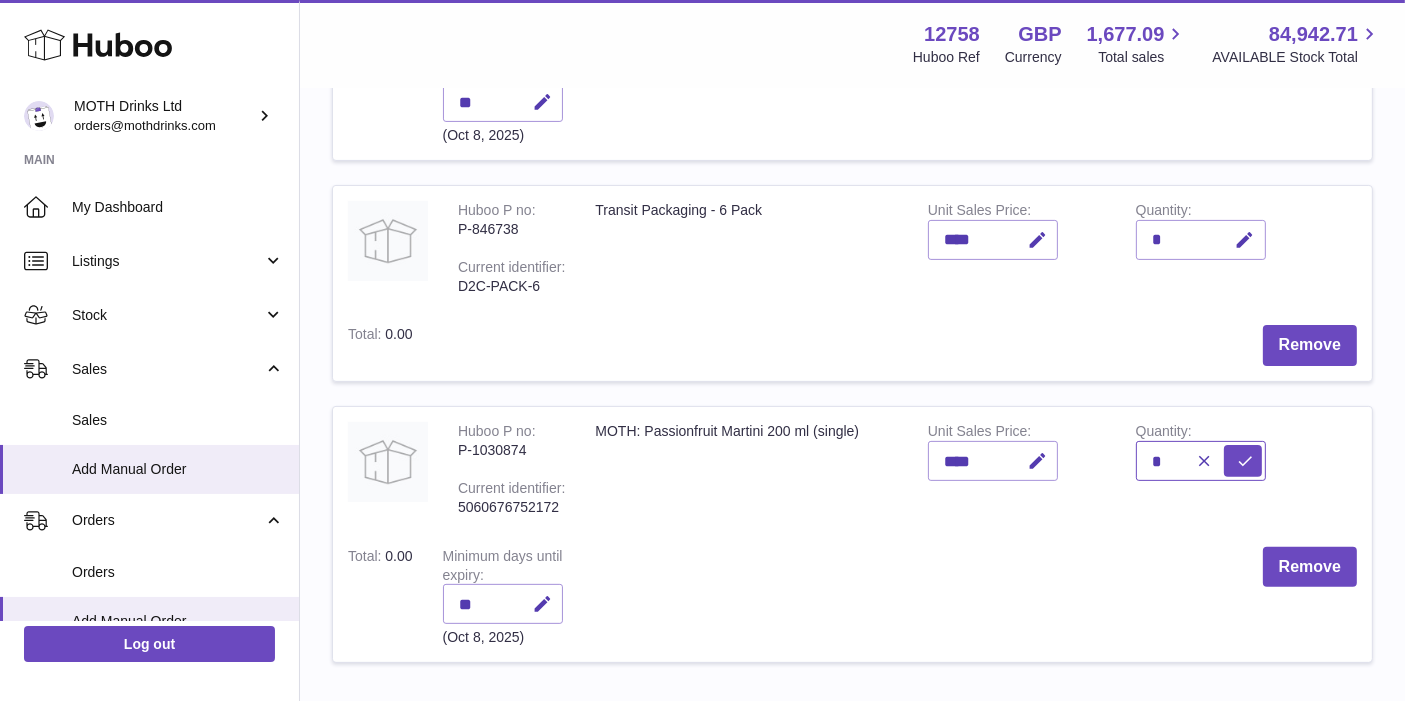type on "*" 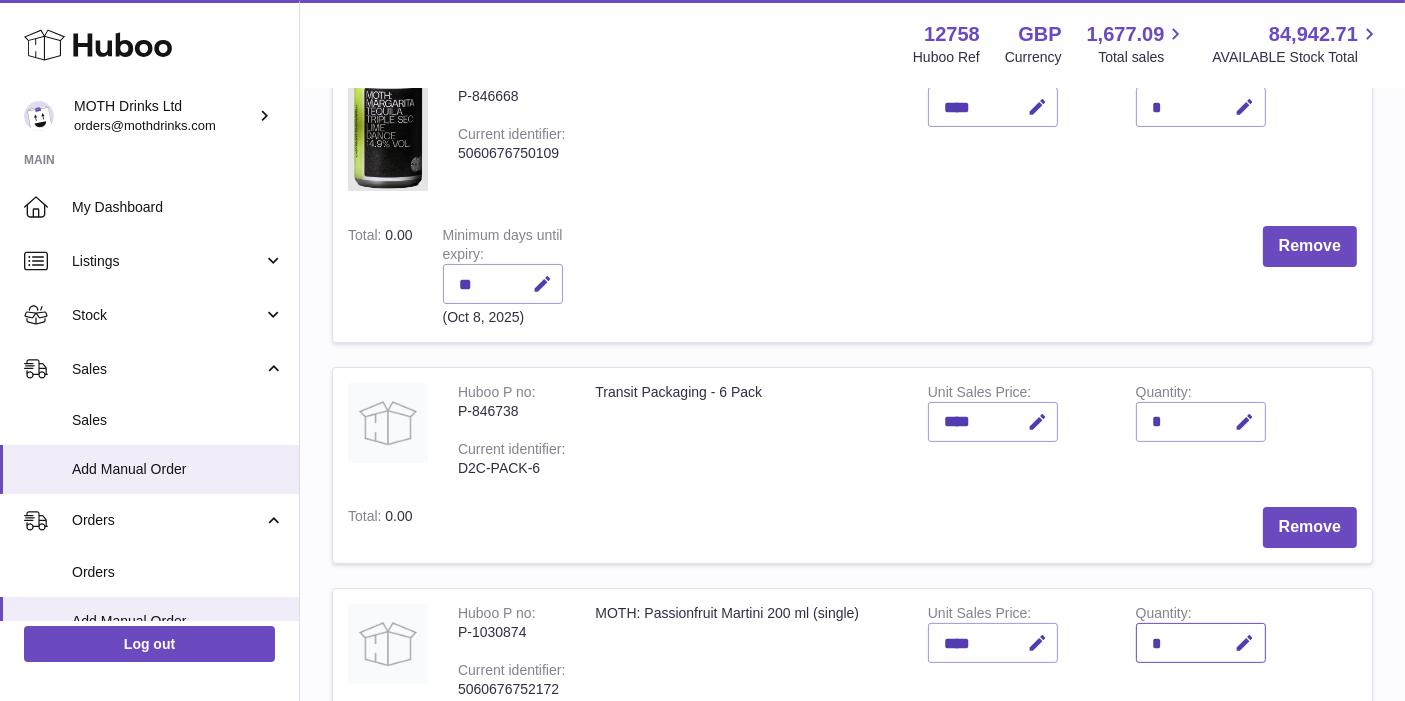 scroll, scrollTop: 313, scrollLeft: 0, axis: vertical 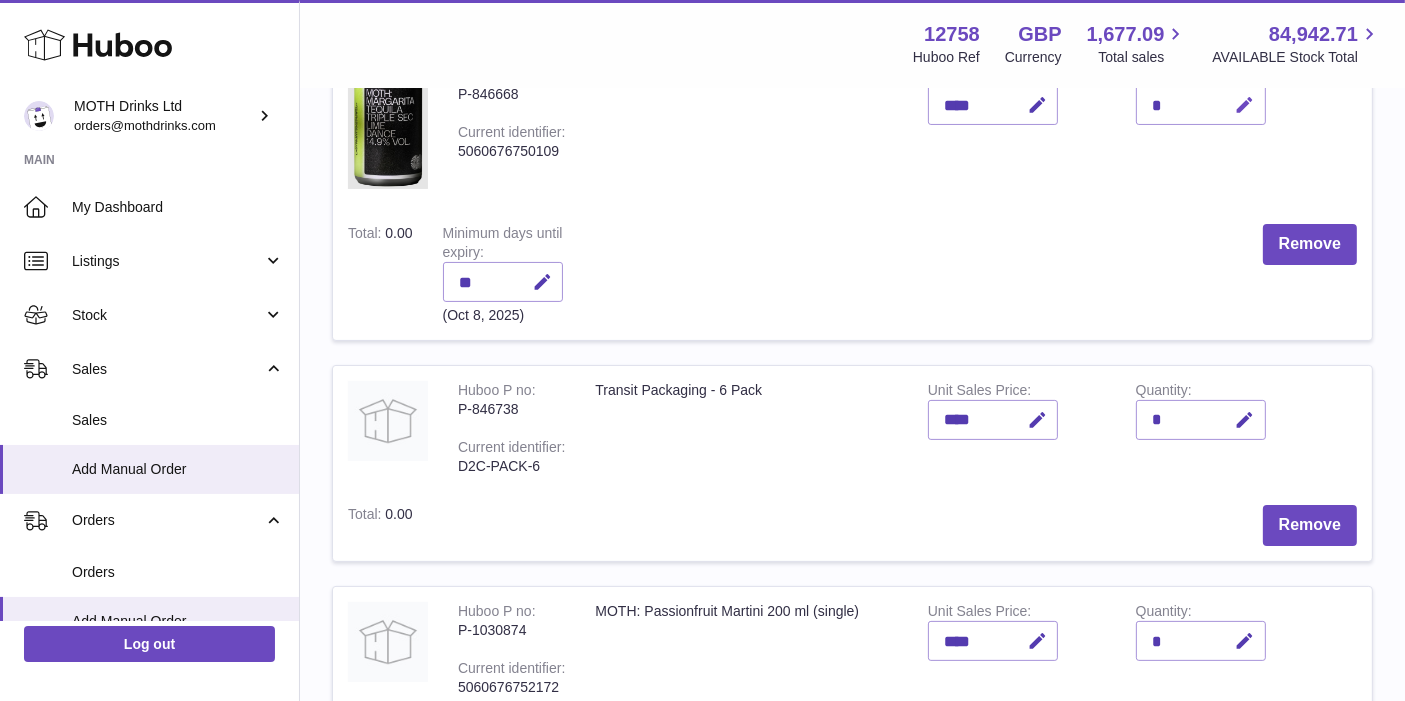 click at bounding box center [1245, 105] 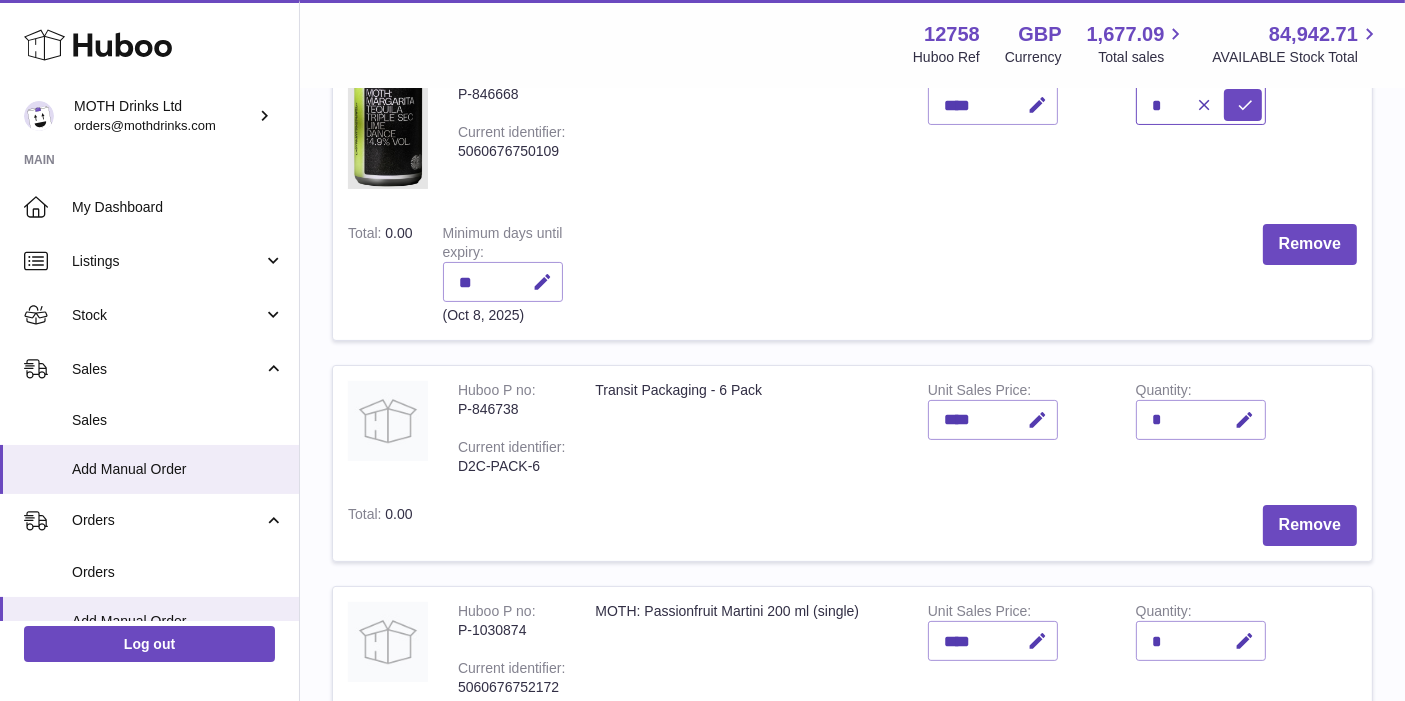 type on "*" 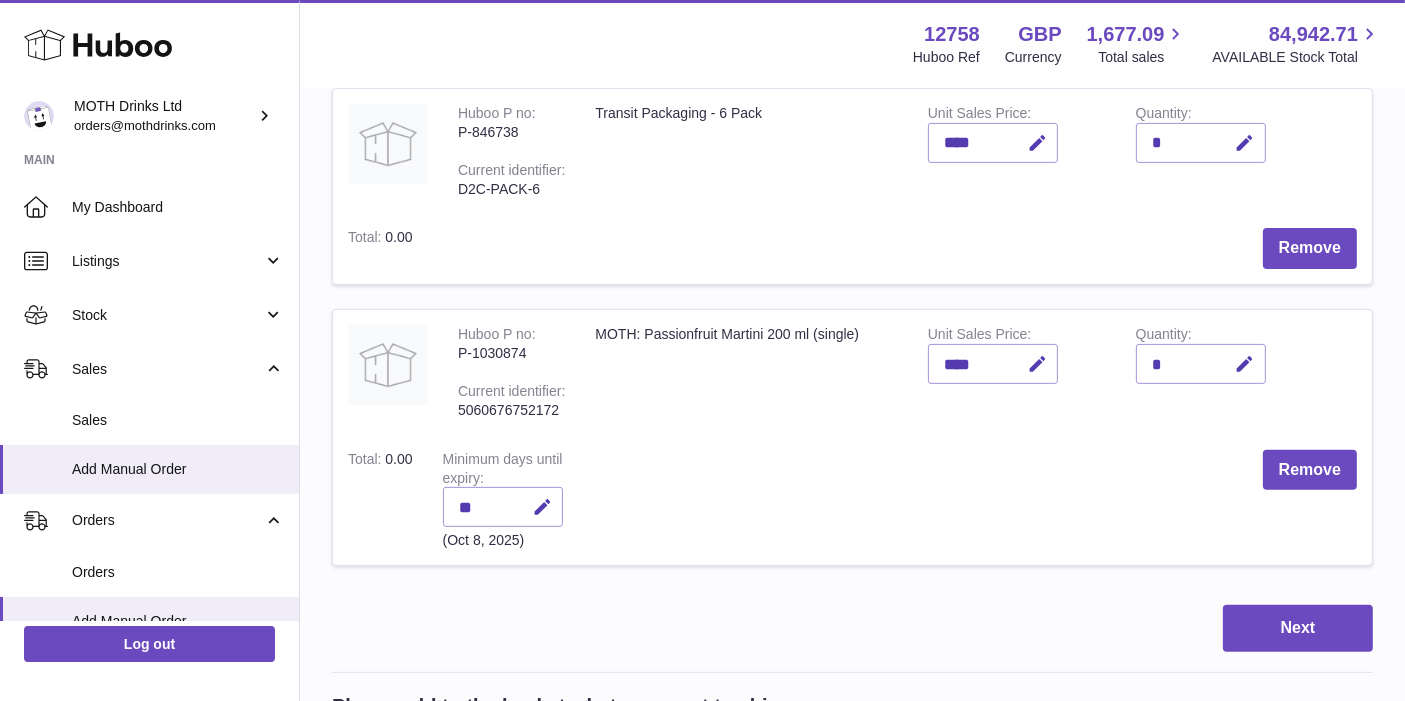 scroll, scrollTop: 591, scrollLeft: 0, axis: vertical 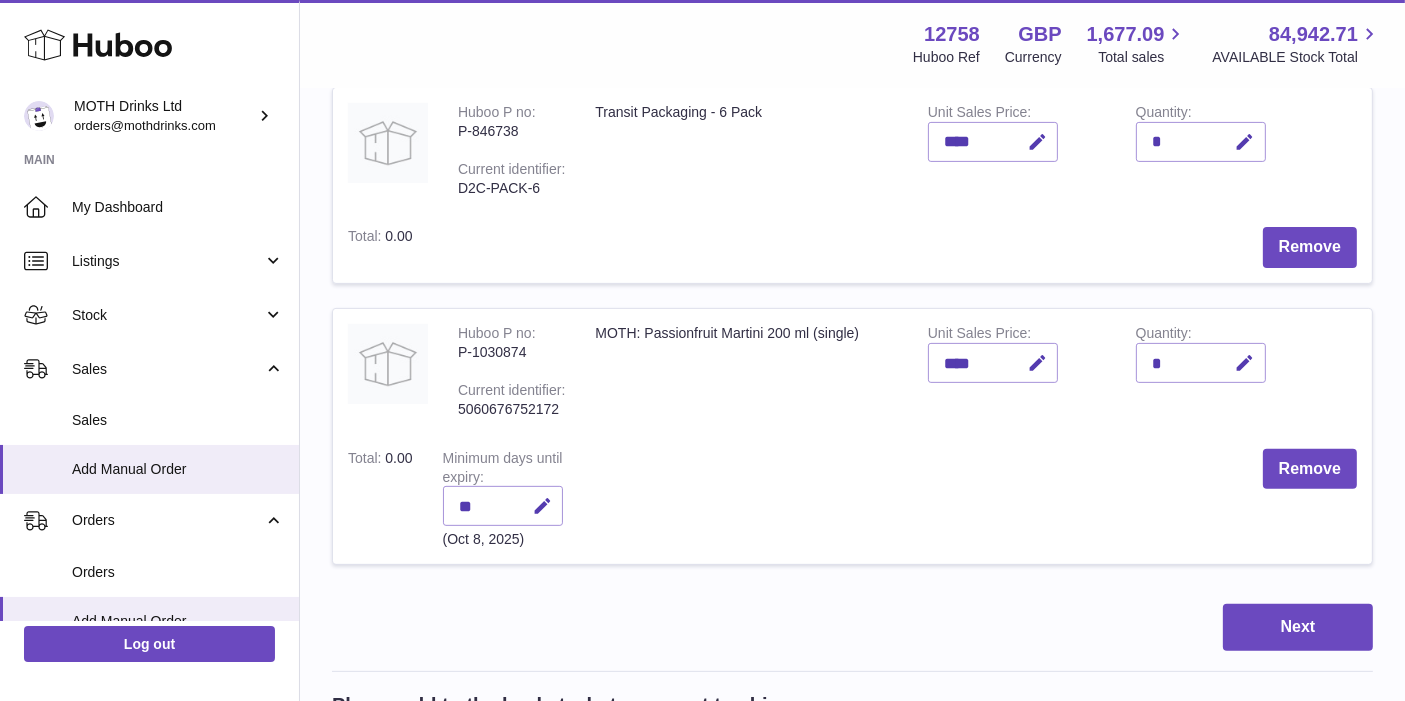click on "Items in basket
Show
** ** ** ***
entries
Huboo no       Title       Unit Sales Price       AVAILABLE Total       Total       Minimum days until expiry
Action
Huboo P no   P-846668   Current identifier   5060676750109
MOTH: Margarita 125ml (single)
Unit Sales Price
****
Quantity
*
Total   0.00   Minimum days until expiry      **
(Oct 8, 2025)
Remove
Huboo P no   P-846738   Current identifier   D2C-PACK-6
Transit Packaging - 6 Pack
Unit Sales Price
****
Quantity
*
Total   0.00" at bounding box center (852, 375) 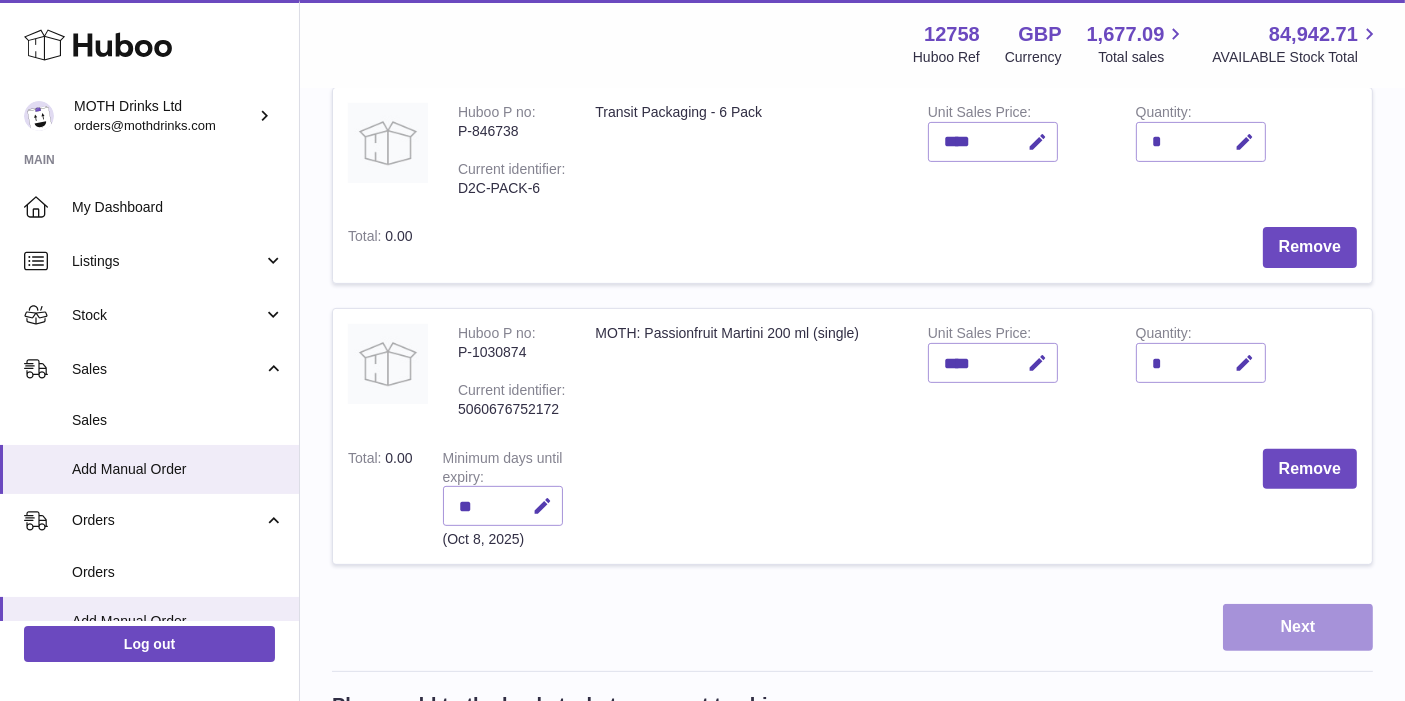 click on "Next" at bounding box center [1298, 627] 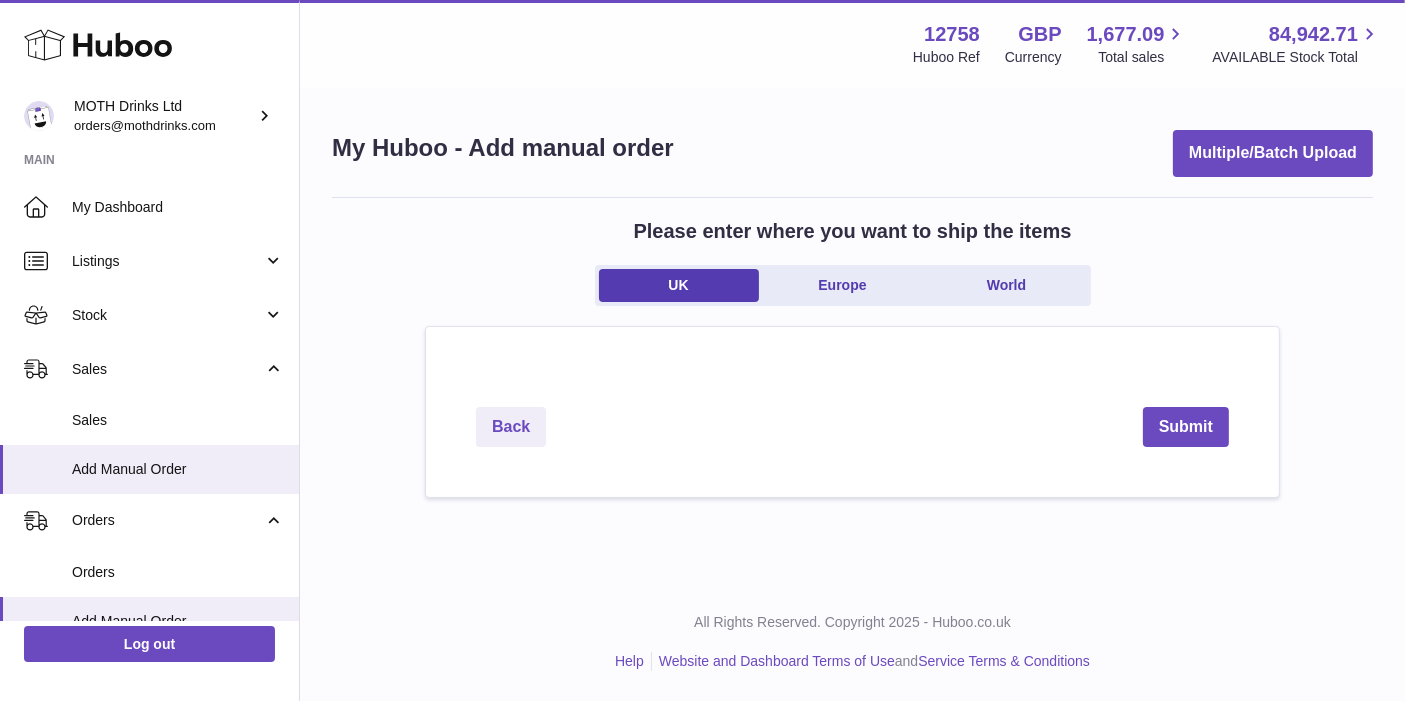 scroll, scrollTop: 0, scrollLeft: 0, axis: both 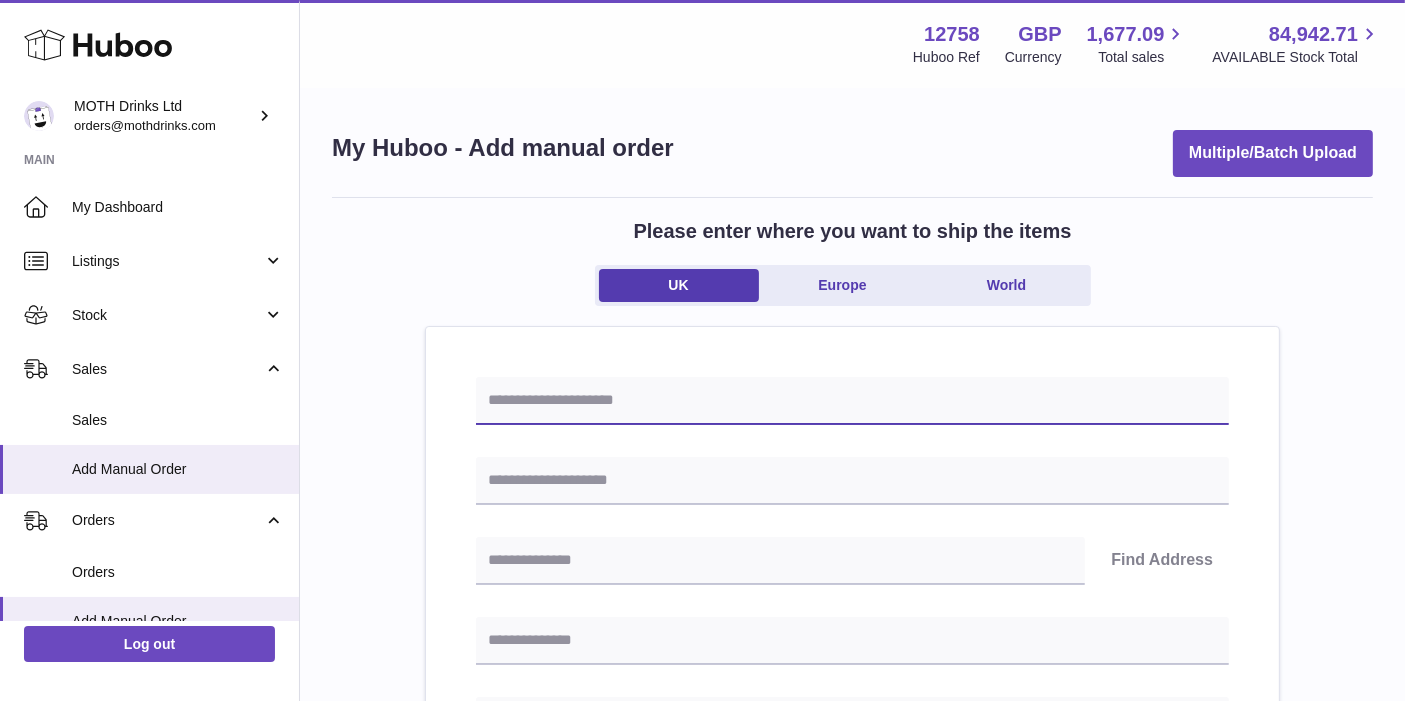 click at bounding box center [852, 401] 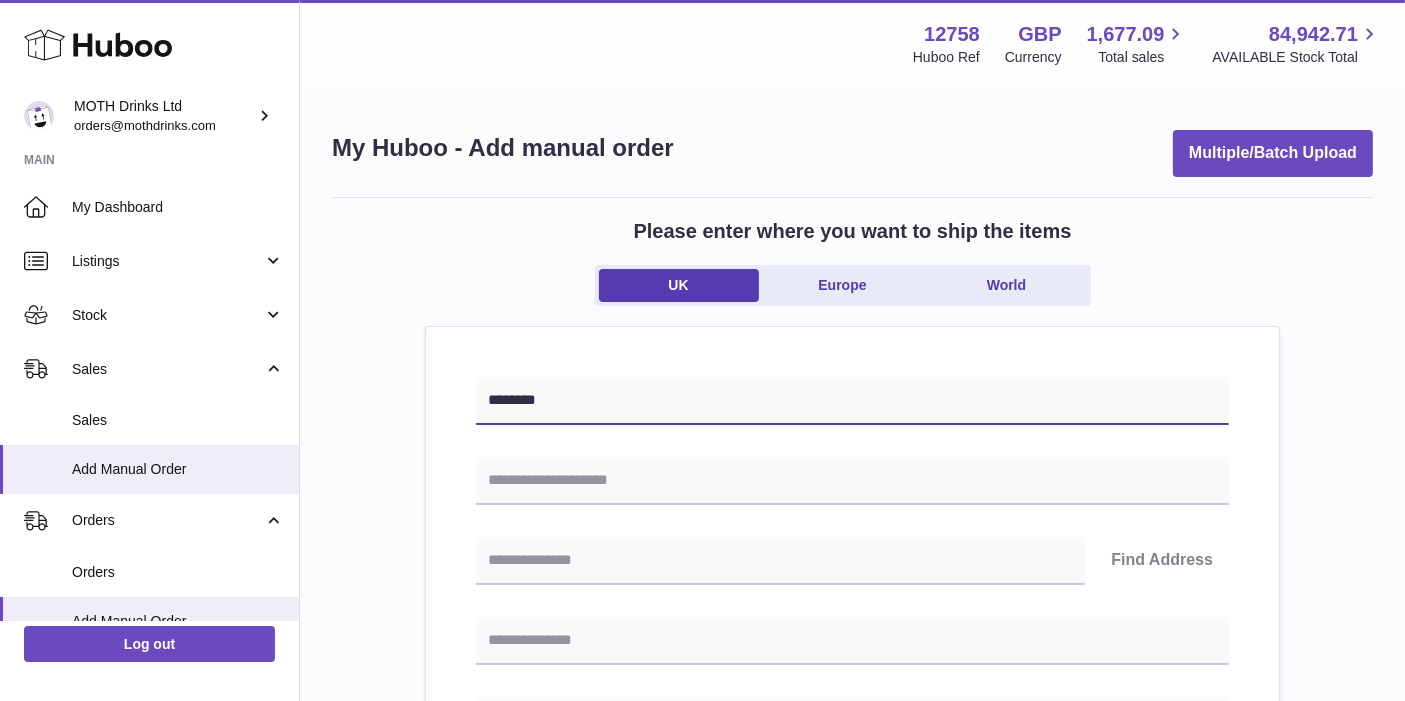 type on "********" 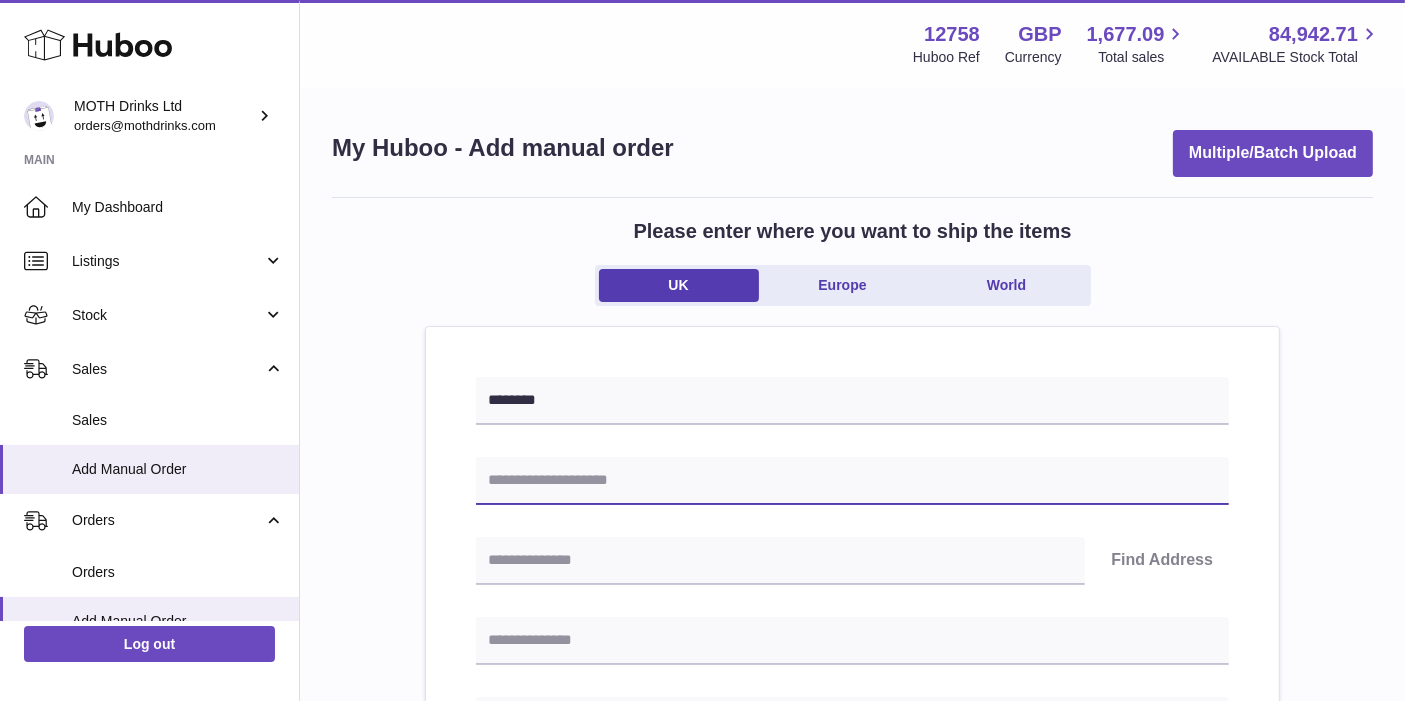 click at bounding box center (852, 481) 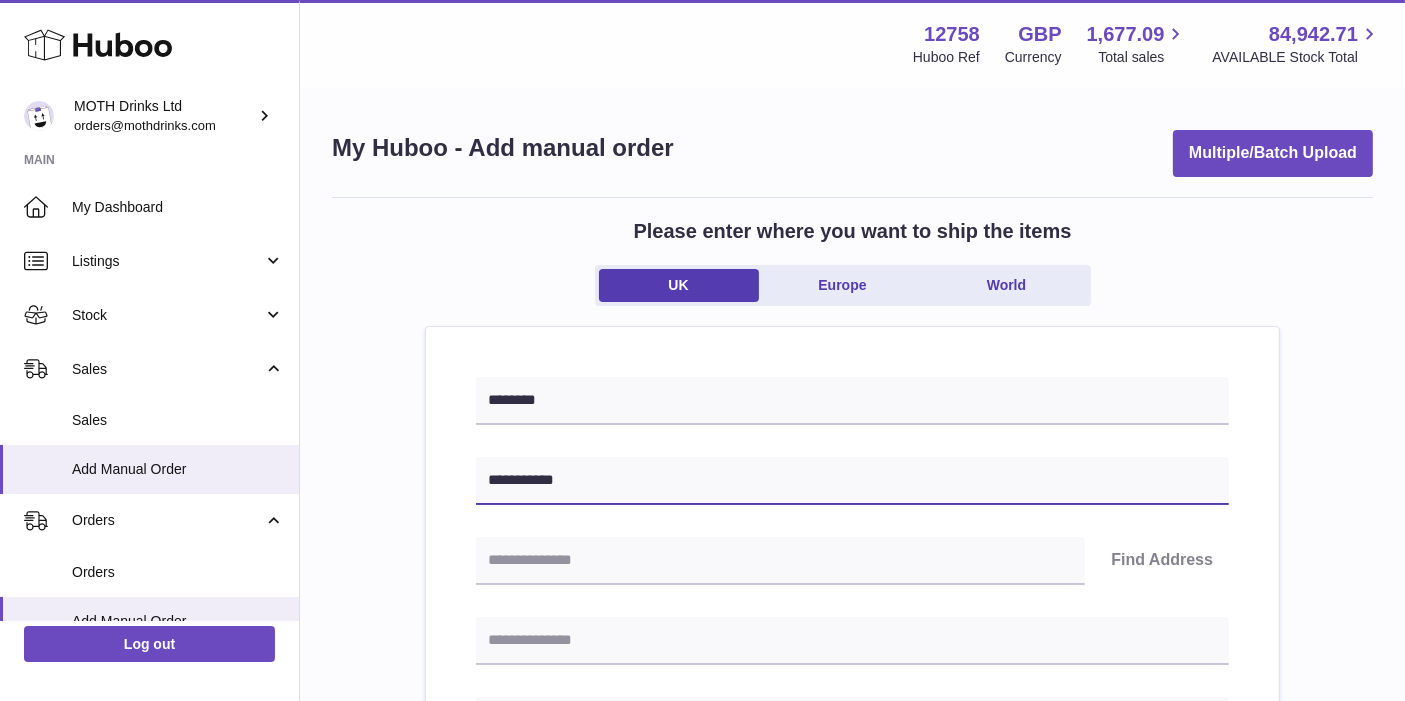 type on "**********" 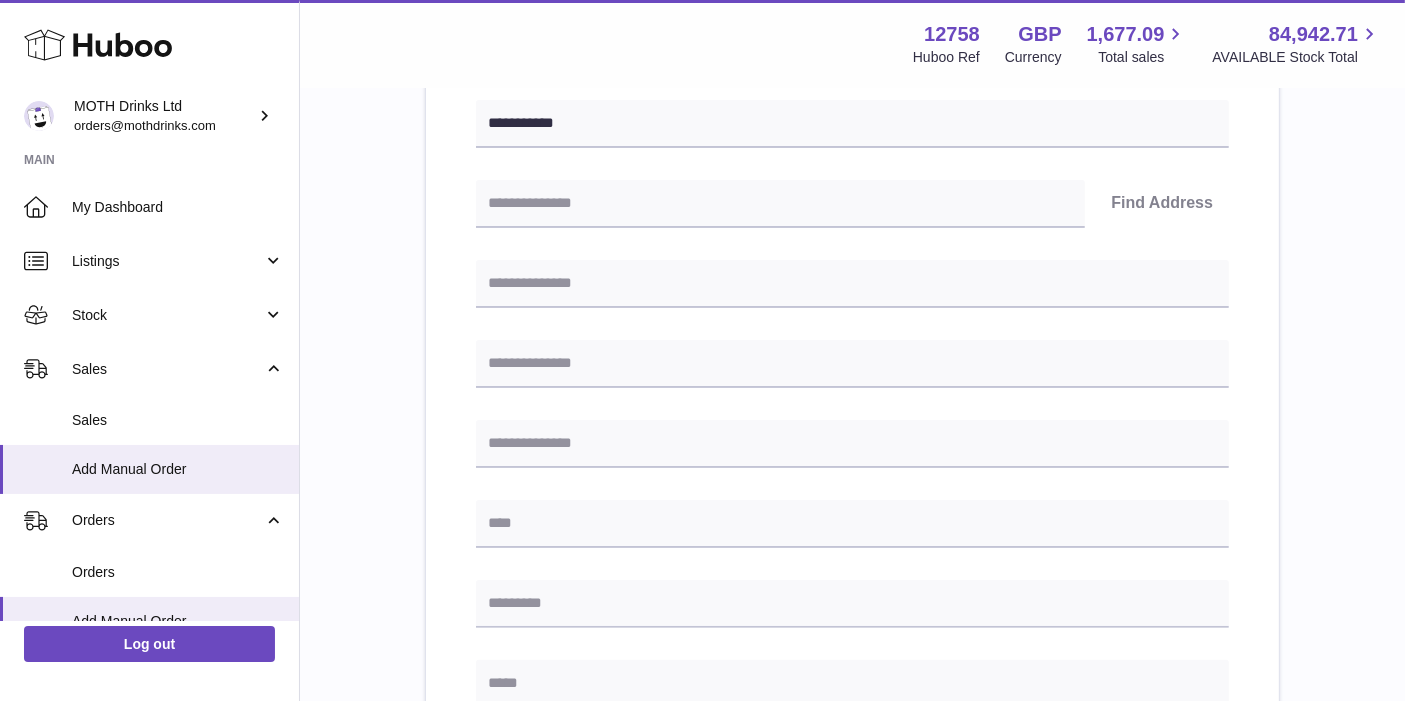 scroll, scrollTop: 379, scrollLeft: 0, axis: vertical 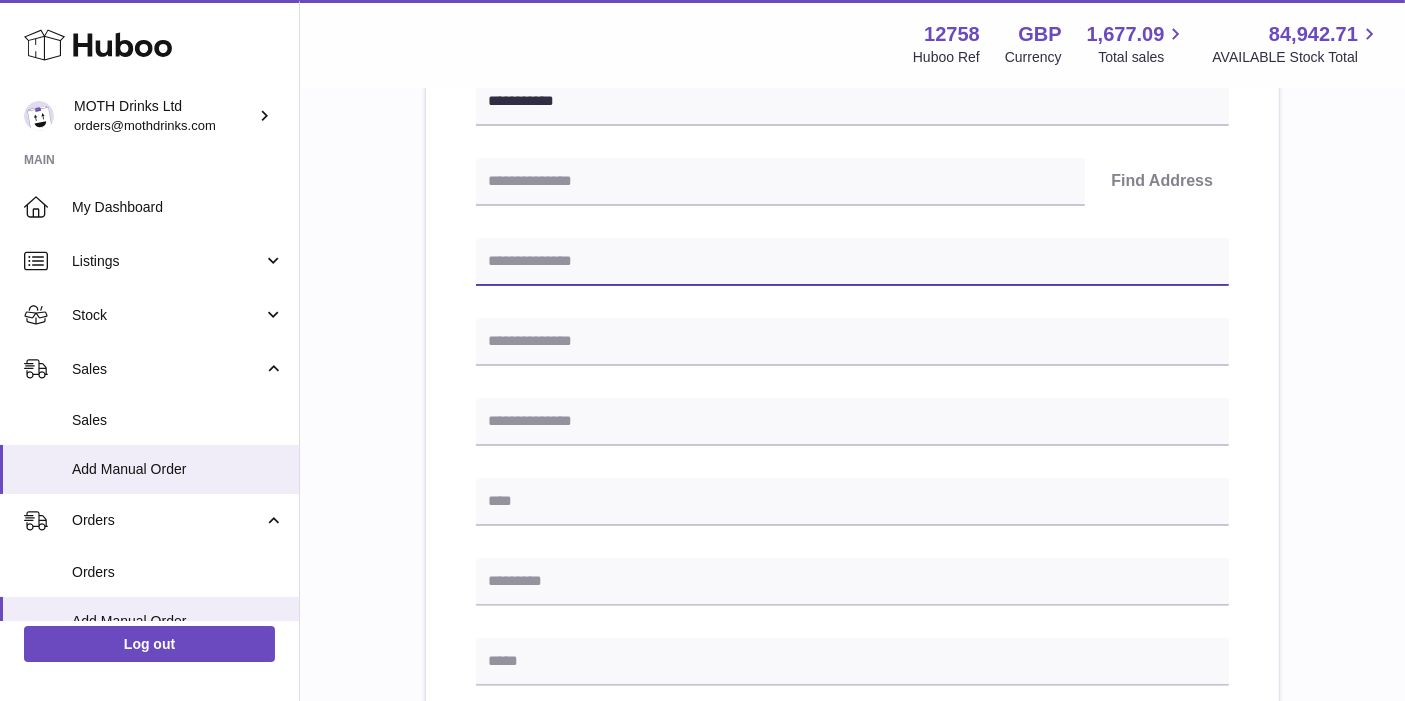 click at bounding box center (852, 262) 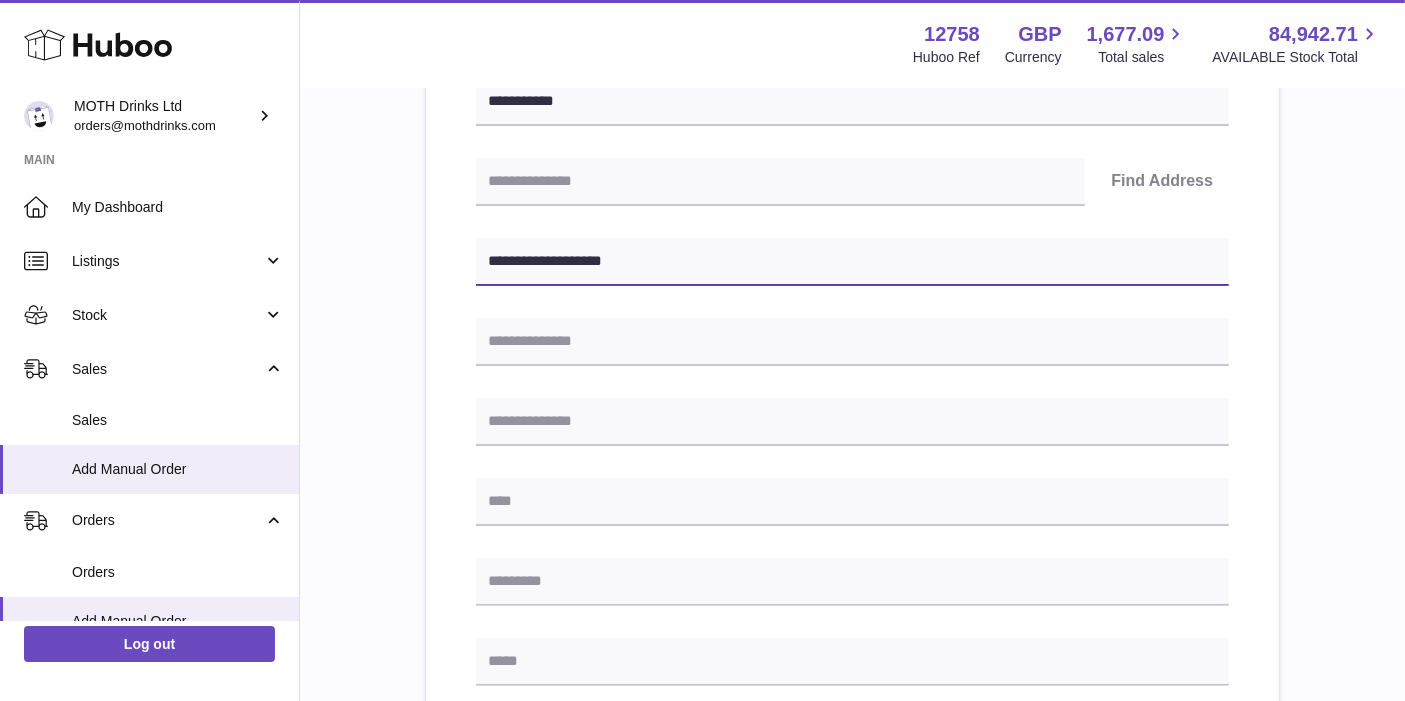 type on "**********" 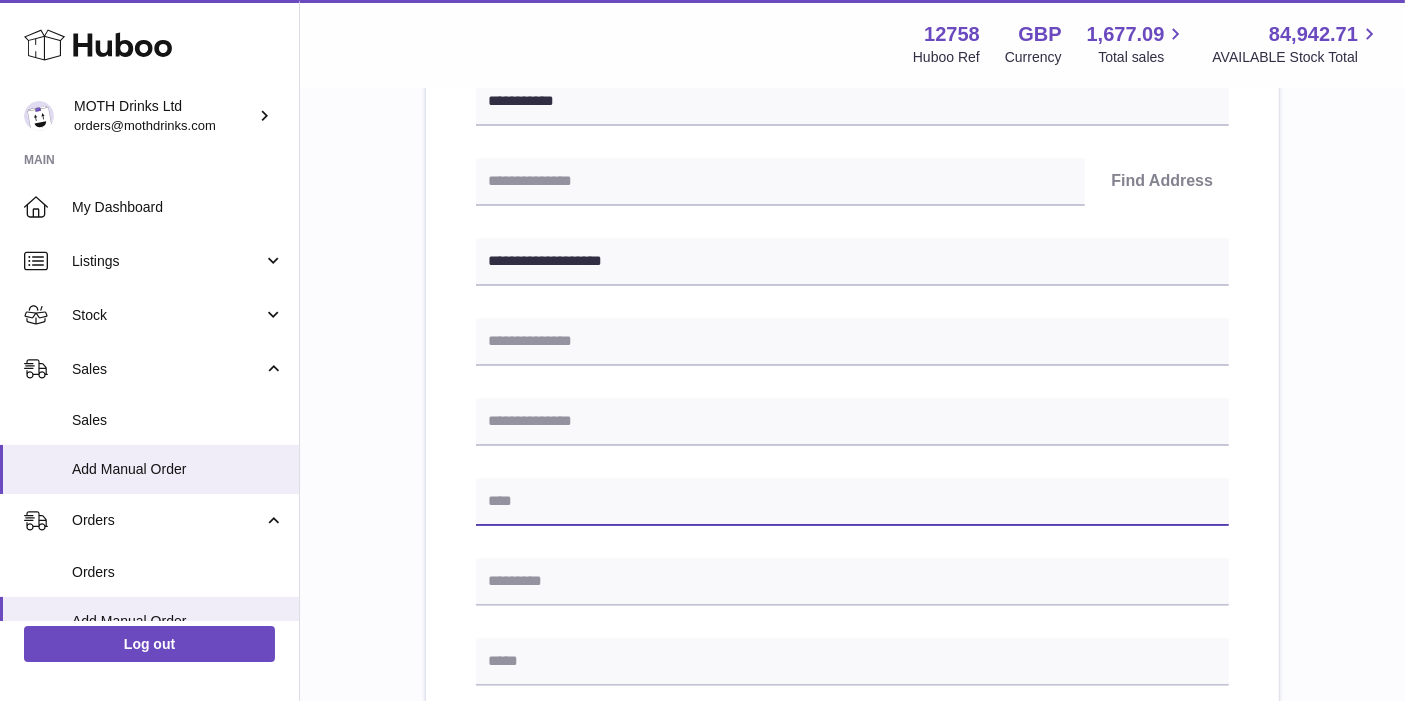 click at bounding box center (852, 502) 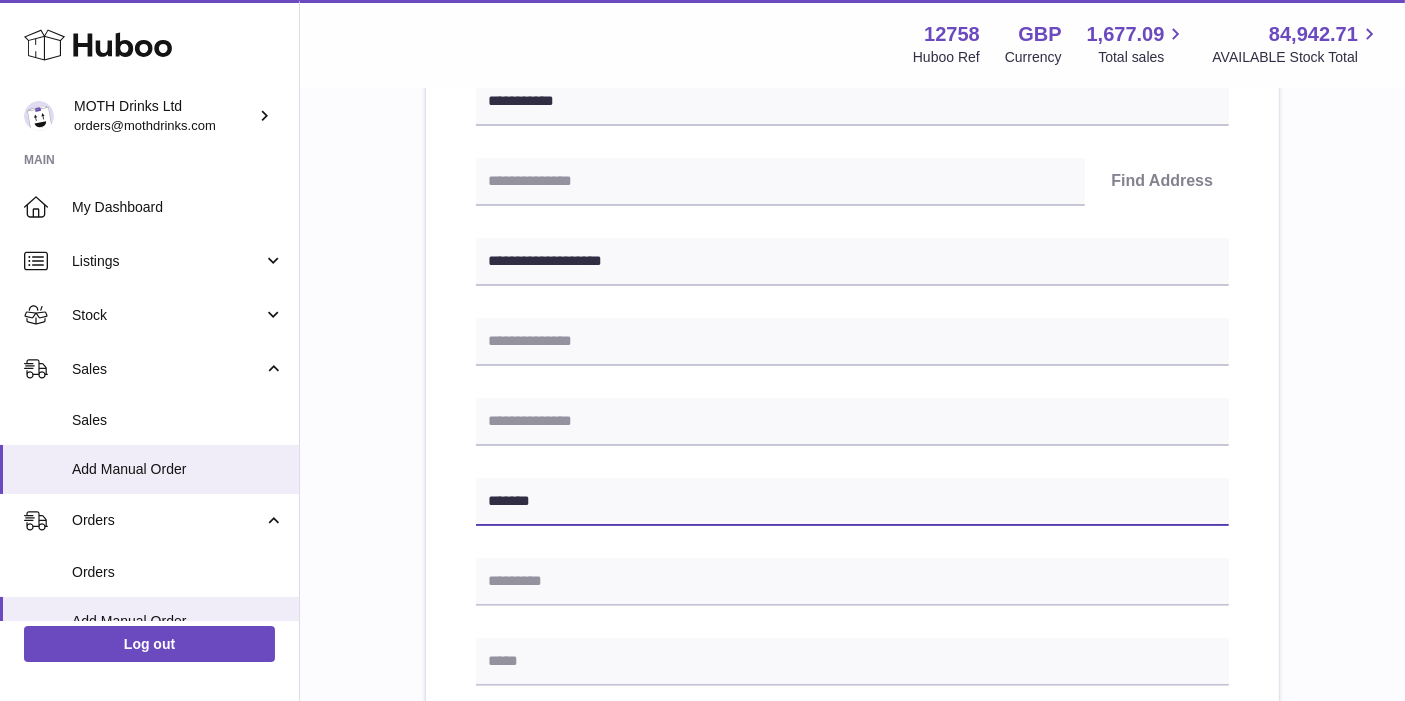 type on "********" 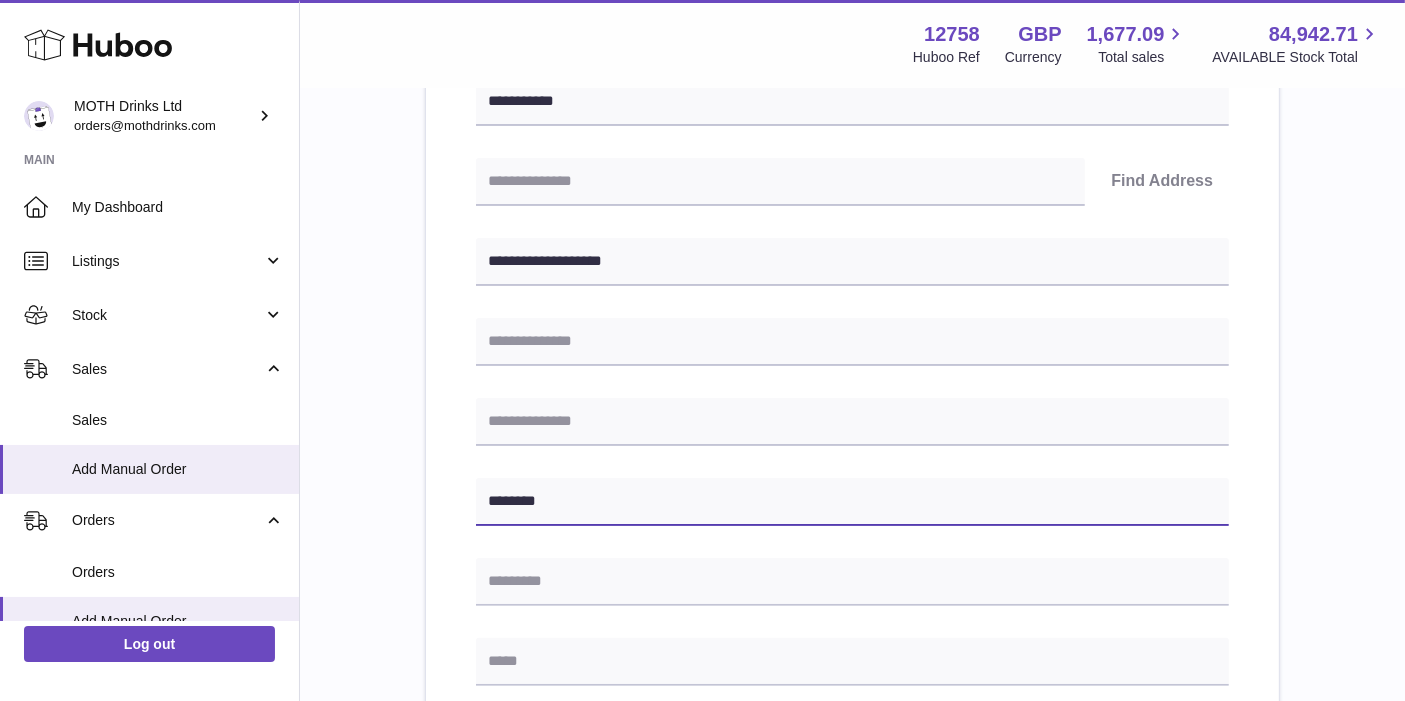drag, startPoint x: 574, startPoint y: 507, endPoint x: 444, endPoint y: 507, distance: 130 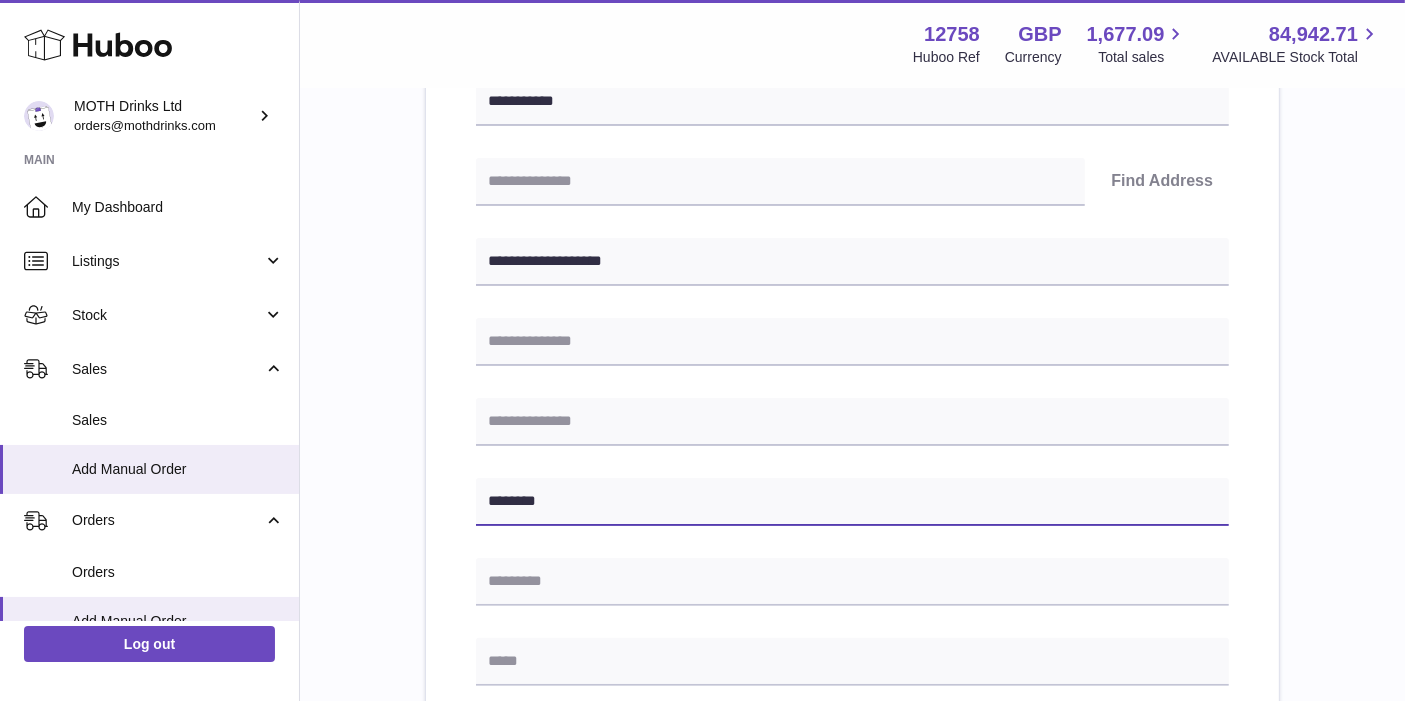 type 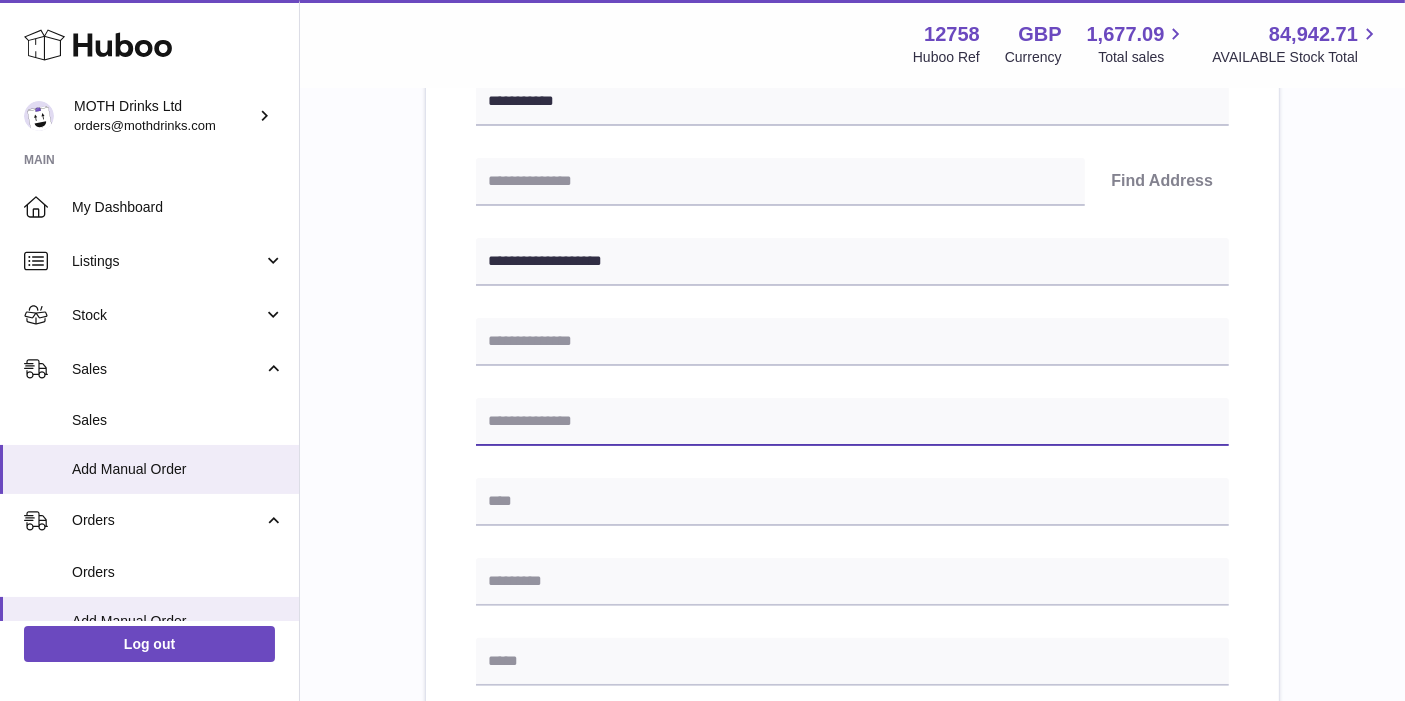 click at bounding box center (852, 422) 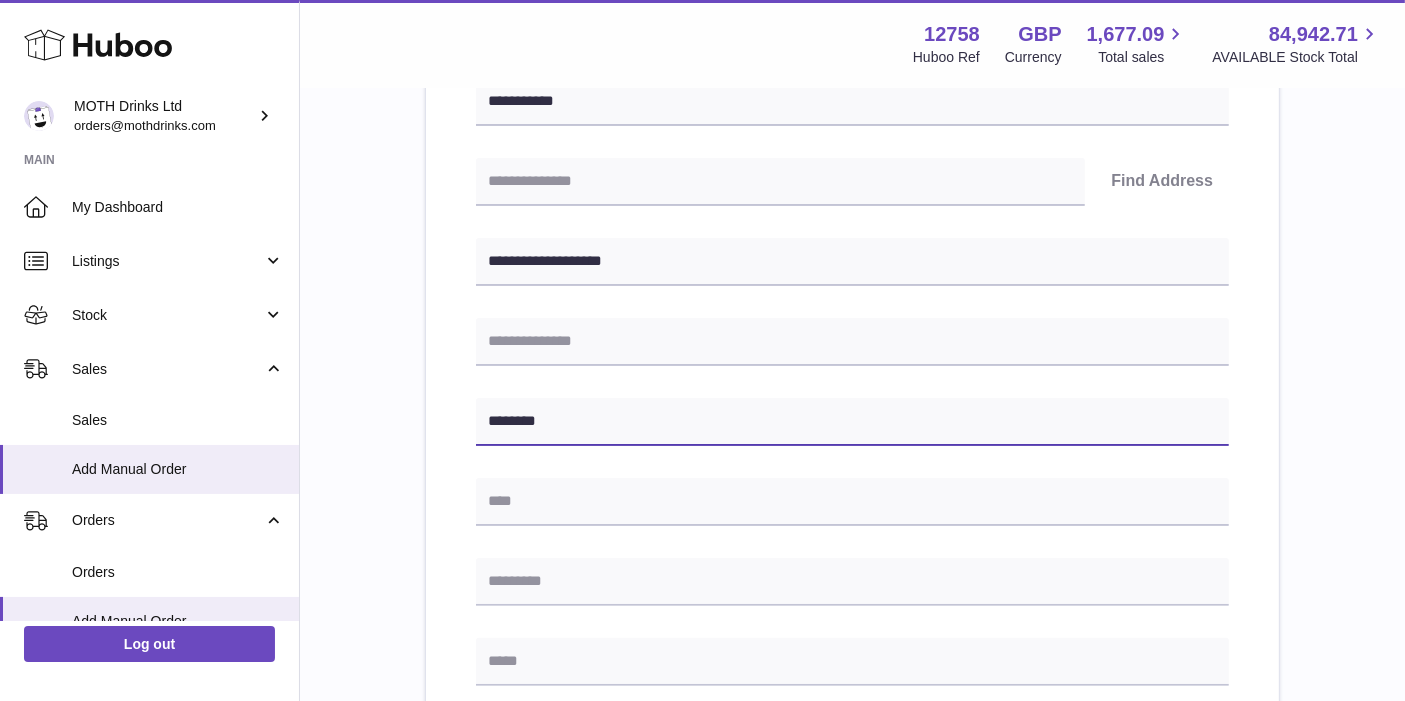 type on "********" 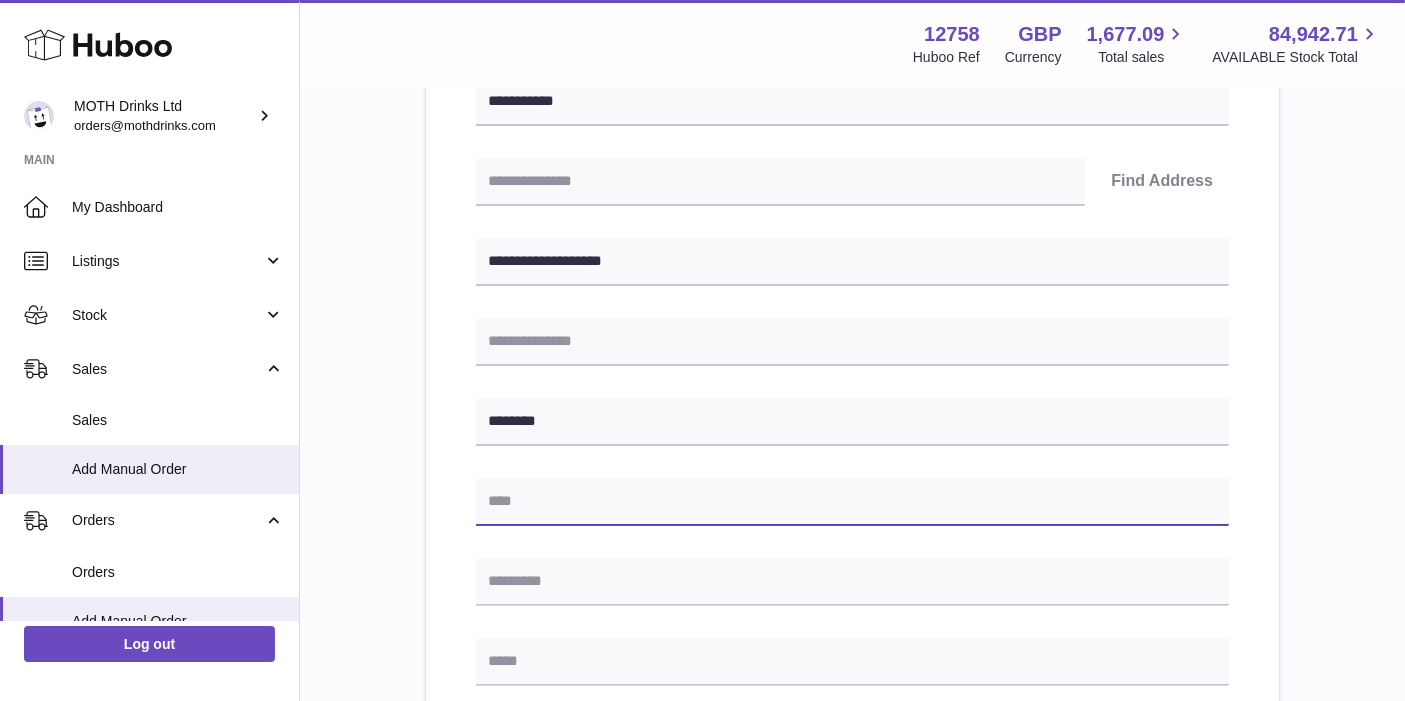 click at bounding box center [852, 502] 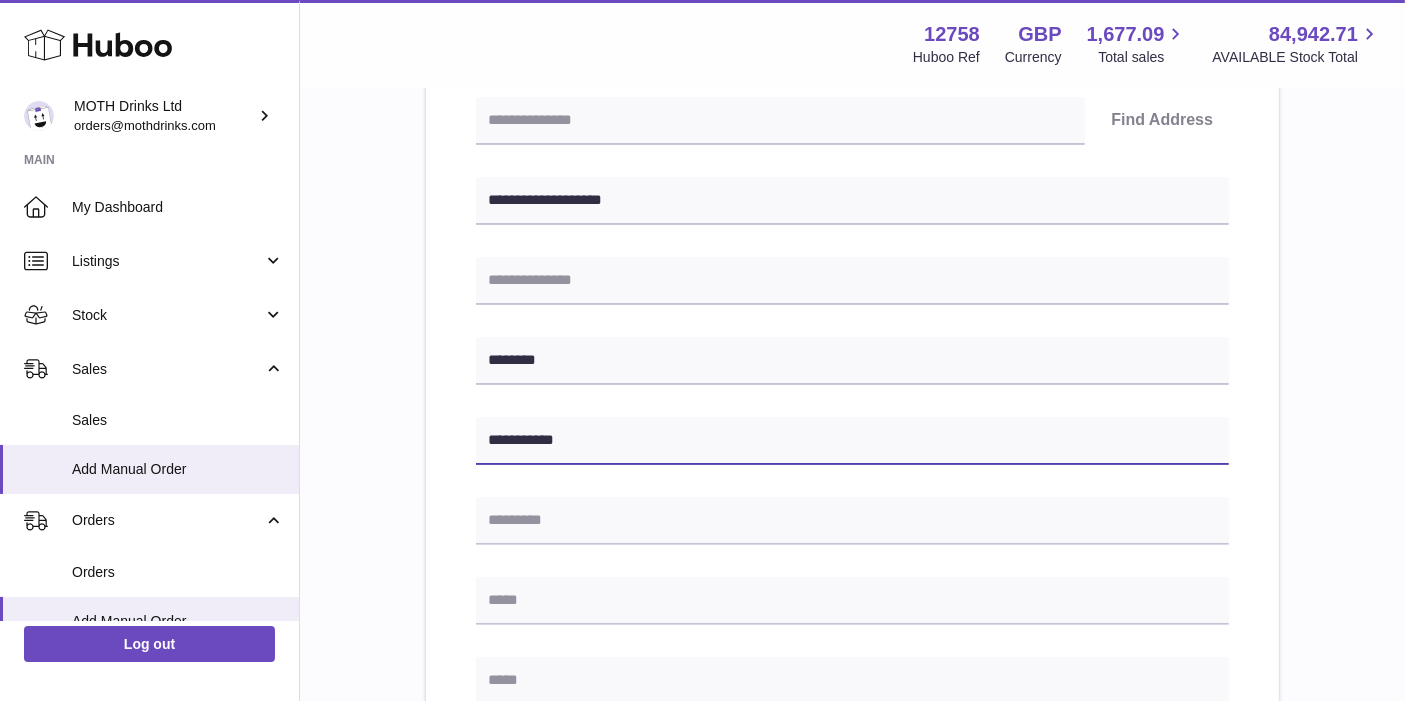 scroll, scrollTop: 446, scrollLeft: 0, axis: vertical 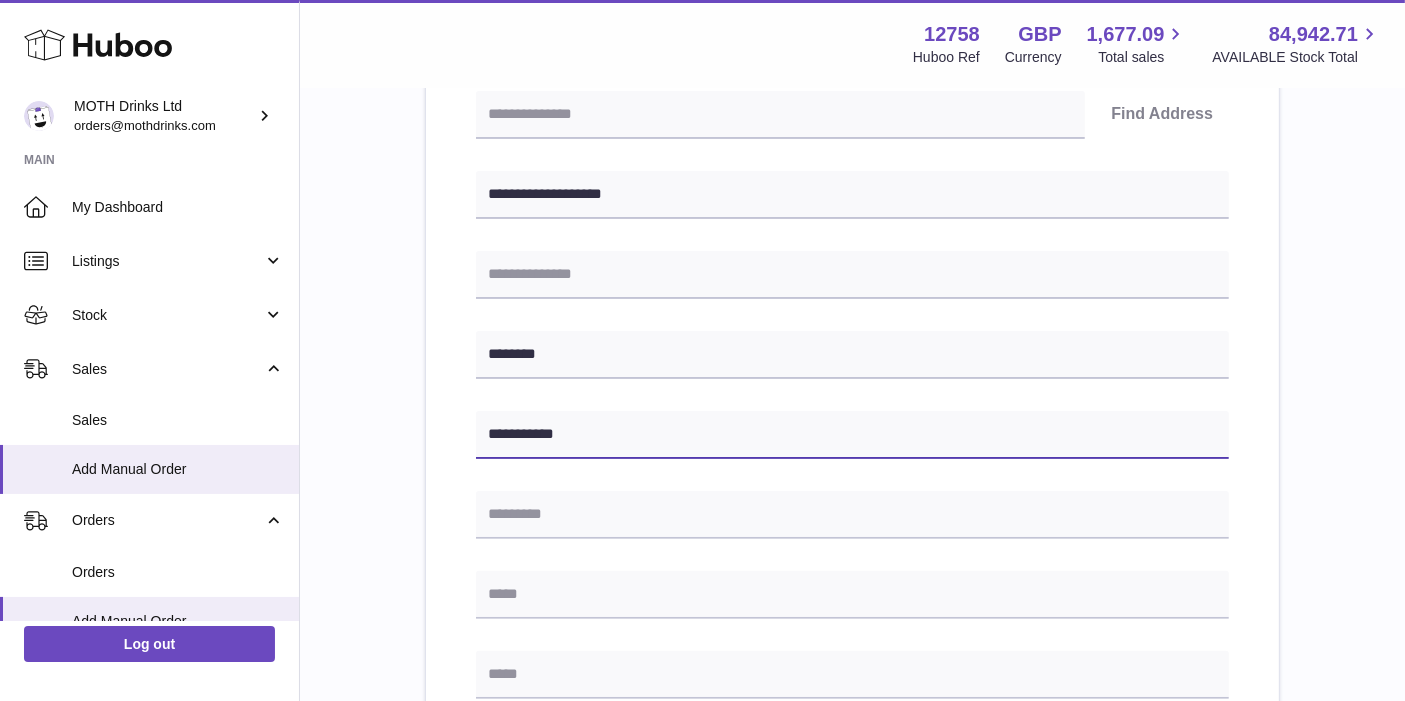 type on "**********" 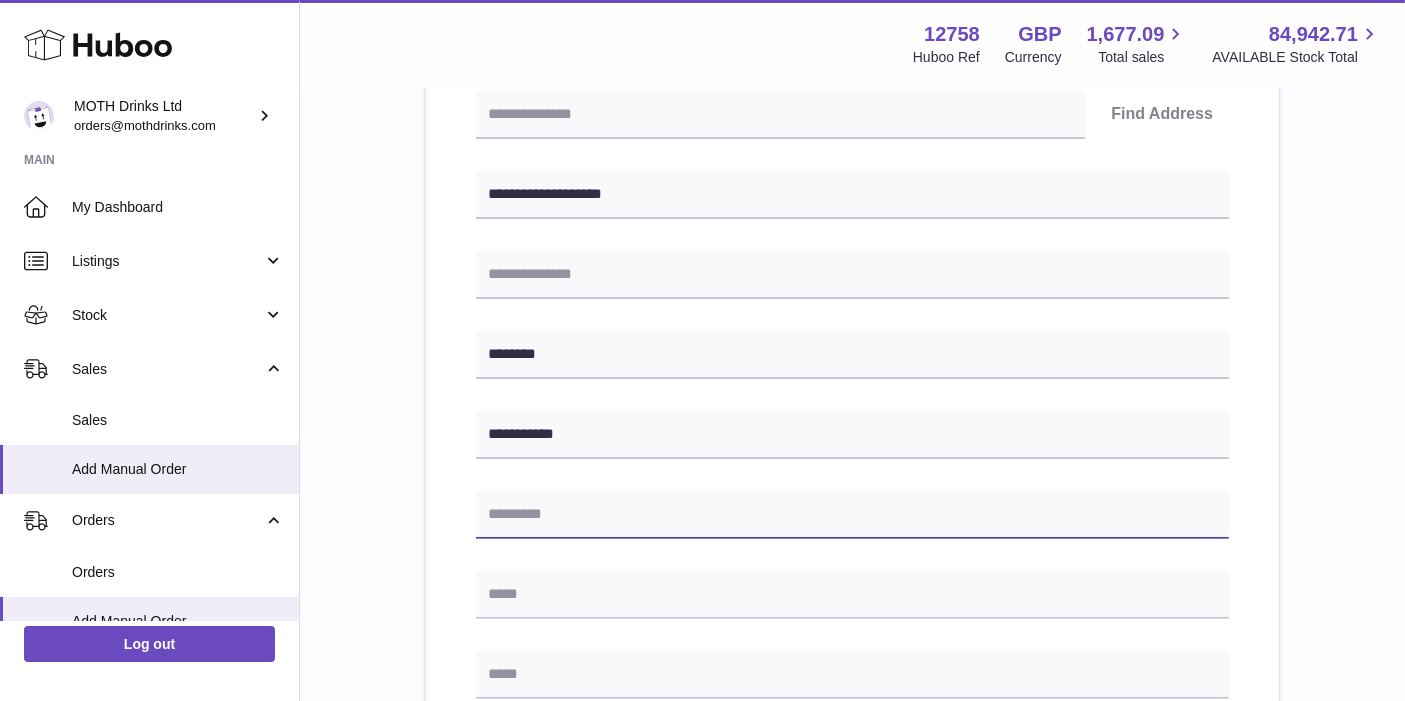 click at bounding box center [852, 515] 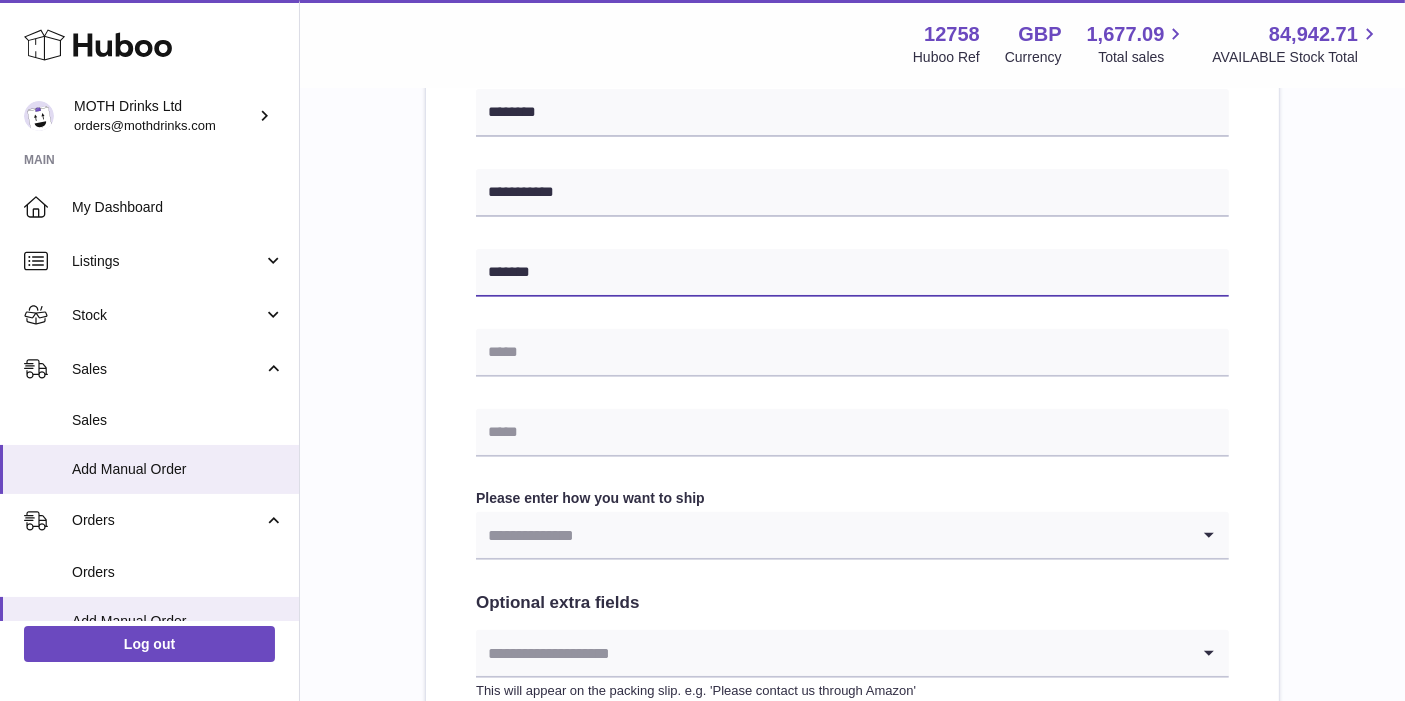 scroll, scrollTop: 688, scrollLeft: 0, axis: vertical 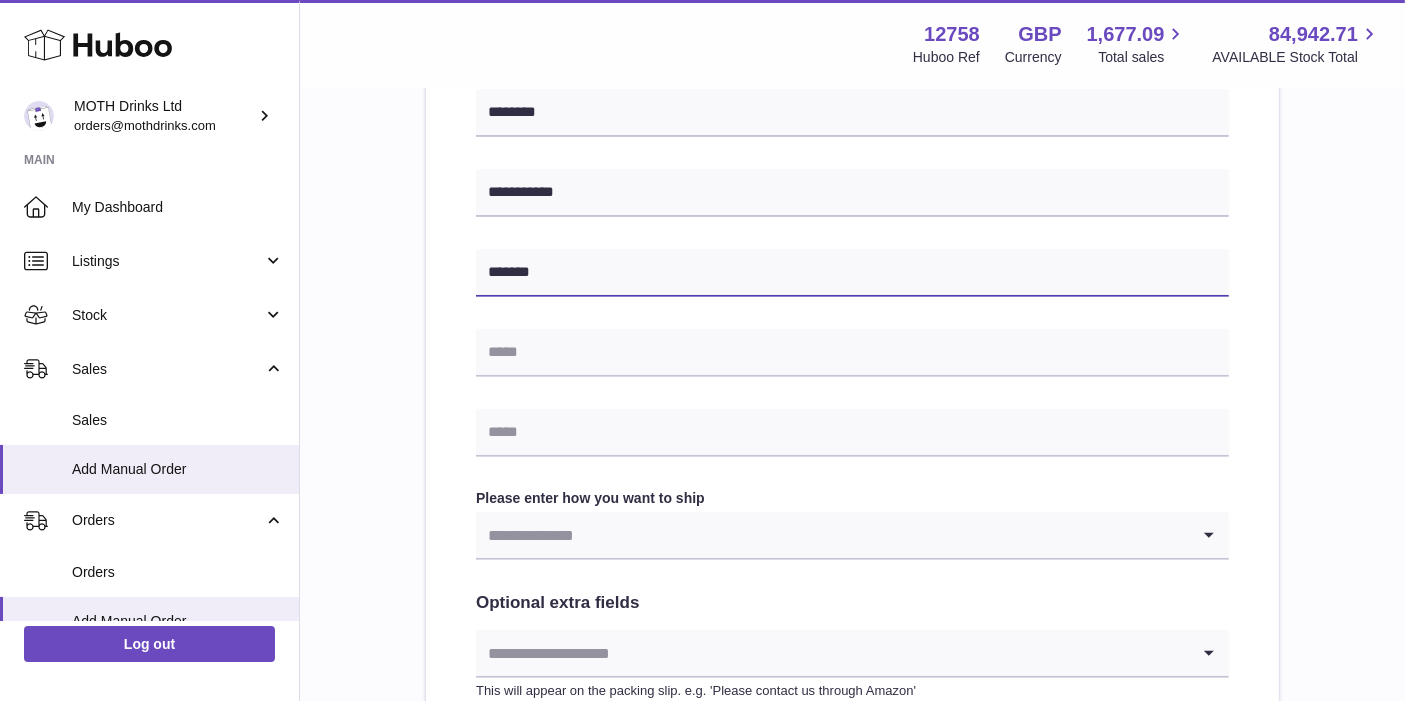 type on "*******" 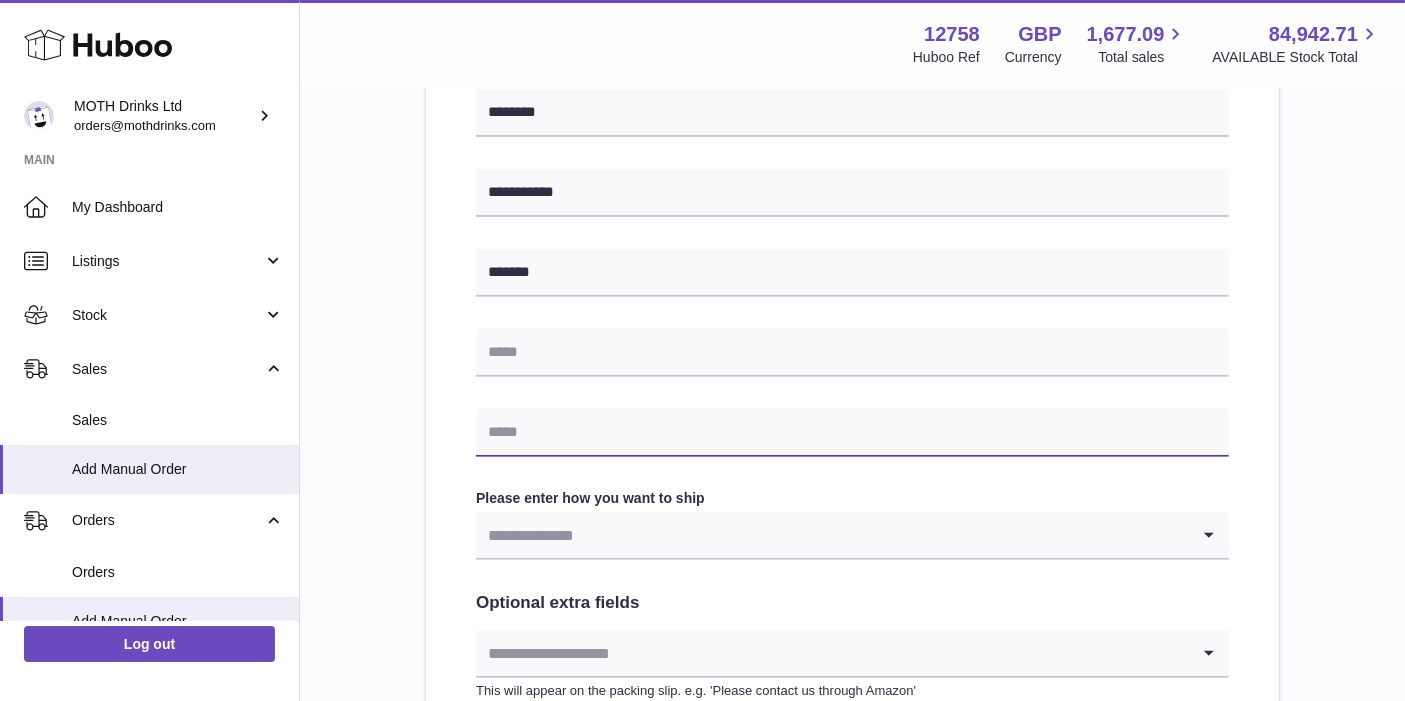 click at bounding box center (852, 433) 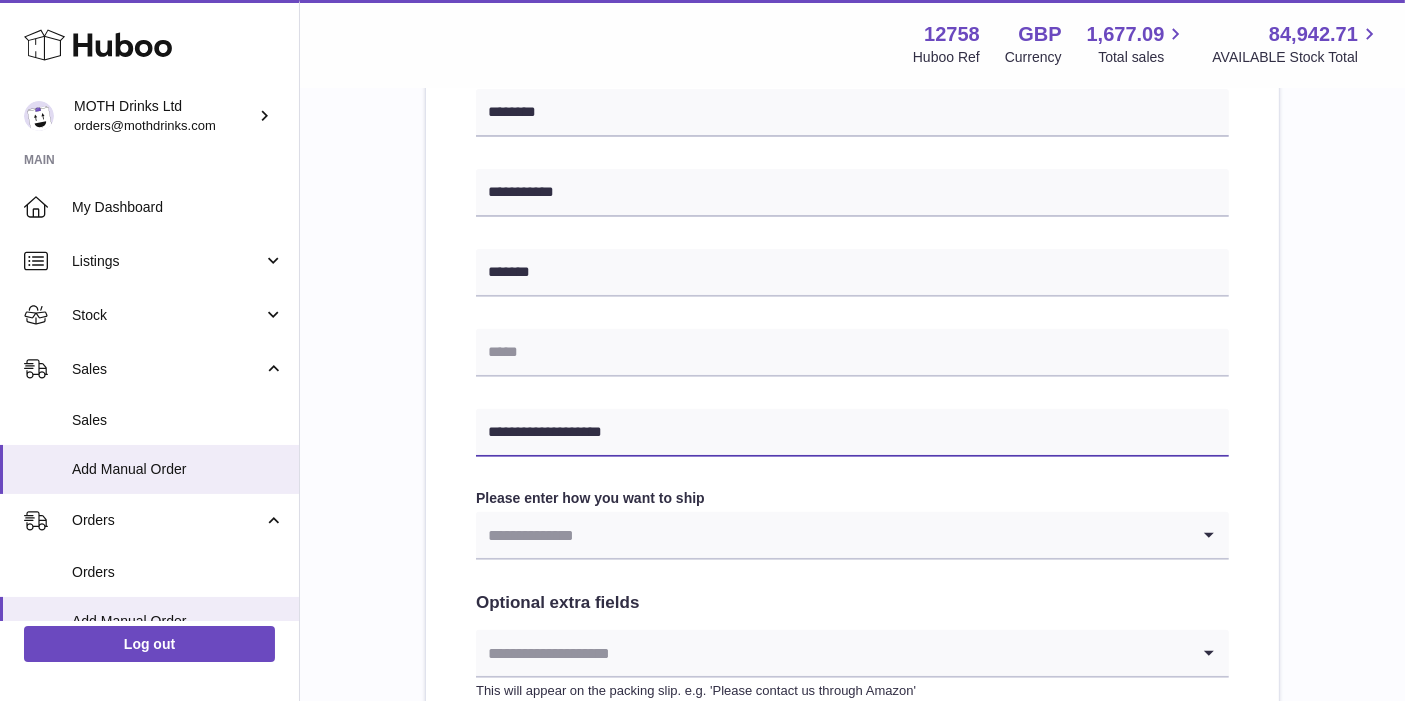 type on "**********" 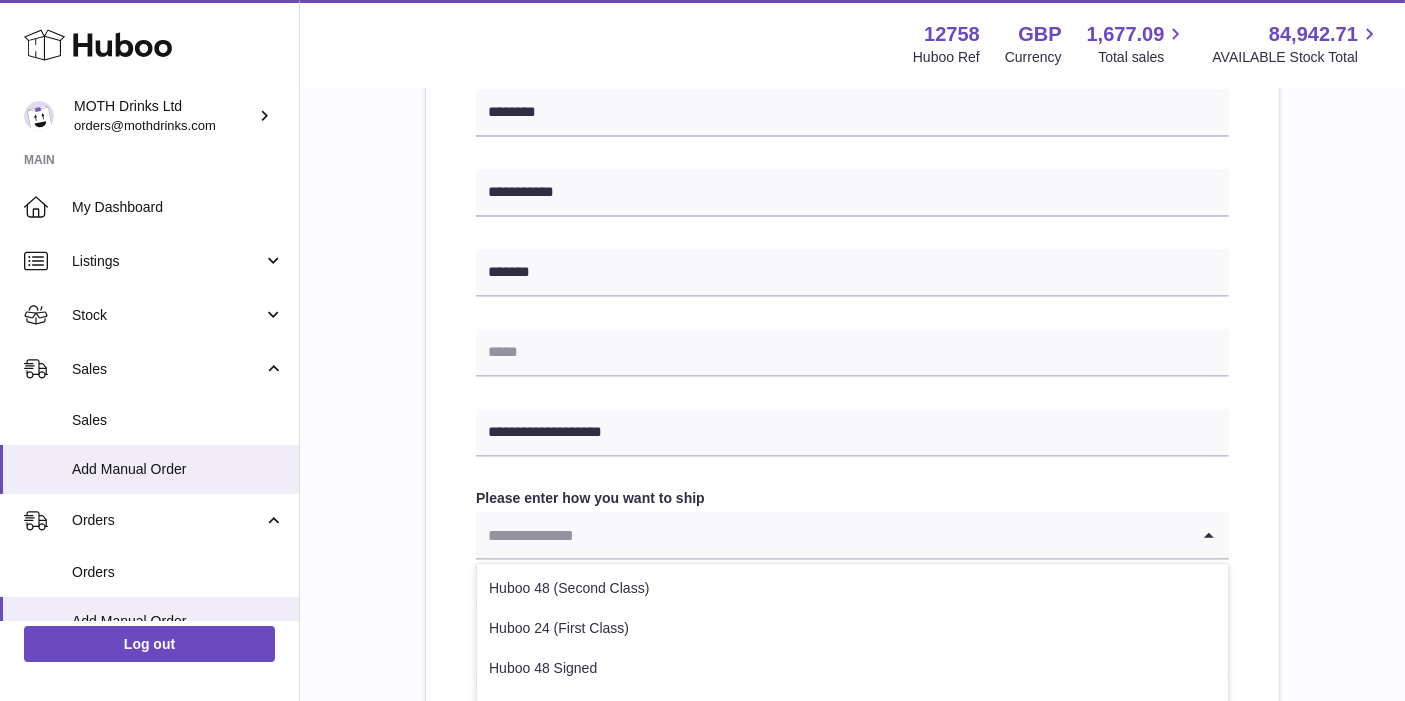 click at bounding box center (832, 535) 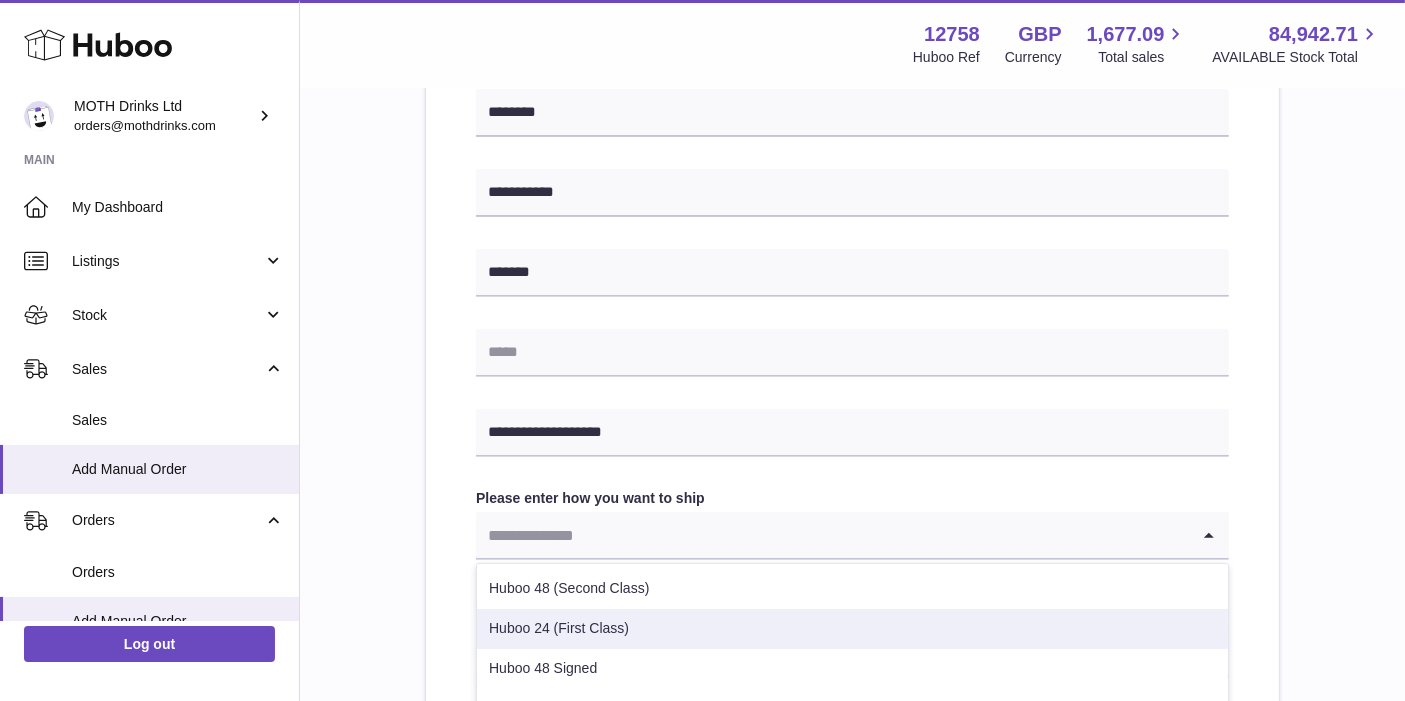 click on "Huboo 24 (First Class)" at bounding box center (852, 629) 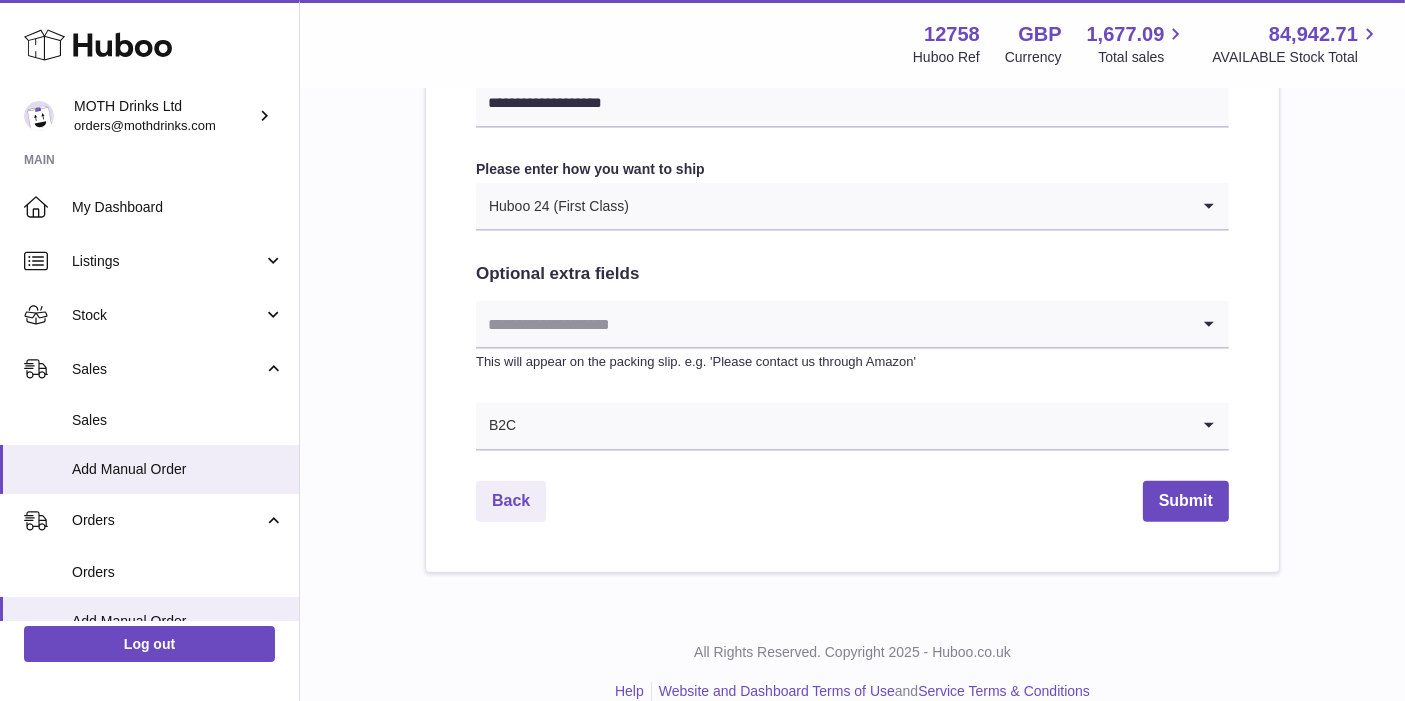 scroll, scrollTop: 1045, scrollLeft: 0, axis: vertical 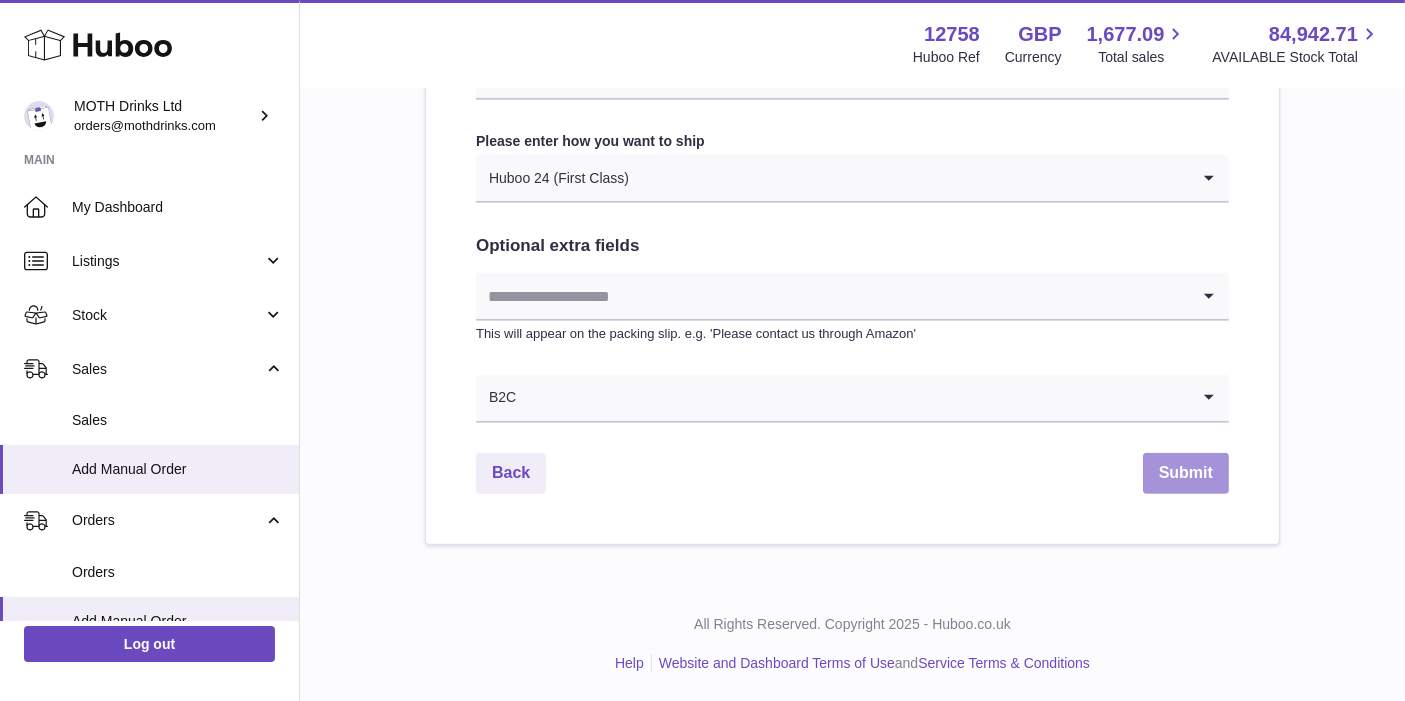 click on "Submit" at bounding box center (1186, 473) 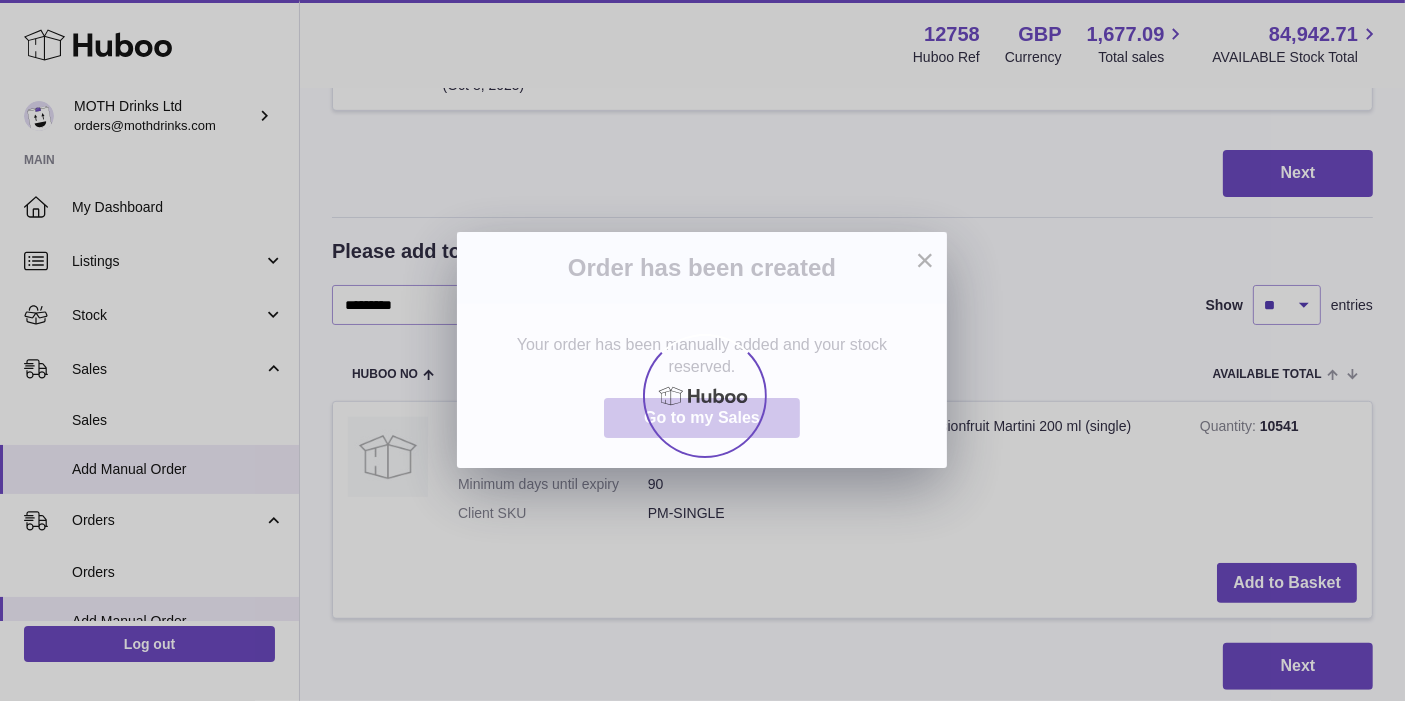 scroll, scrollTop: 0, scrollLeft: 0, axis: both 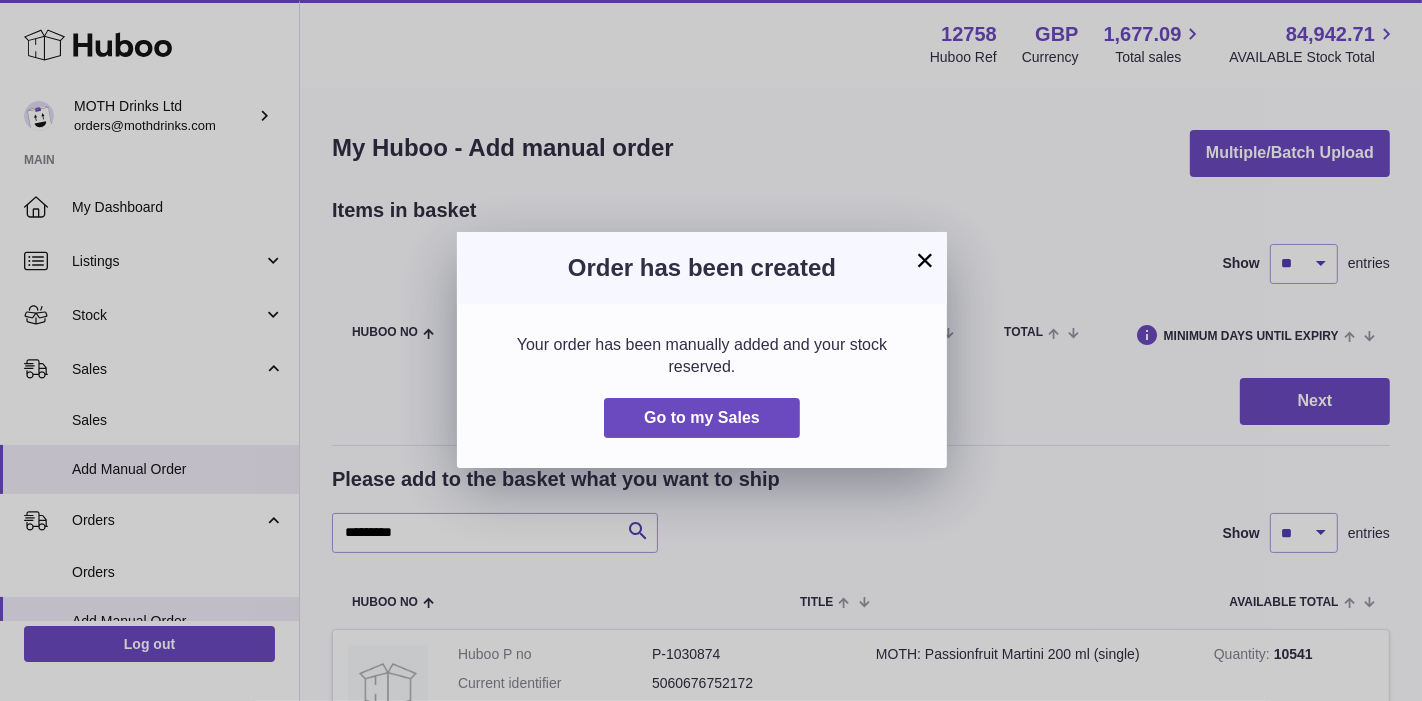 click on "Order has been created" at bounding box center [702, 268] 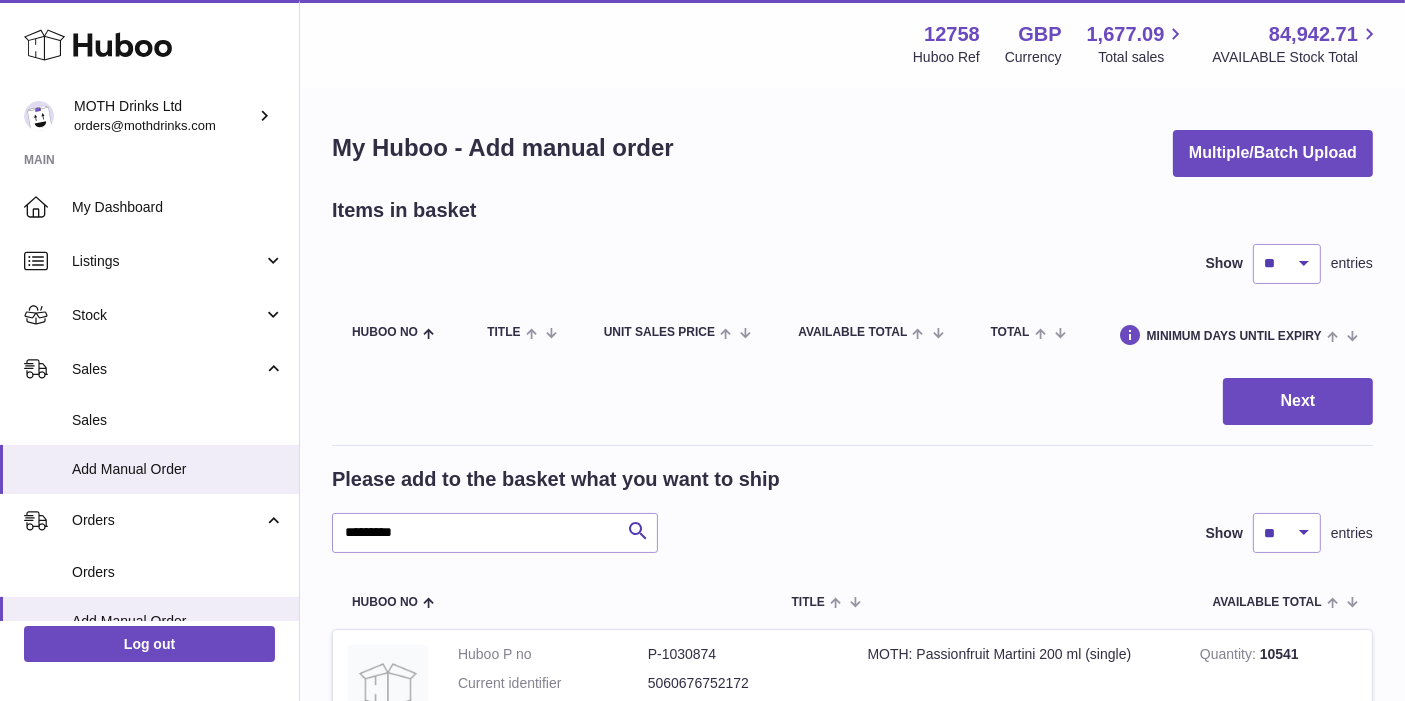 scroll, scrollTop: 163, scrollLeft: 0, axis: vertical 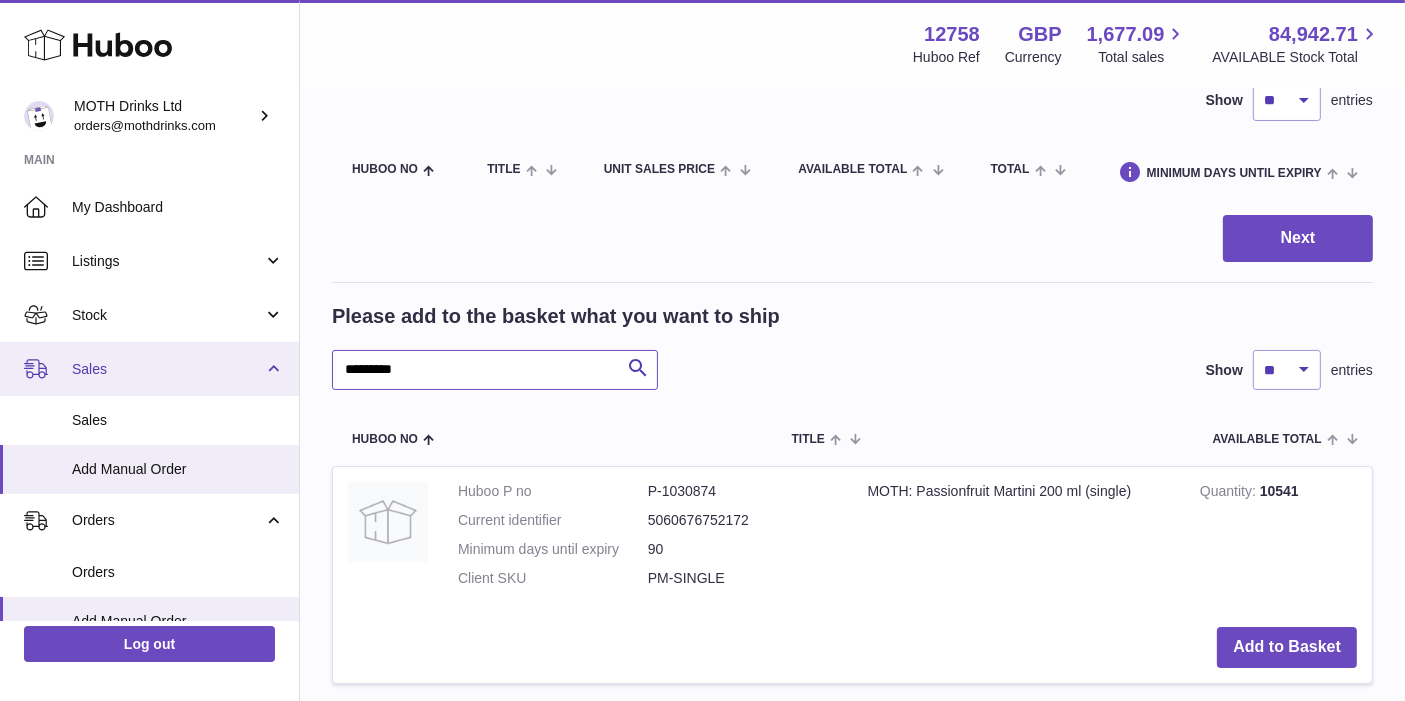 drag, startPoint x: 452, startPoint y: 375, endPoint x: 286, endPoint y: 371, distance: 166.04819 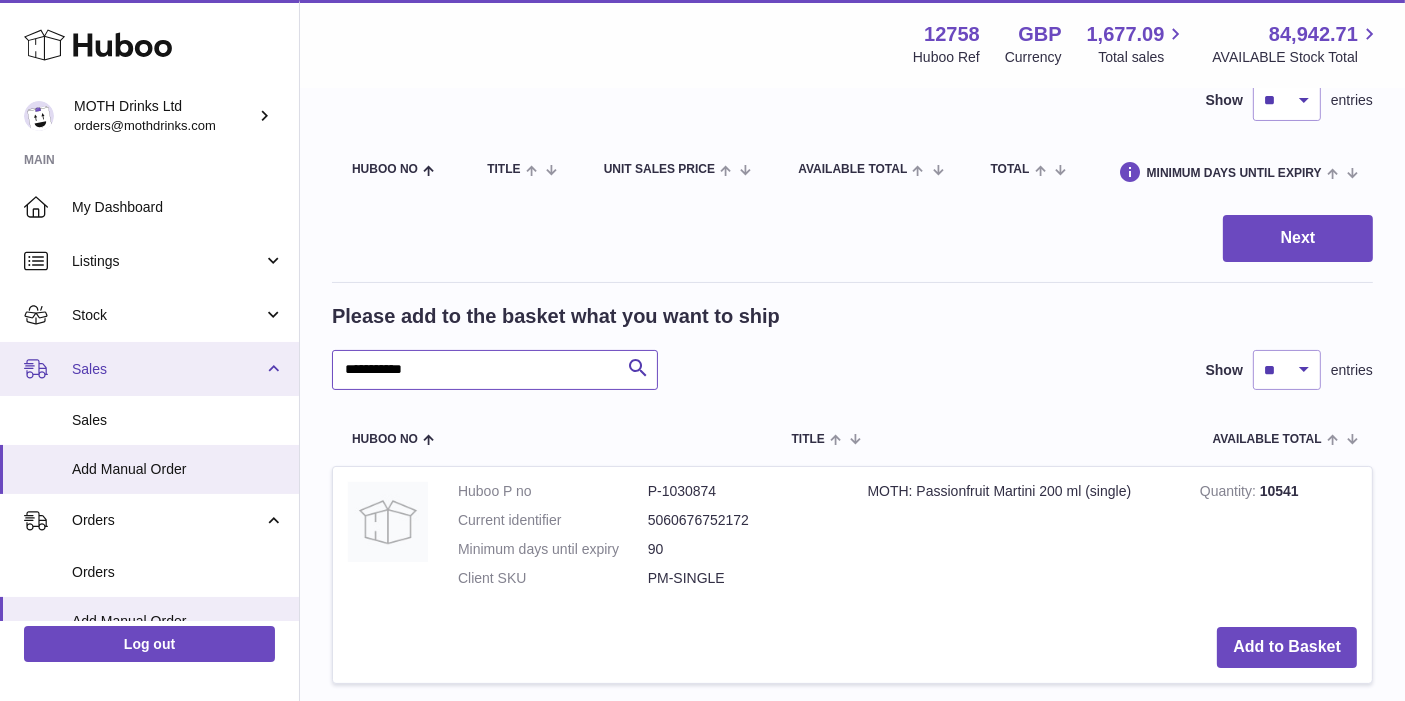 type on "**********" 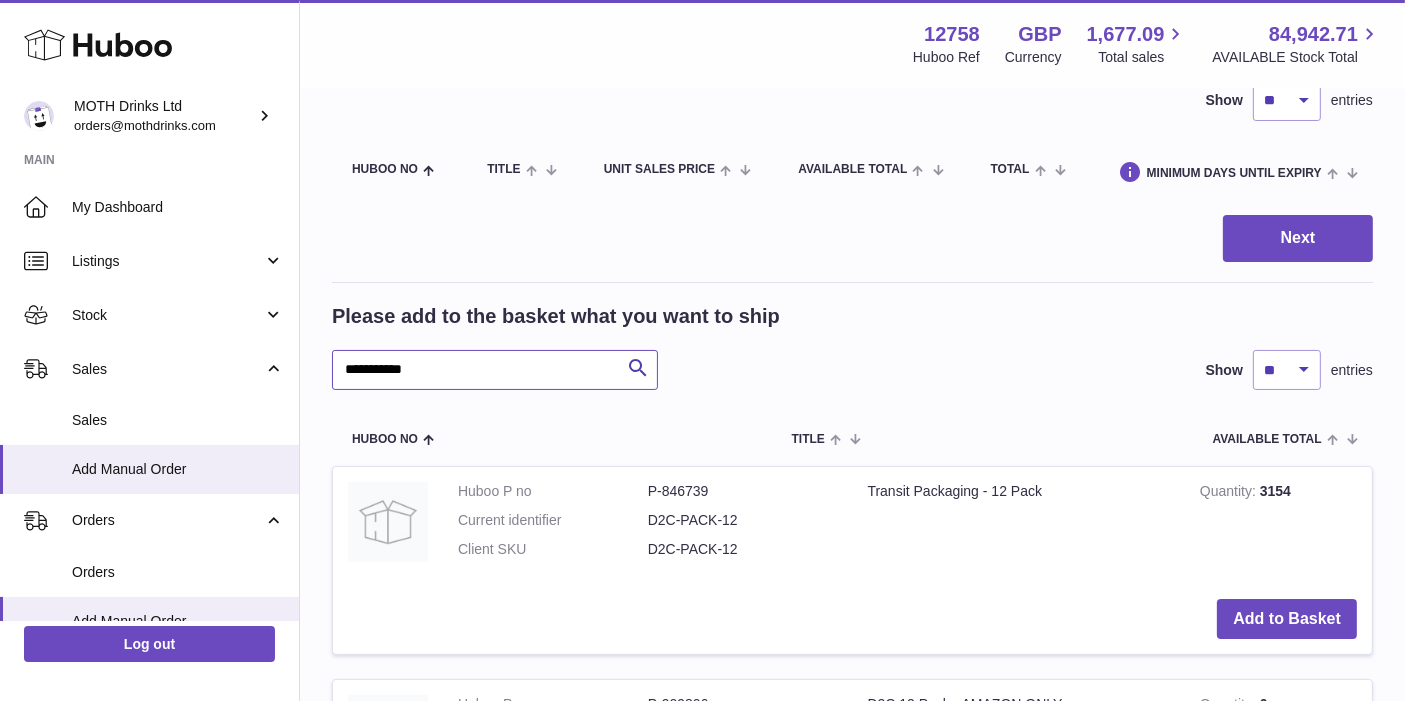 scroll, scrollTop: 281, scrollLeft: 0, axis: vertical 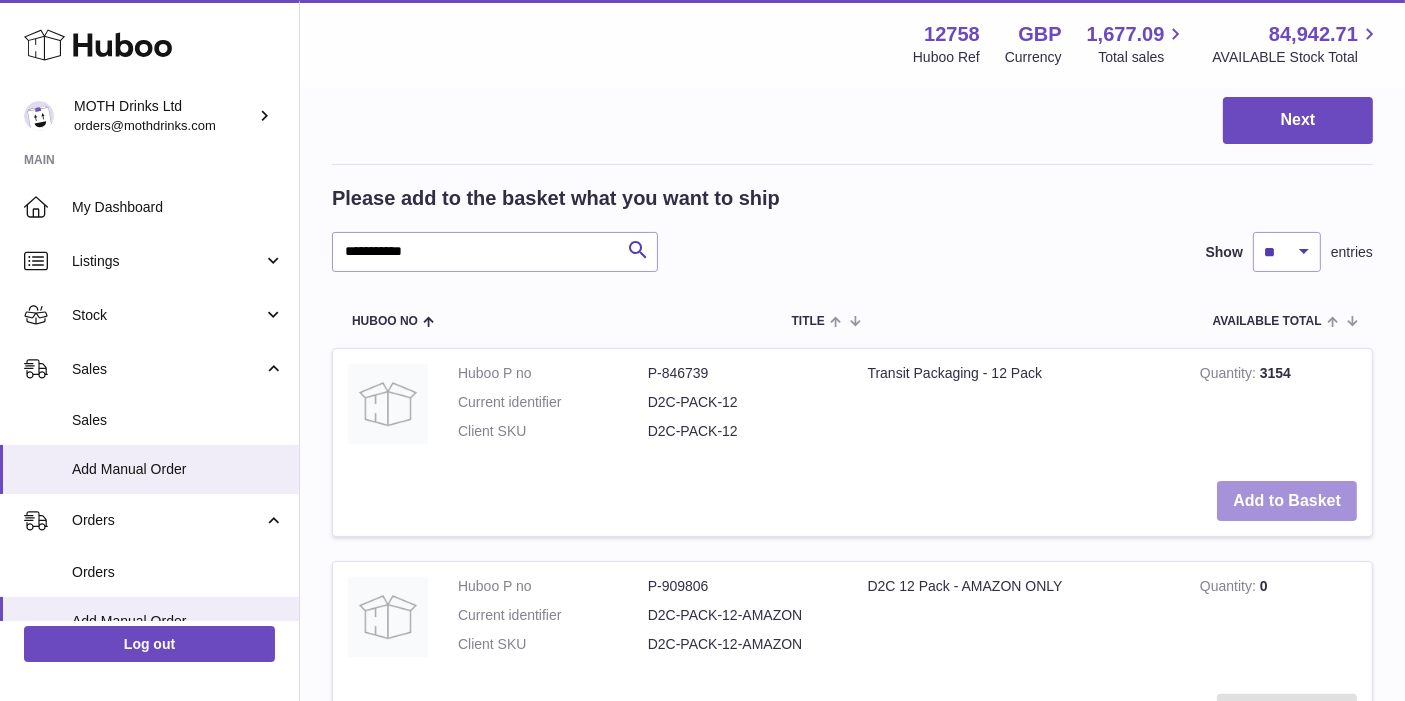 click on "Add to Basket" at bounding box center (1287, 501) 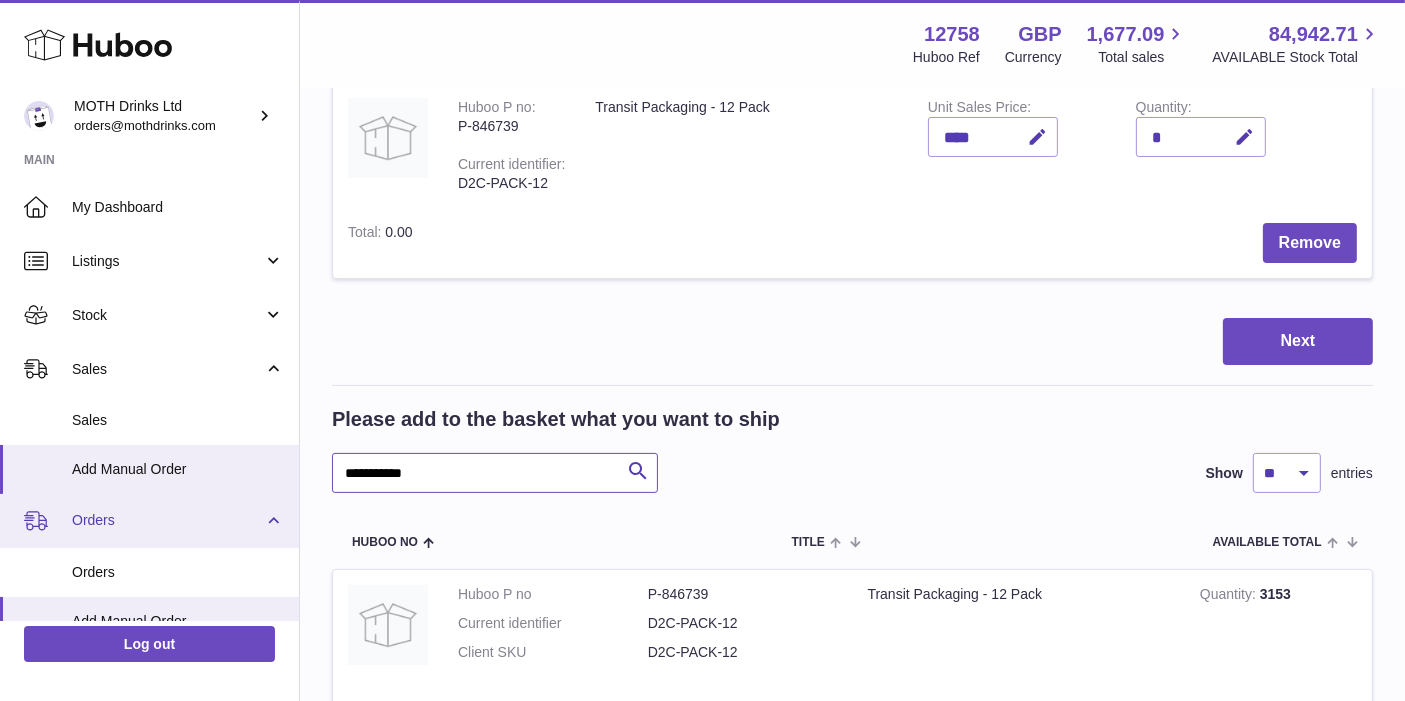 drag, startPoint x: 459, startPoint y: 477, endPoint x: 274, endPoint y: 494, distance: 185.77943 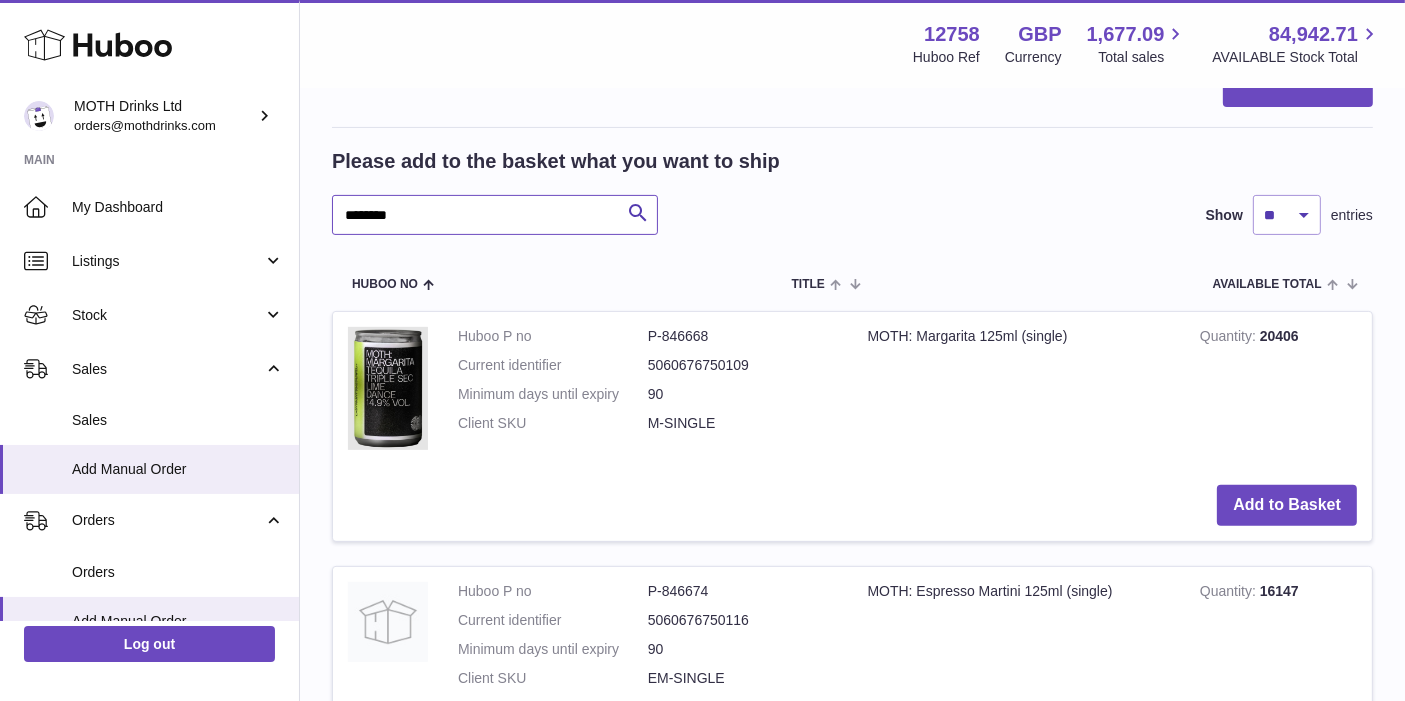 scroll, scrollTop: 577, scrollLeft: 0, axis: vertical 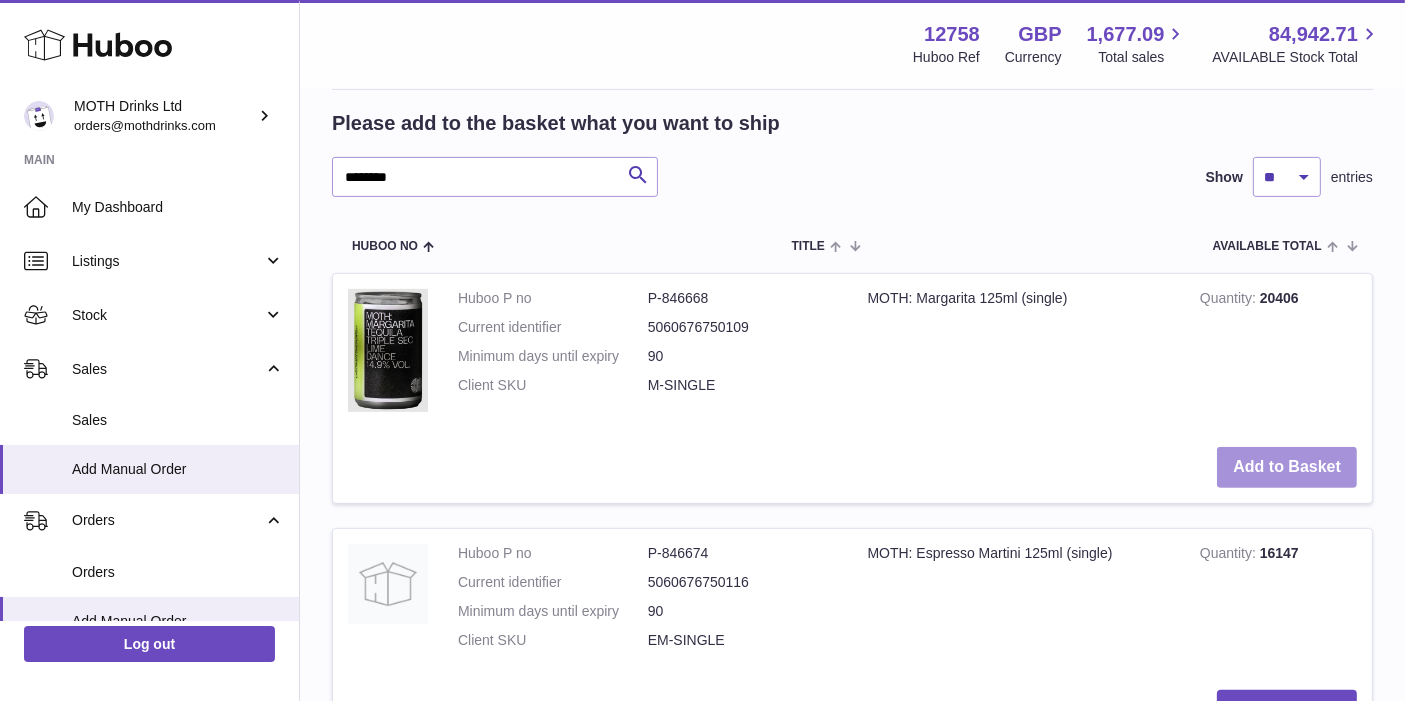 click on "Add to Basket" at bounding box center [1287, 467] 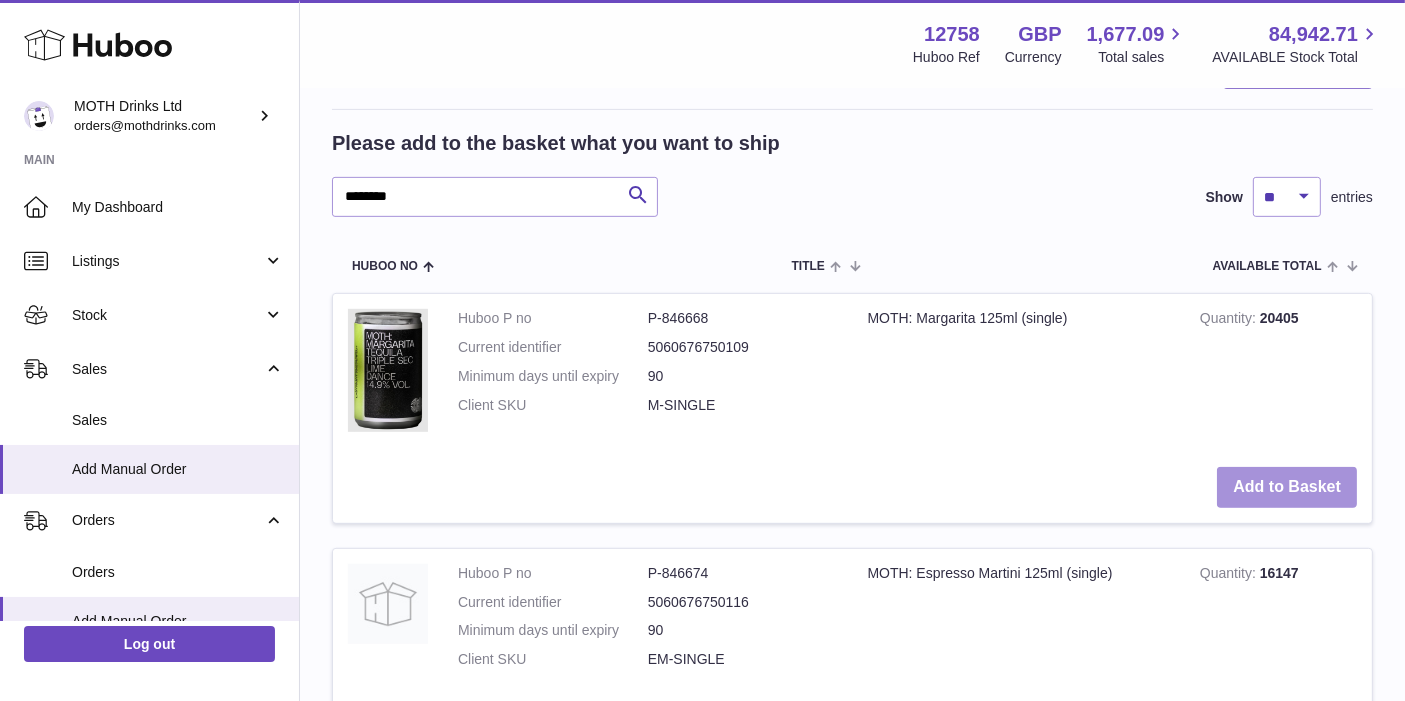 scroll, scrollTop: 873, scrollLeft: 0, axis: vertical 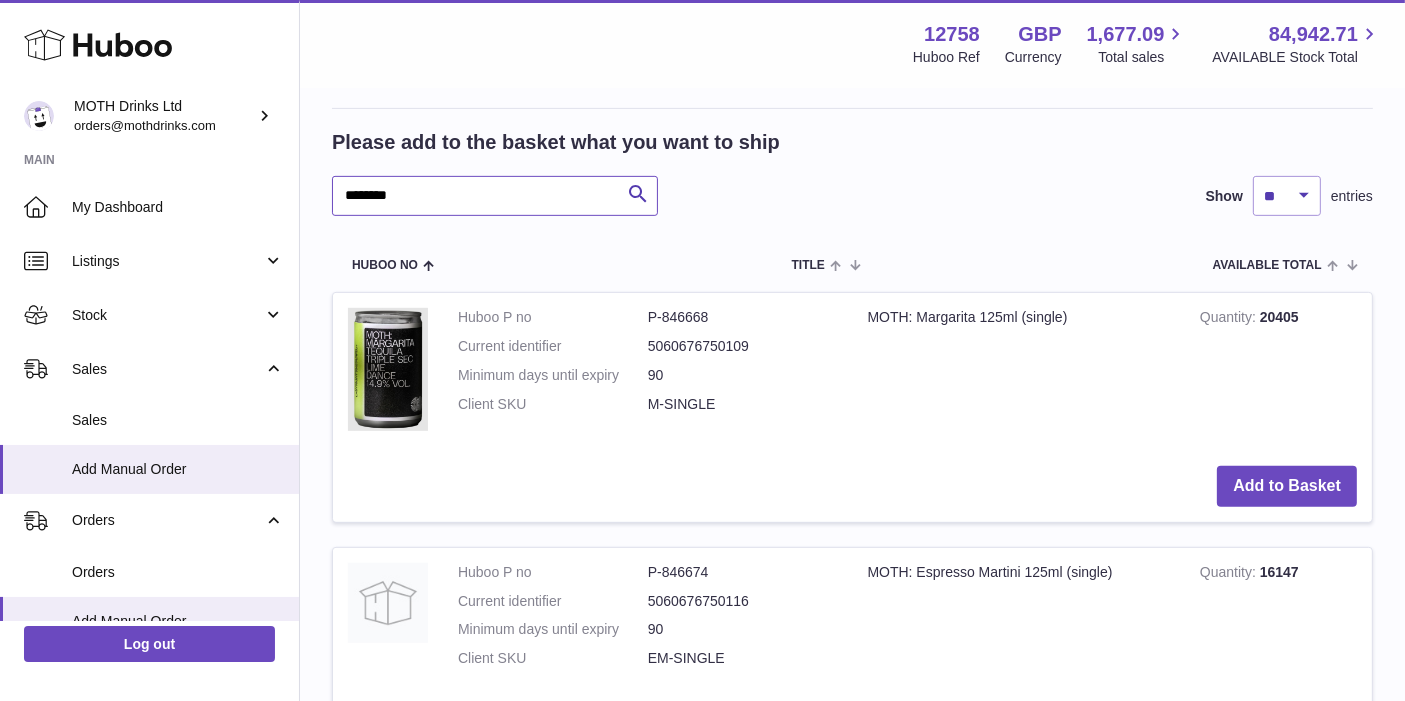 click on "********" at bounding box center [495, 196] 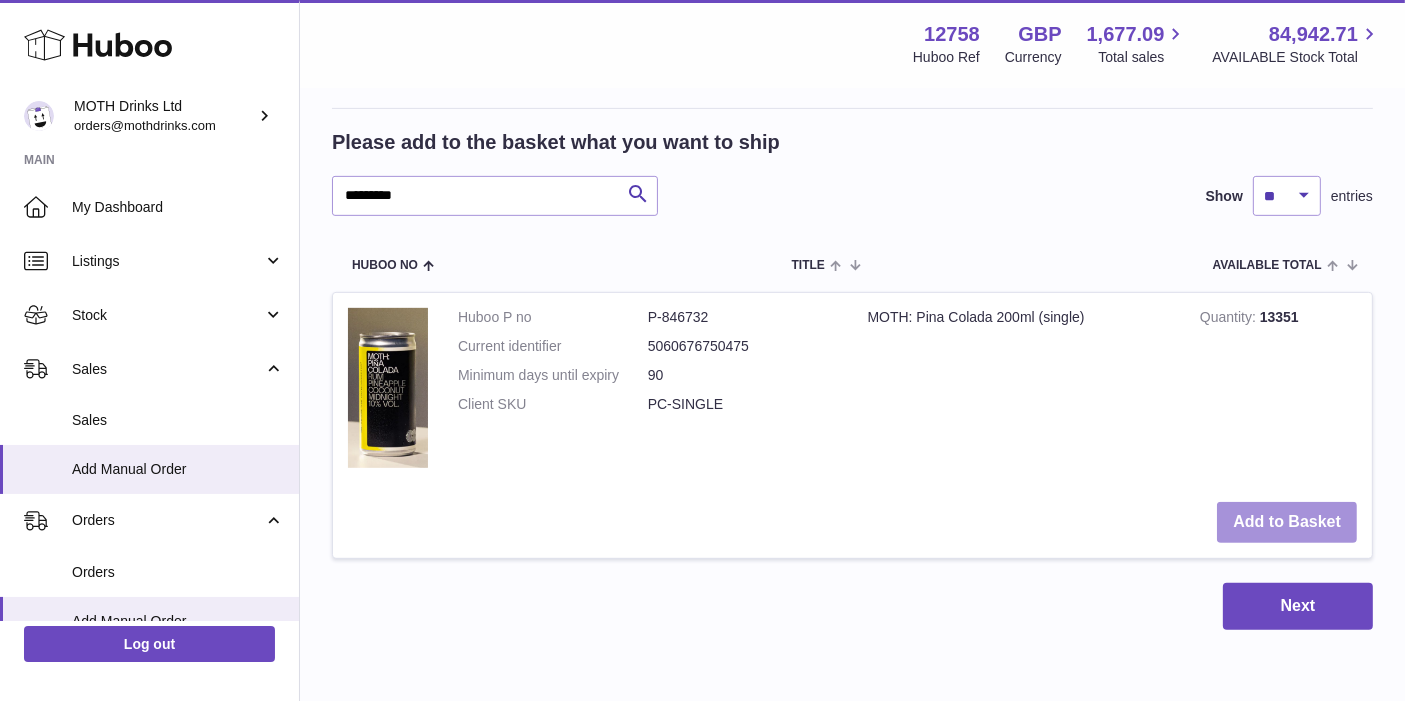 click on "Add to Basket" at bounding box center [1287, 522] 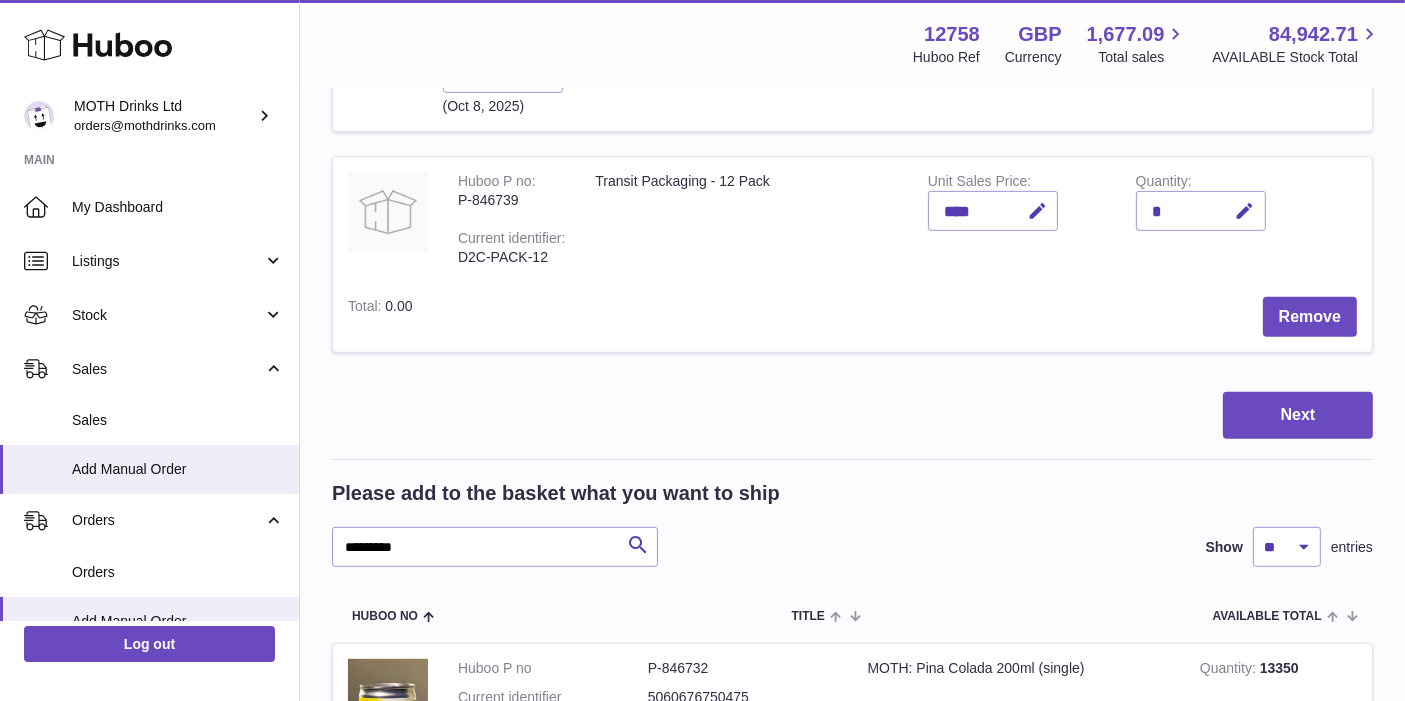 scroll, scrollTop: 1223, scrollLeft: 0, axis: vertical 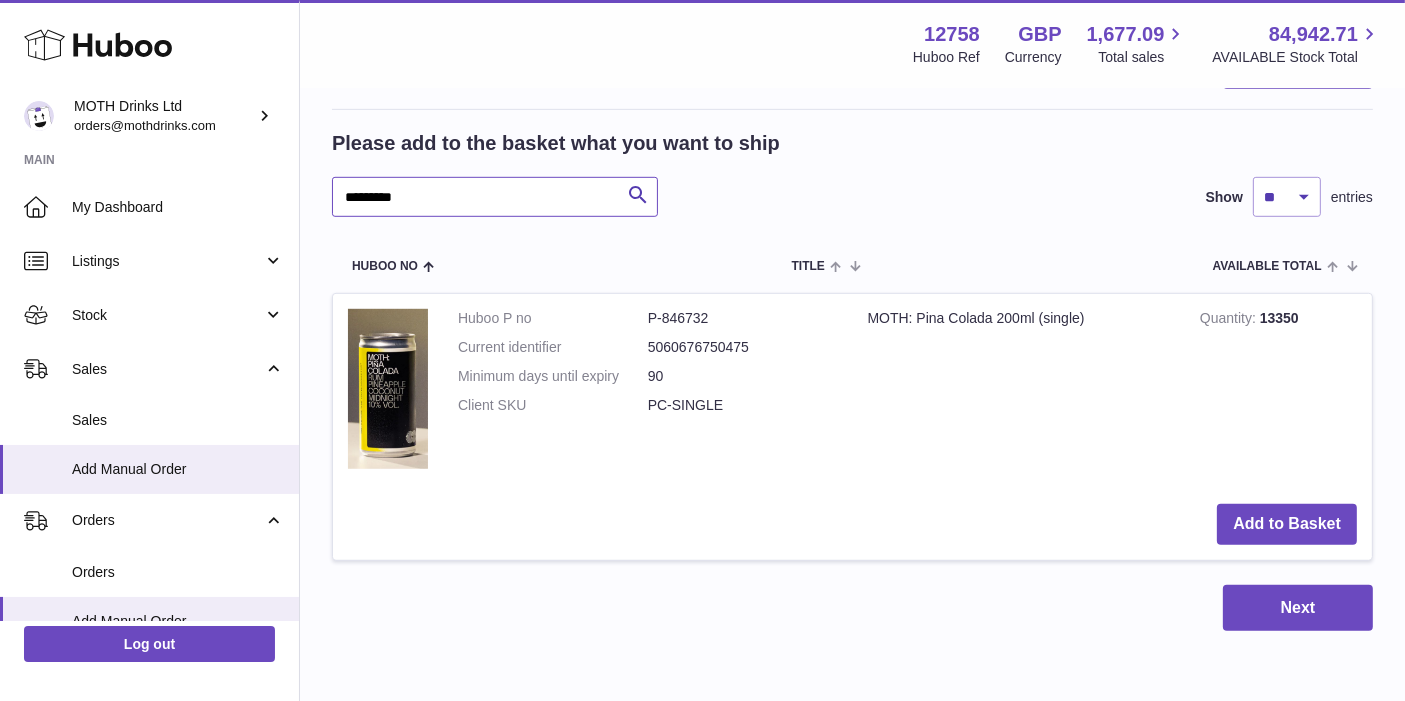 click on "*********" at bounding box center [495, 197] 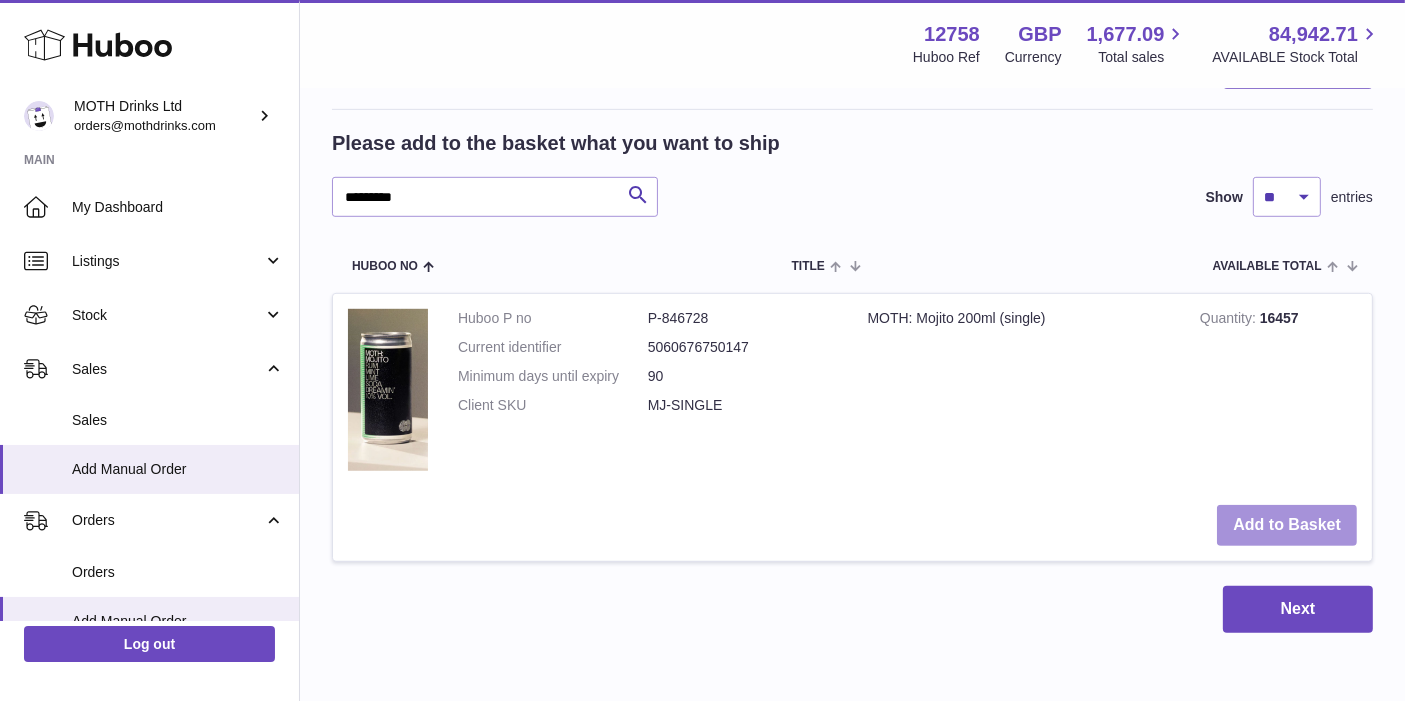 click on "Add to Basket" at bounding box center (1287, 525) 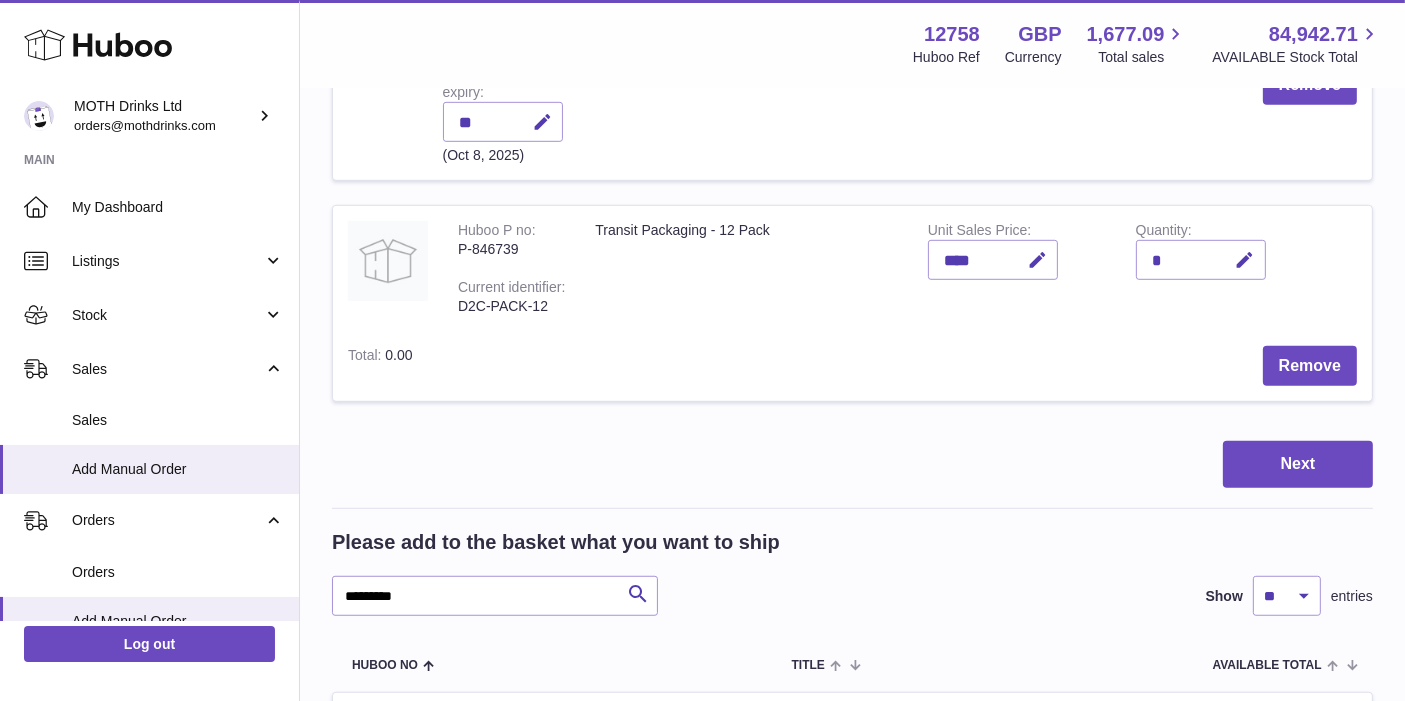 scroll, scrollTop: 1188, scrollLeft: 0, axis: vertical 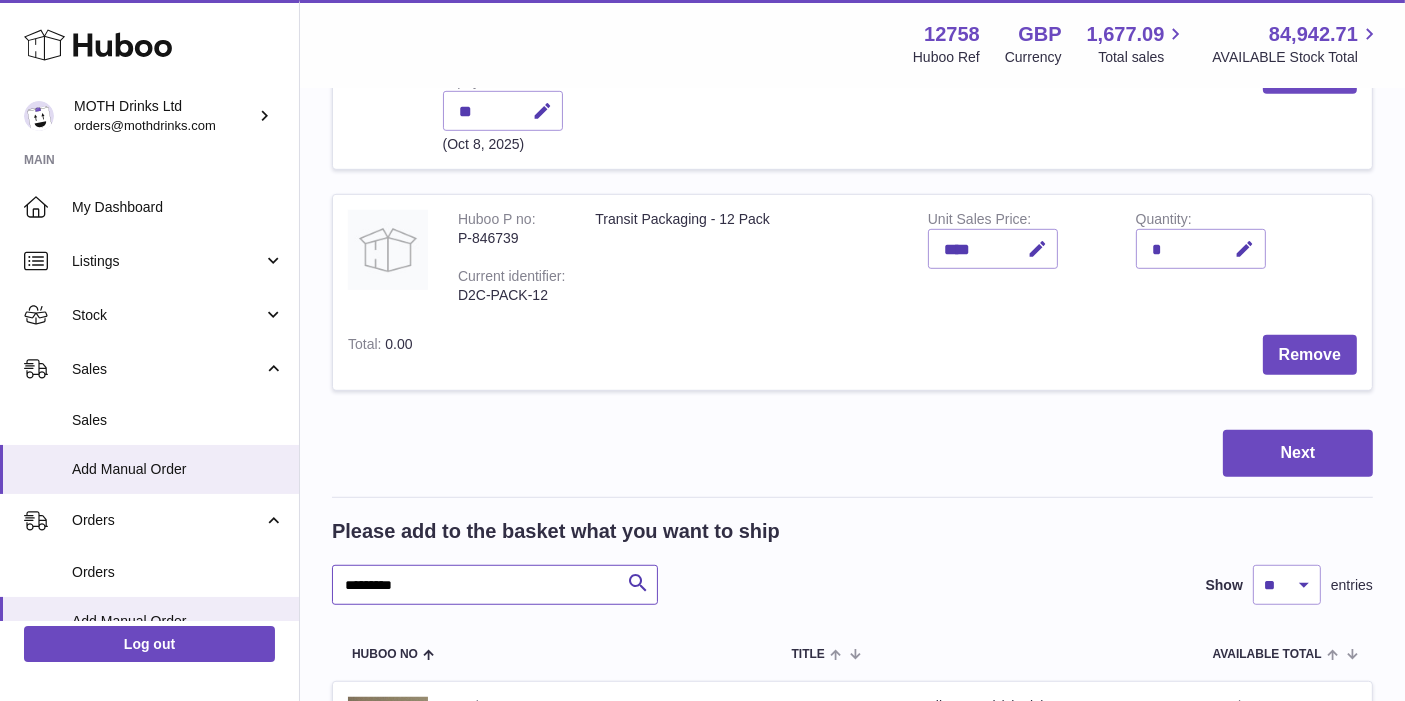 click on "*********" at bounding box center (495, 585) 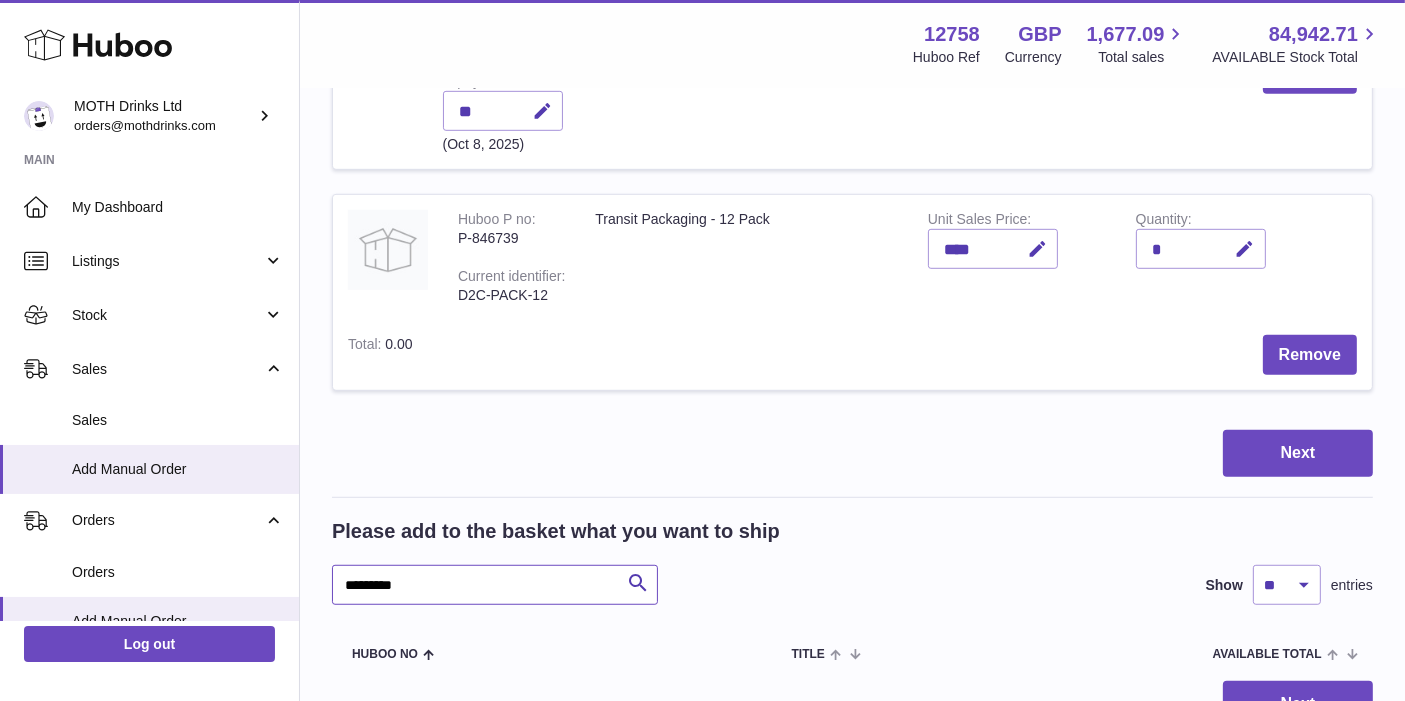 type on "*********" 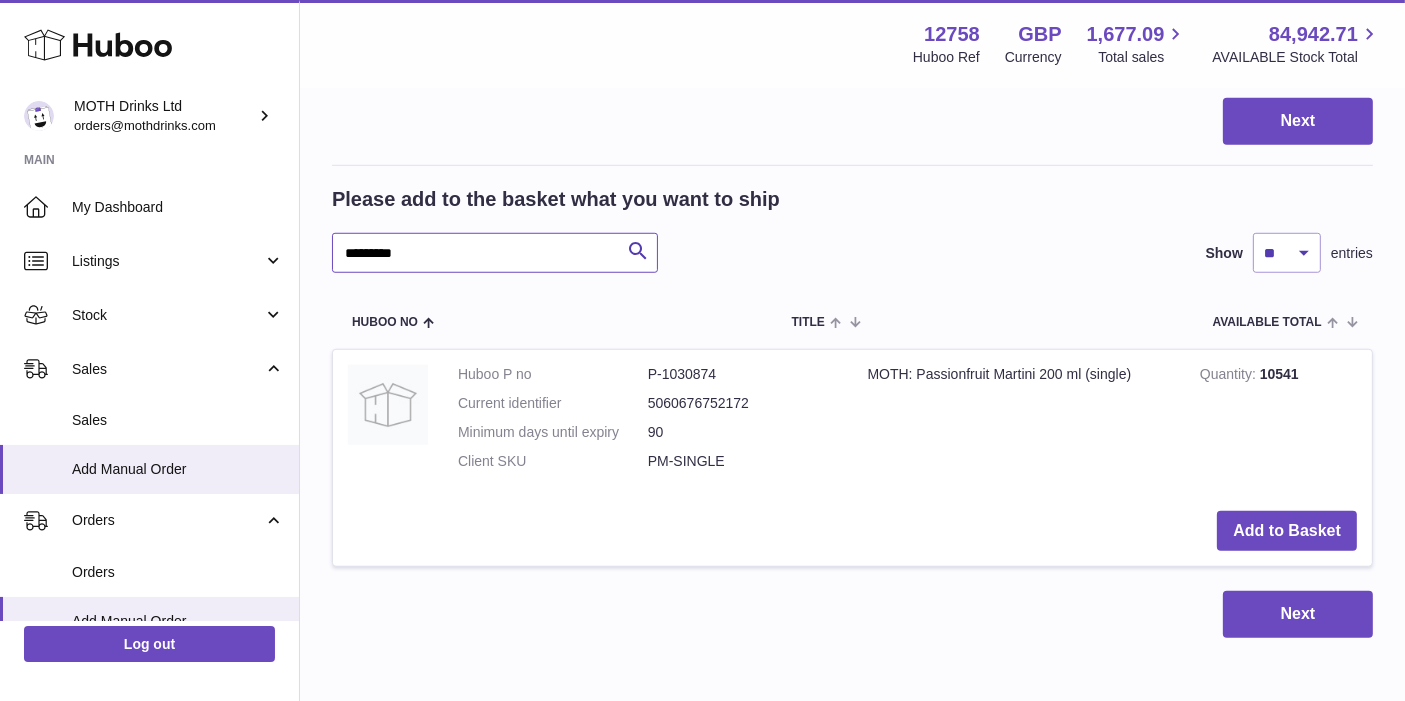 scroll, scrollTop: 1568, scrollLeft: 0, axis: vertical 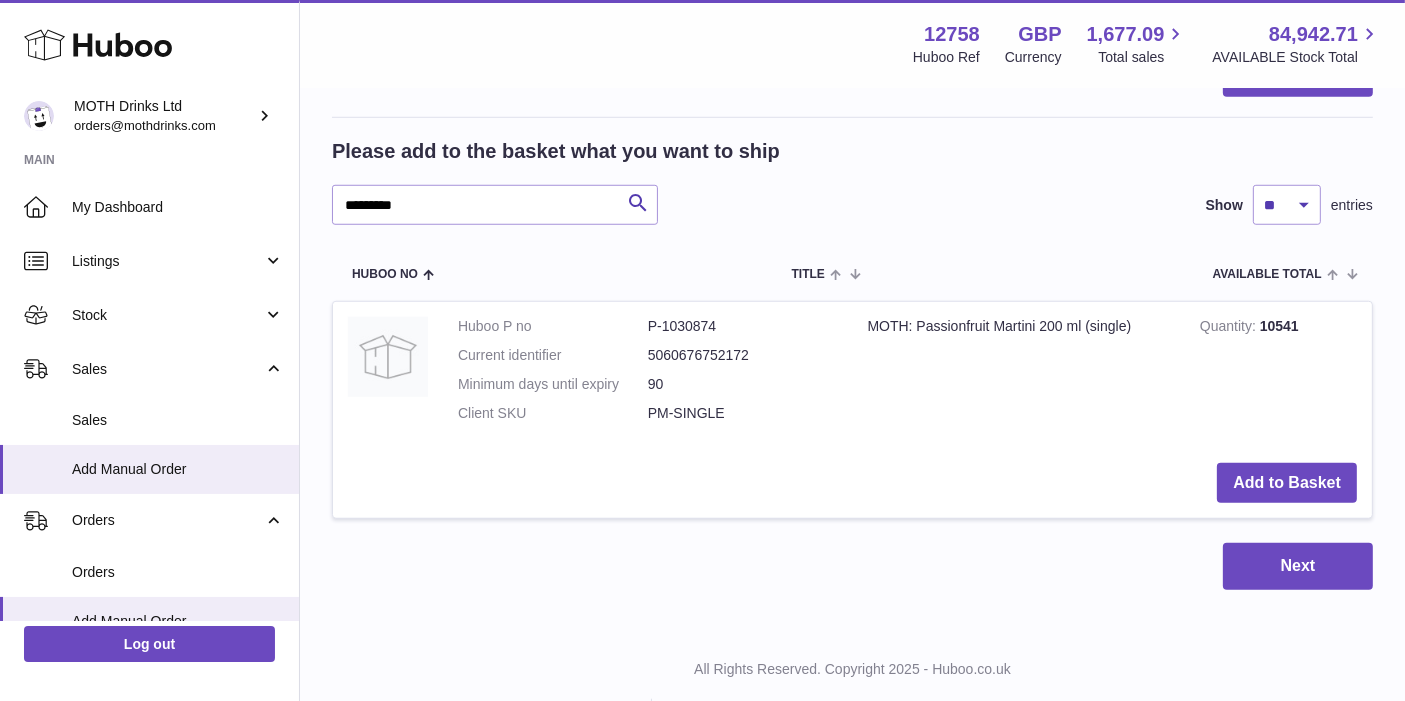 click on "Add to Basket" at bounding box center (852, 483) 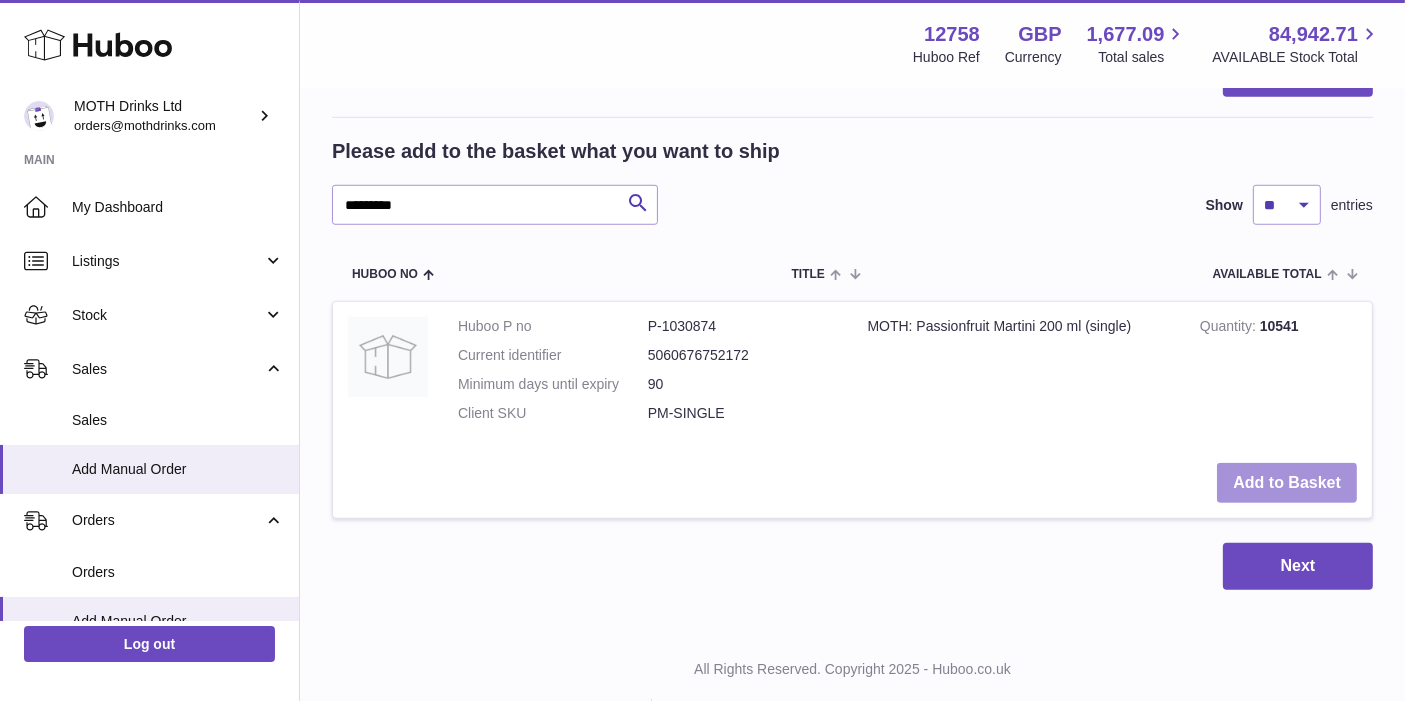 click on "Add to Basket" at bounding box center (1287, 483) 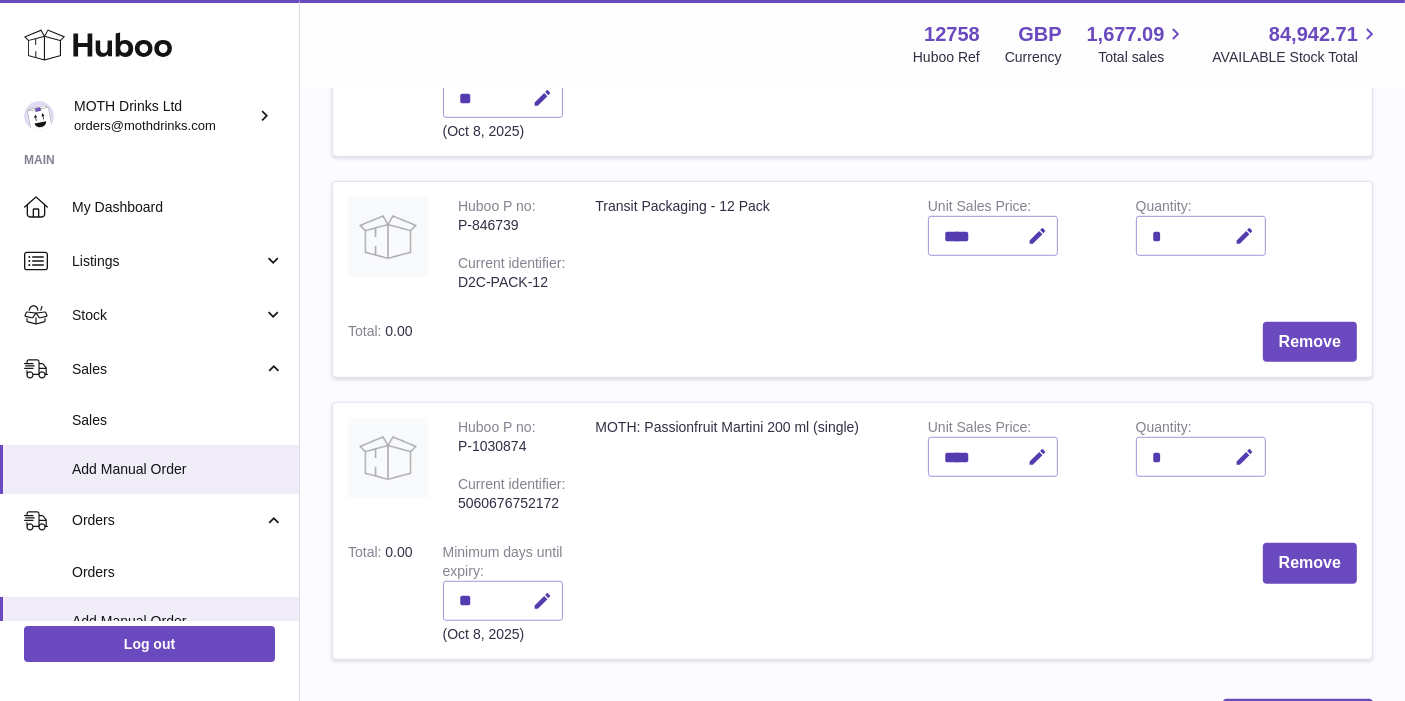 scroll, scrollTop: 1200, scrollLeft: 0, axis: vertical 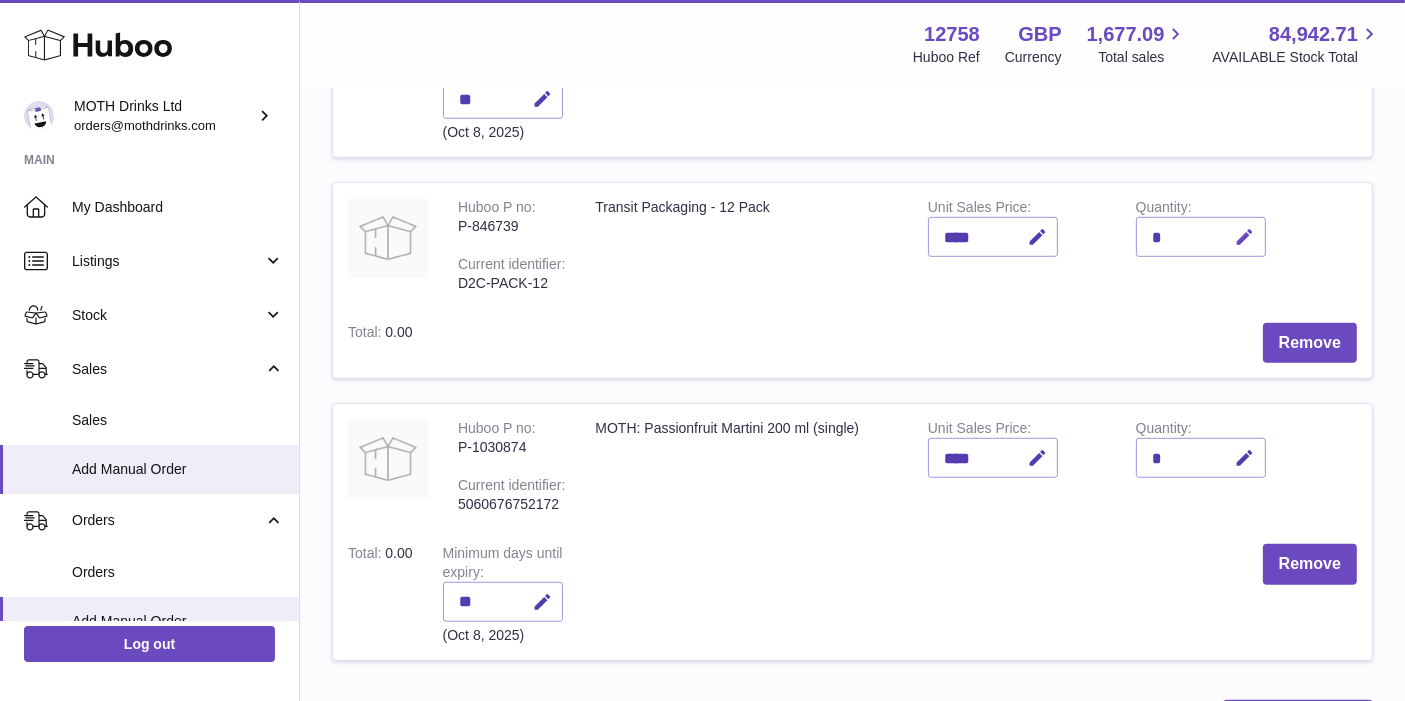click at bounding box center (1245, 237) 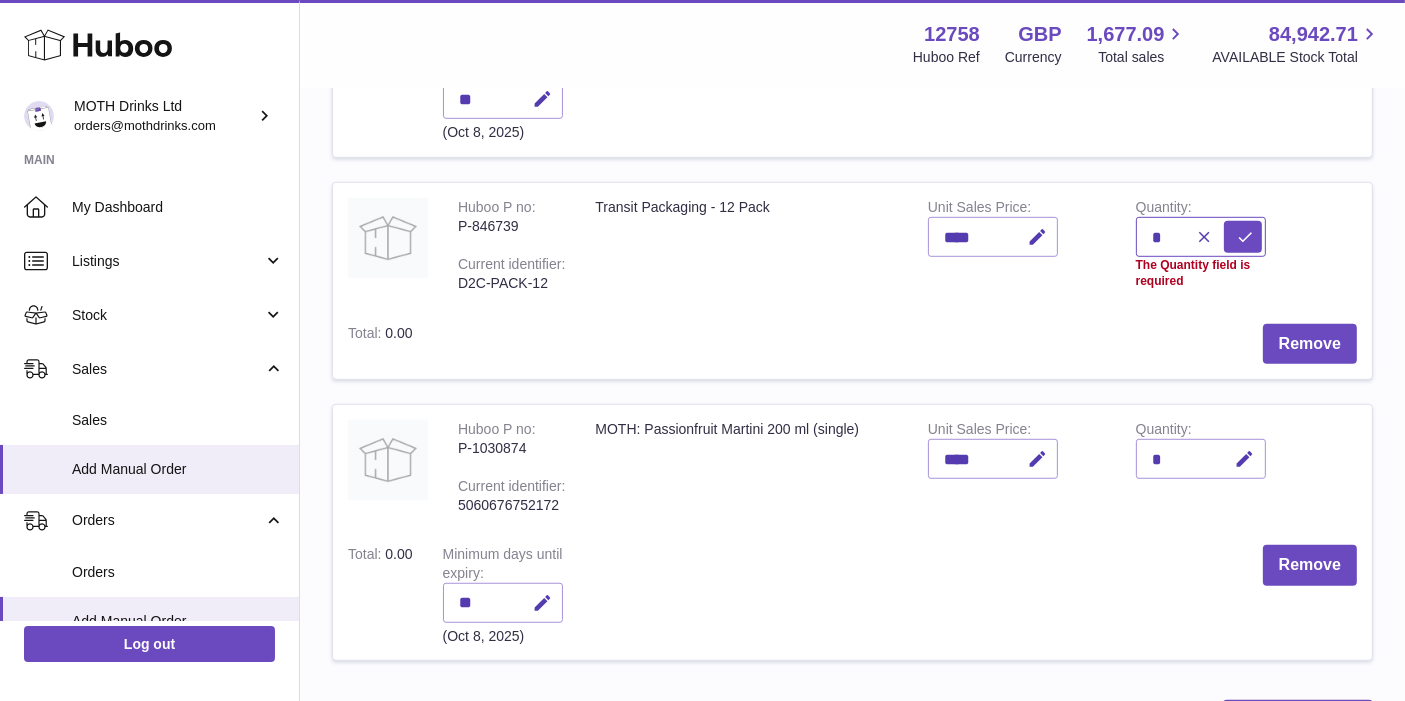 type on "*" 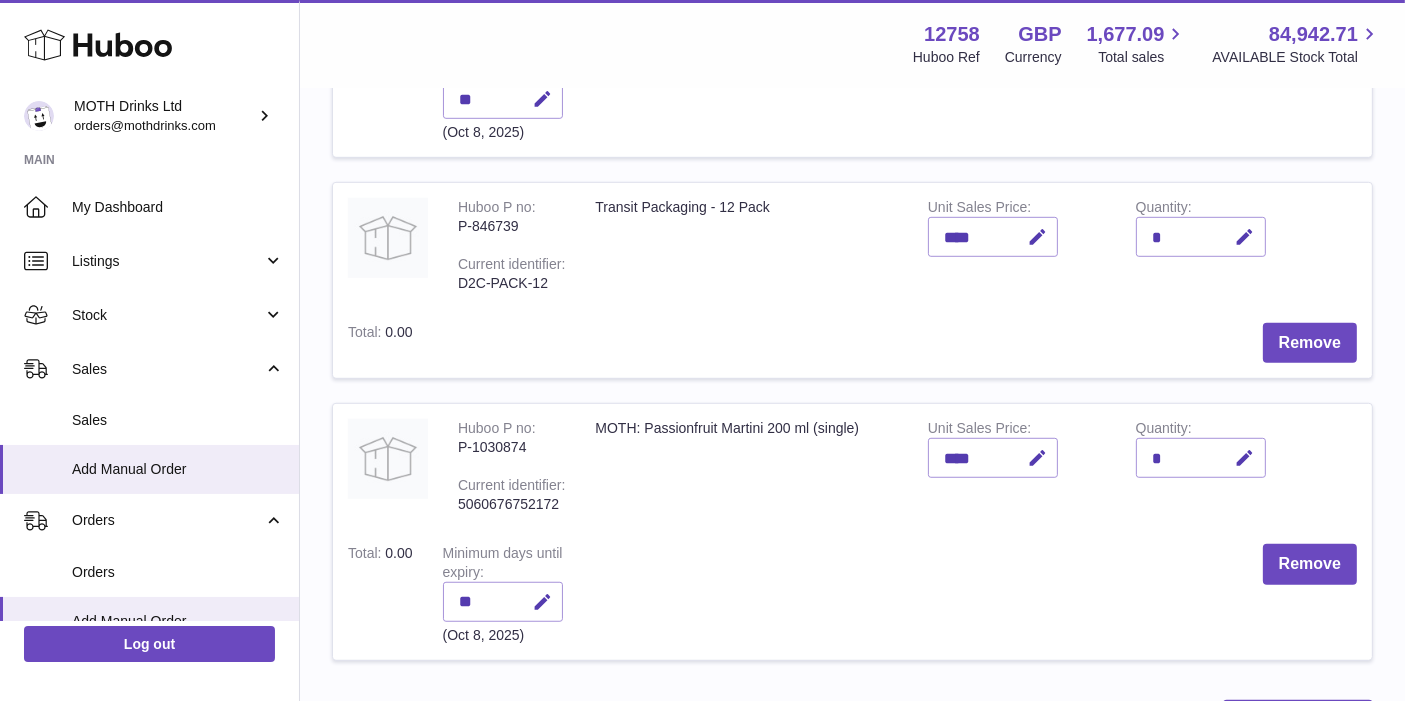 click on "*" at bounding box center (1201, 458) 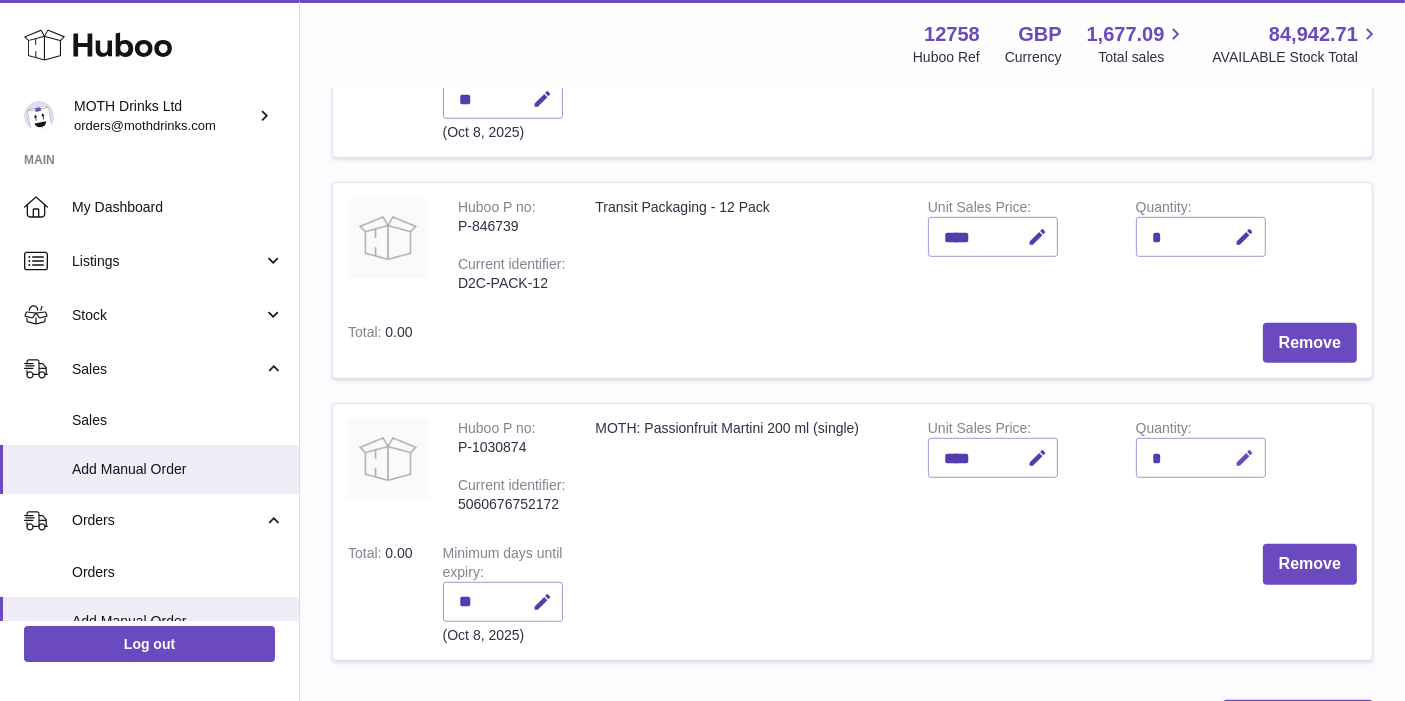 click at bounding box center (1245, 458) 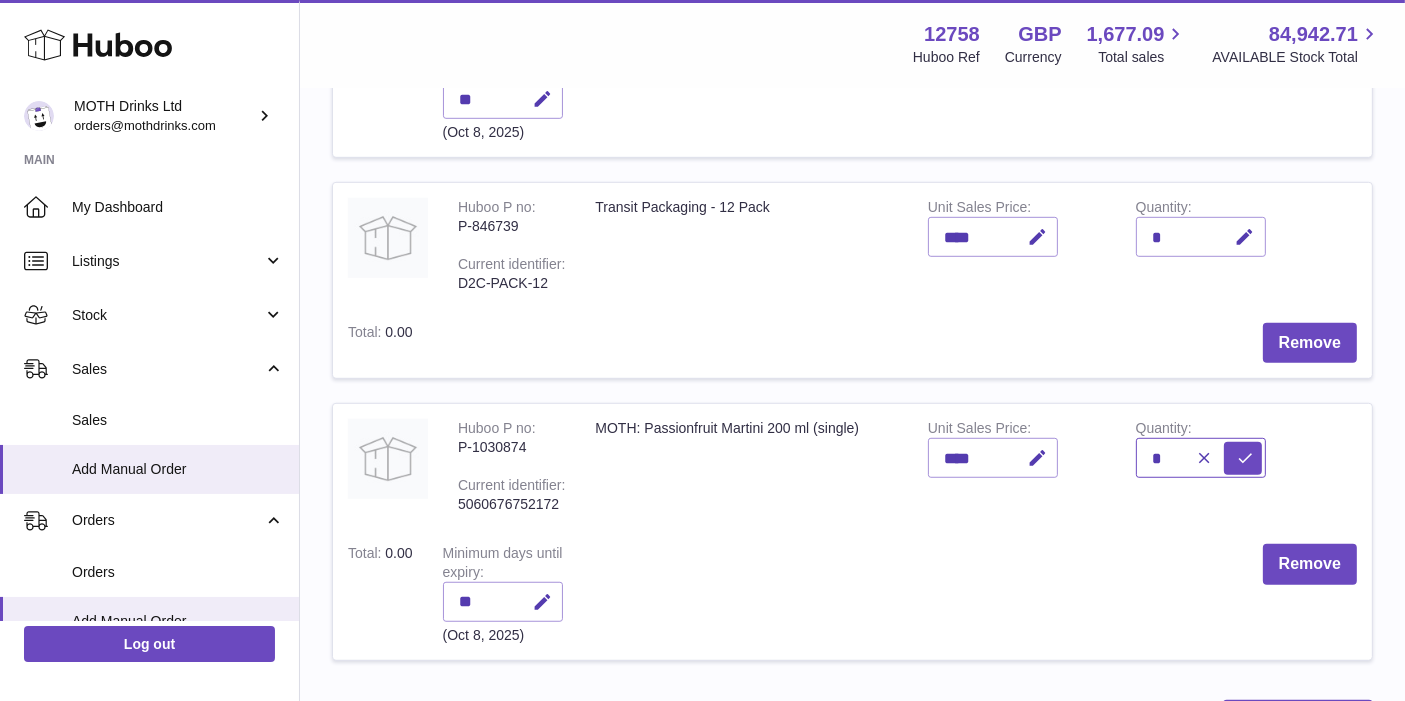 type on "*" 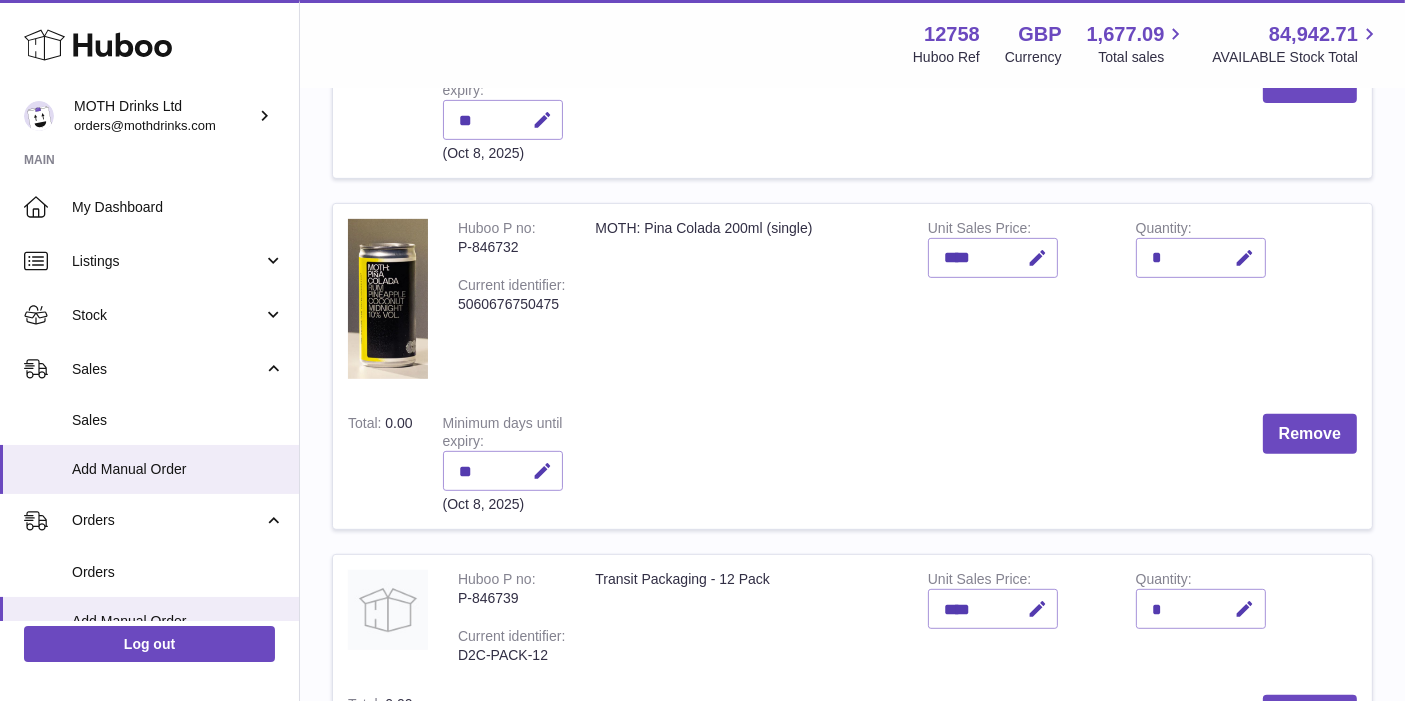 scroll, scrollTop: 825, scrollLeft: 0, axis: vertical 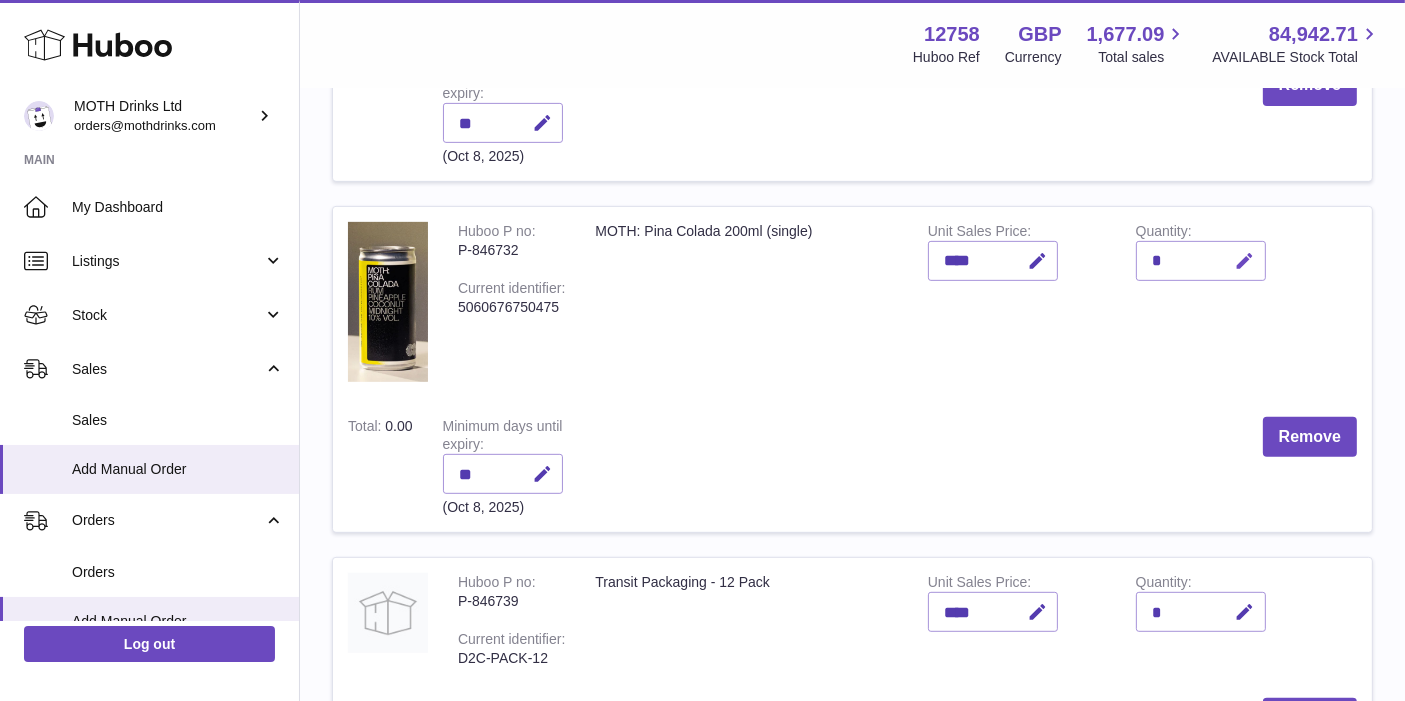 click at bounding box center [1242, 261] 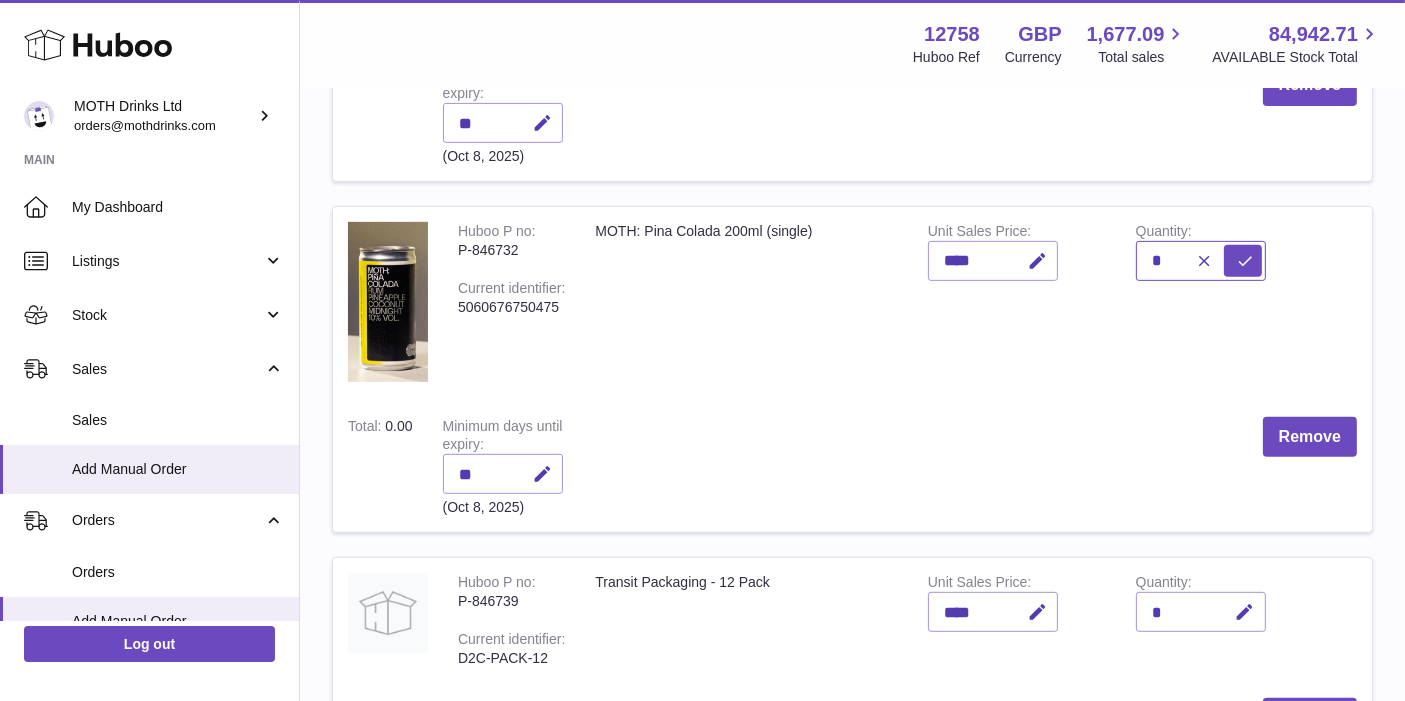 type on "*" 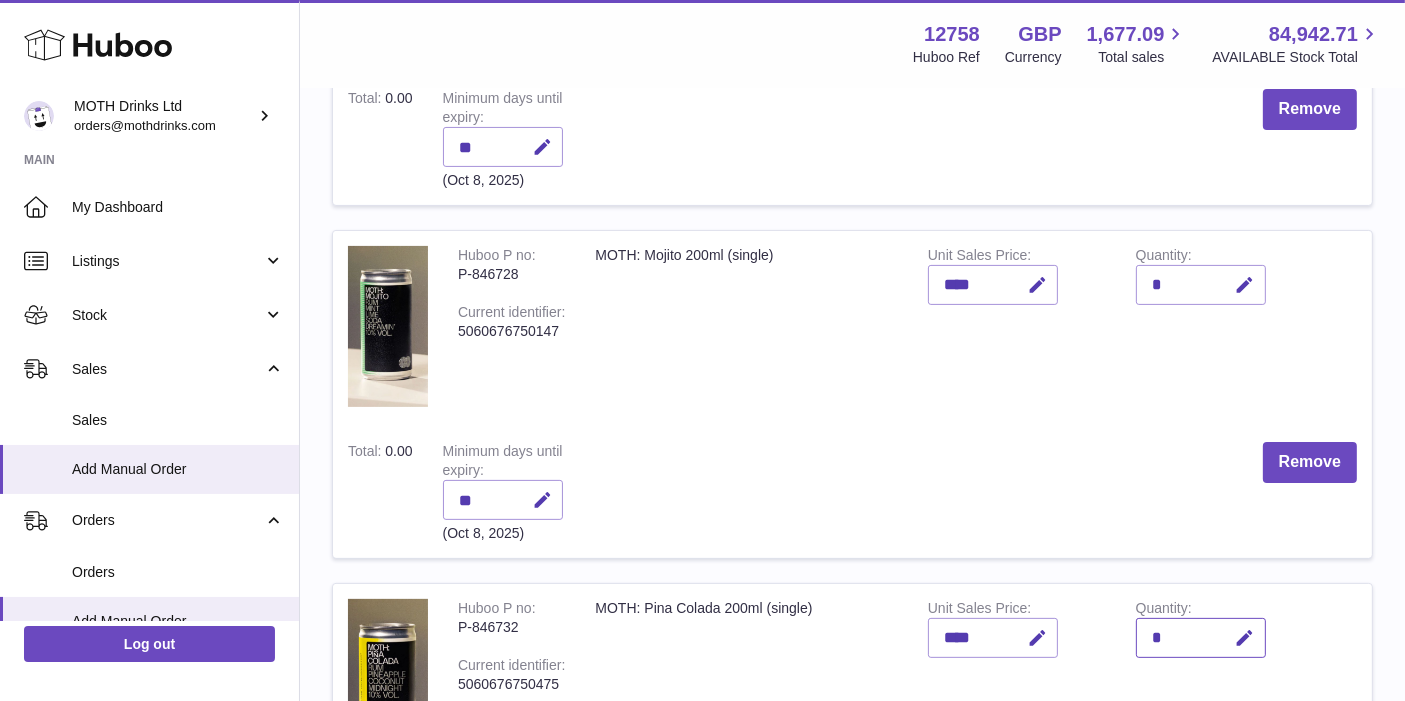 scroll, scrollTop: 445, scrollLeft: 0, axis: vertical 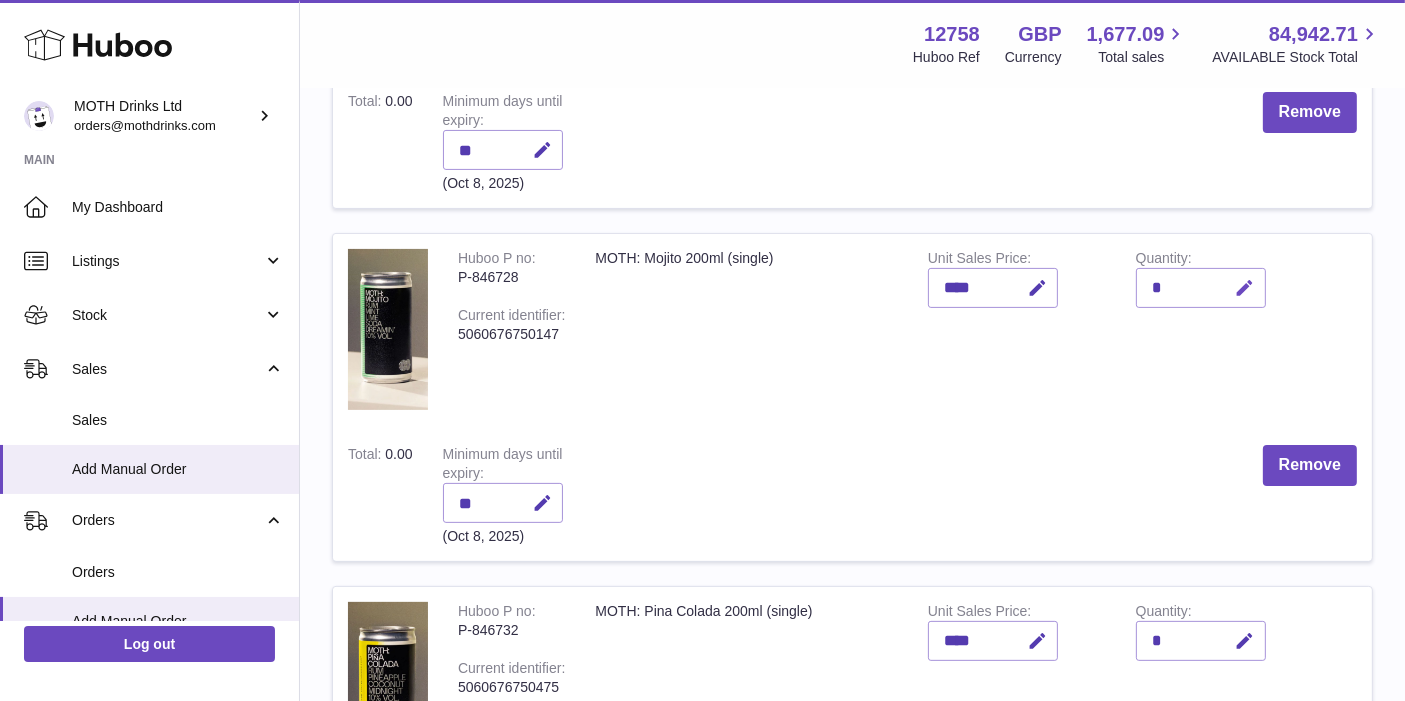 click at bounding box center (1245, 288) 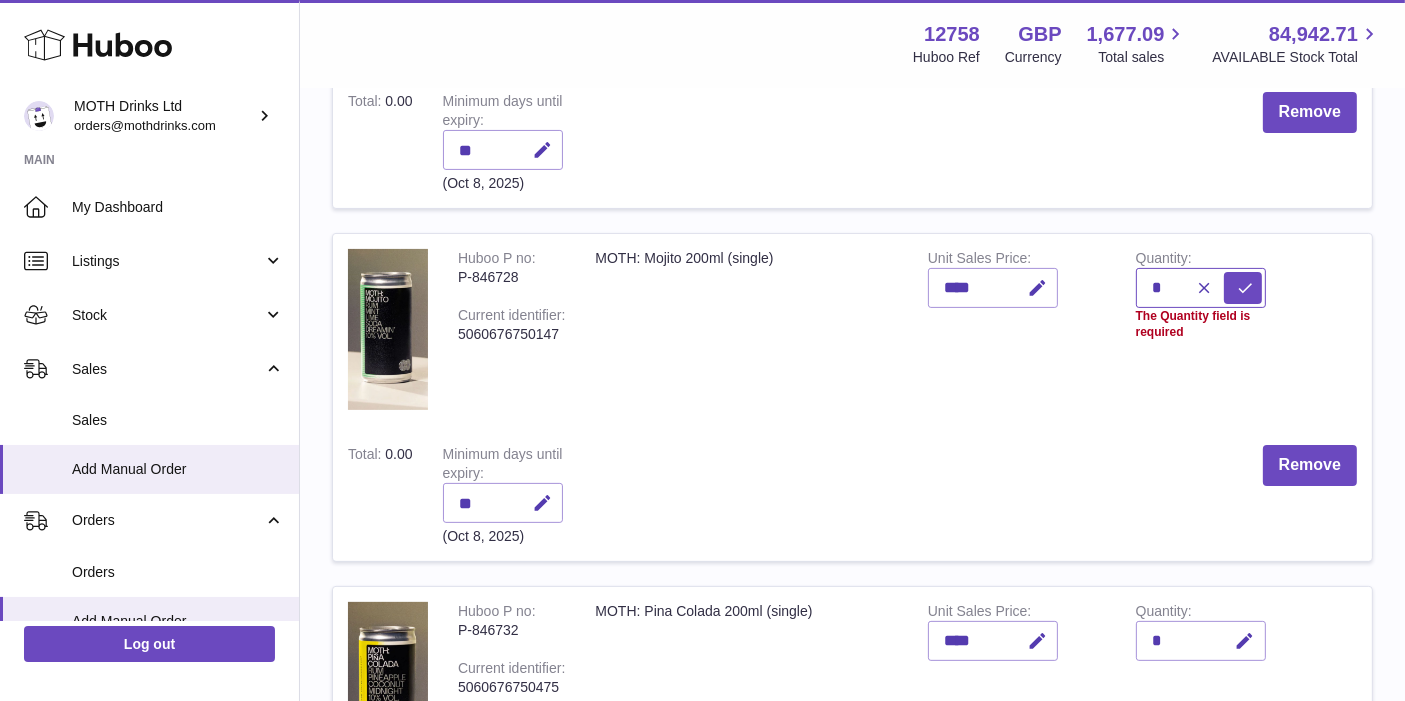 type on "*" 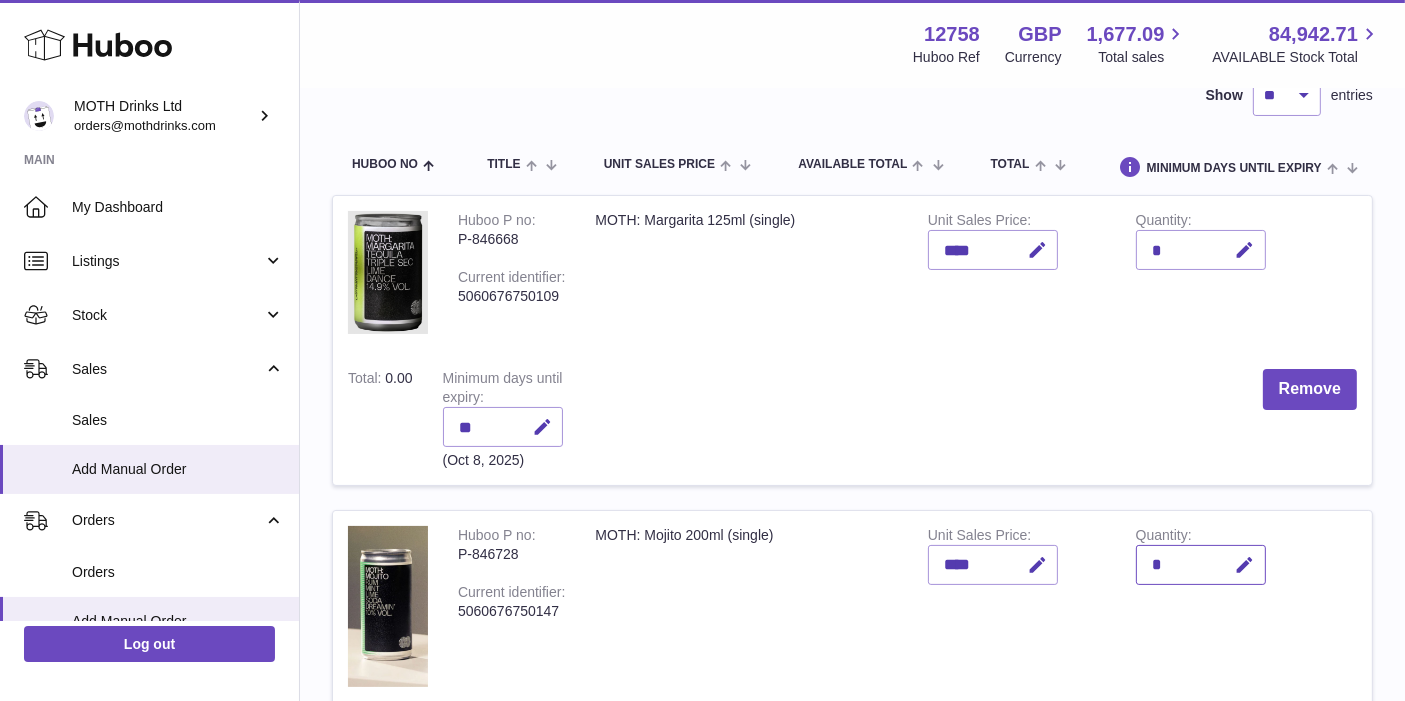 scroll, scrollTop: 134, scrollLeft: 0, axis: vertical 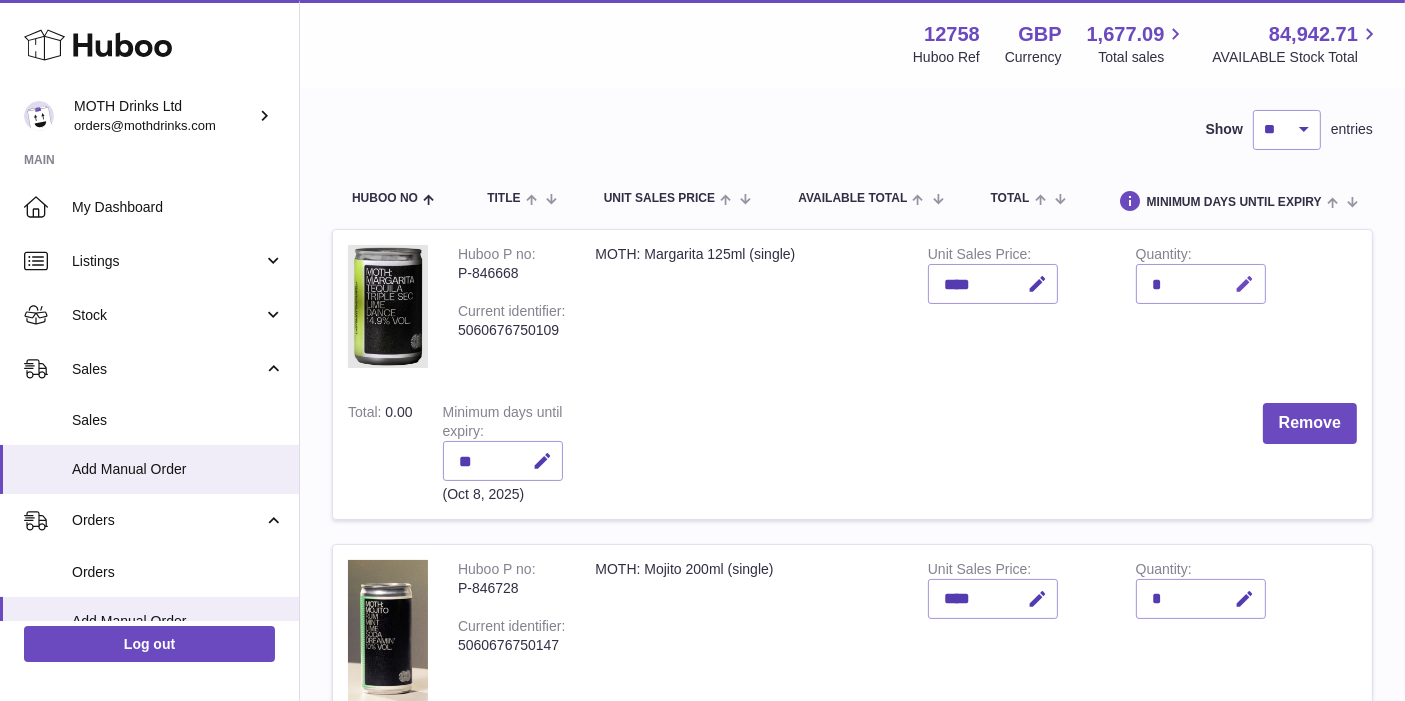 click at bounding box center [1242, 284] 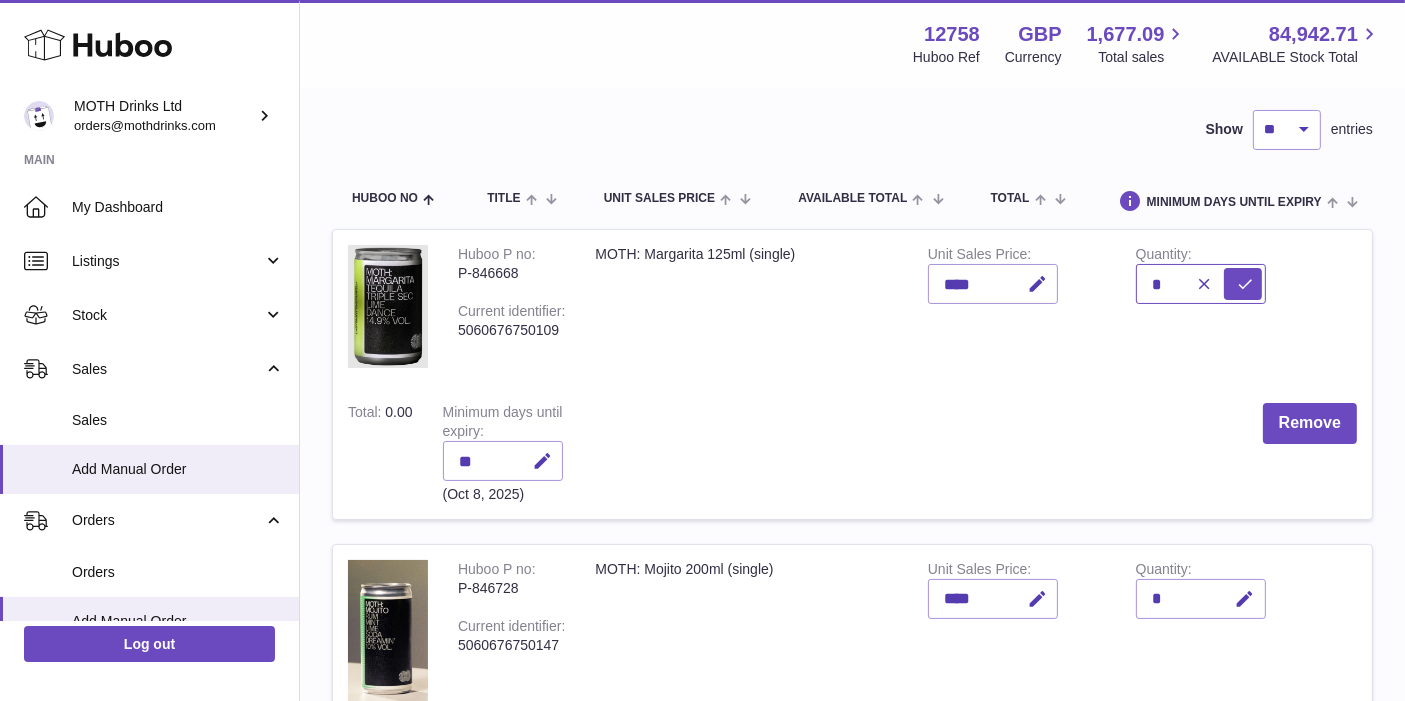 type on "*" 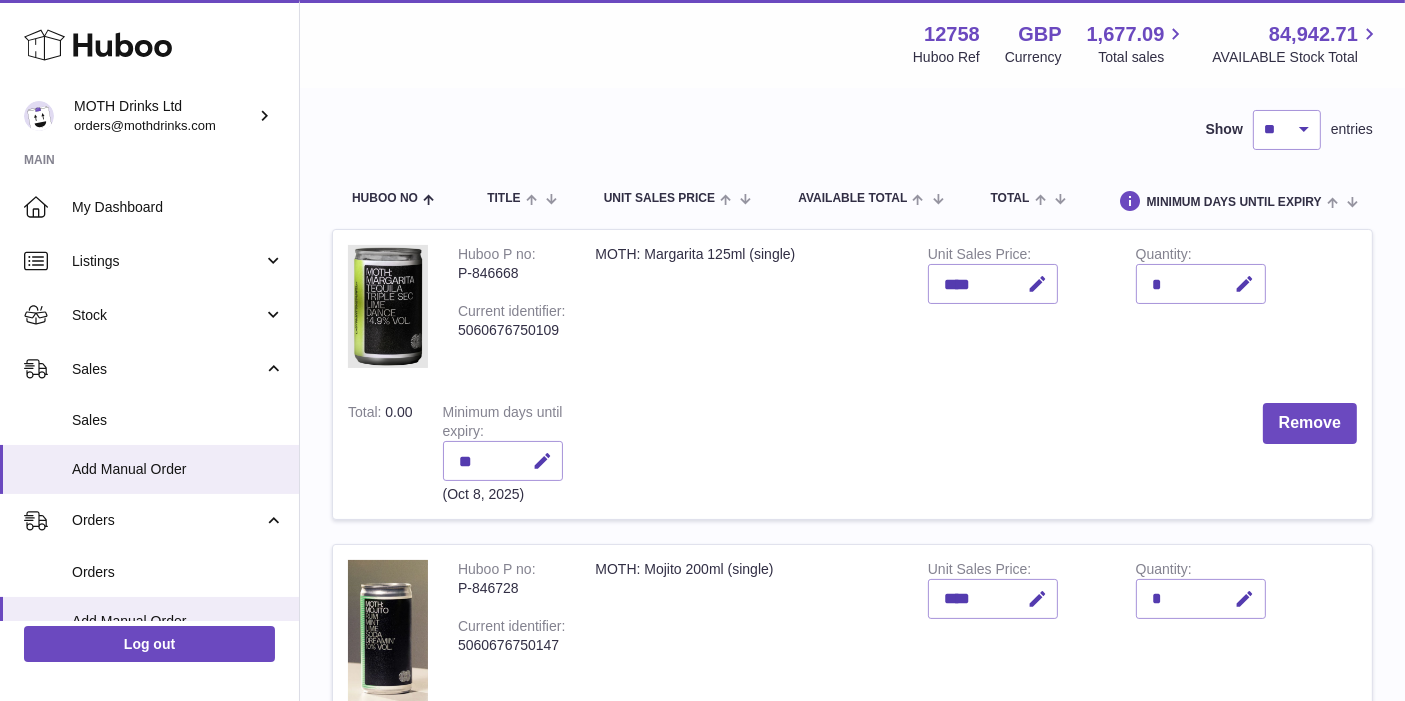 click on "Quantity
*" at bounding box center (1225, 309) 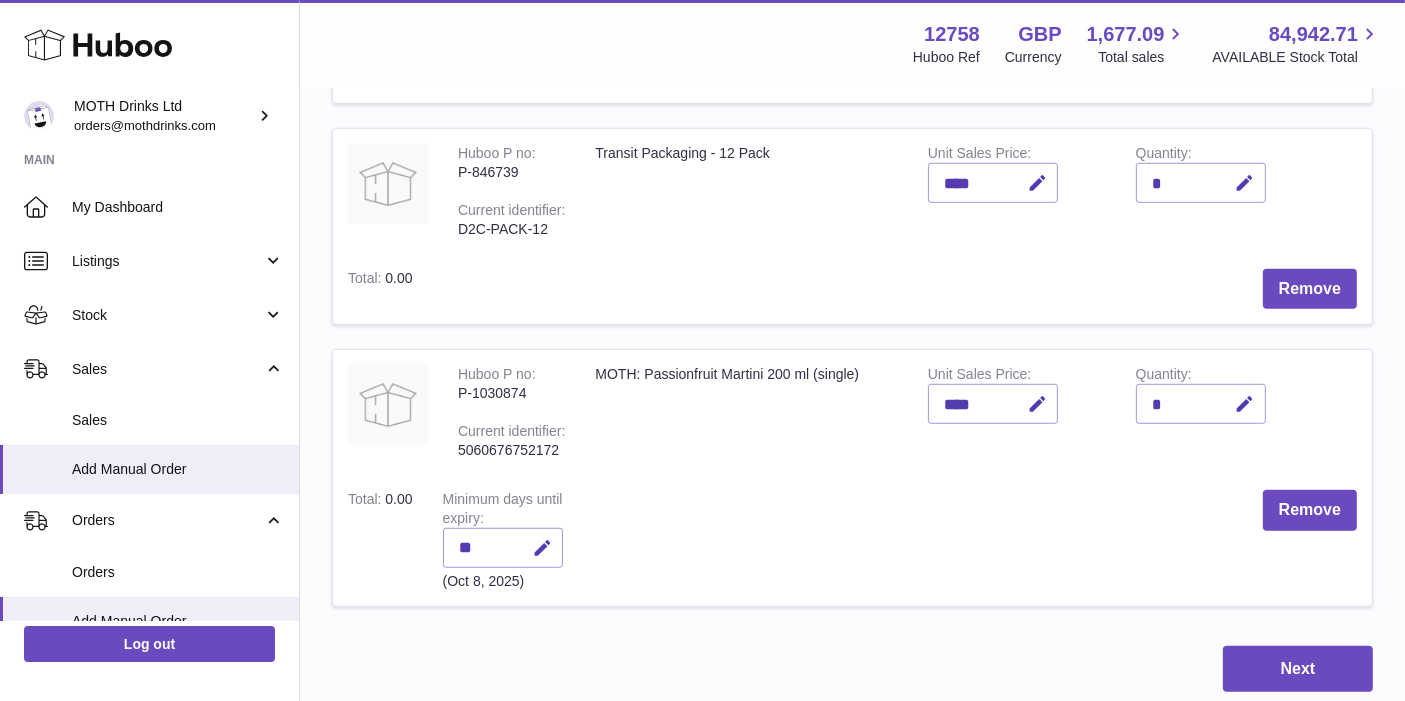 scroll, scrollTop: 1262, scrollLeft: 0, axis: vertical 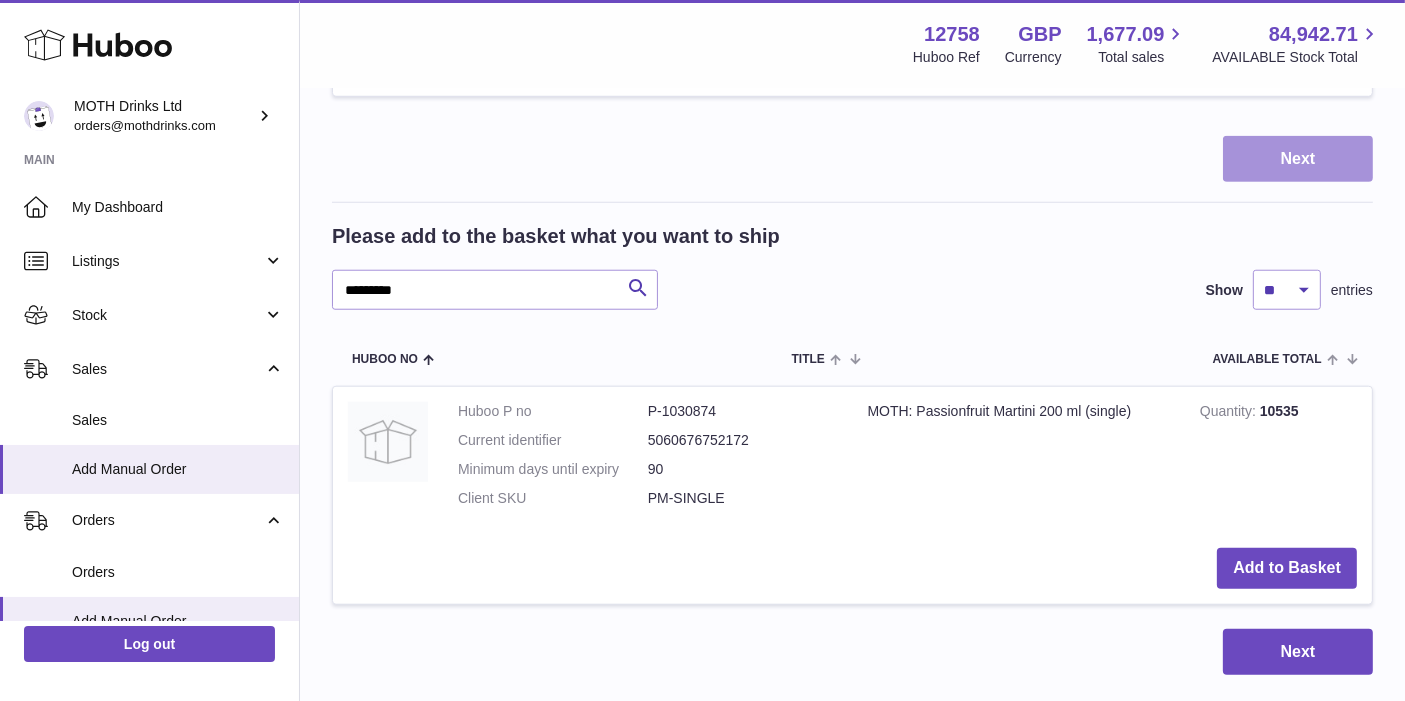click on "Next" at bounding box center (1298, 159) 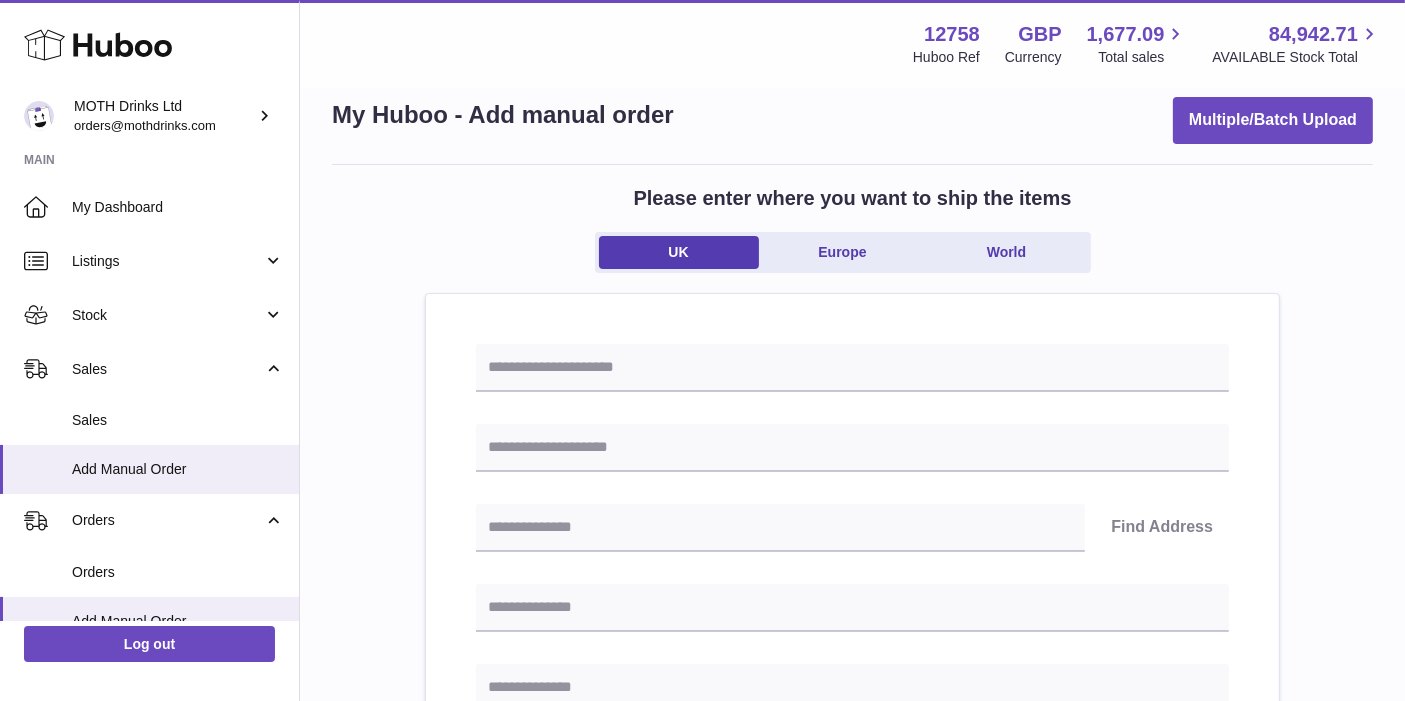 scroll, scrollTop: 0, scrollLeft: 0, axis: both 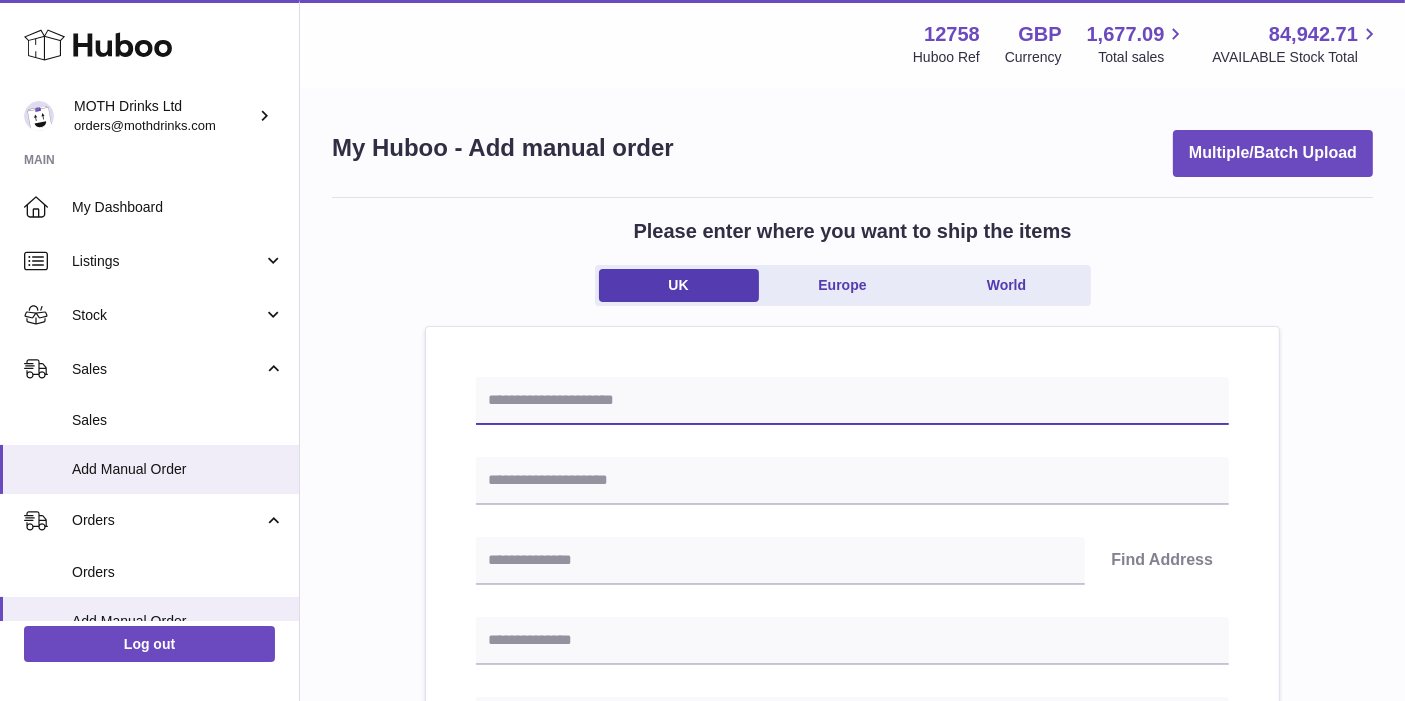 click at bounding box center (852, 401) 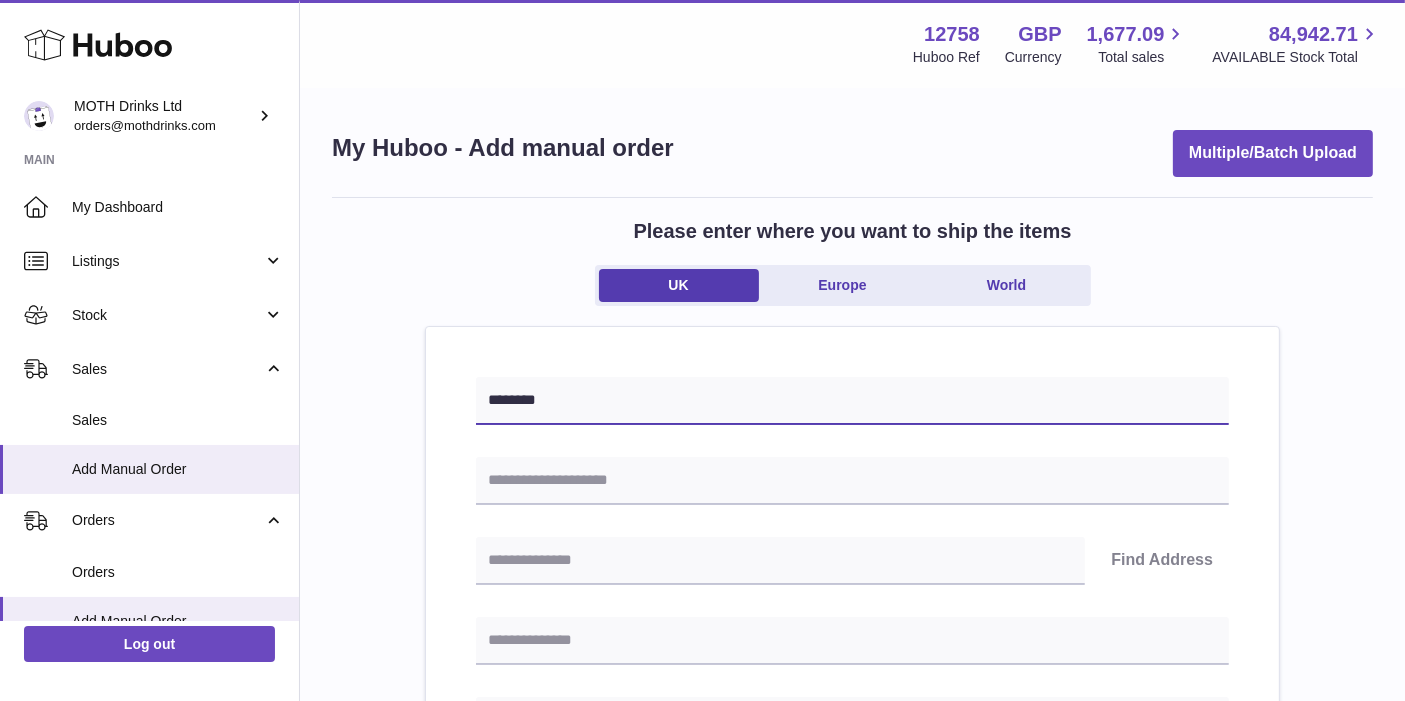 type on "********" 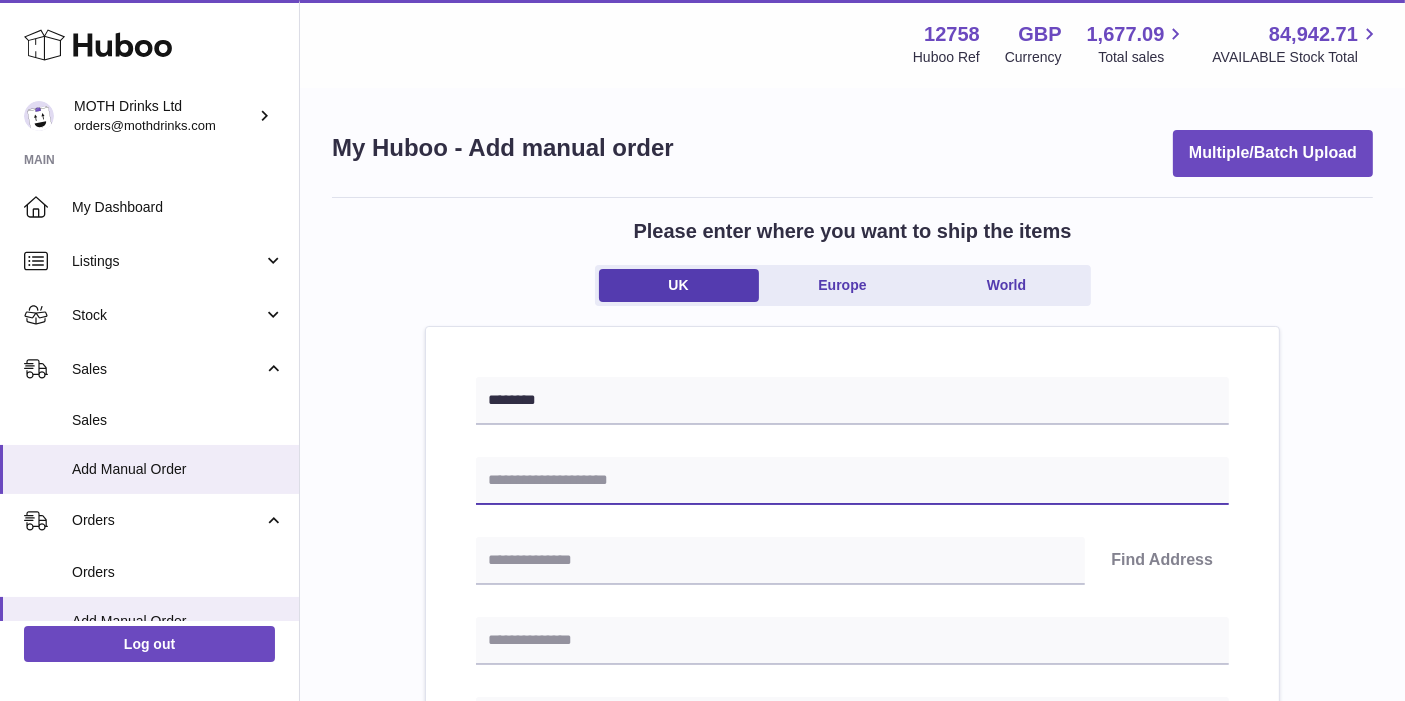 click at bounding box center [852, 481] 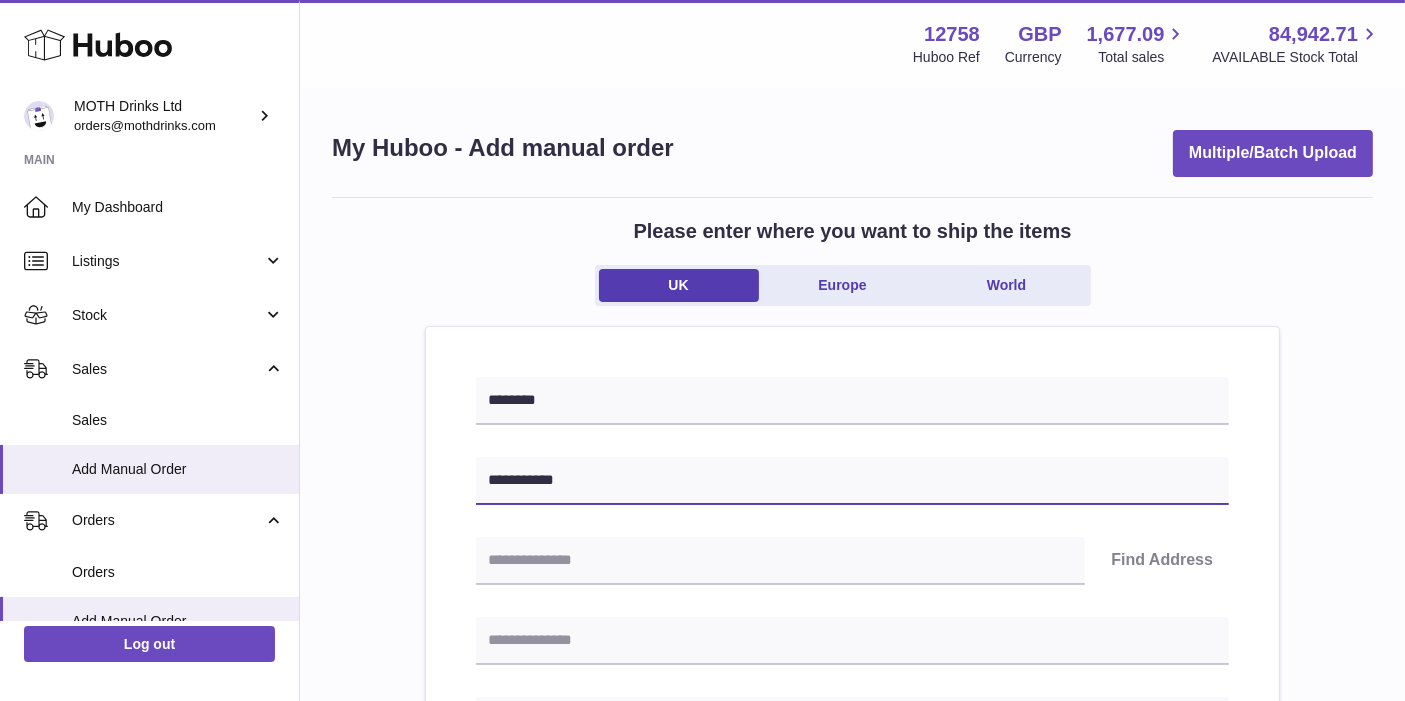 type on "**********" 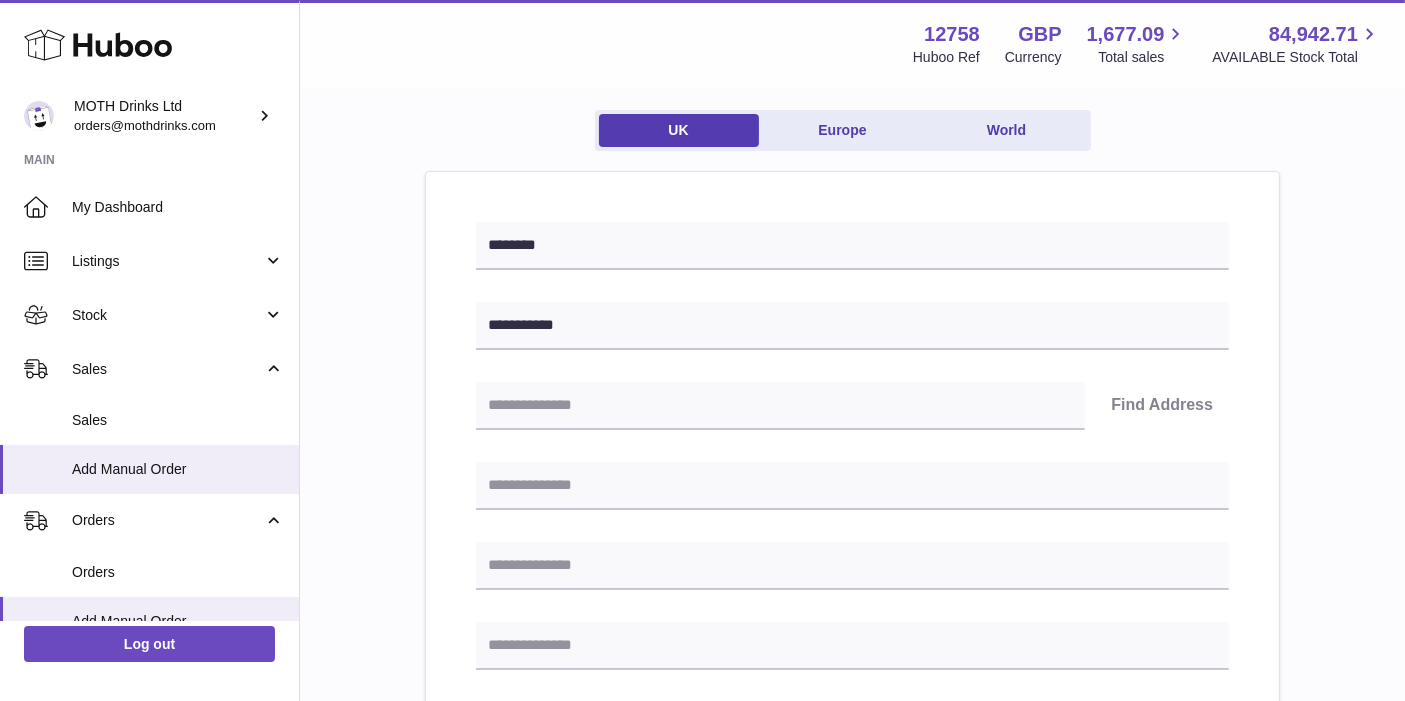 scroll, scrollTop: 157, scrollLeft: 0, axis: vertical 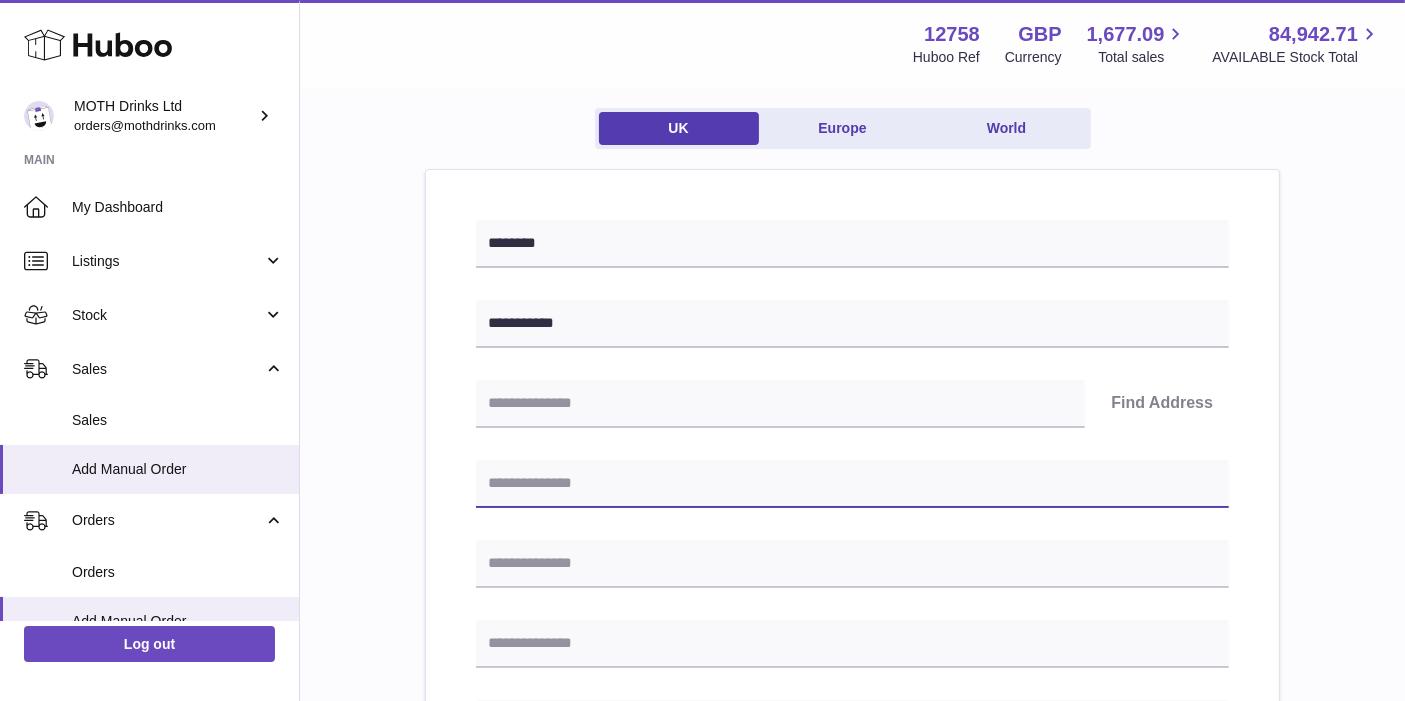 click at bounding box center [852, 484] 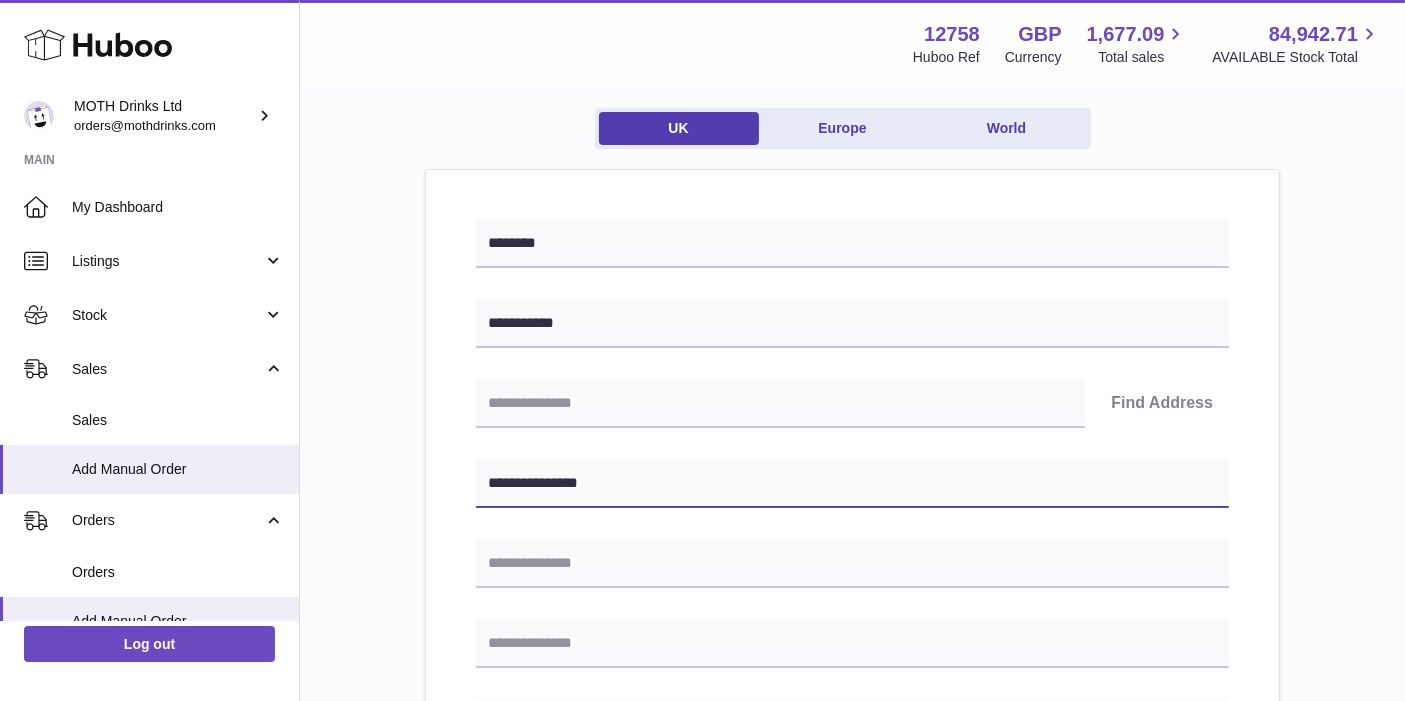 type on "**********" 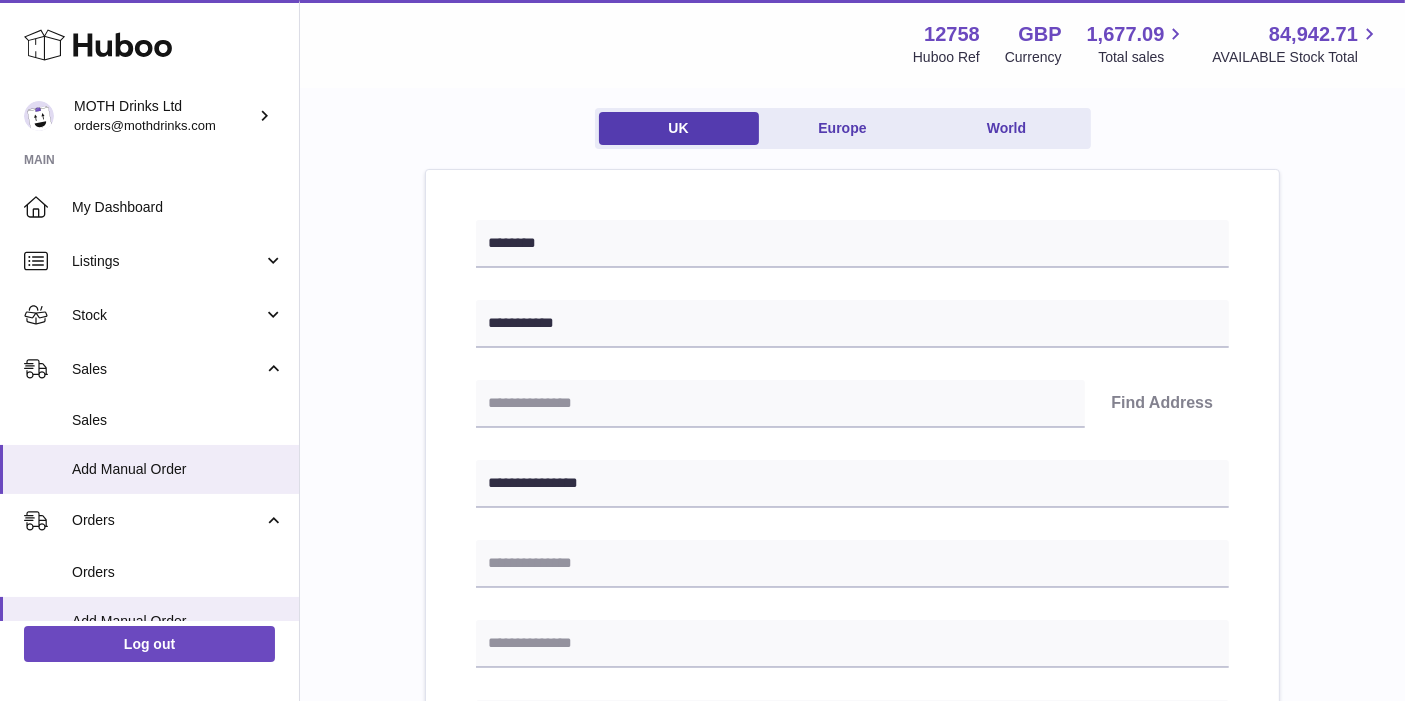 scroll, scrollTop: 202, scrollLeft: 0, axis: vertical 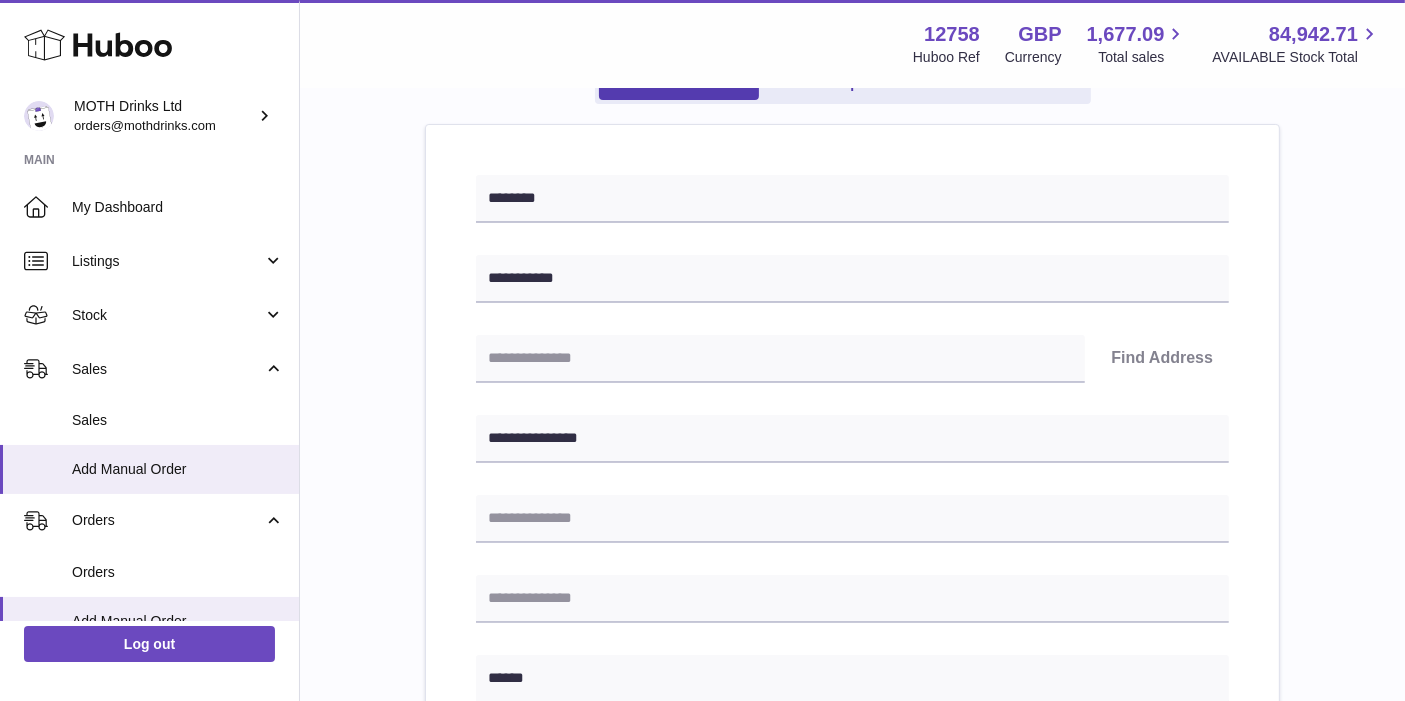 type on "******" 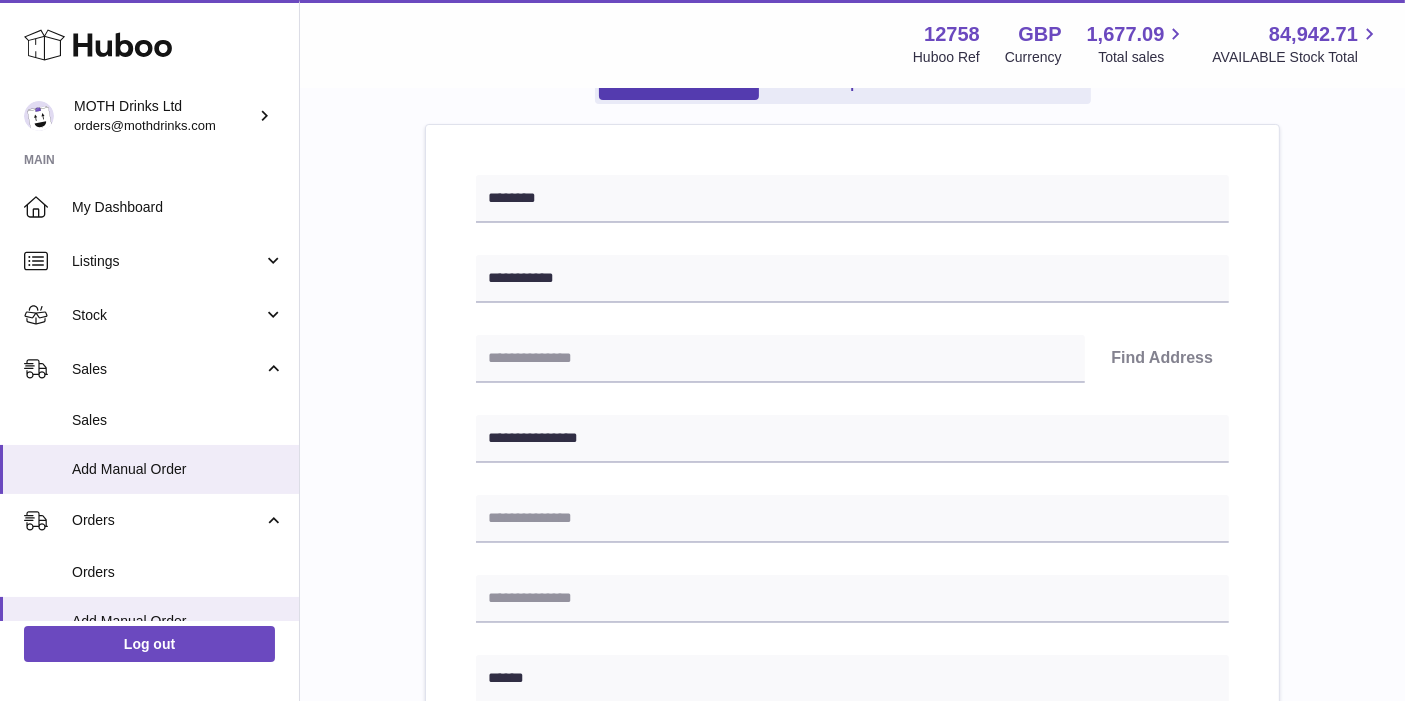 scroll, scrollTop: 608, scrollLeft: 0, axis: vertical 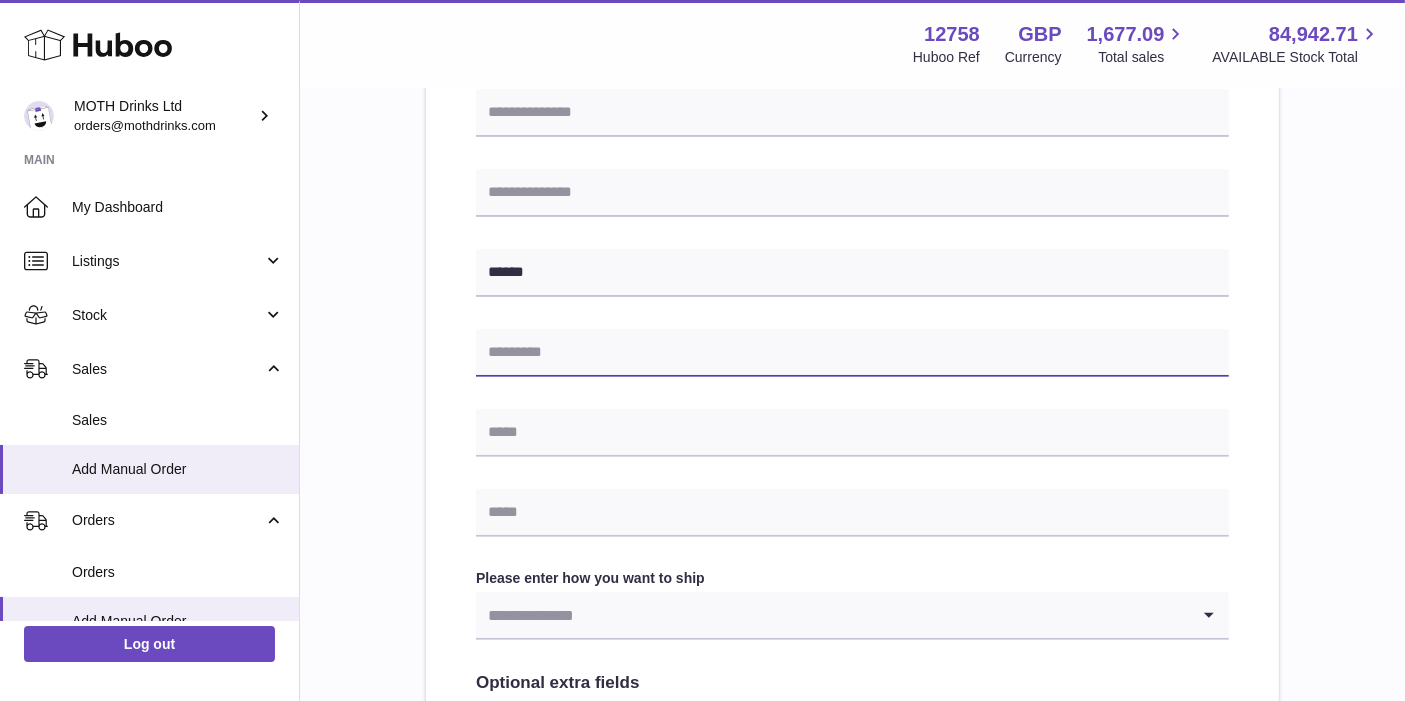 paste on "******" 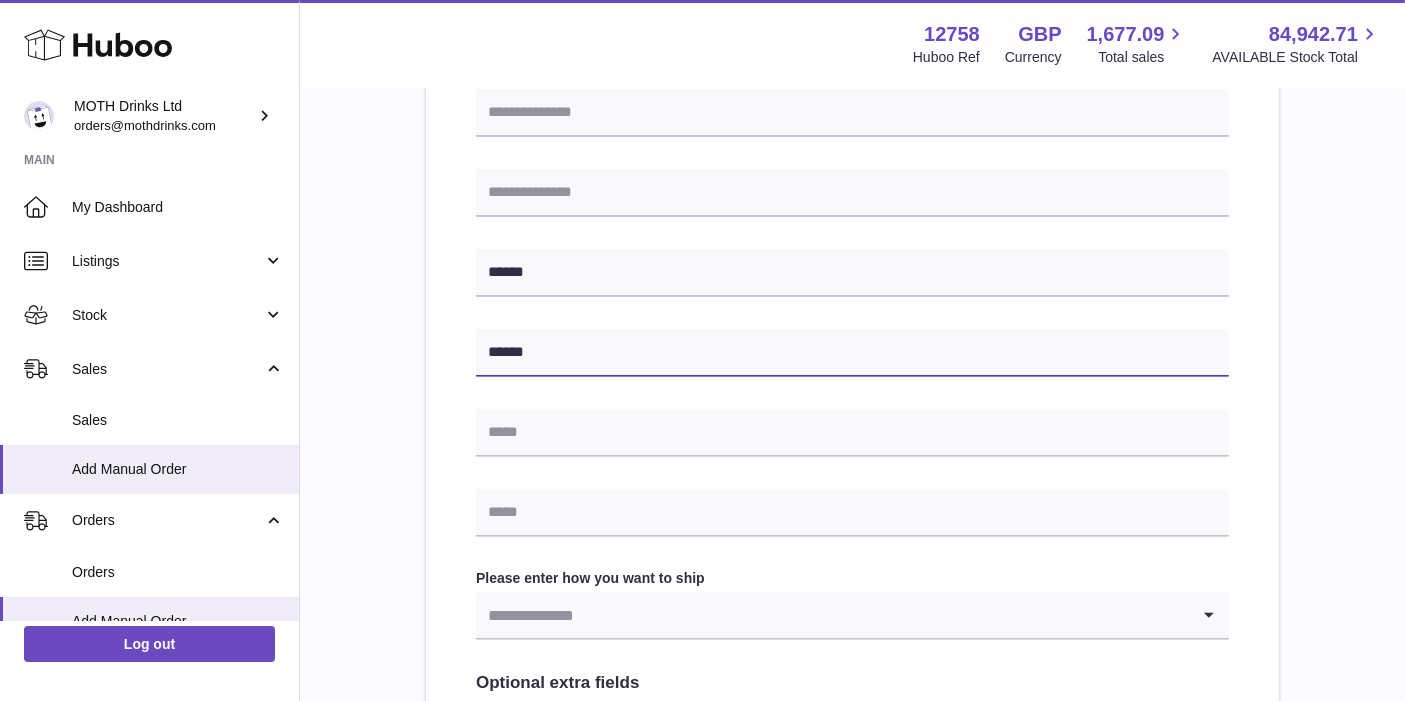 type on "******" 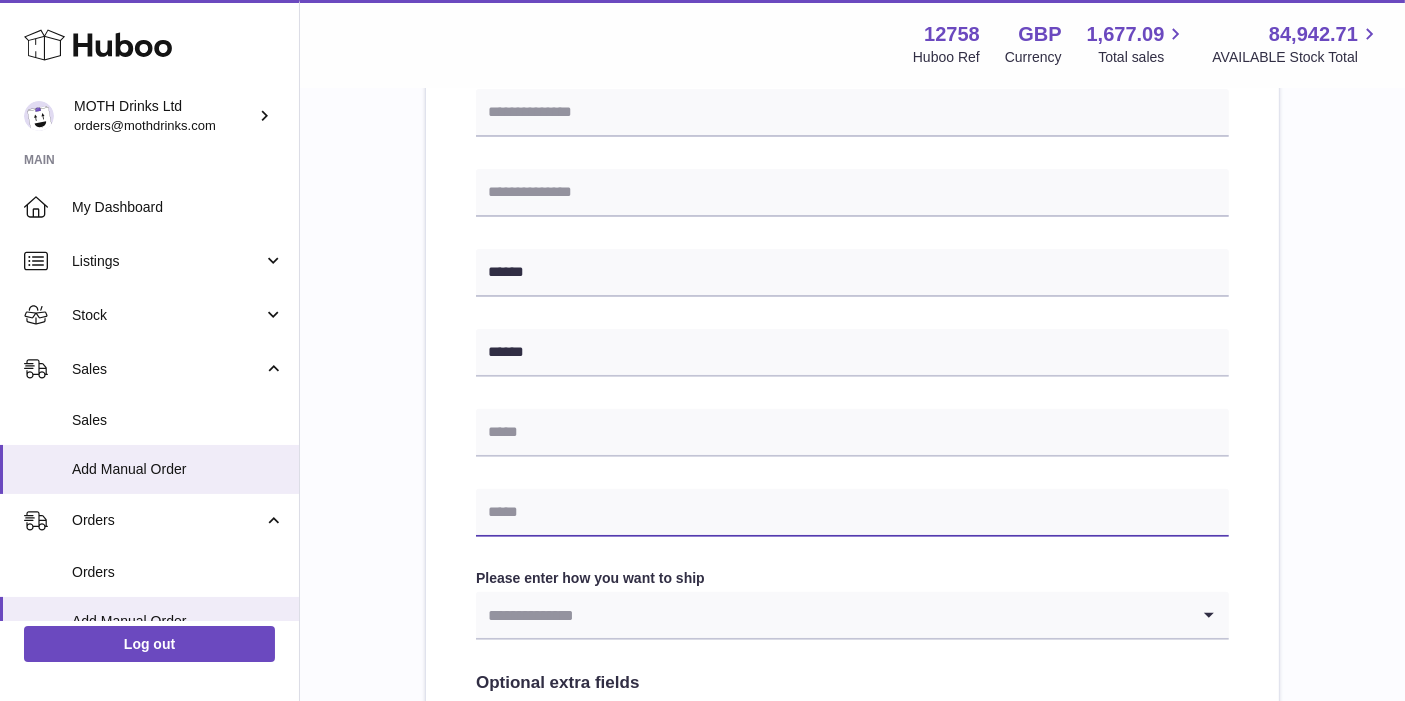 click at bounding box center (852, 513) 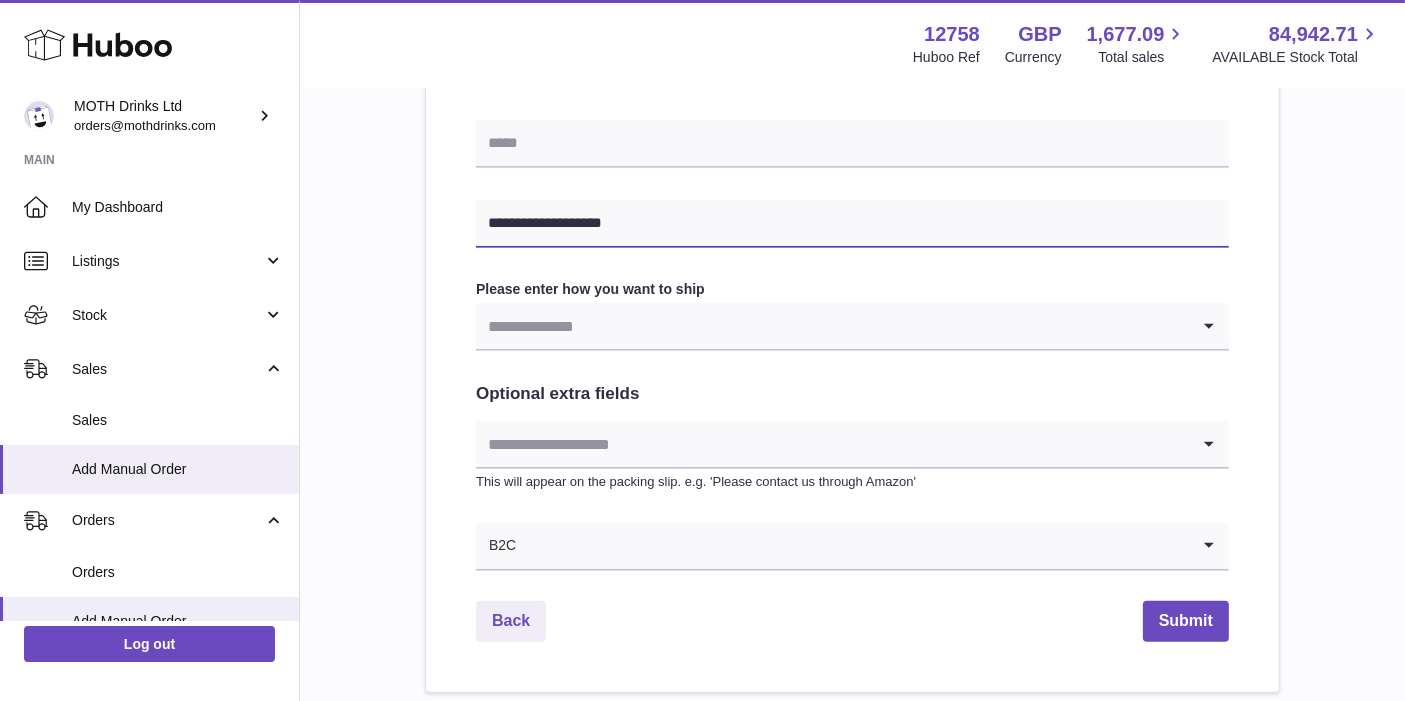 scroll, scrollTop: 897, scrollLeft: 0, axis: vertical 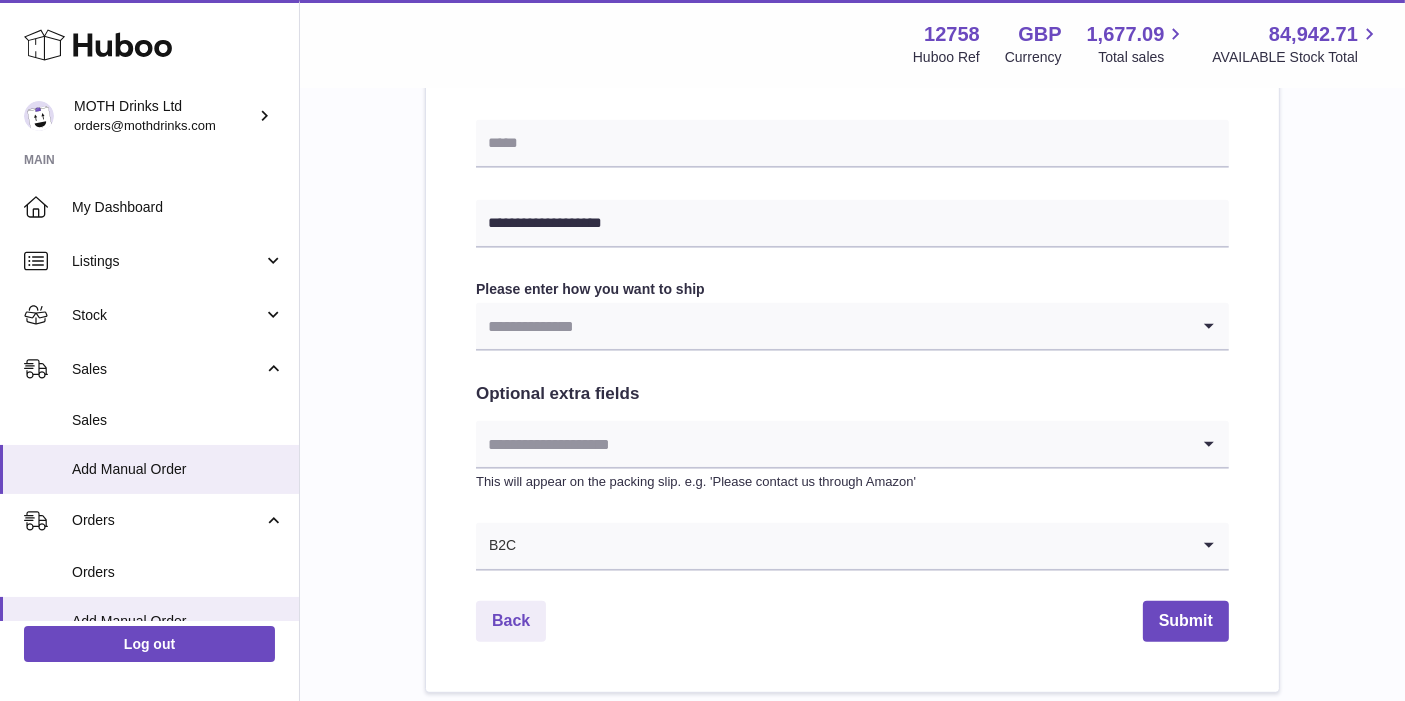 click at bounding box center [832, 326] 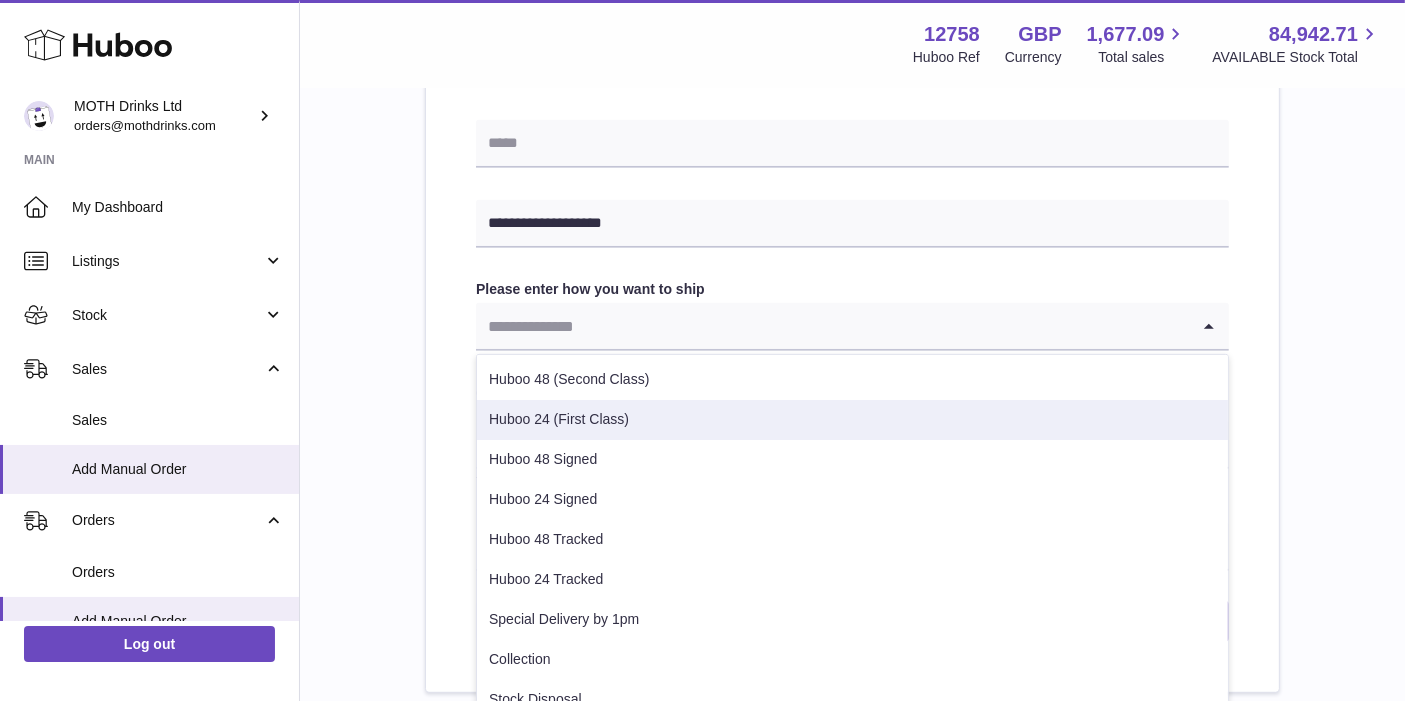 click on "Huboo 24 (First Class)" at bounding box center [852, 420] 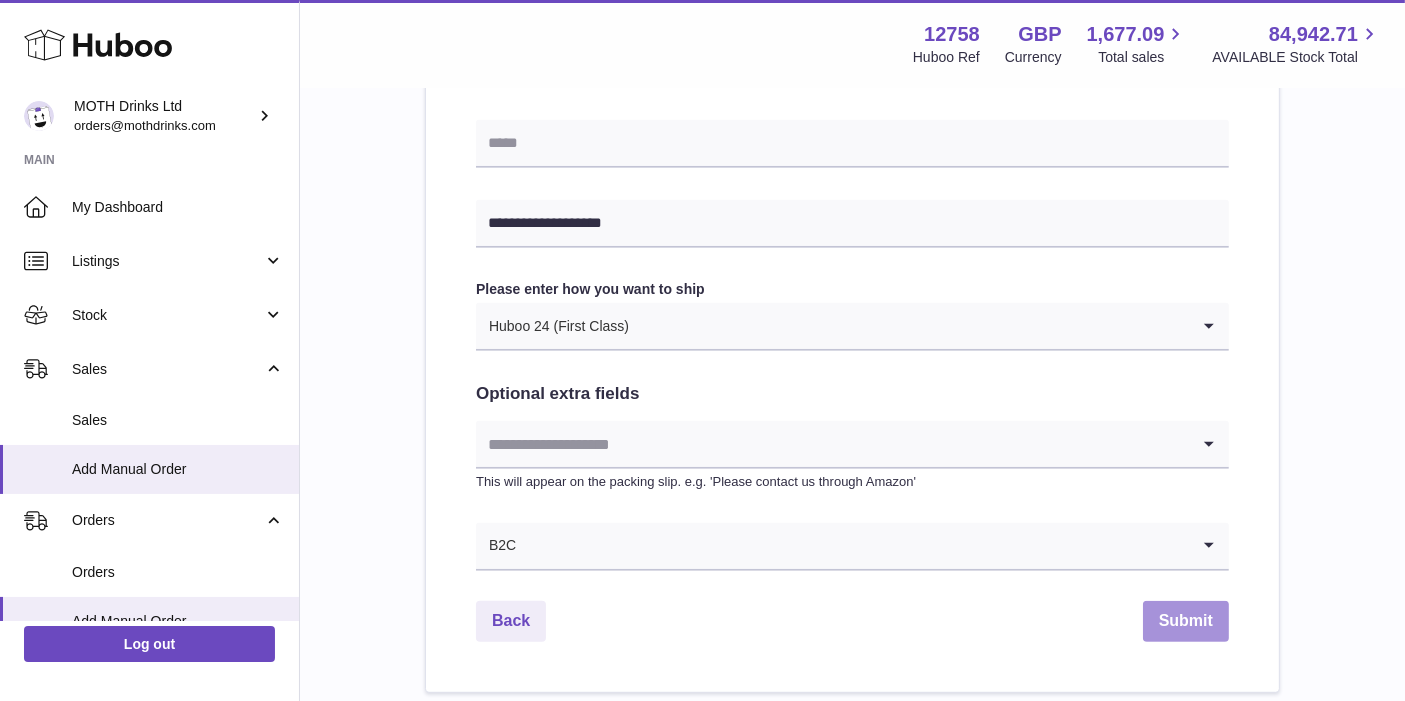 click on "Submit" at bounding box center [1186, 621] 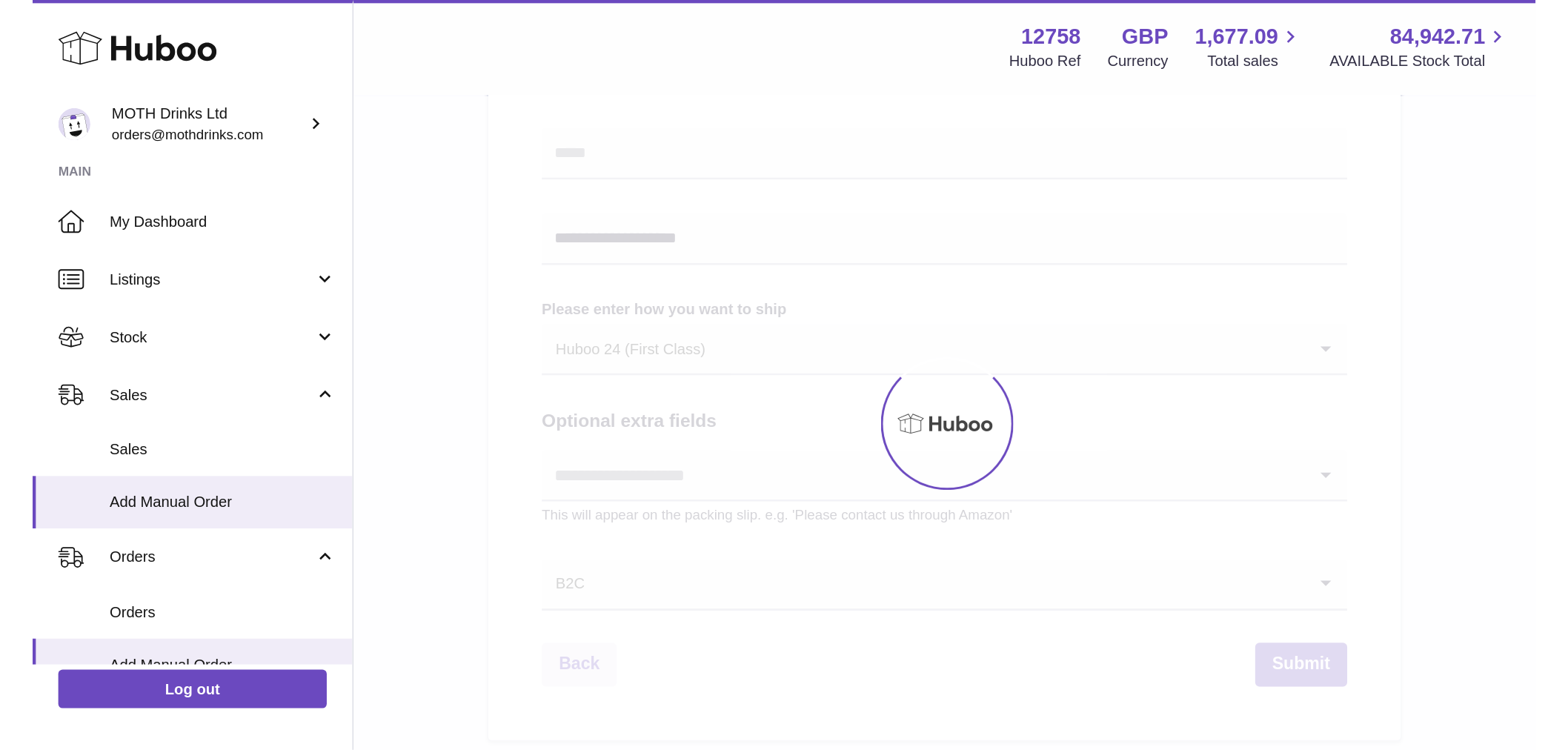 scroll, scrollTop: 0, scrollLeft: 0, axis: both 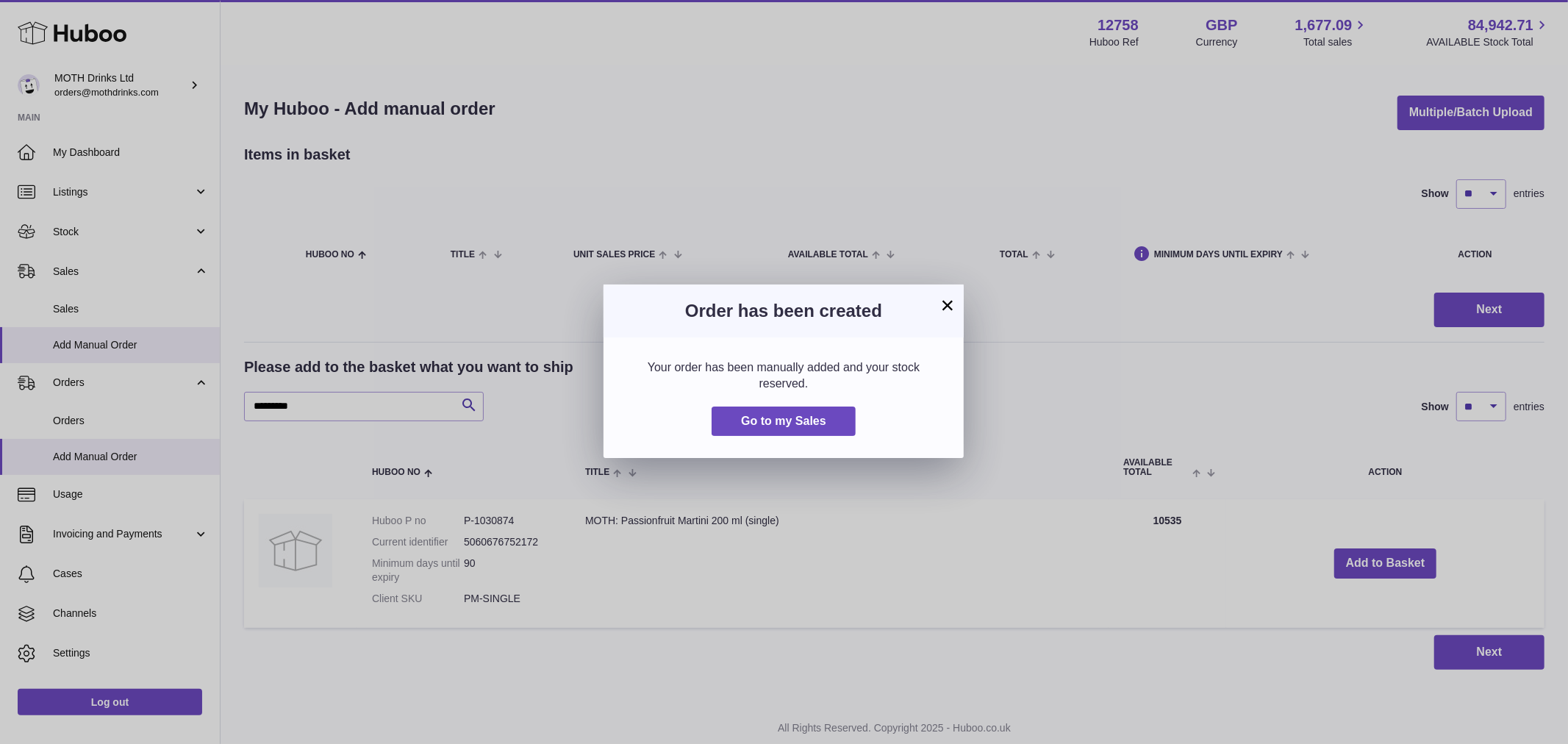 click on "Order has been created" at bounding box center (784, 311) 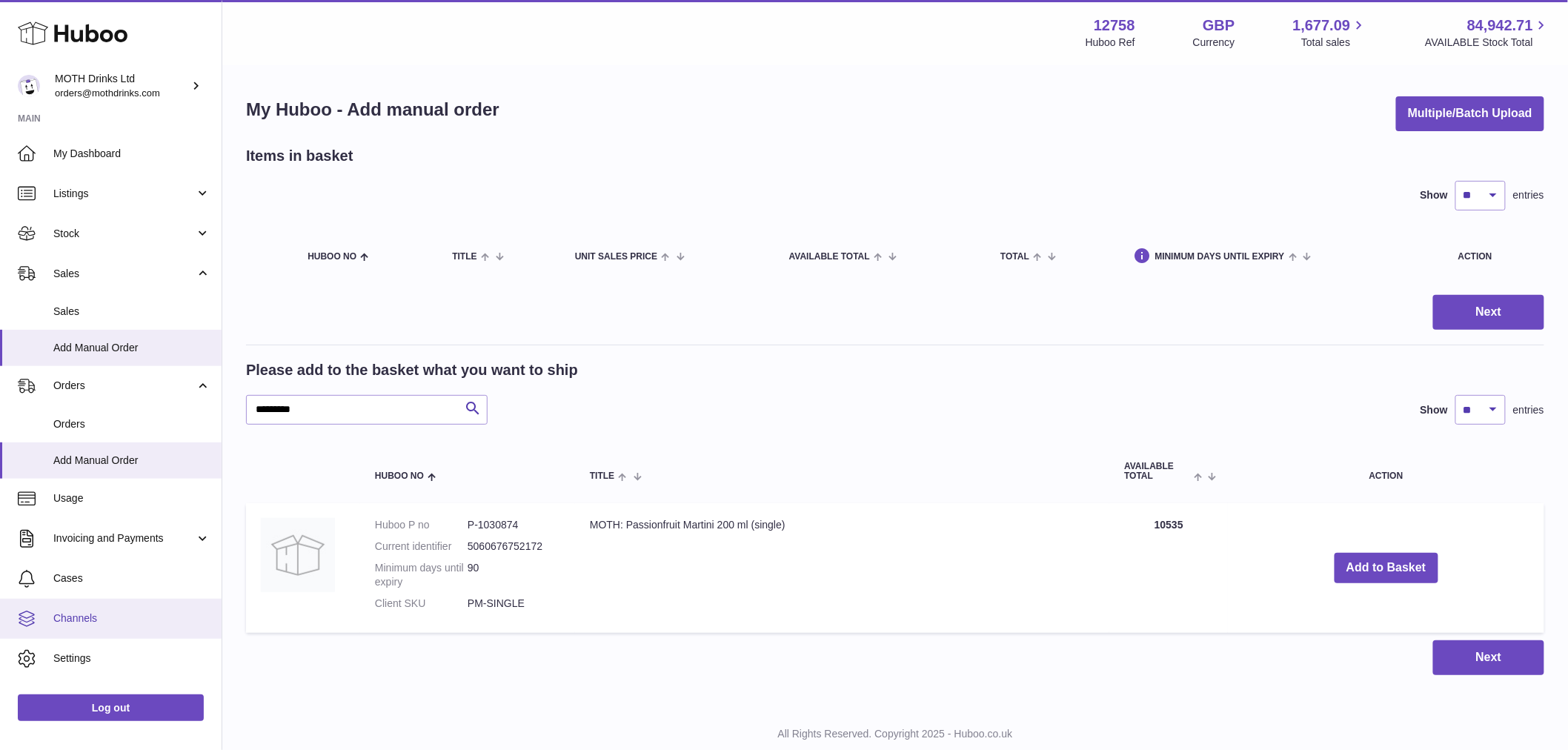 scroll, scrollTop: 27, scrollLeft: 0, axis: vertical 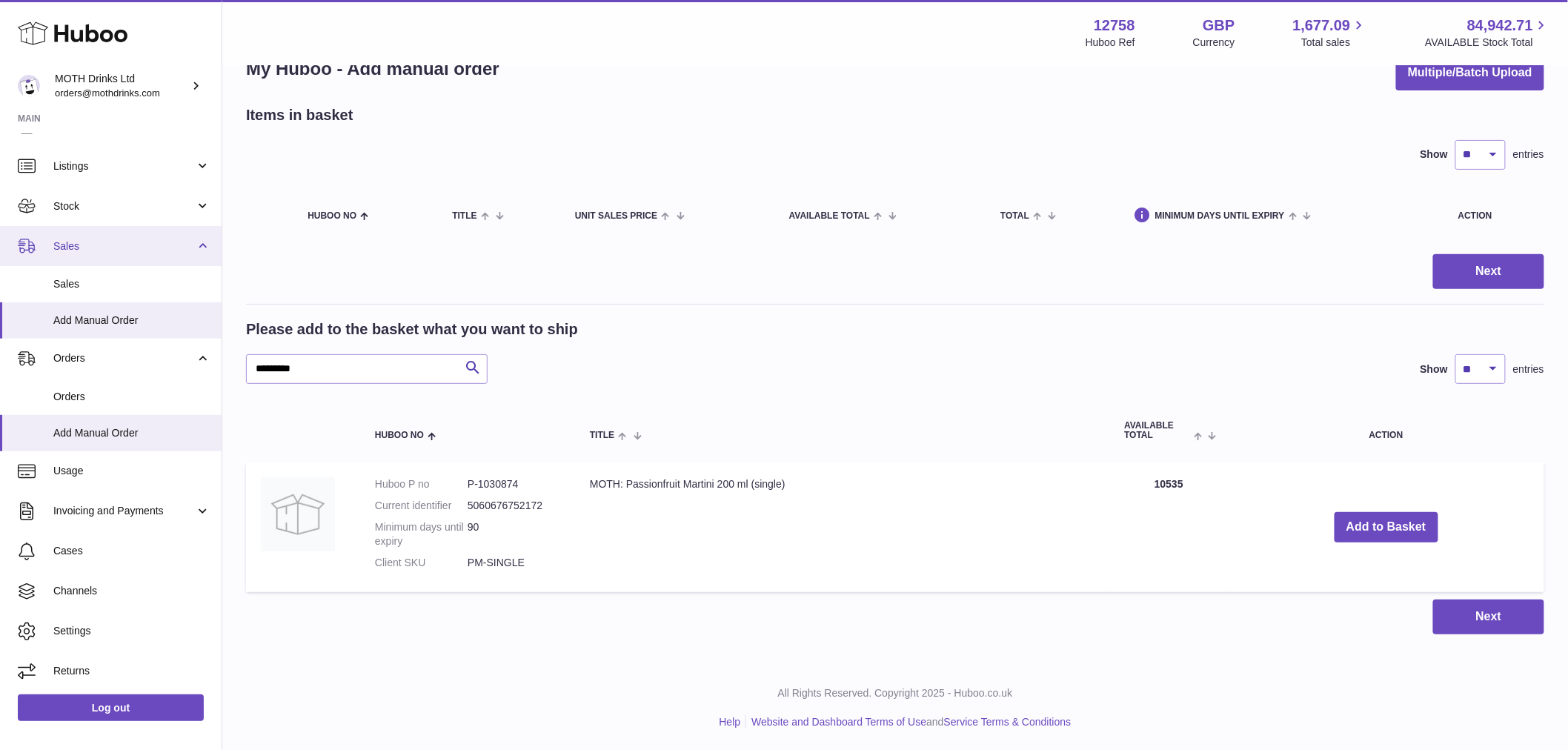click on "Sales" at bounding box center [110, 246] 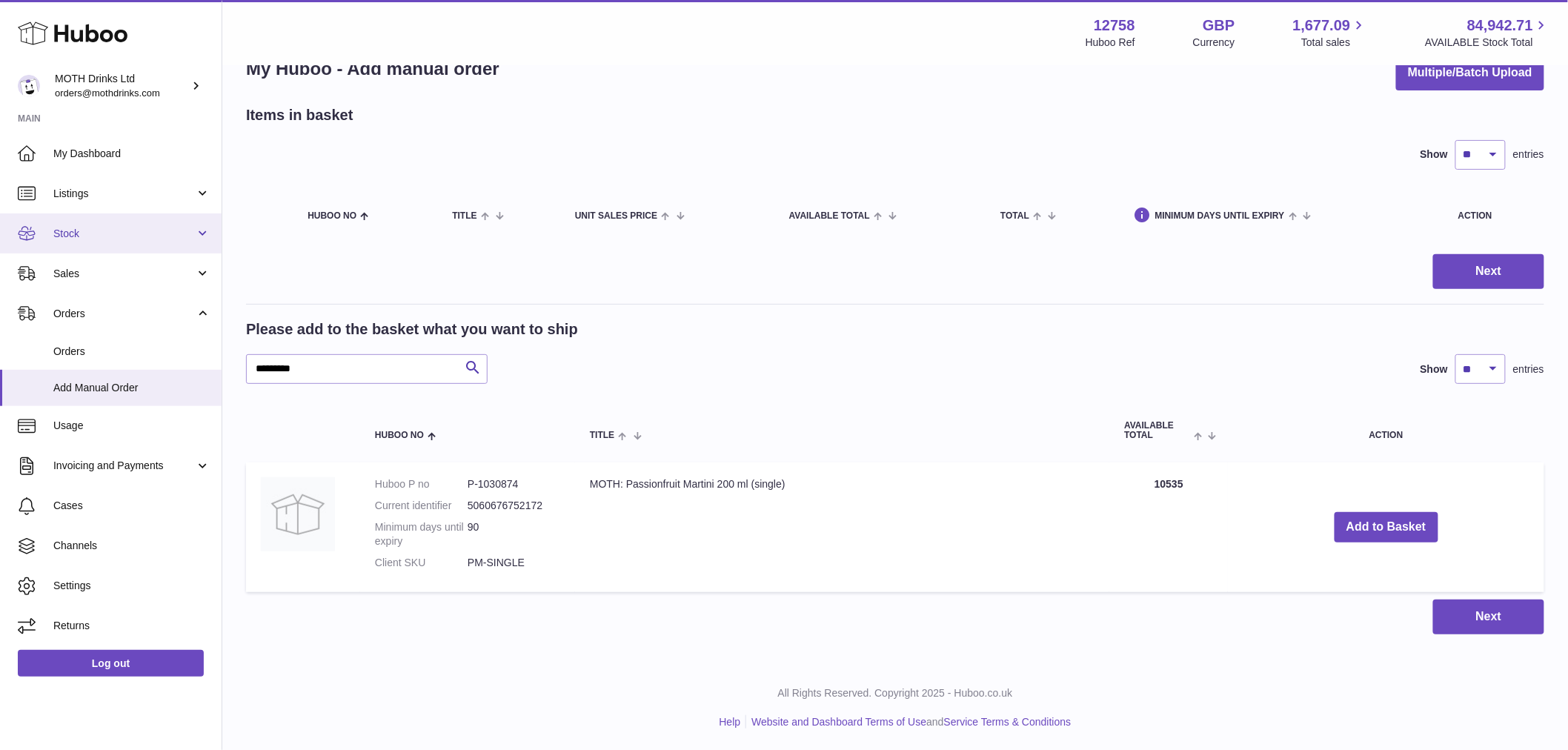 scroll, scrollTop: 0, scrollLeft: 0, axis: both 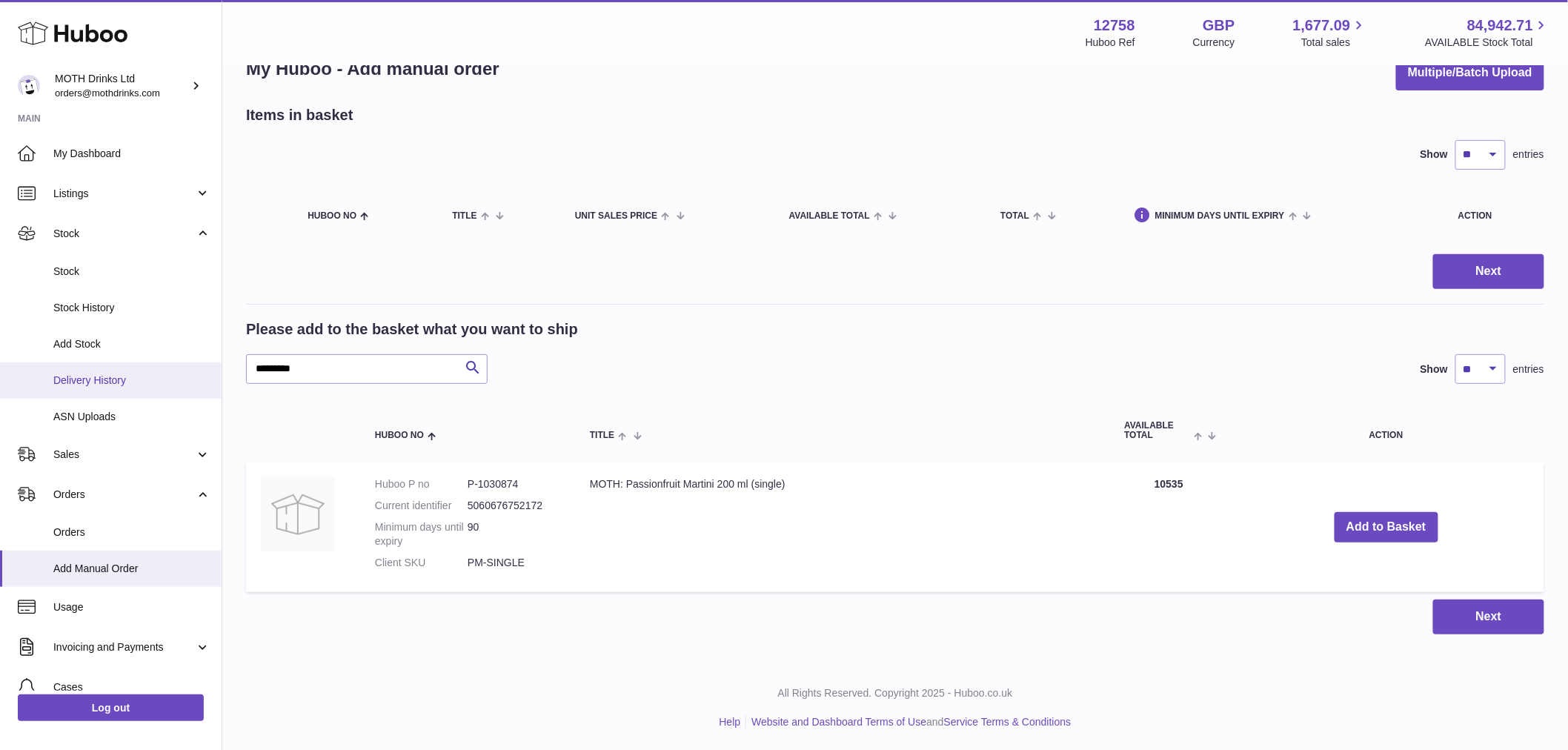 click on "Delivery History" at bounding box center [110, 380] 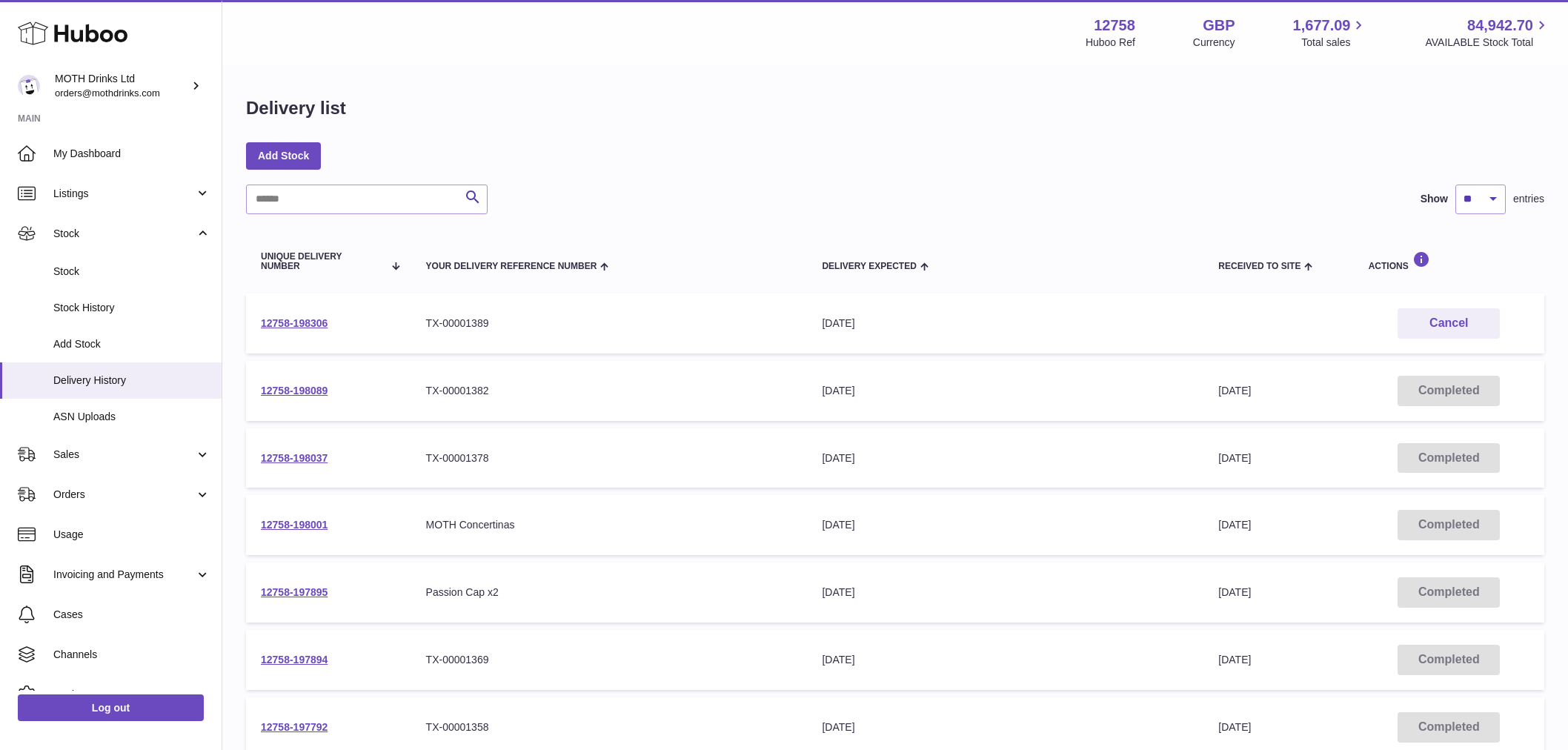 scroll, scrollTop: 0, scrollLeft: 0, axis: both 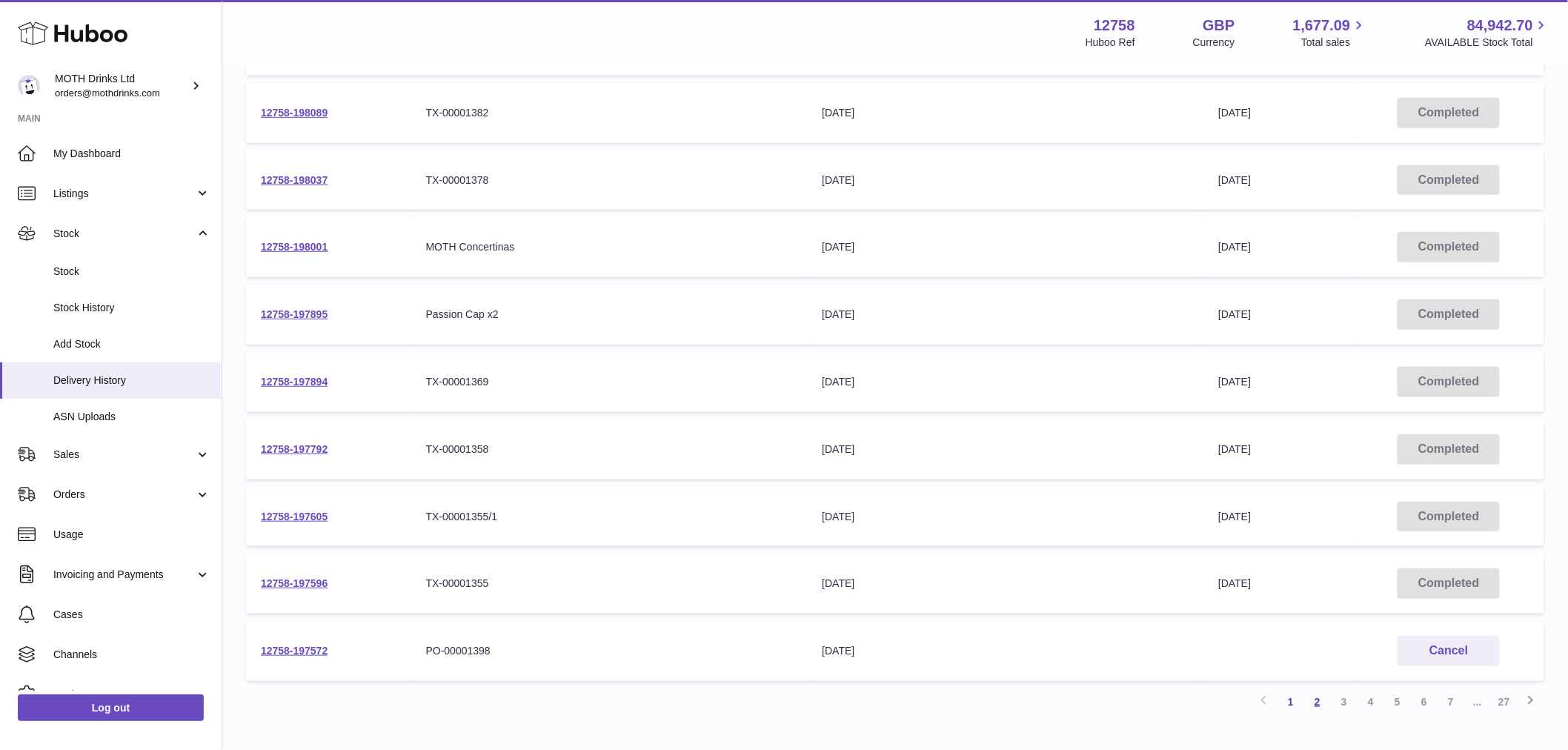 click on "2" at bounding box center [1318, 702] 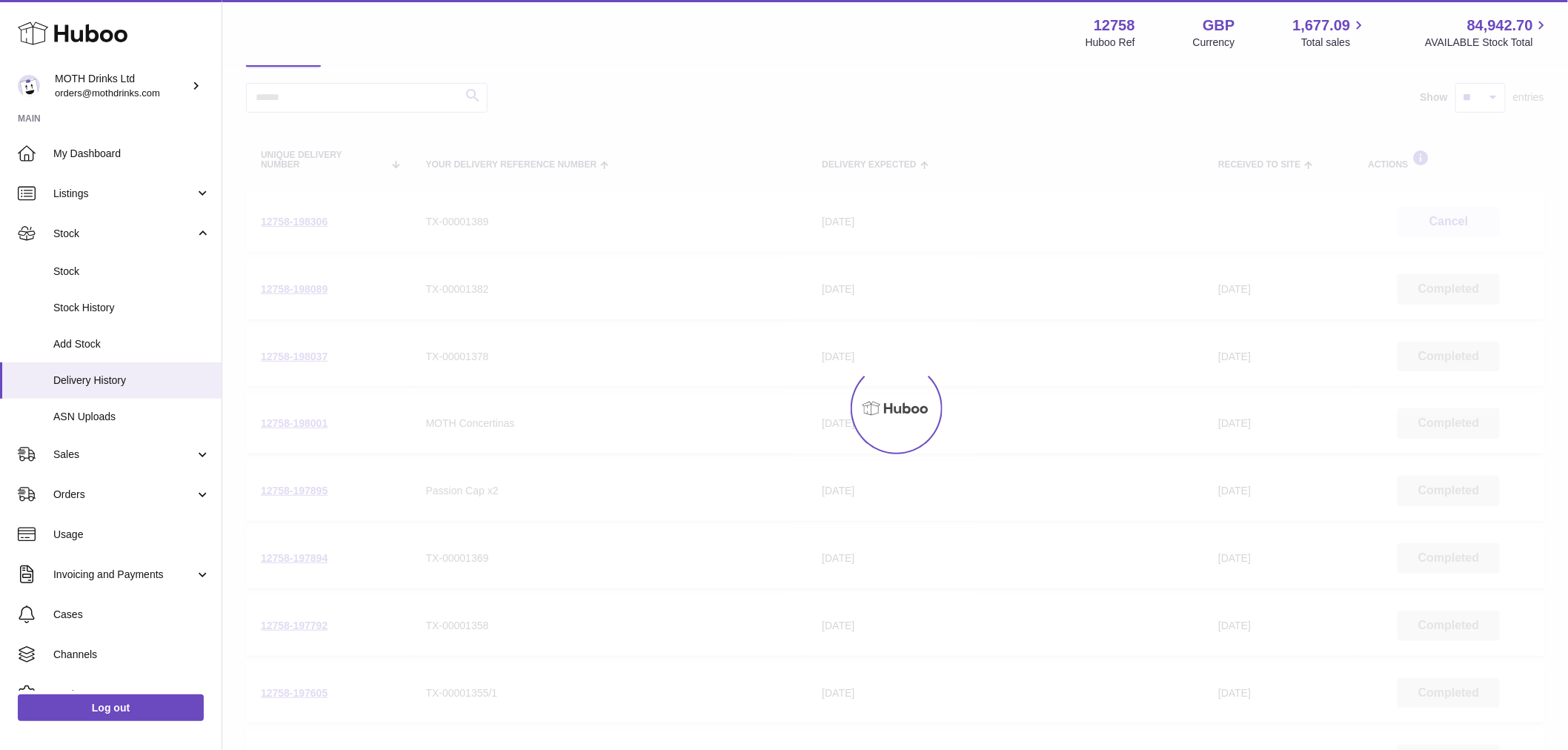 scroll, scrollTop: 67, scrollLeft: 0, axis: vertical 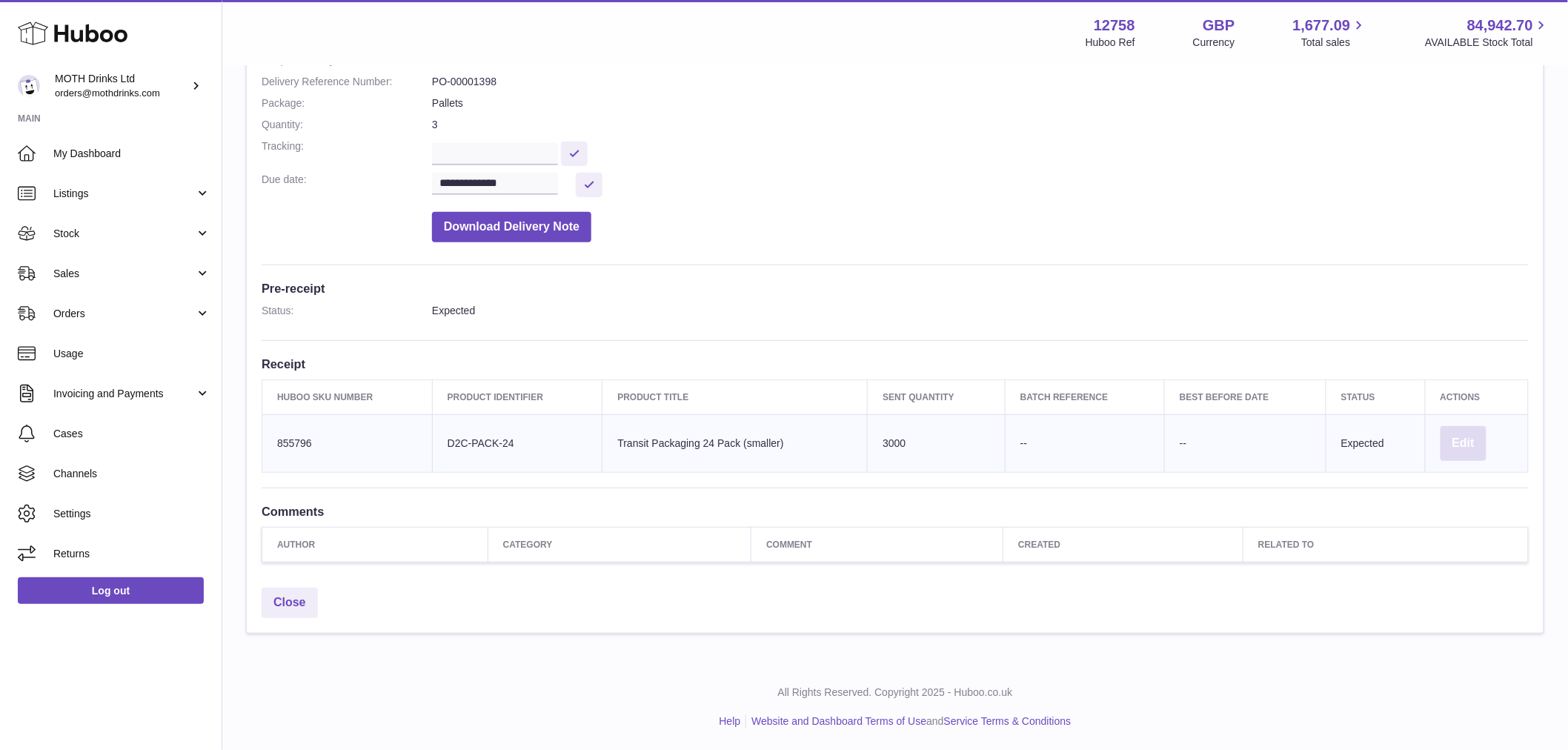 click on "Edit" at bounding box center [1464, 443] 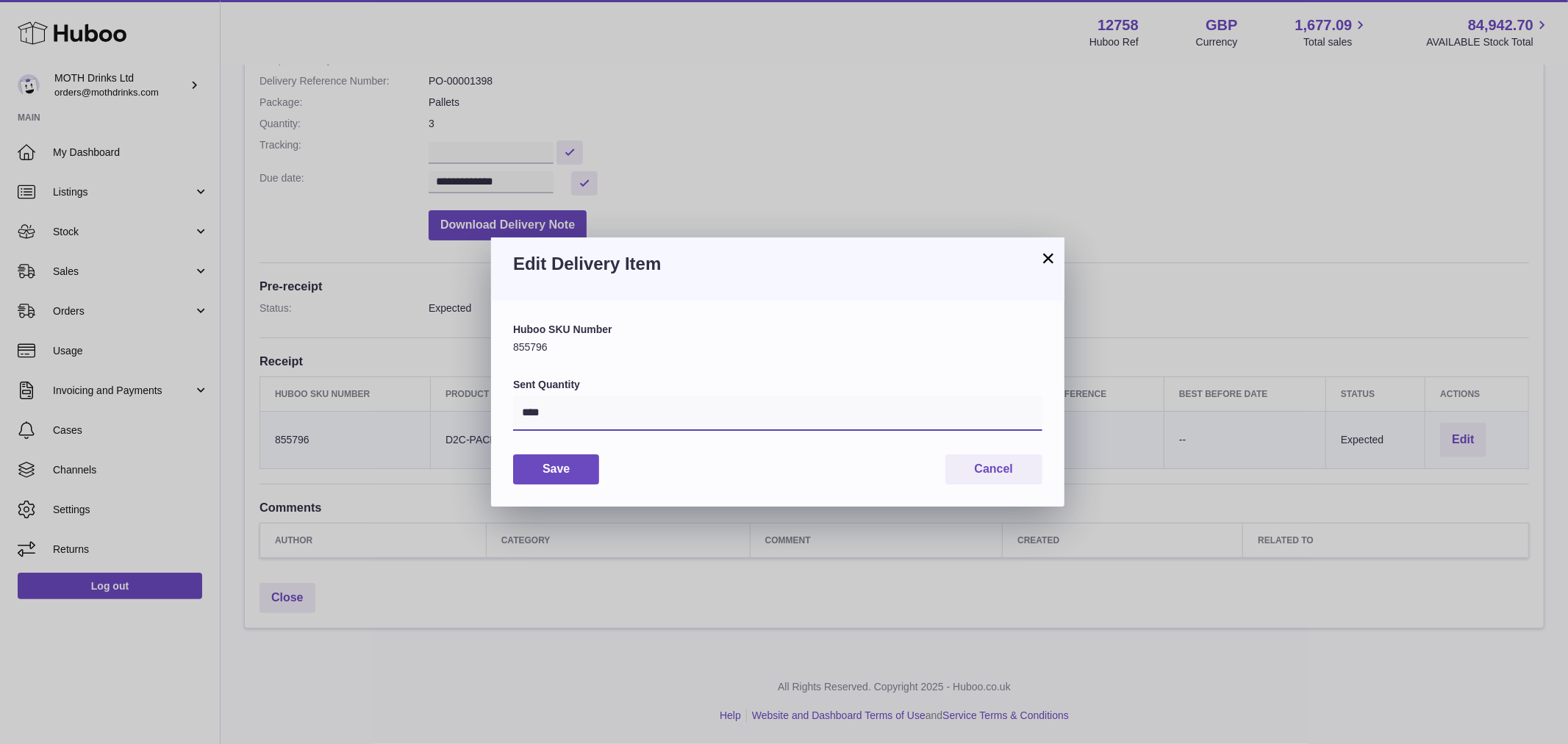 drag, startPoint x: 647, startPoint y: 414, endPoint x: 485, endPoint y: 415, distance: 162.0031 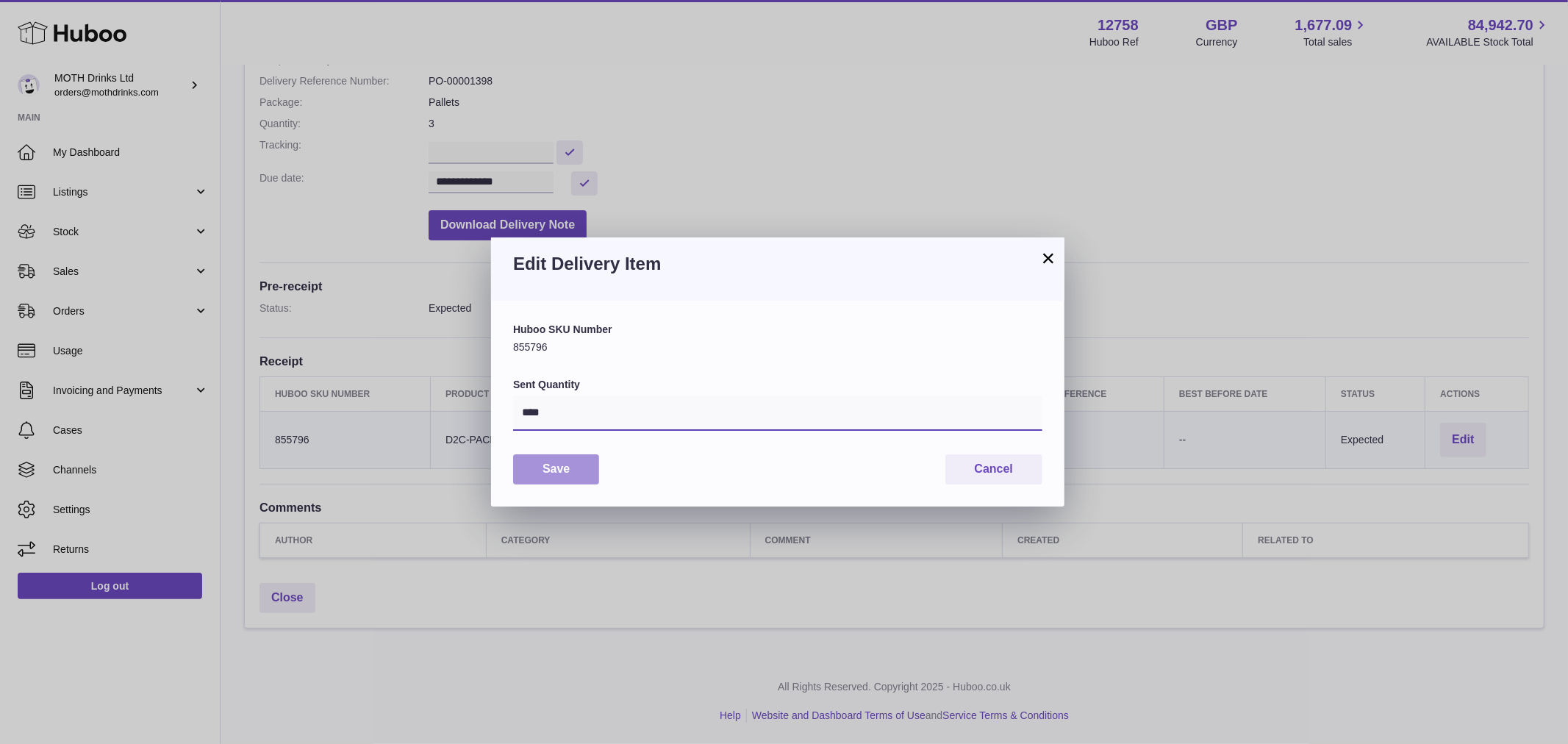 type on "****" 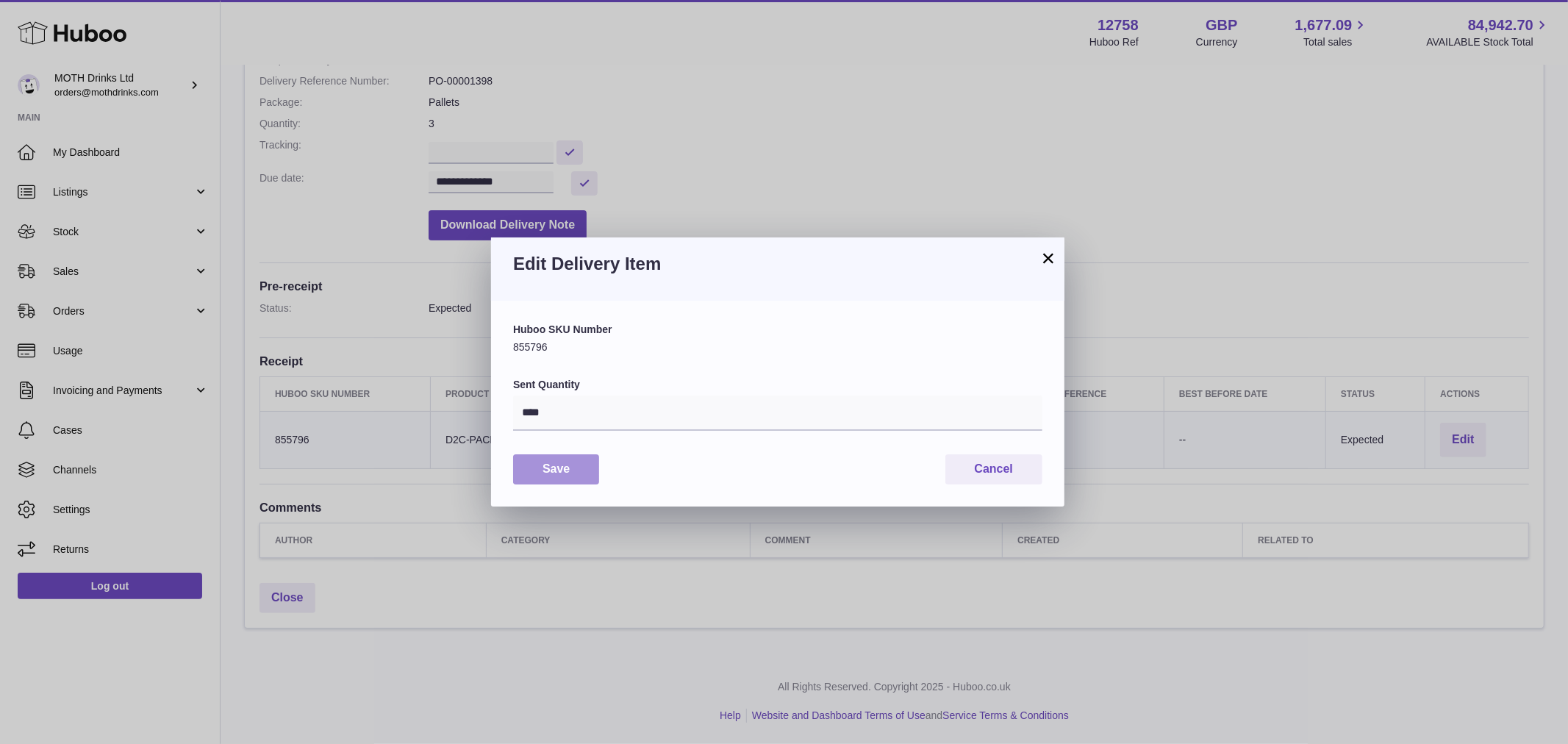 click on "Save" at bounding box center (556, 469) 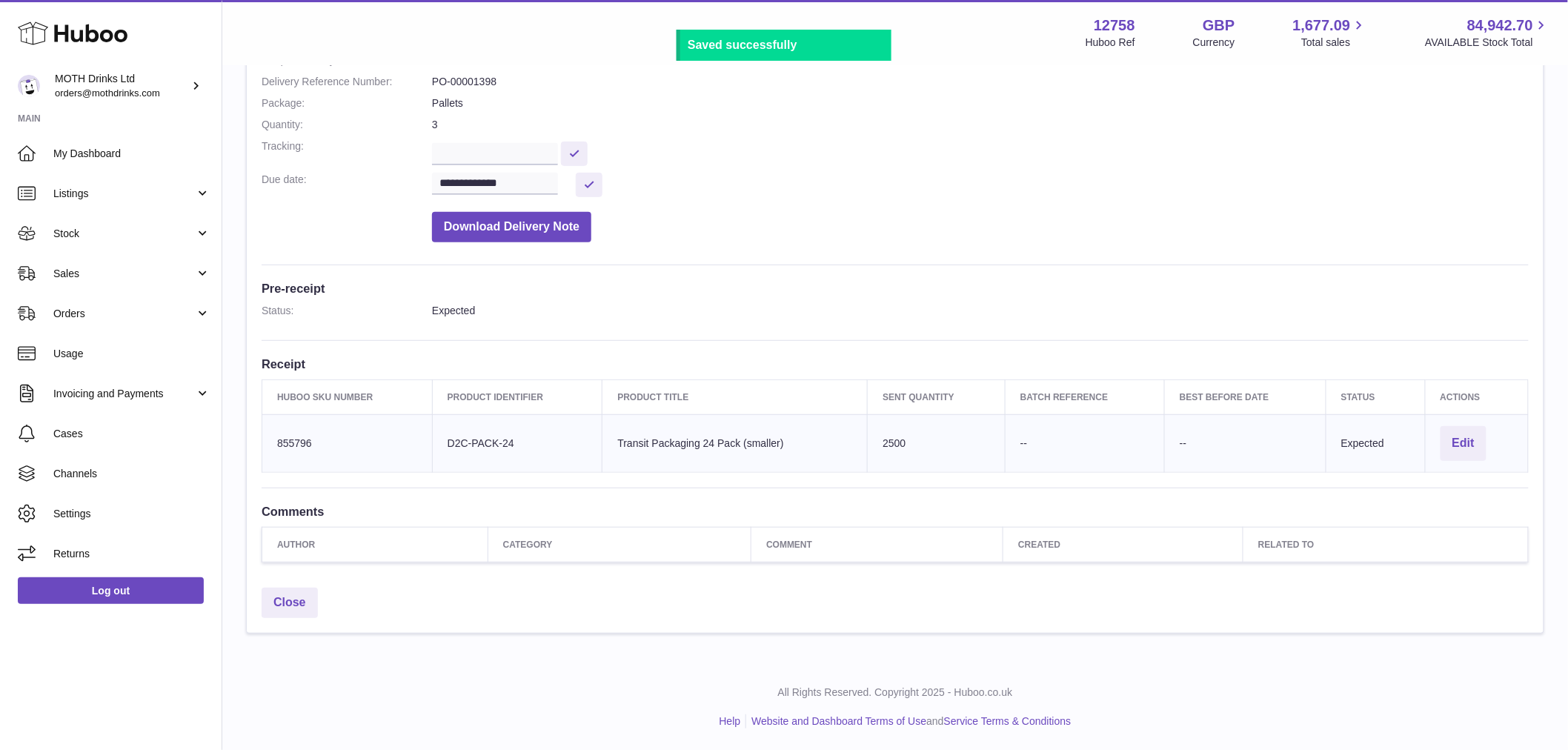 scroll, scrollTop: 191, scrollLeft: 0, axis: vertical 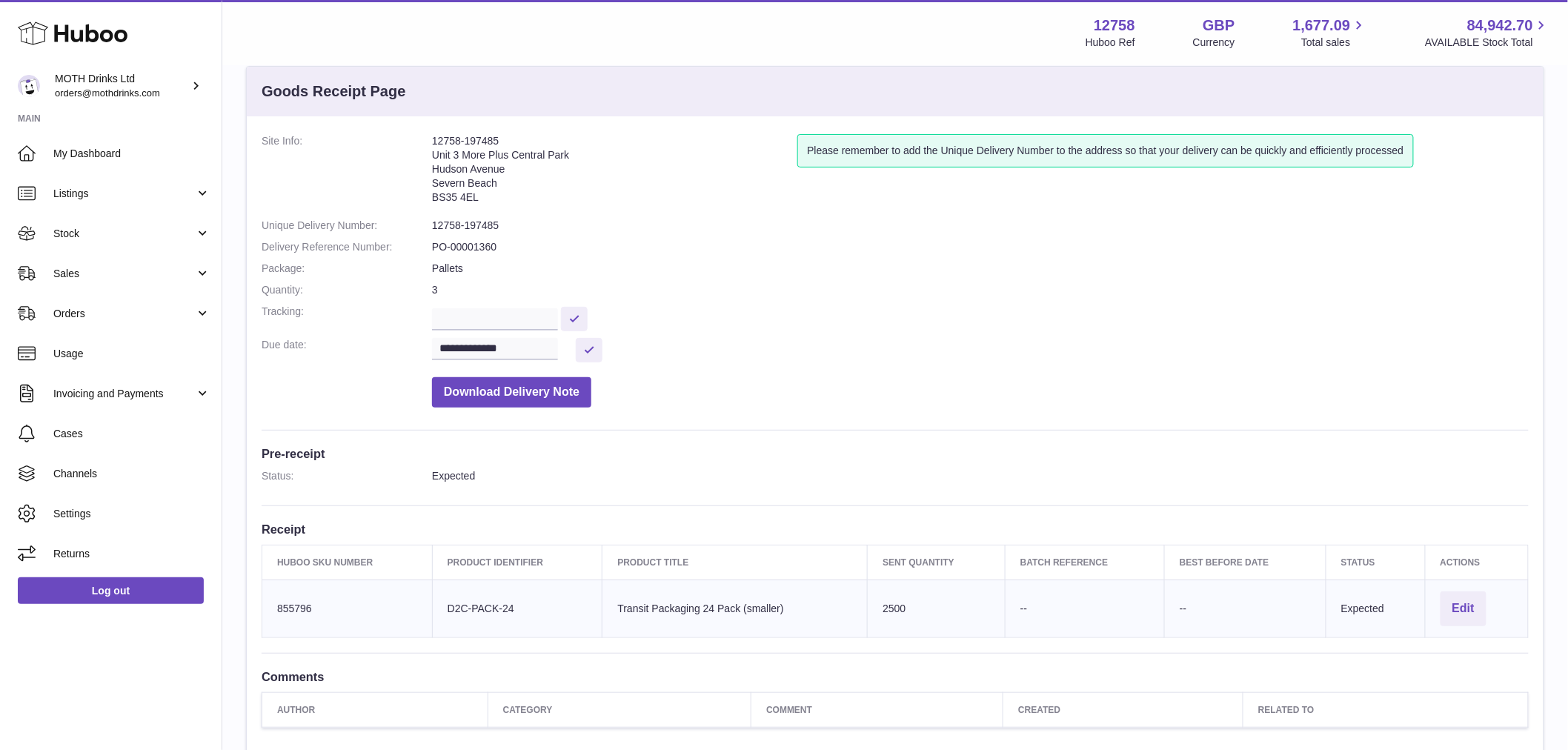 click on "**********" at bounding box center [895, 431] 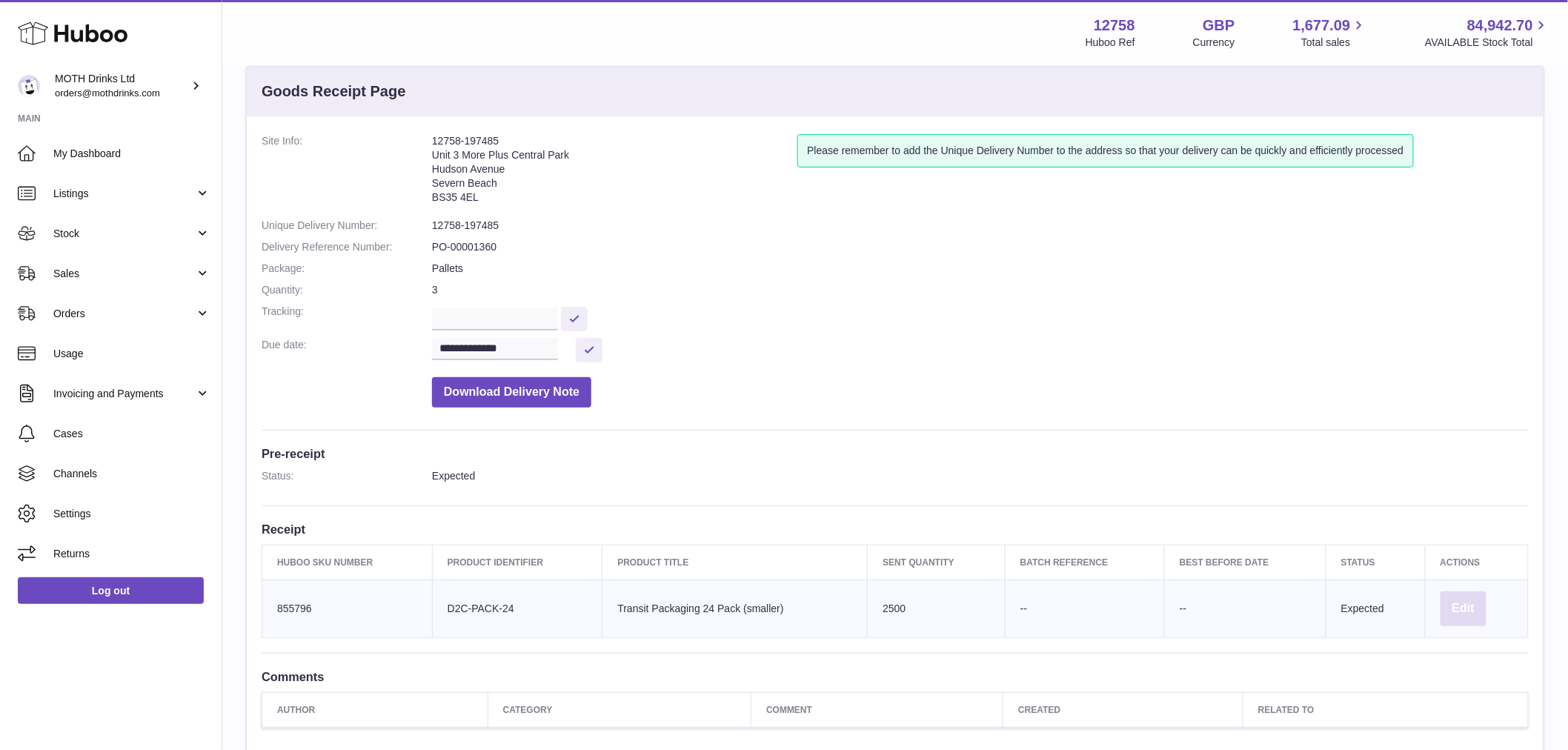 click on "Edit" at bounding box center (1464, 608) 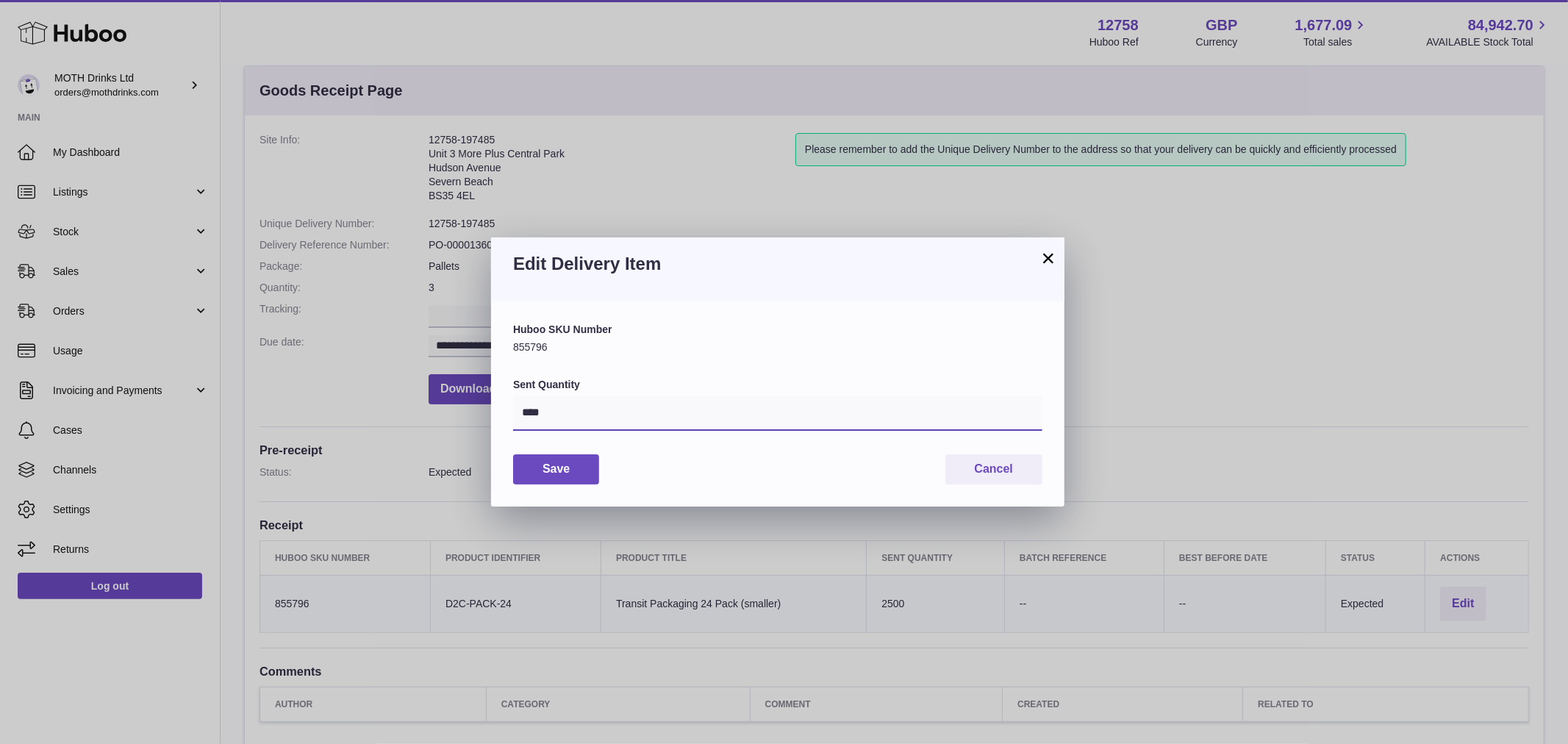 drag, startPoint x: 823, startPoint y: 412, endPoint x: 501, endPoint y: 400, distance: 322.22352 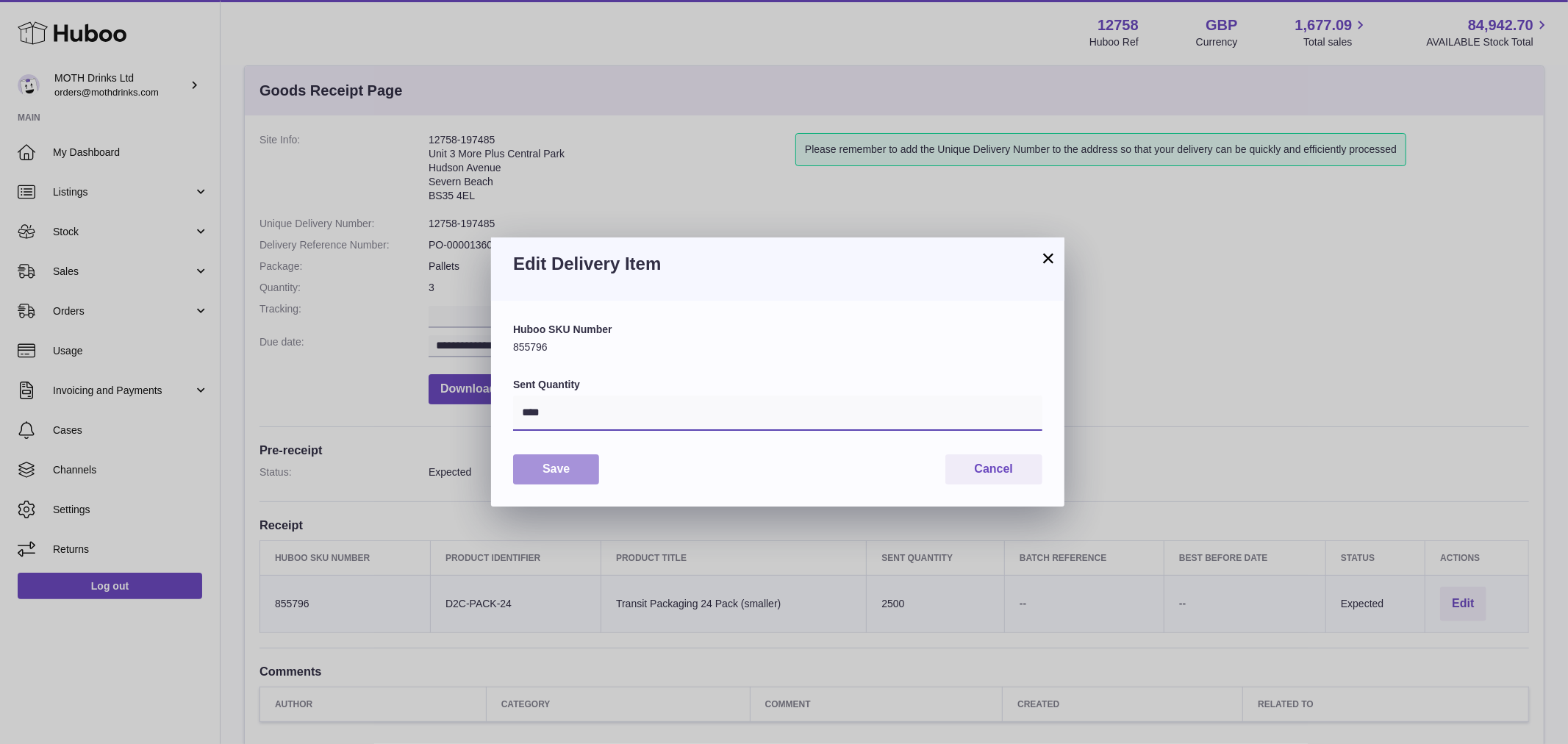 type on "****" 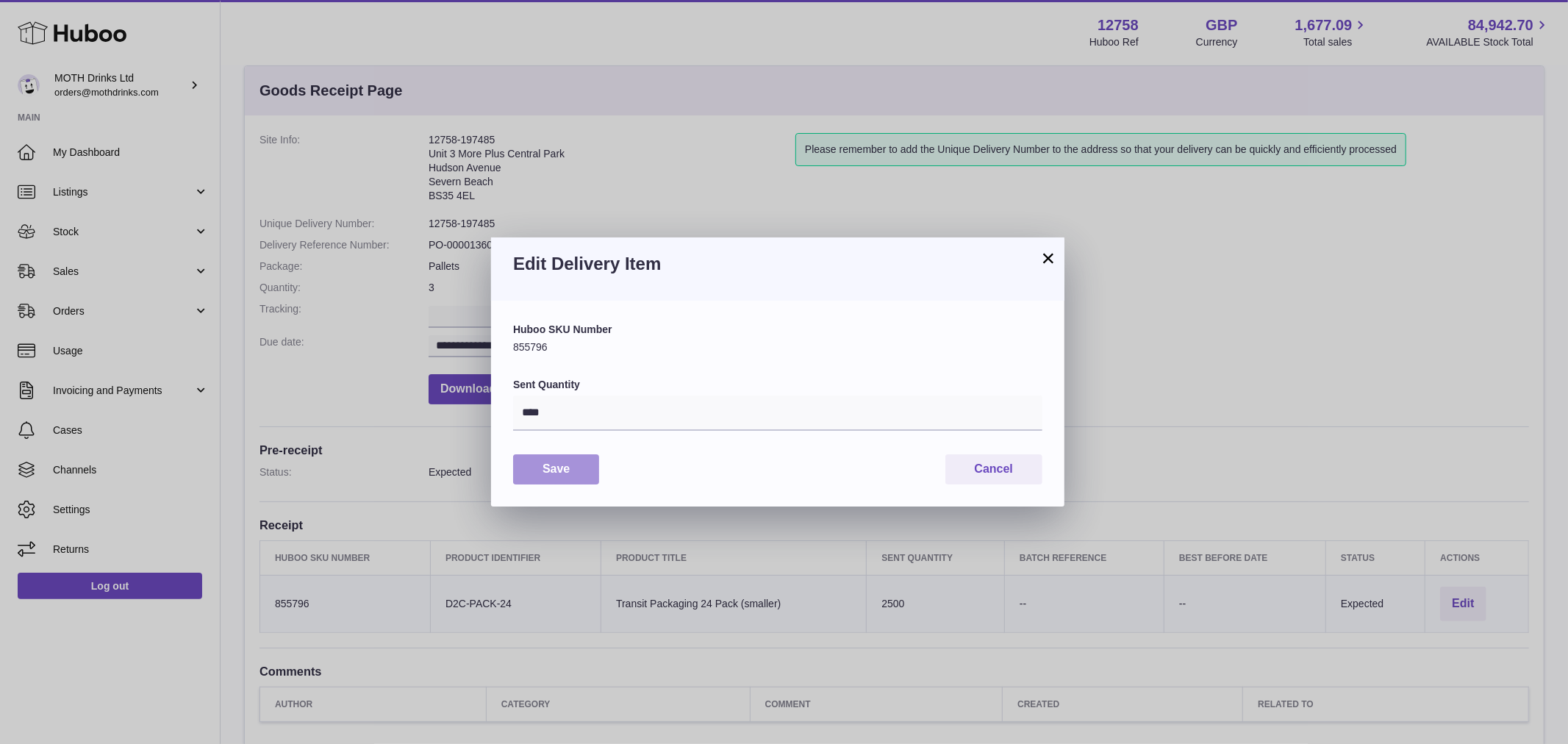 click on "Save" at bounding box center (556, 469) 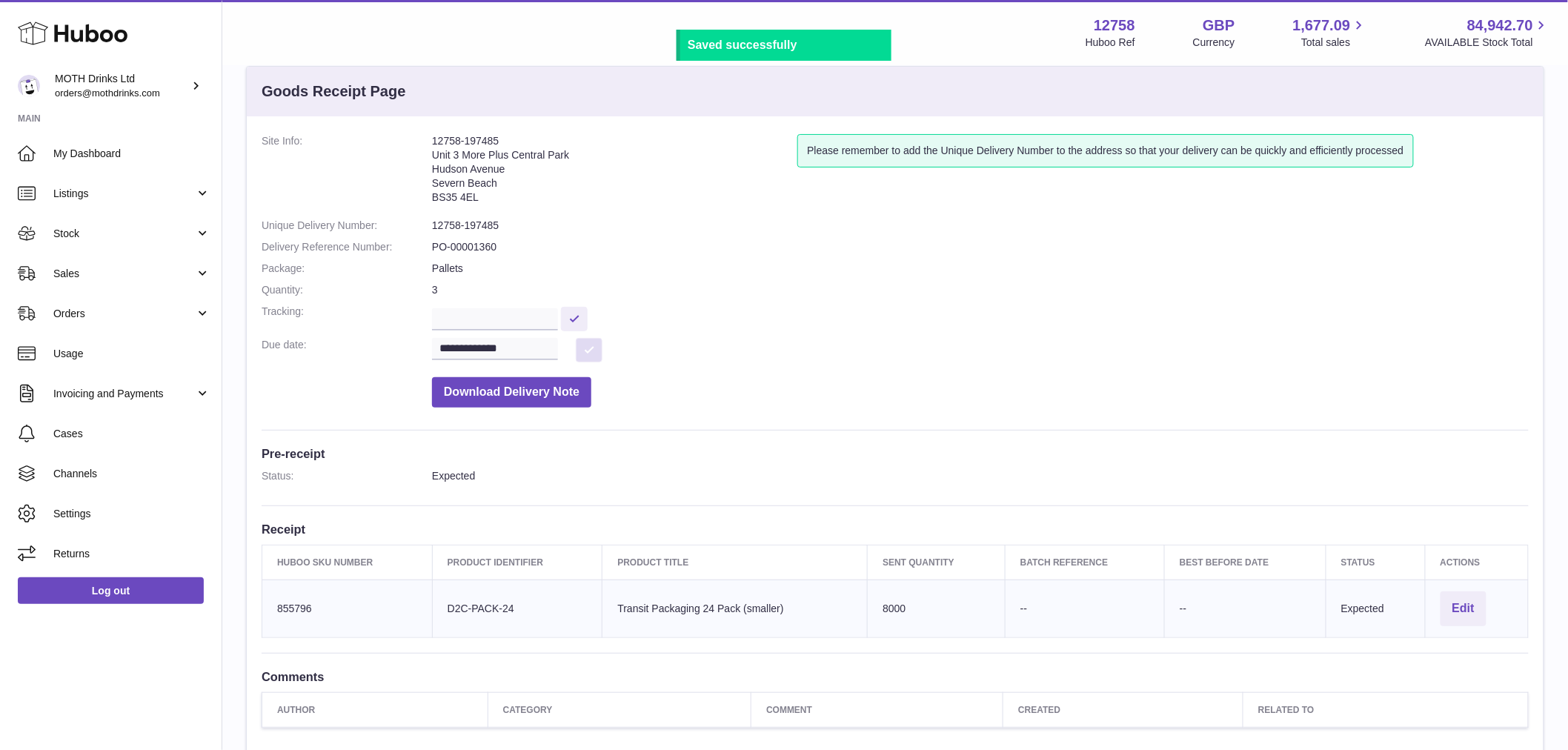 click at bounding box center [589, 350] 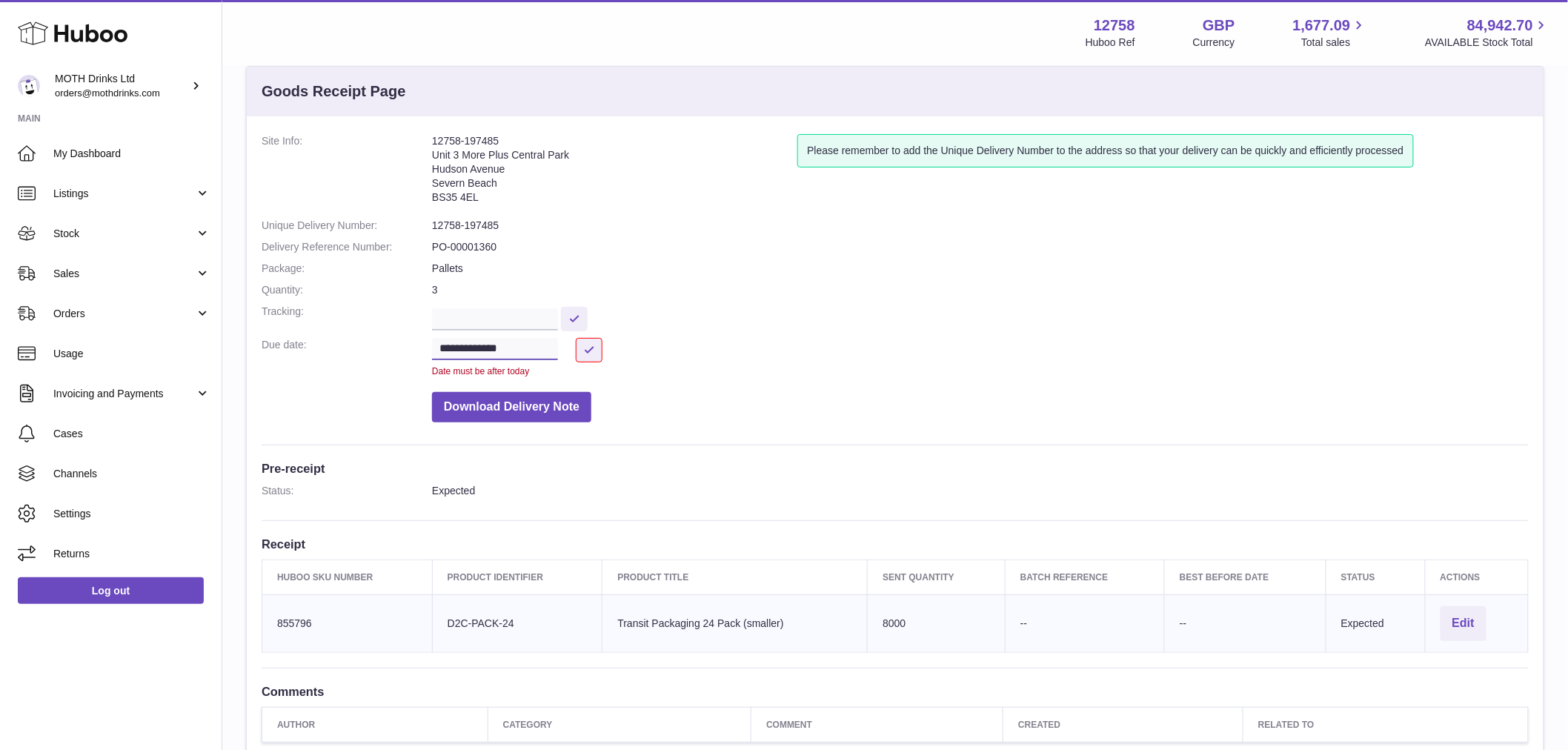click on "**********" at bounding box center (495, 349) 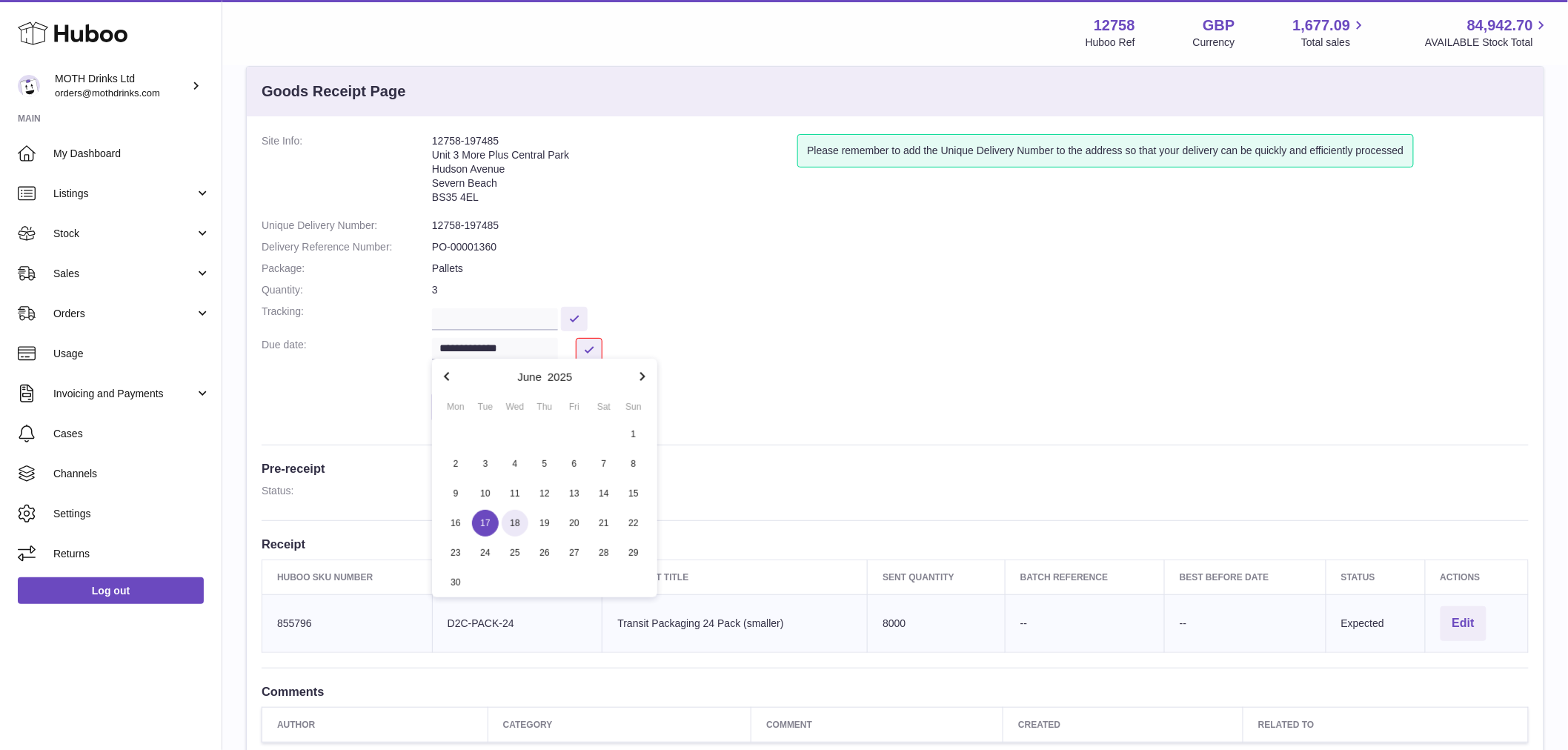 click on "18" at bounding box center (515, 523) 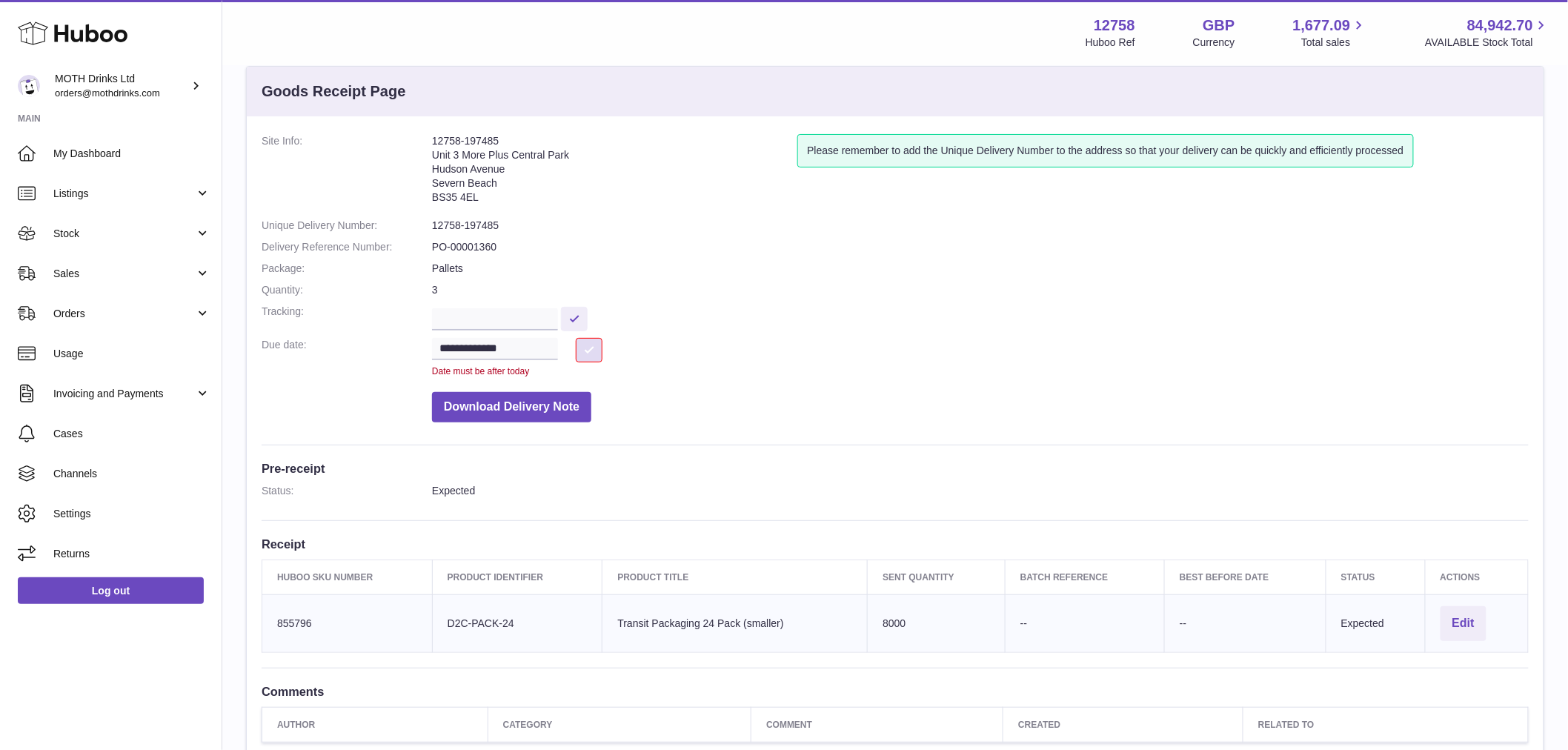 click at bounding box center (589, 350) 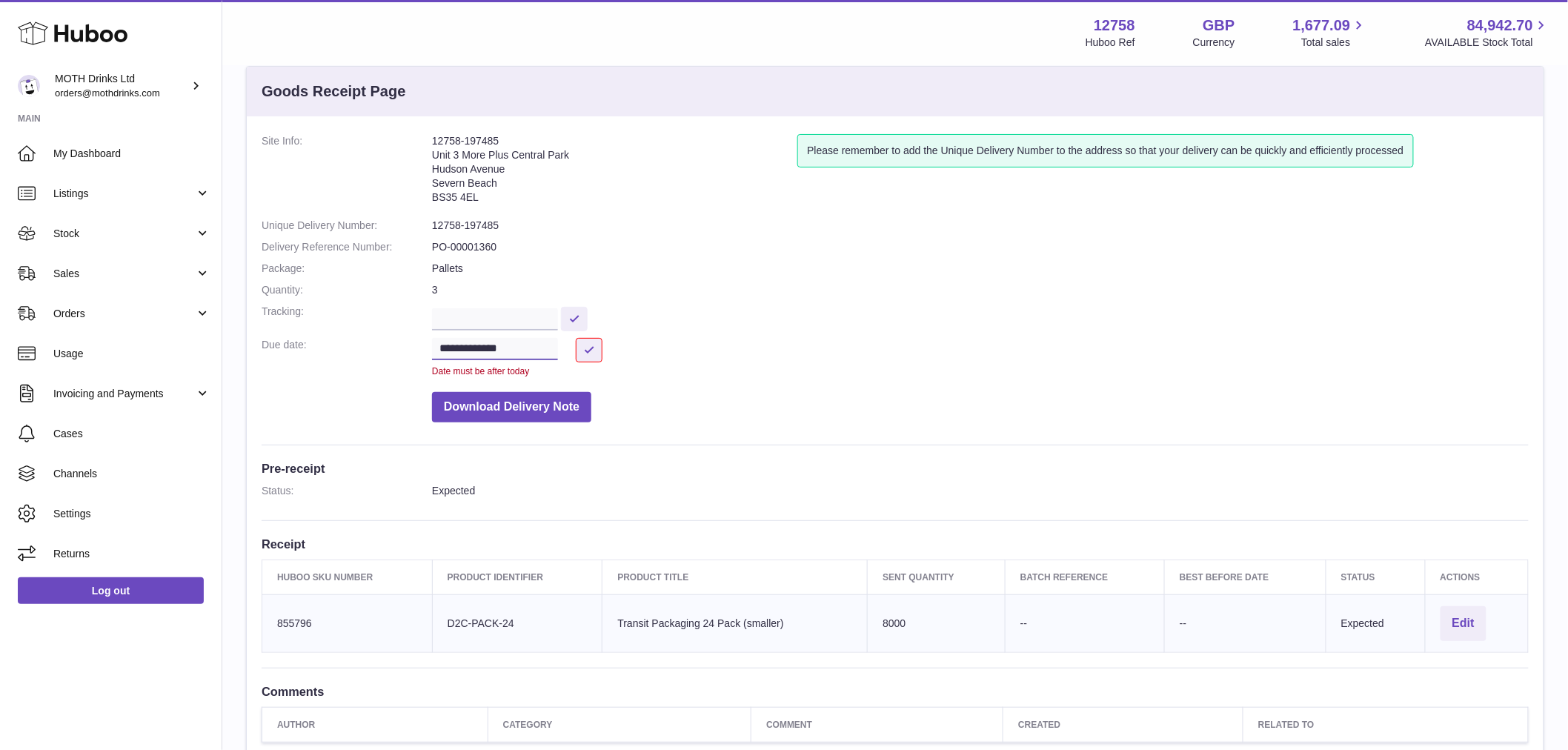 click on "**********" at bounding box center (495, 349) 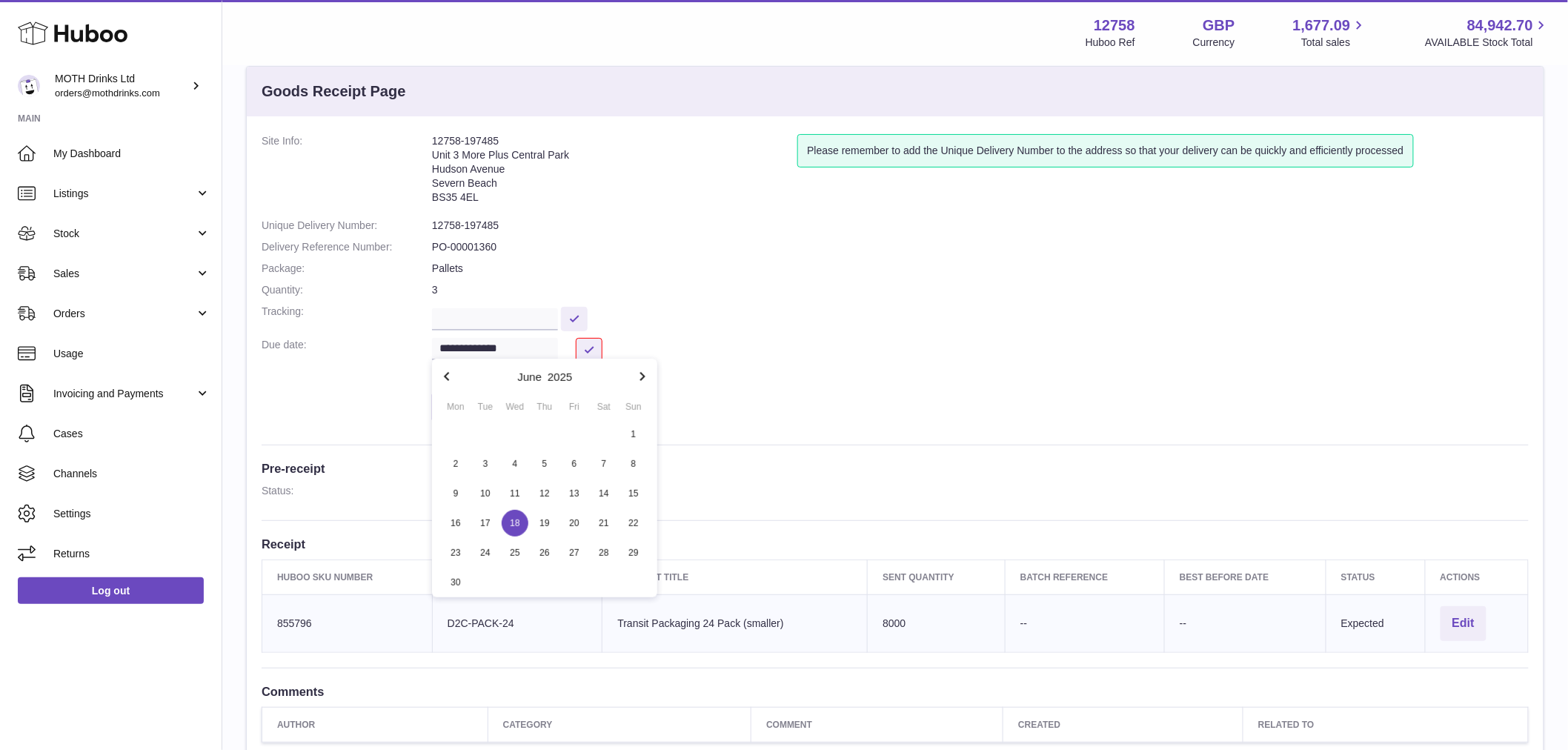click at bounding box center (642, 376) 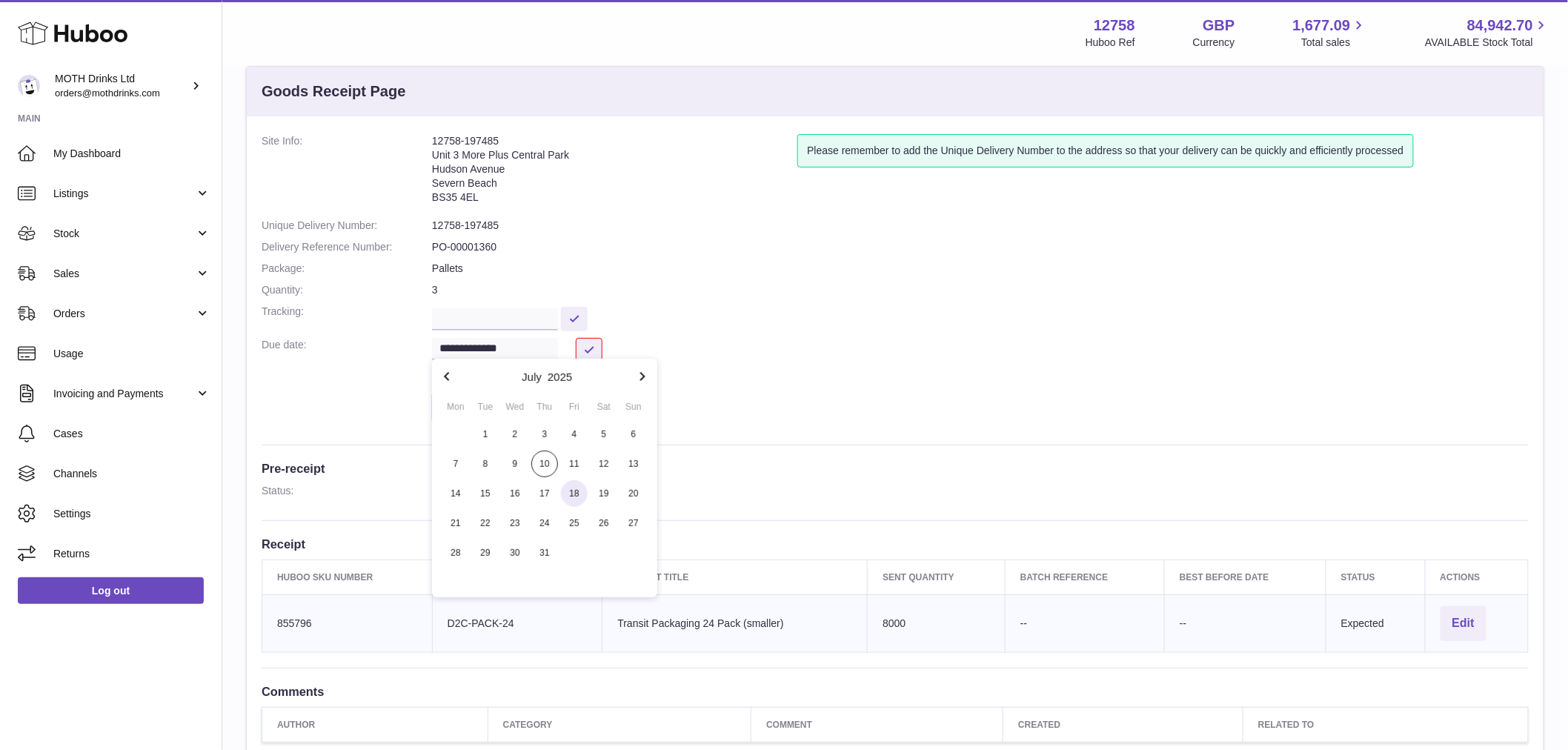 click on "18" at bounding box center [574, 494] 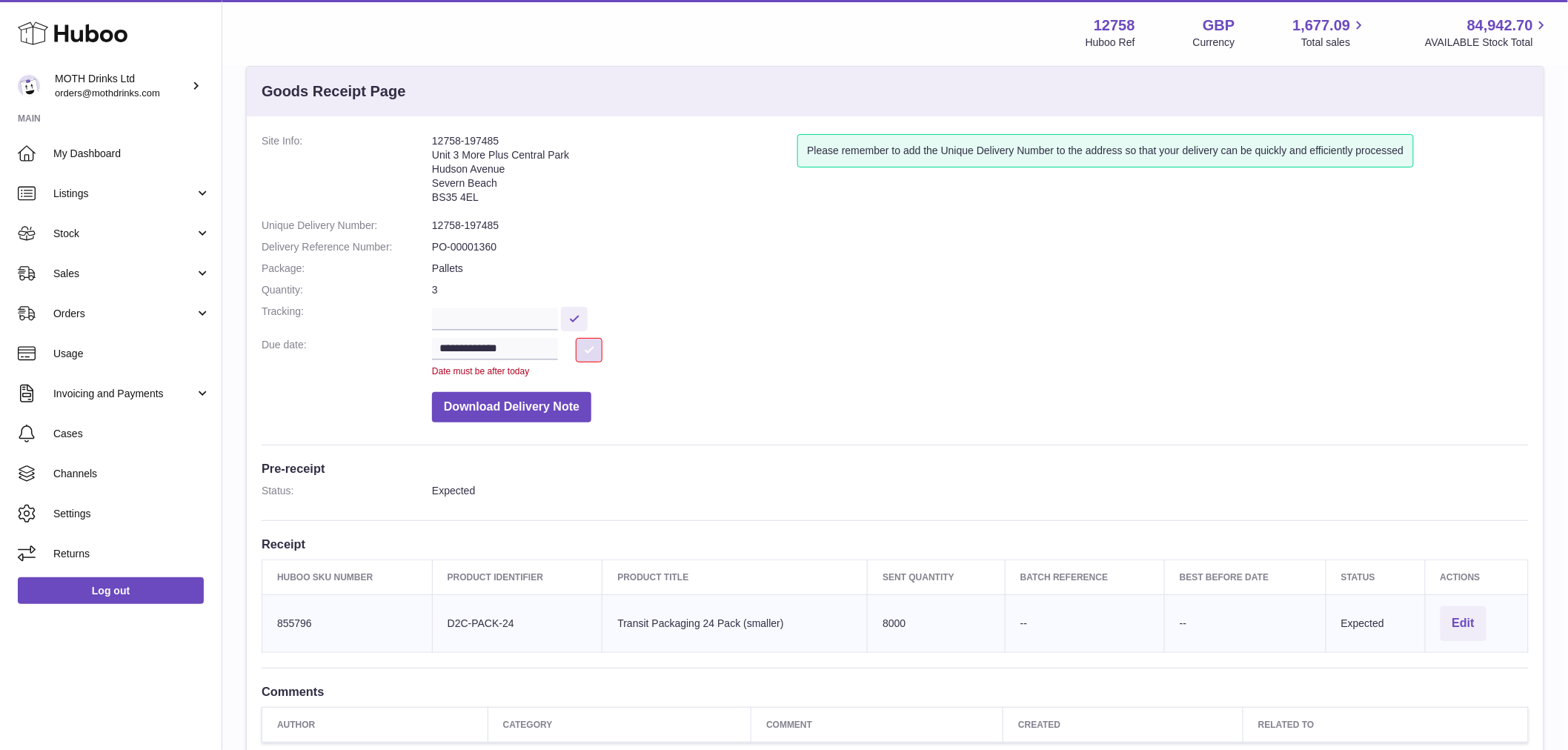 click at bounding box center [589, 350] 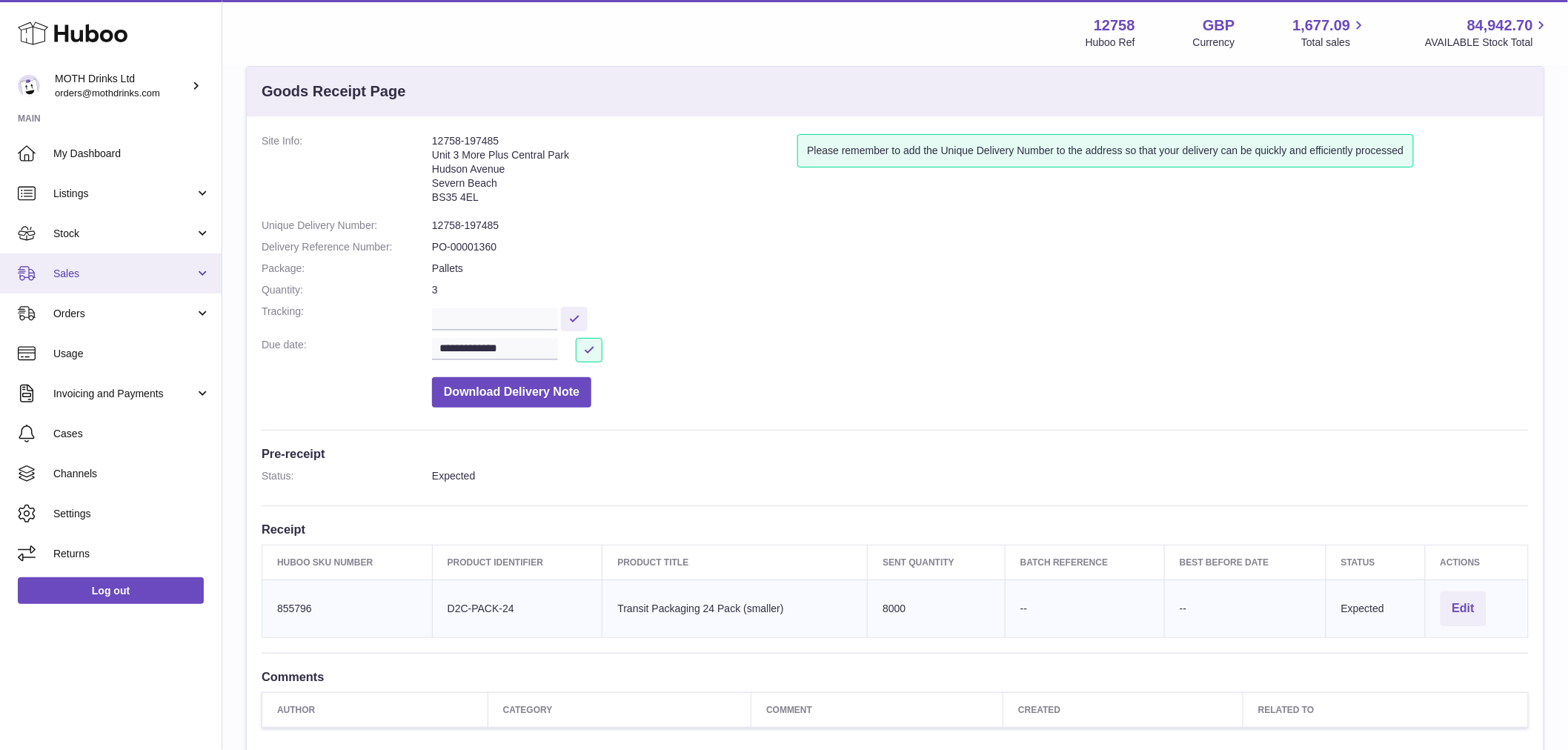 click on "Sales" at bounding box center (124, 273) 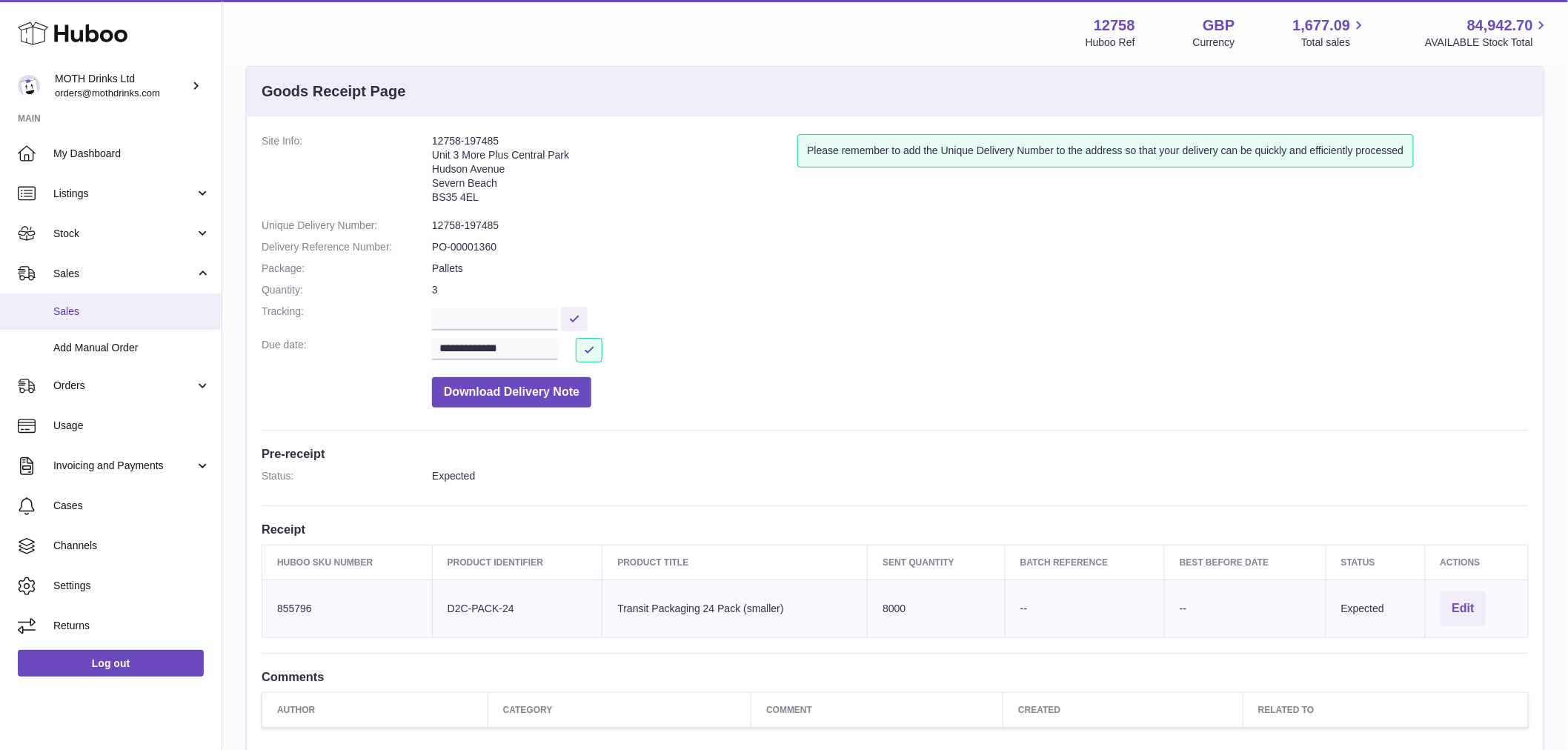 click on "Sales" at bounding box center (132, 311) 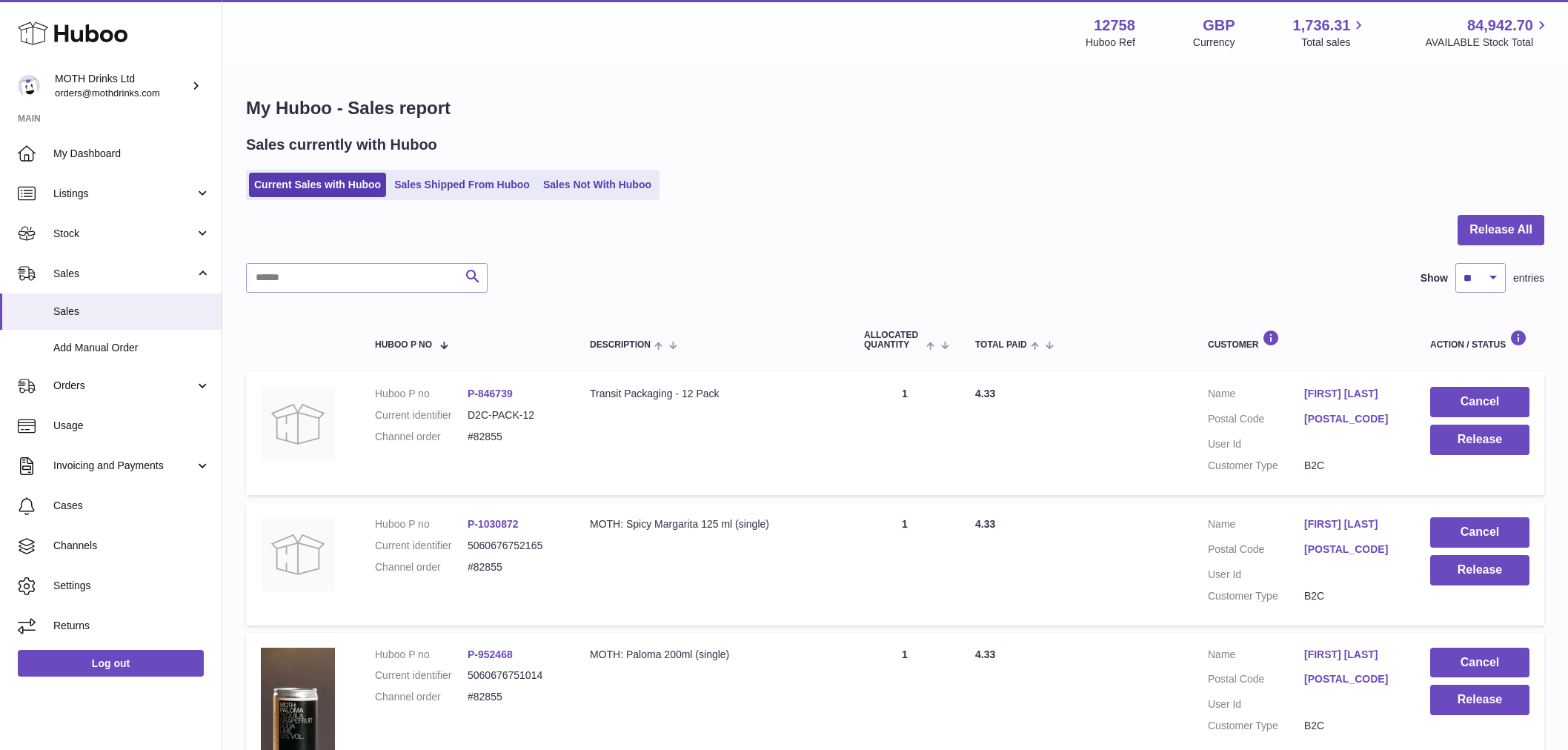 scroll, scrollTop: 0, scrollLeft: 0, axis: both 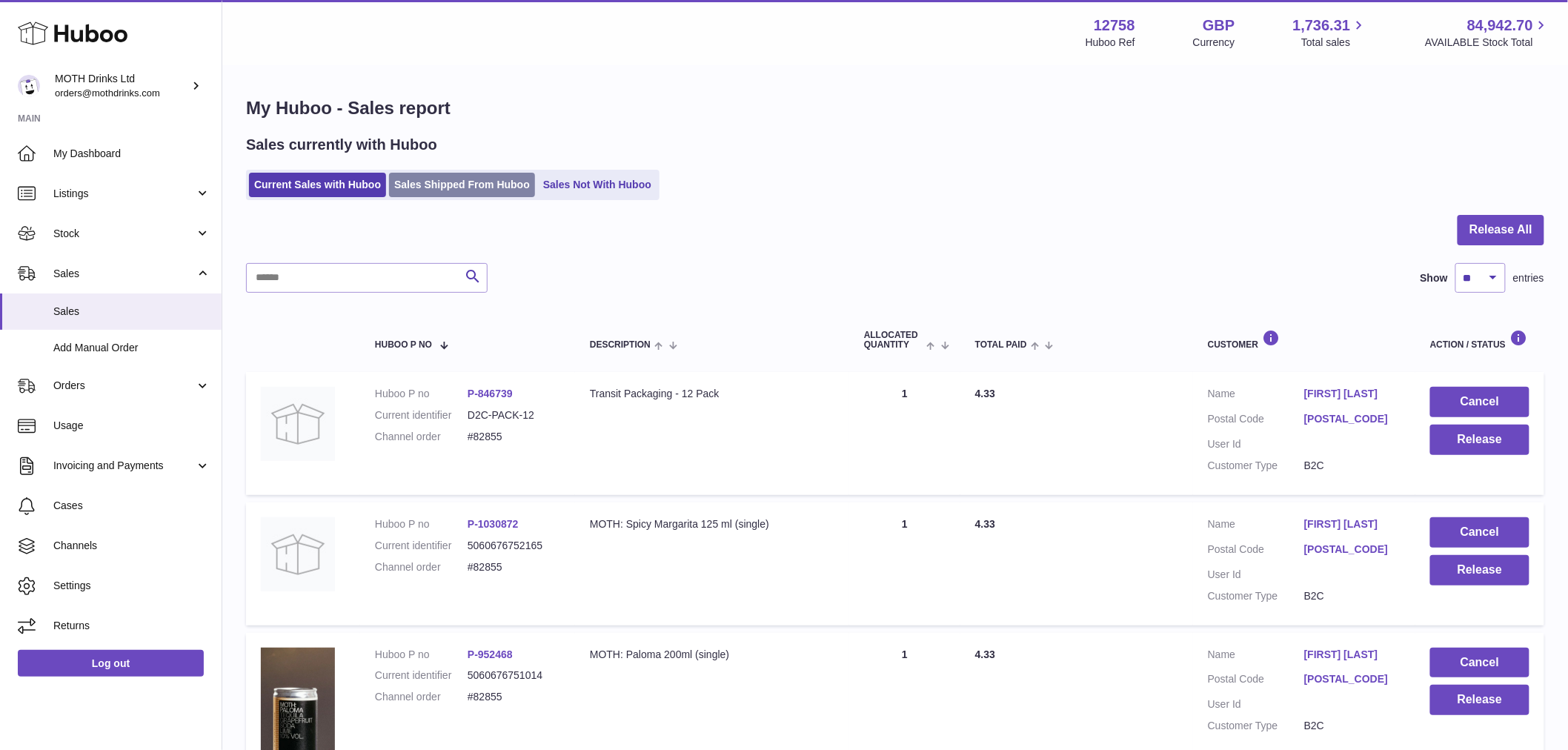 click on "Sales Shipped From Huboo" at bounding box center (462, 185) 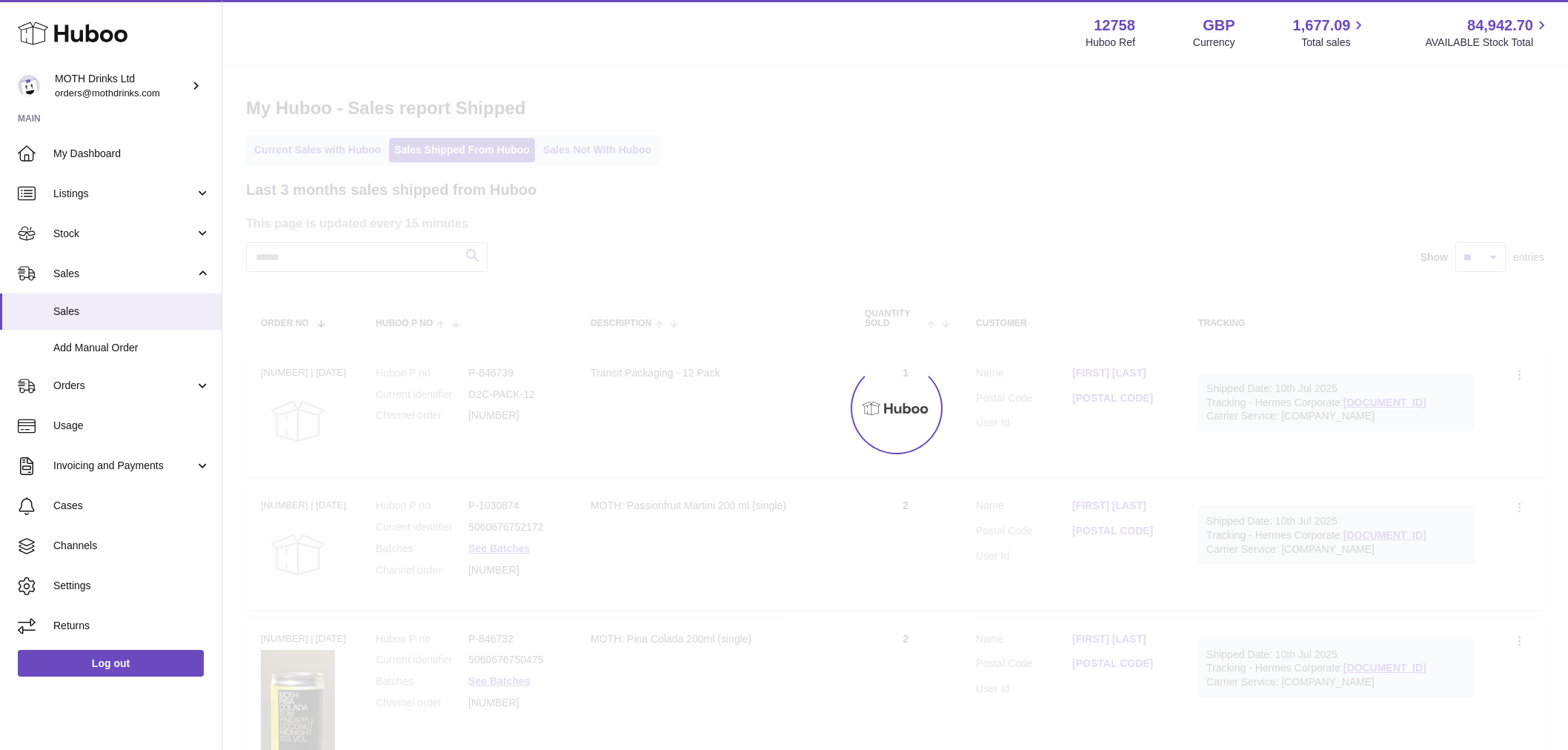 scroll, scrollTop: 0, scrollLeft: 0, axis: both 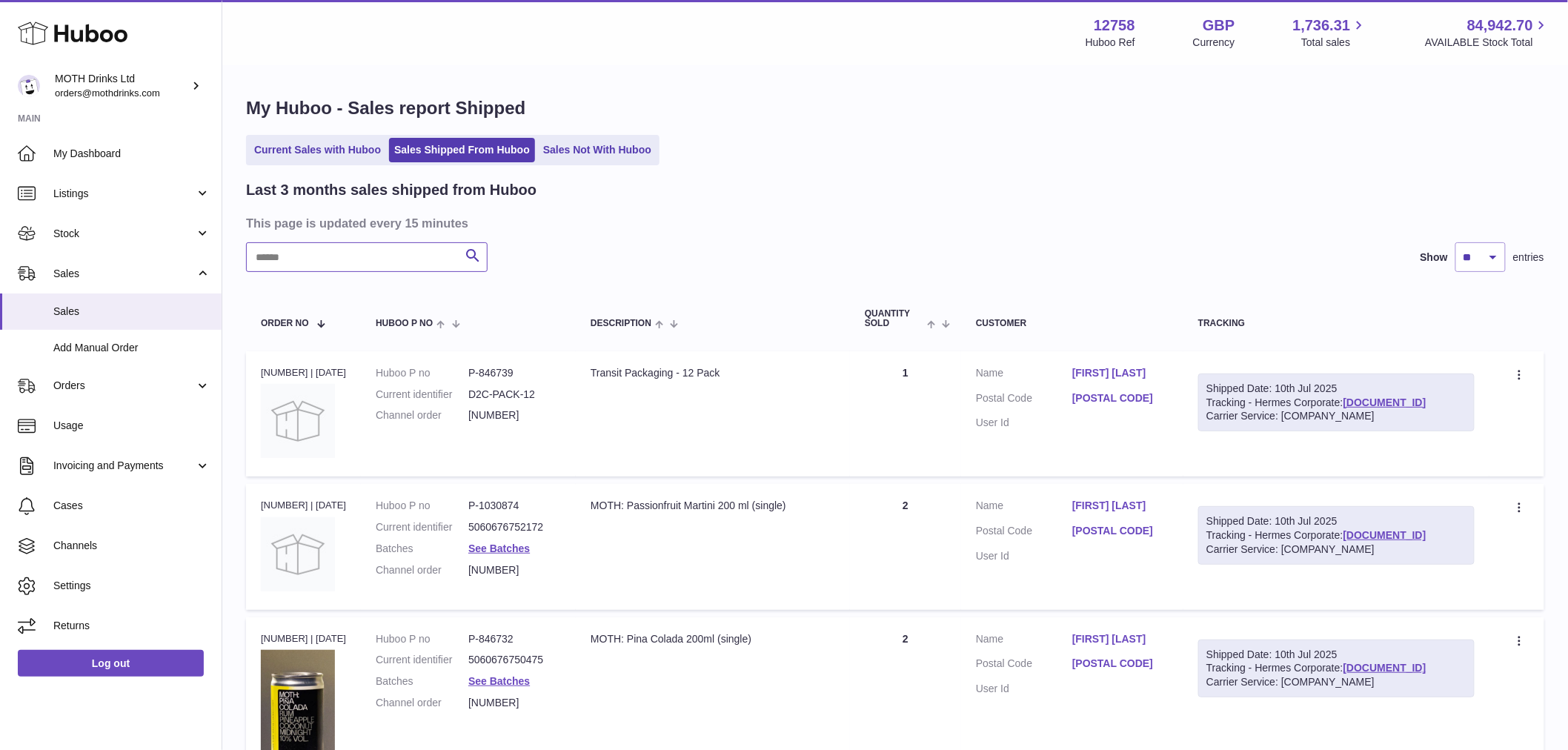 click at bounding box center [367, 257] 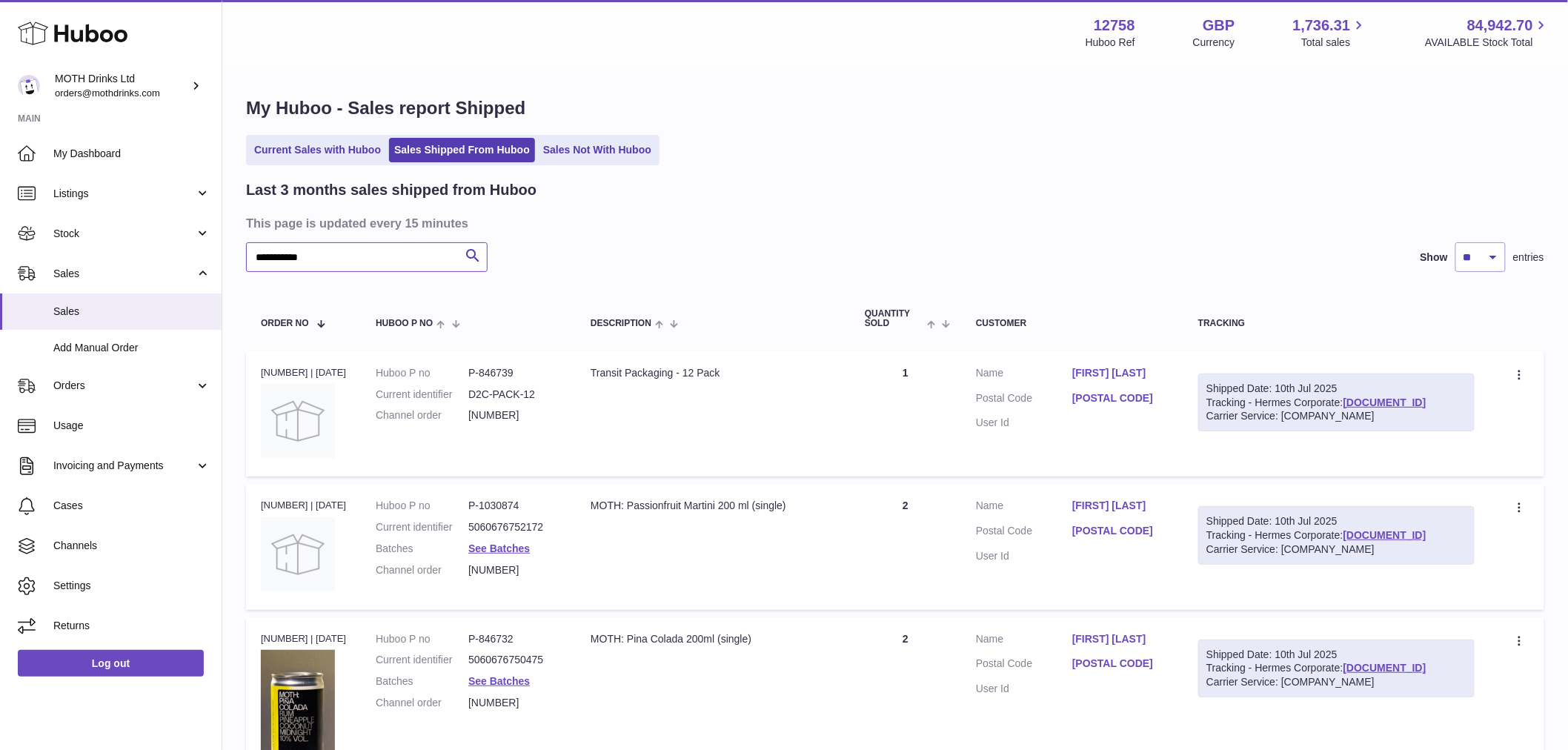 type on "**********" 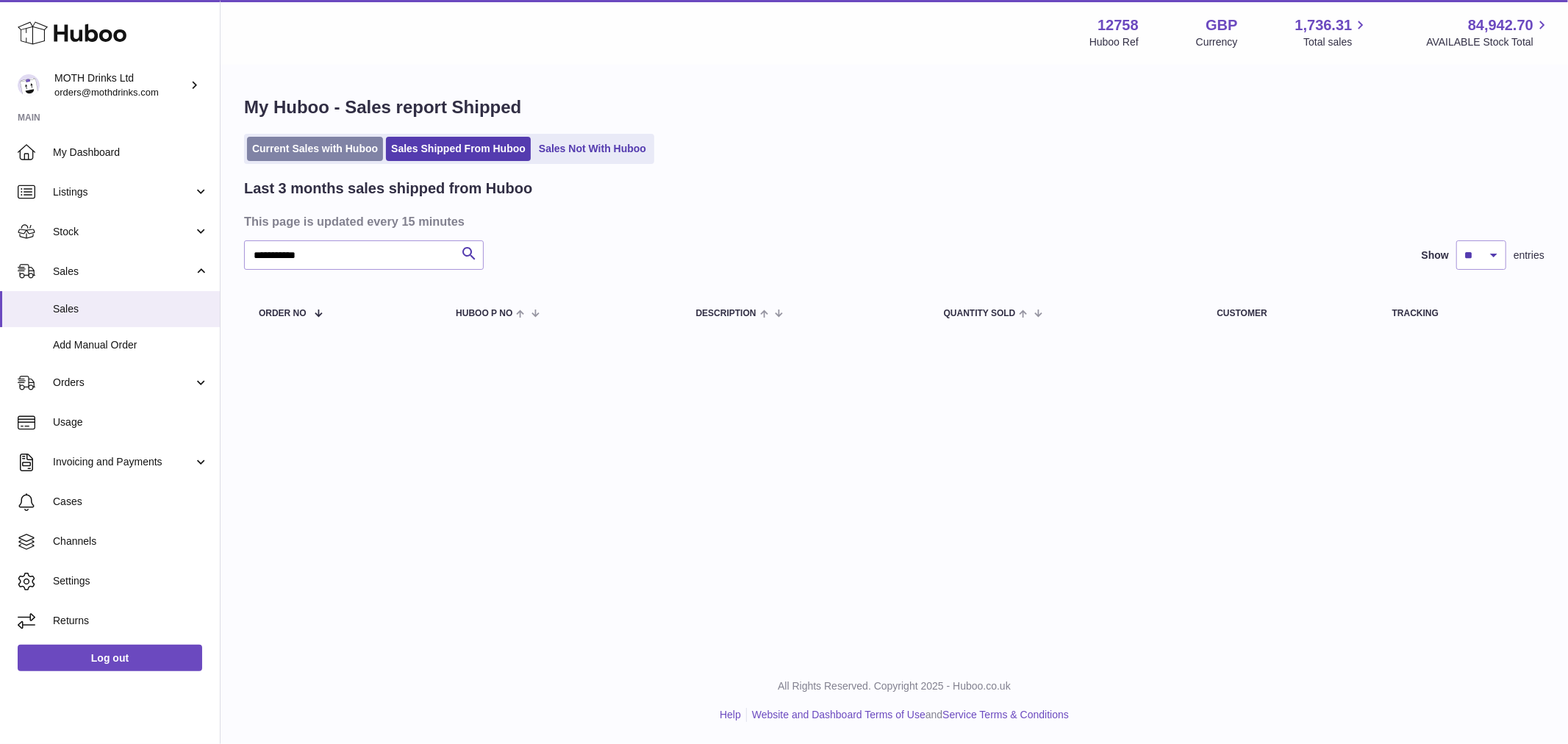 click on "Current Sales with Huboo" at bounding box center (315, 149) 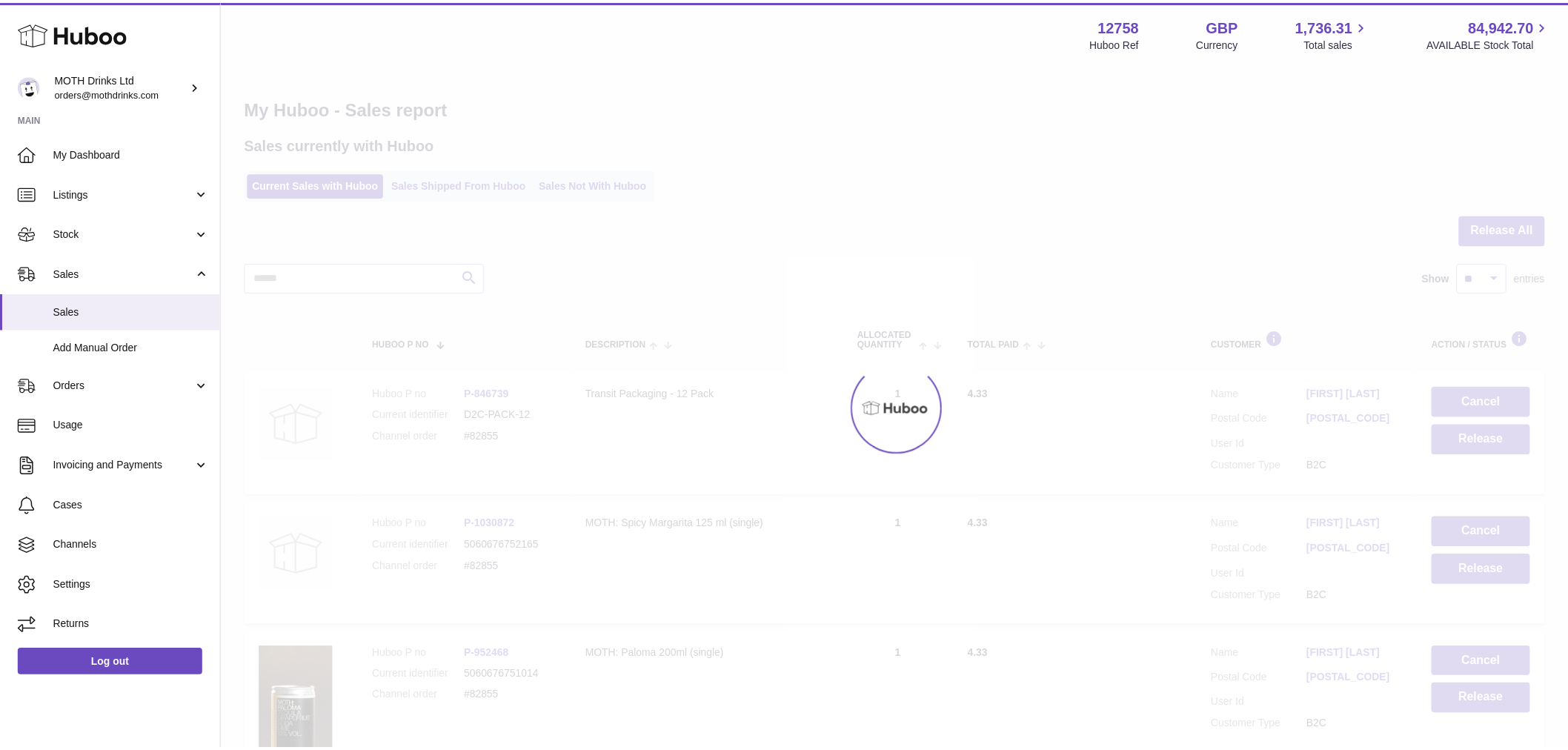 scroll, scrollTop: 0, scrollLeft: 0, axis: both 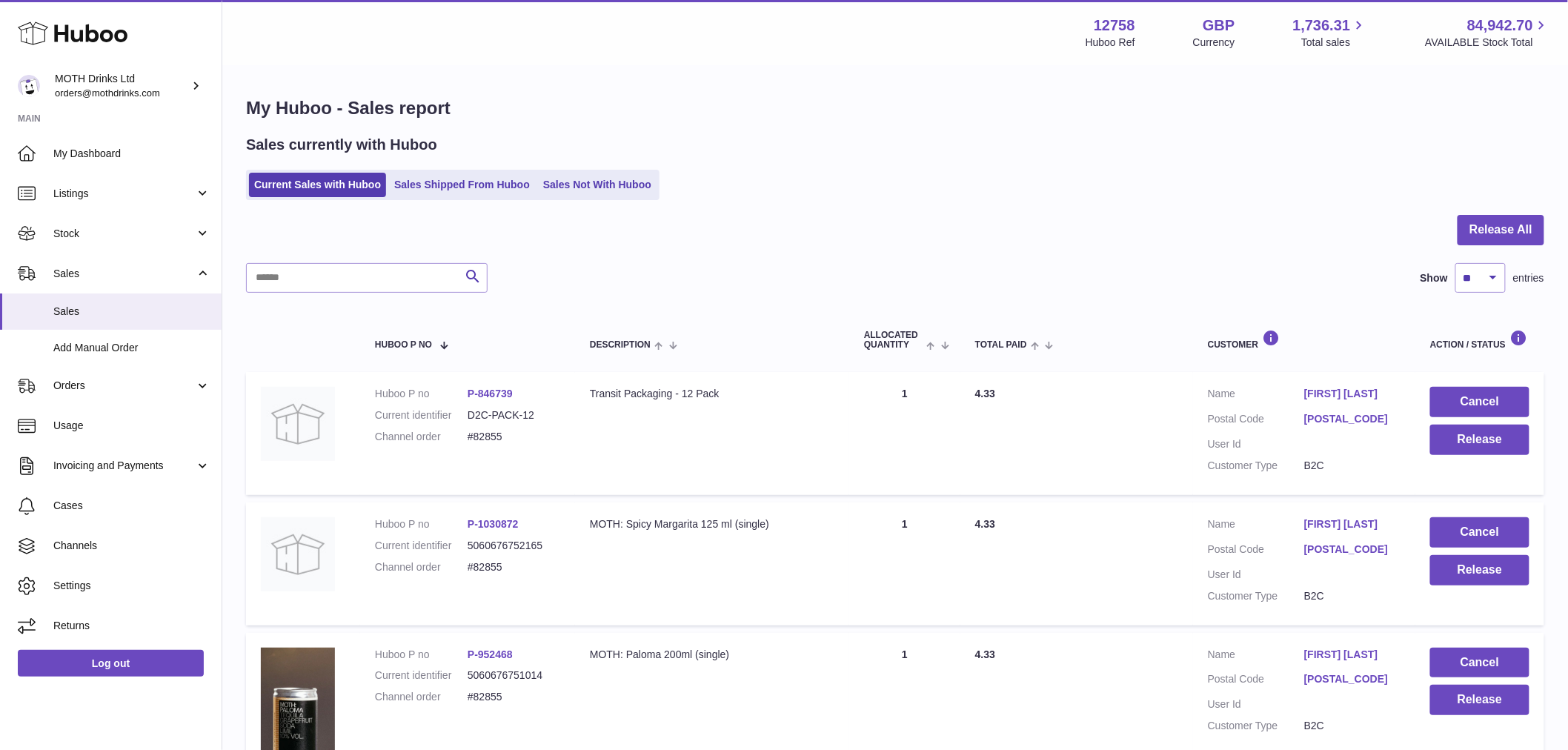 click on "Current Sales with Huboo
Sales Shipped From Huboo
Sales Not With Huboo" at bounding box center [453, 185] 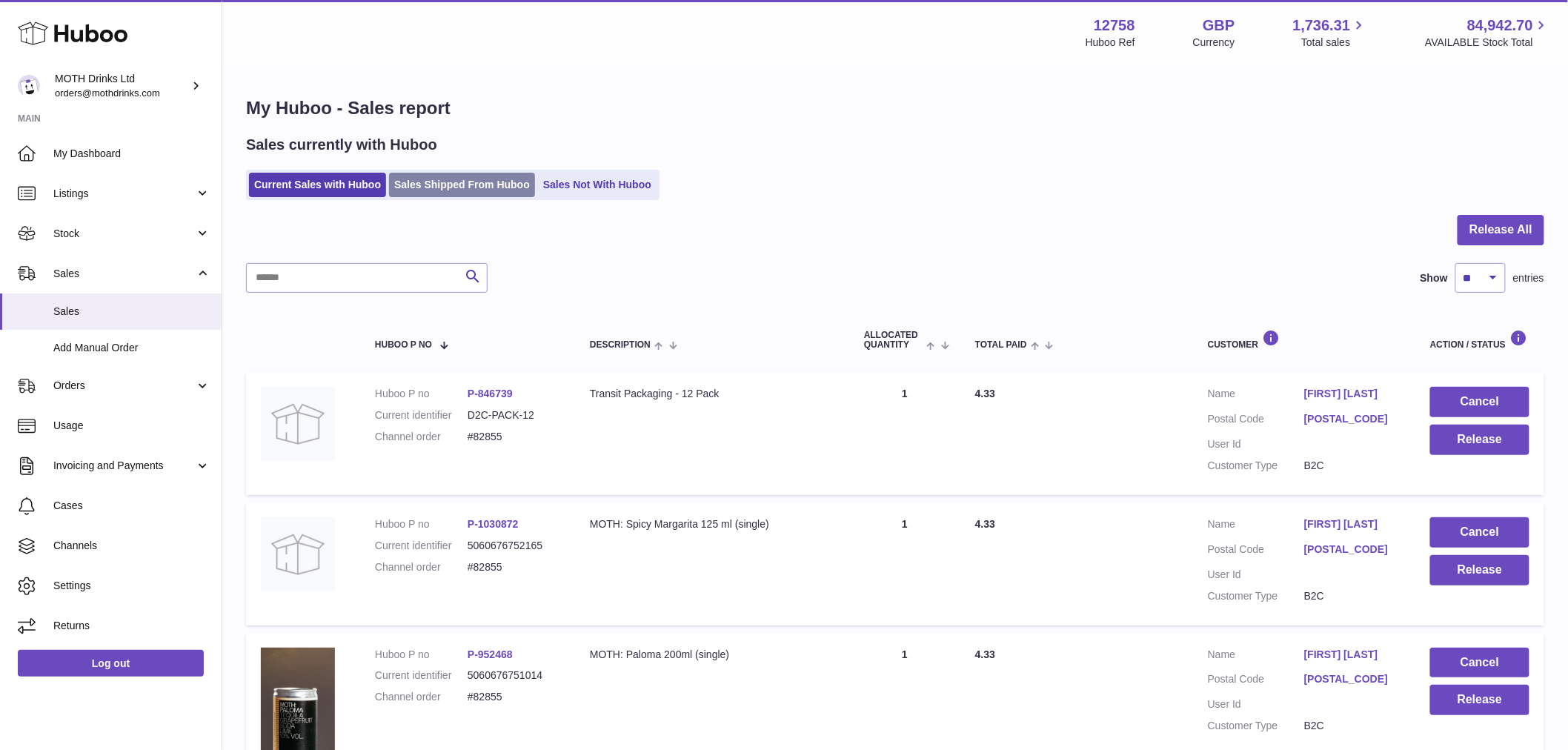 click on "Sales Shipped From Huboo" at bounding box center (462, 185) 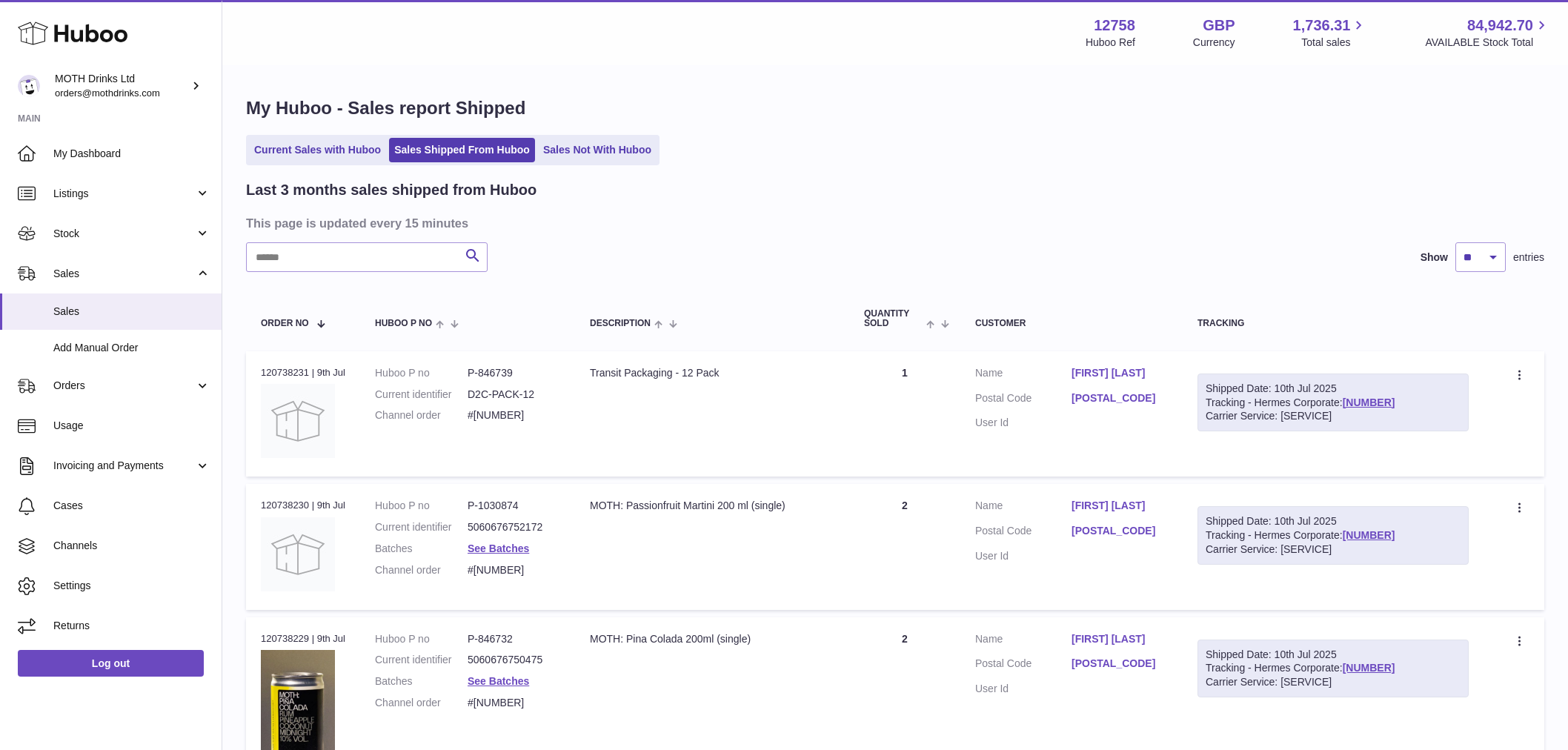 scroll, scrollTop: 0, scrollLeft: 0, axis: both 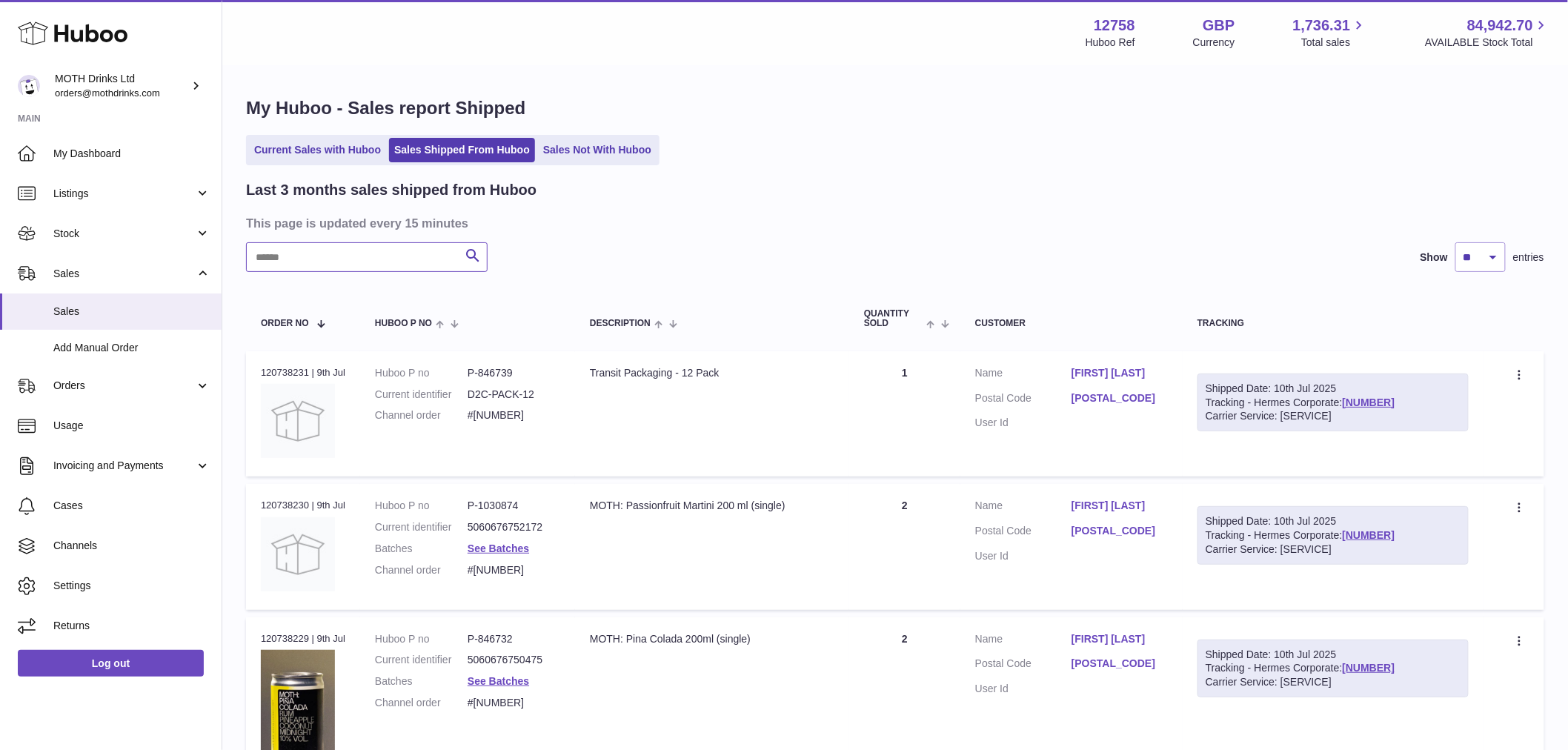 click at bounding box center (367, 257) 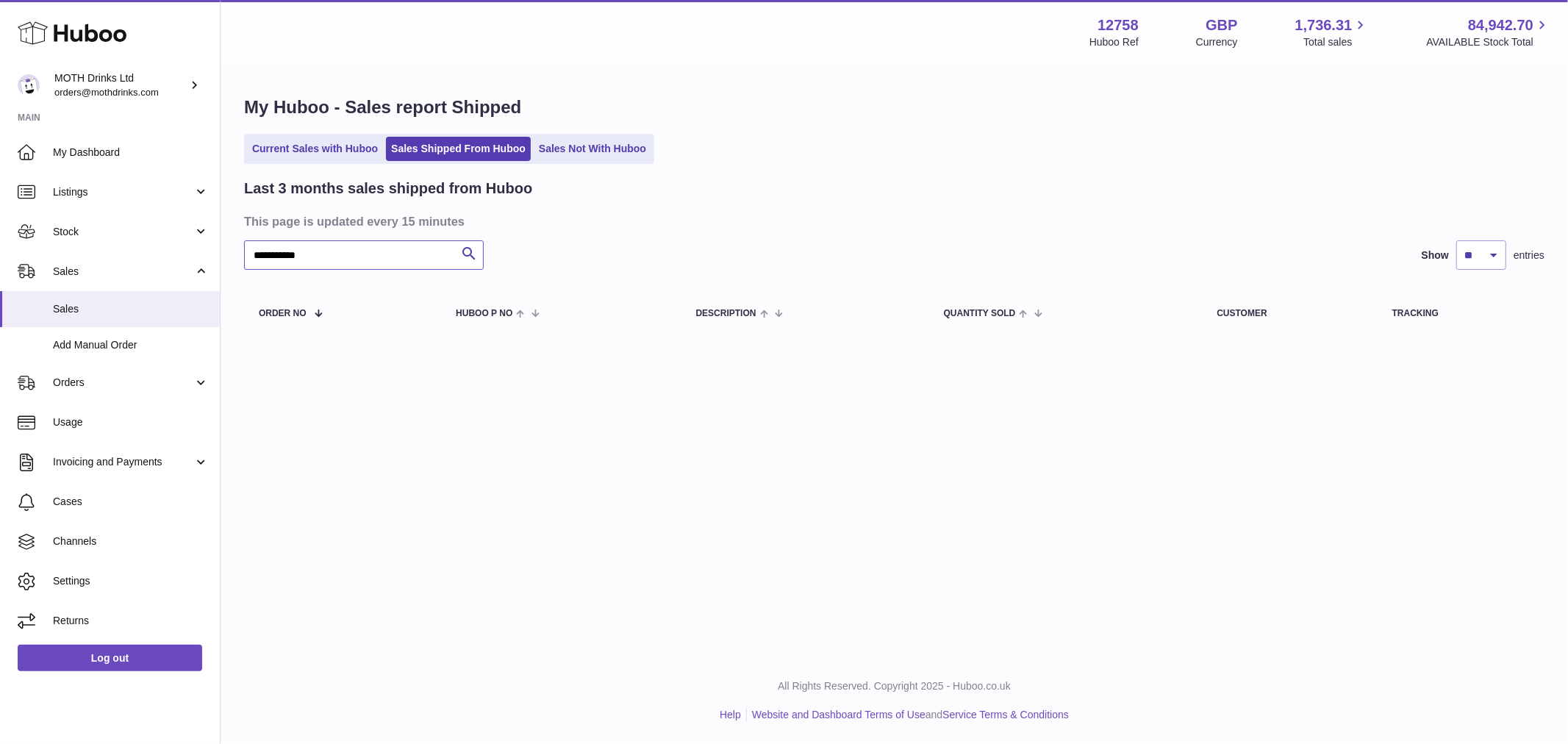 click on "**********" at bounding box center [364, 255] 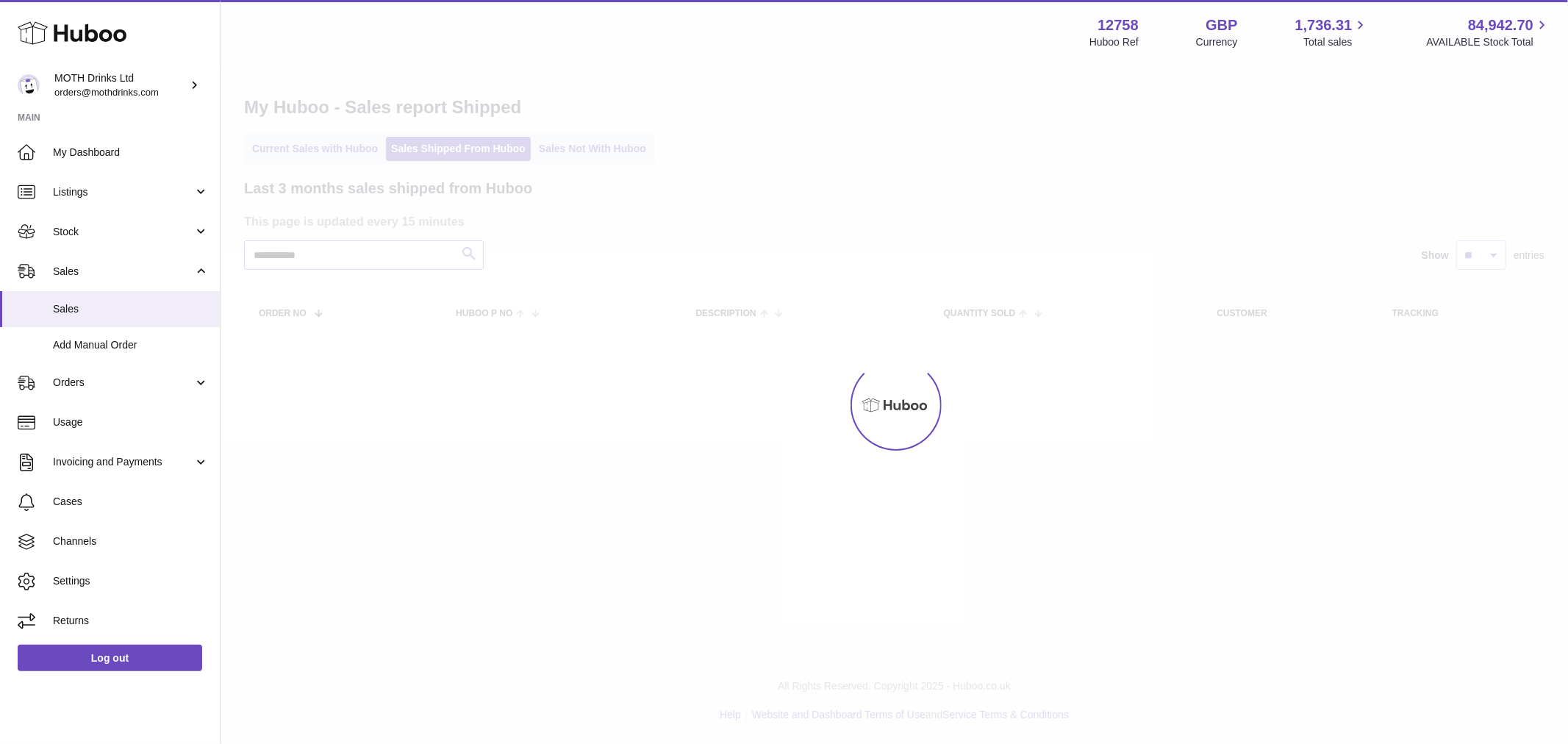 type on "**********" 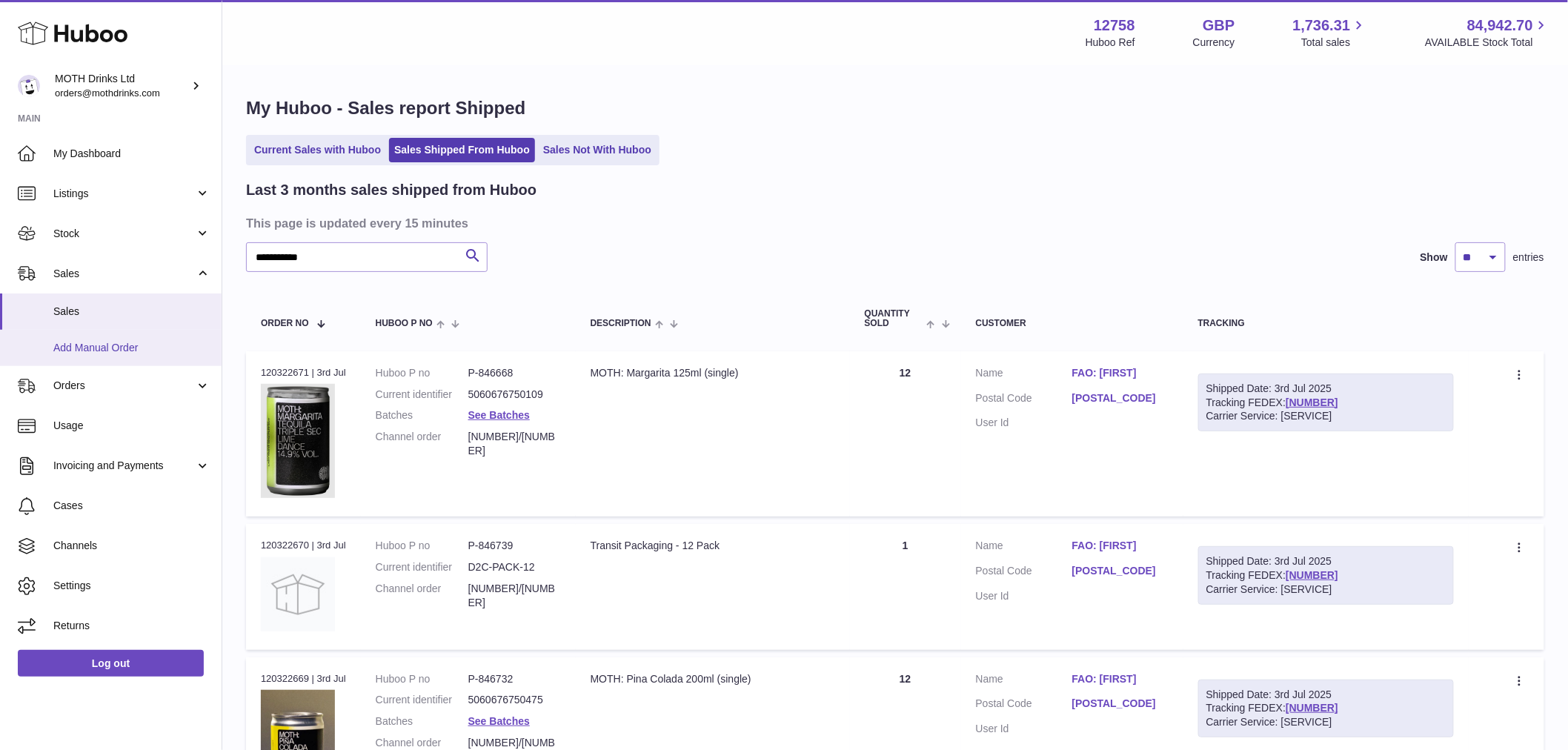 click on "Add Manual Order" at bounding box center [110, 348] 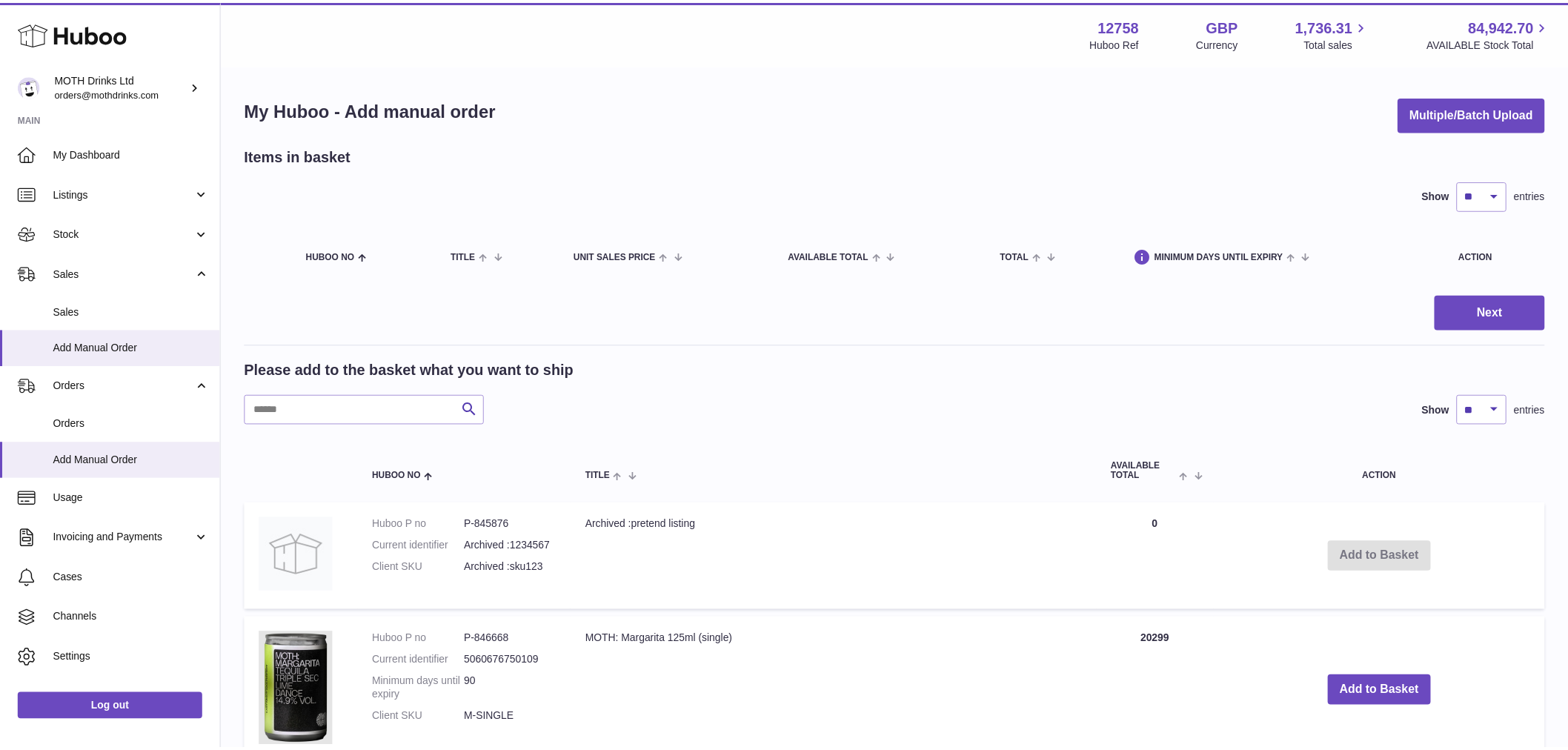 scroll, scrollTop: 0, scrollLeft: 0, axis: both 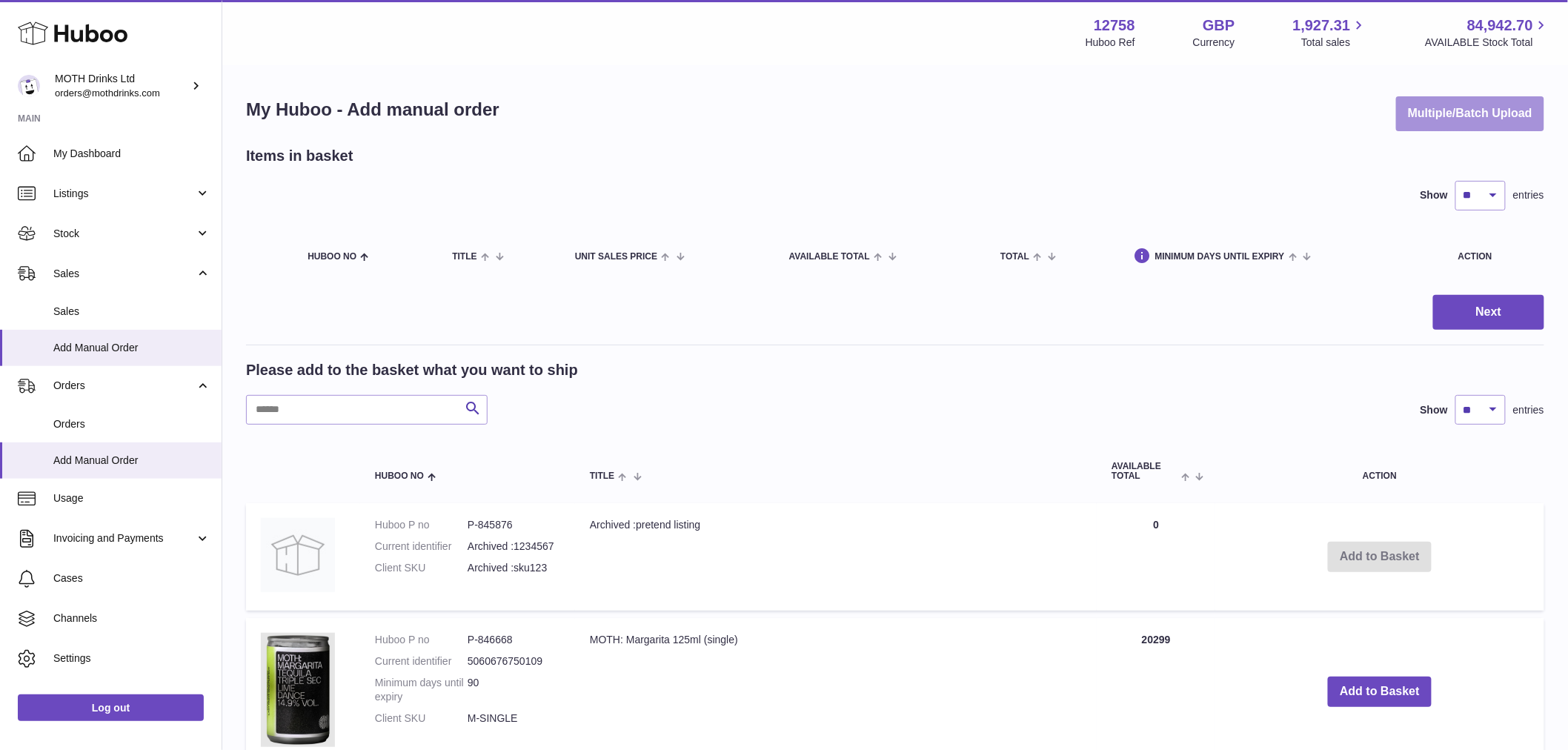 click on "Multiple/Batch Upload" at bounding box center (1470, 113) 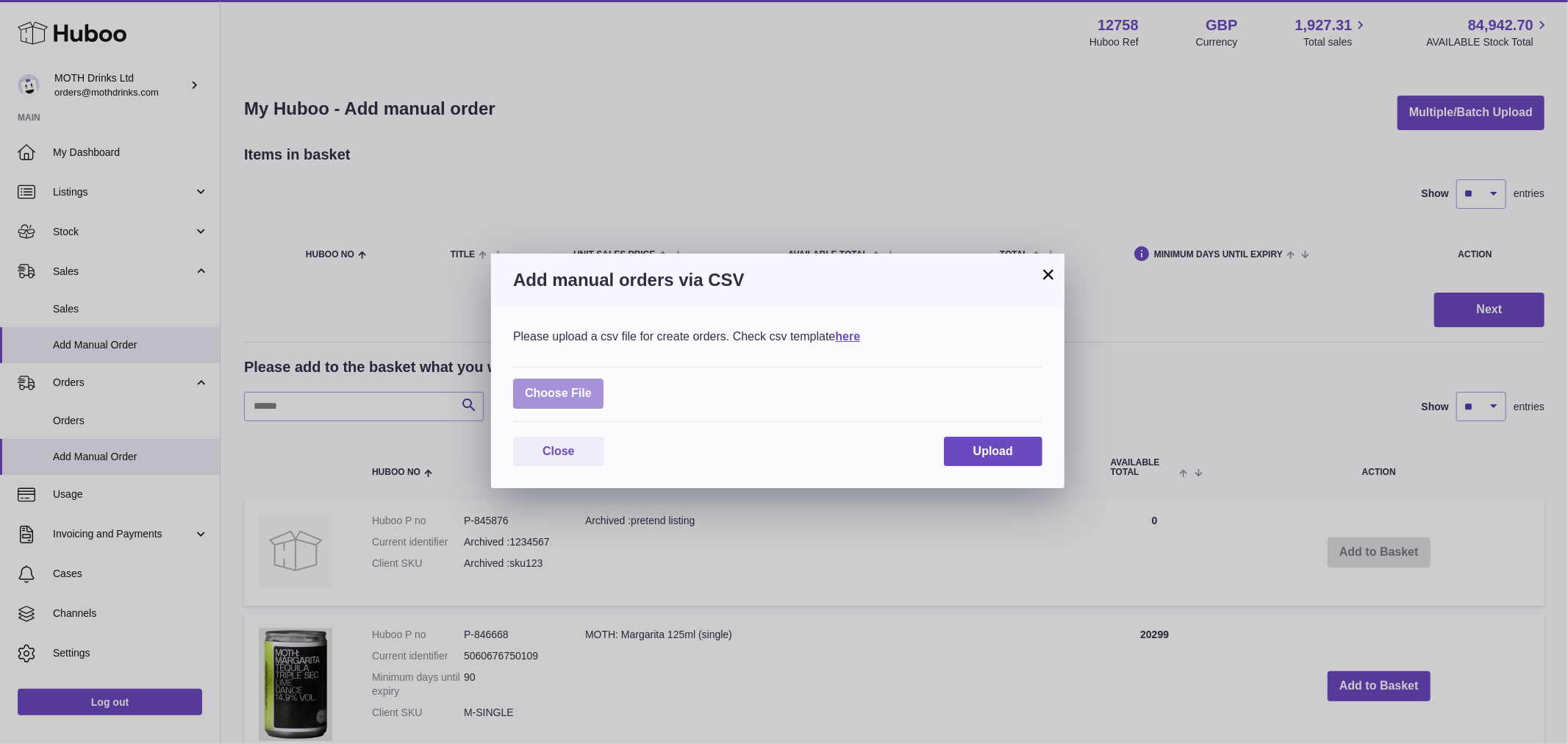 click at bounding box center [558, 393] 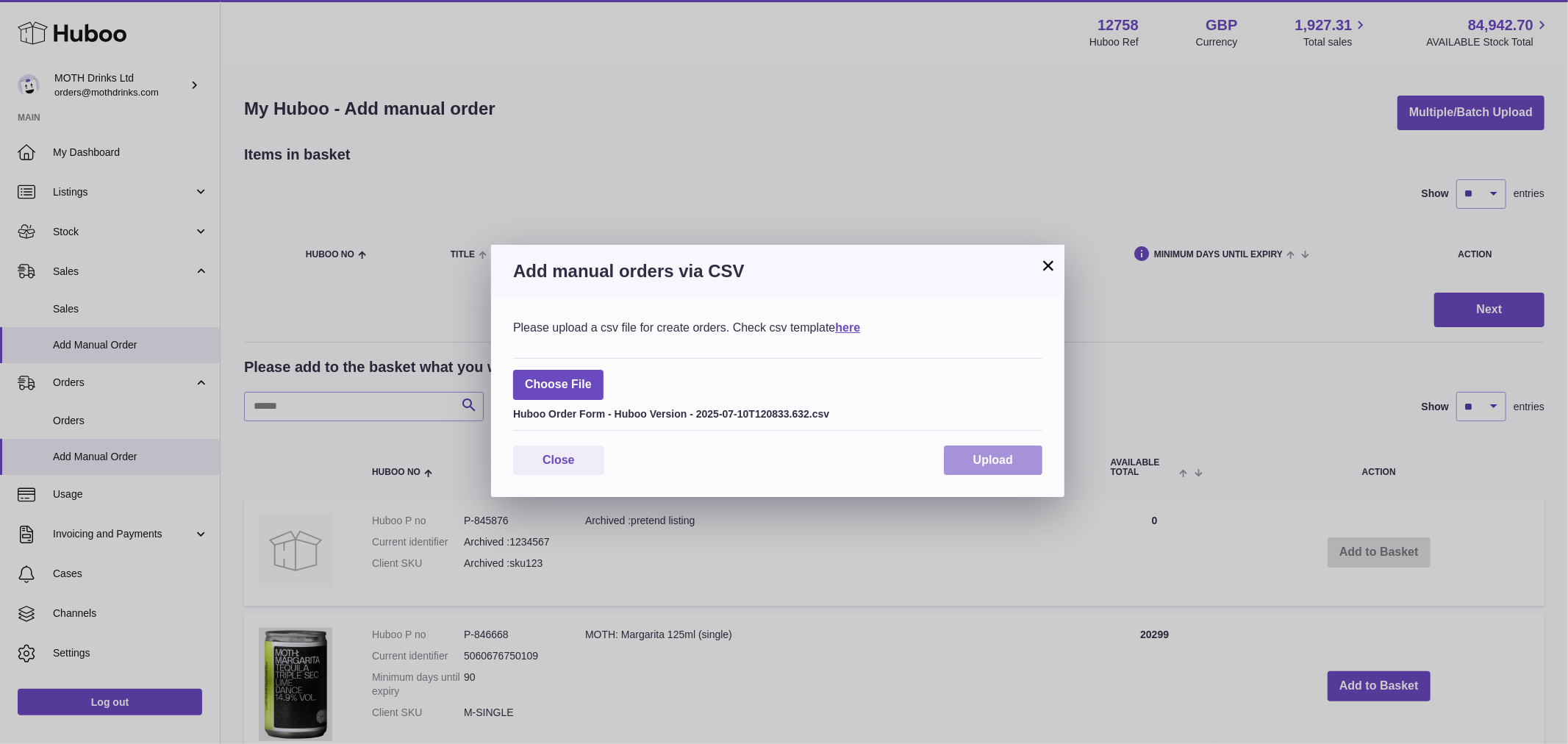 click on "Upload" at bounding box center [993, 460] 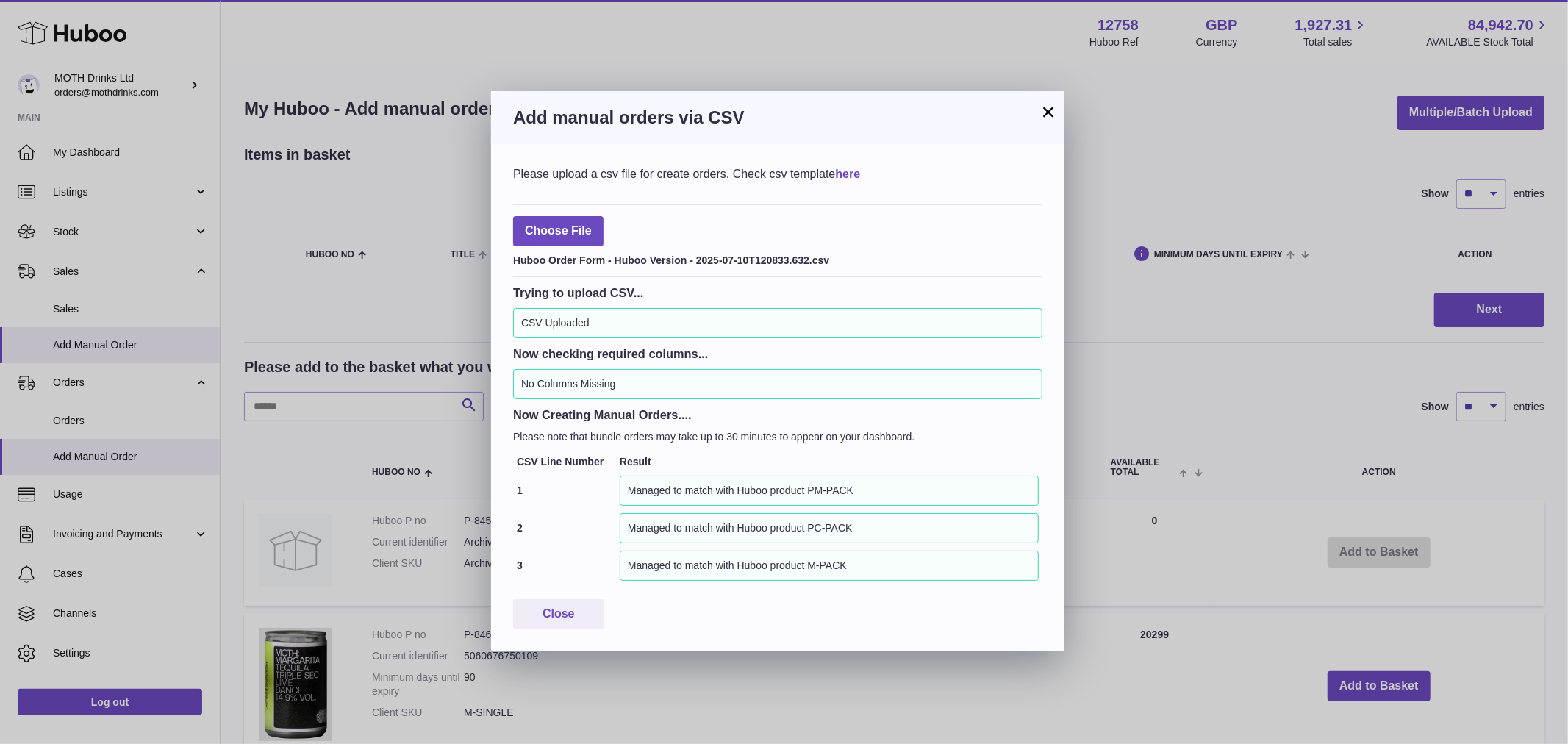 click on "×" at bounding box center (1048, 112) 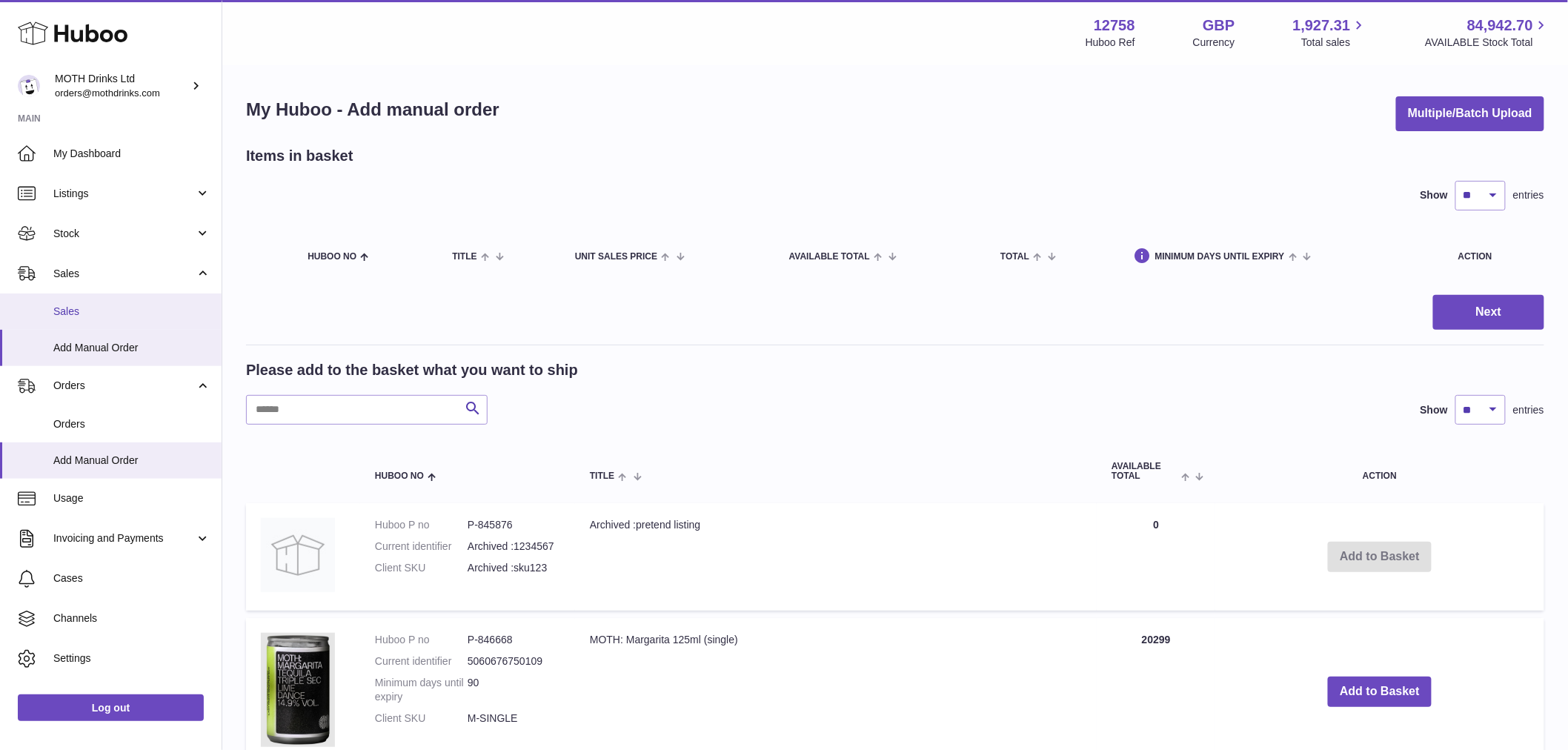 click on "Sales" at bounding box center [110, 311] 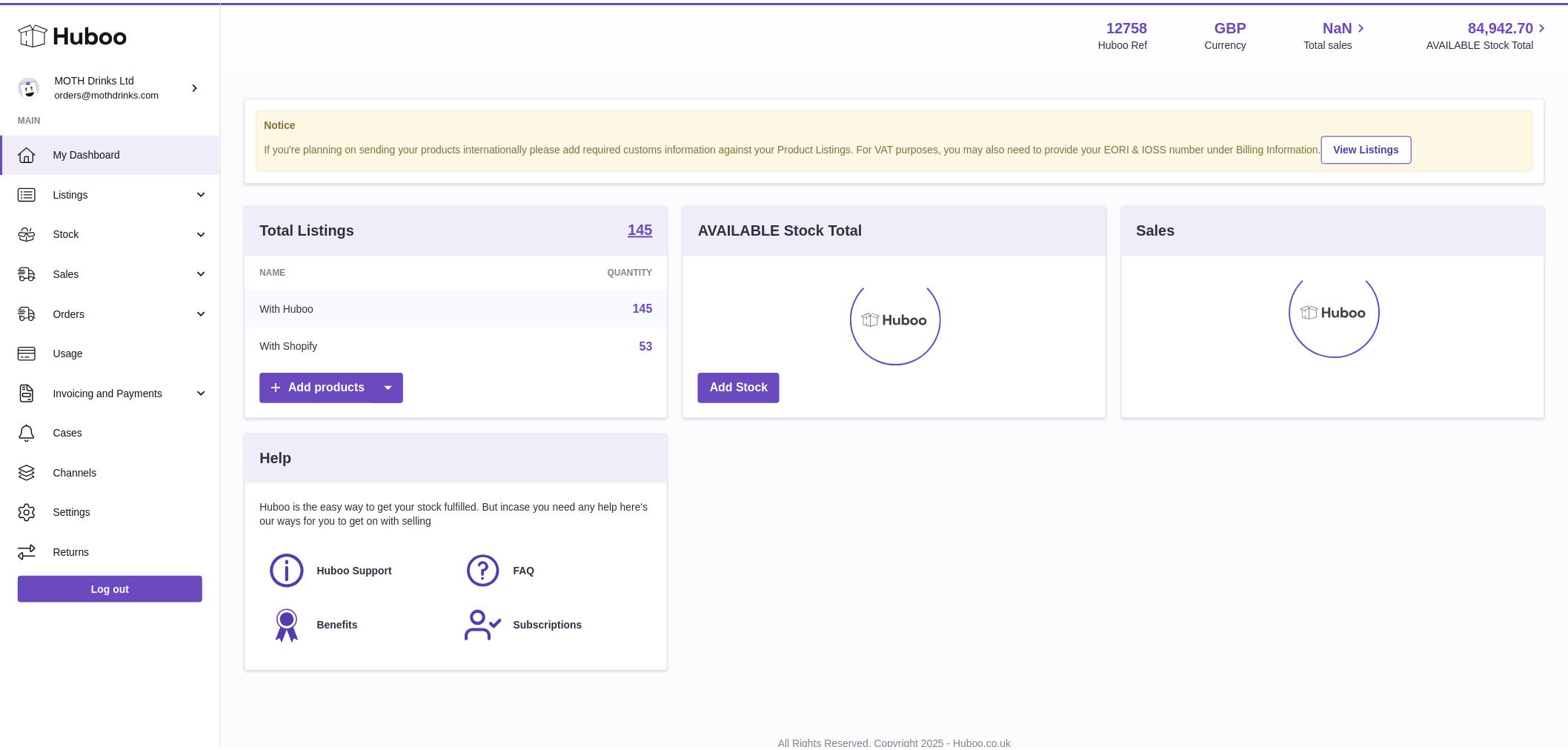 scroll, scrollTop: 0, scrollLeft: 0, axis: both 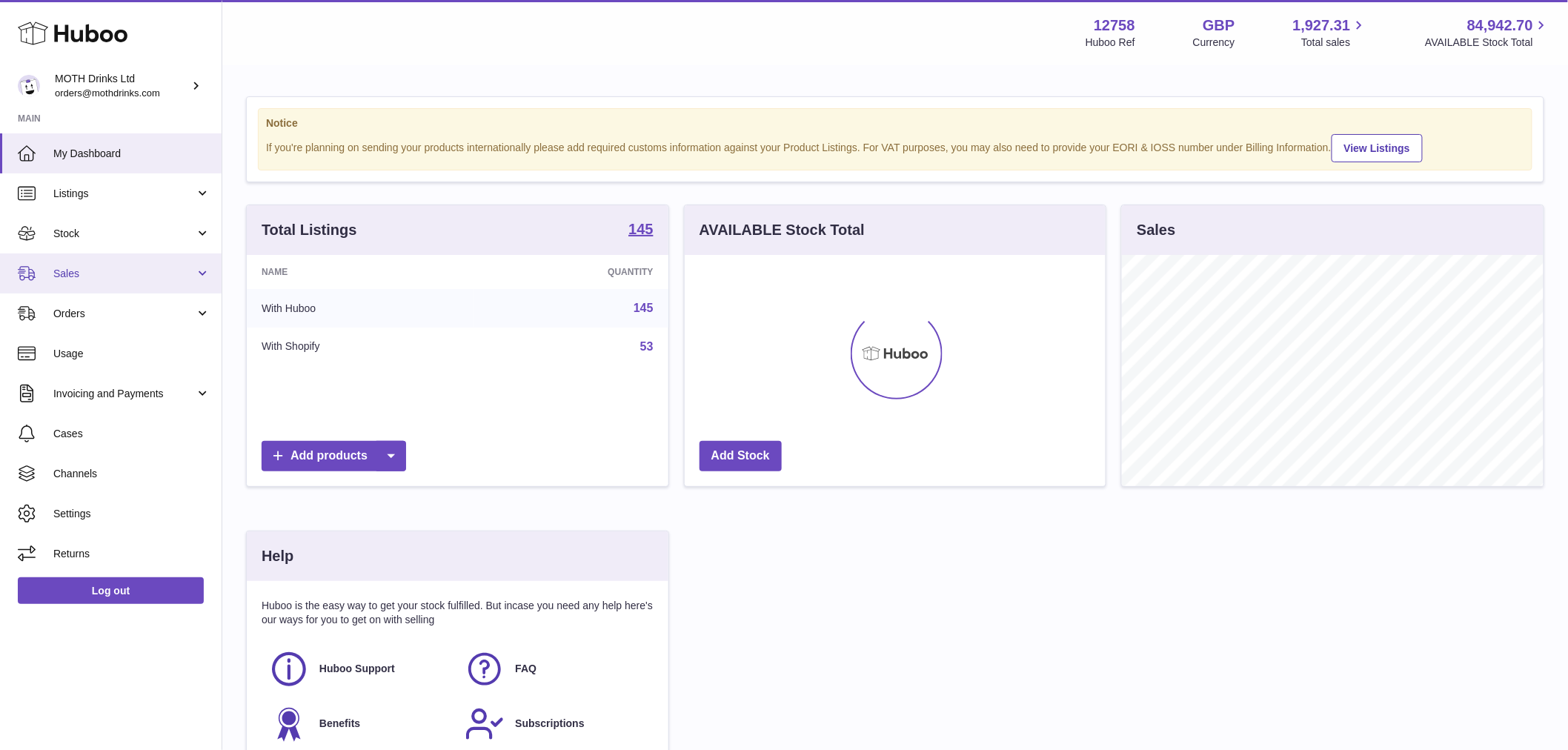 click on "Sales" at bounding box center (110, 273) 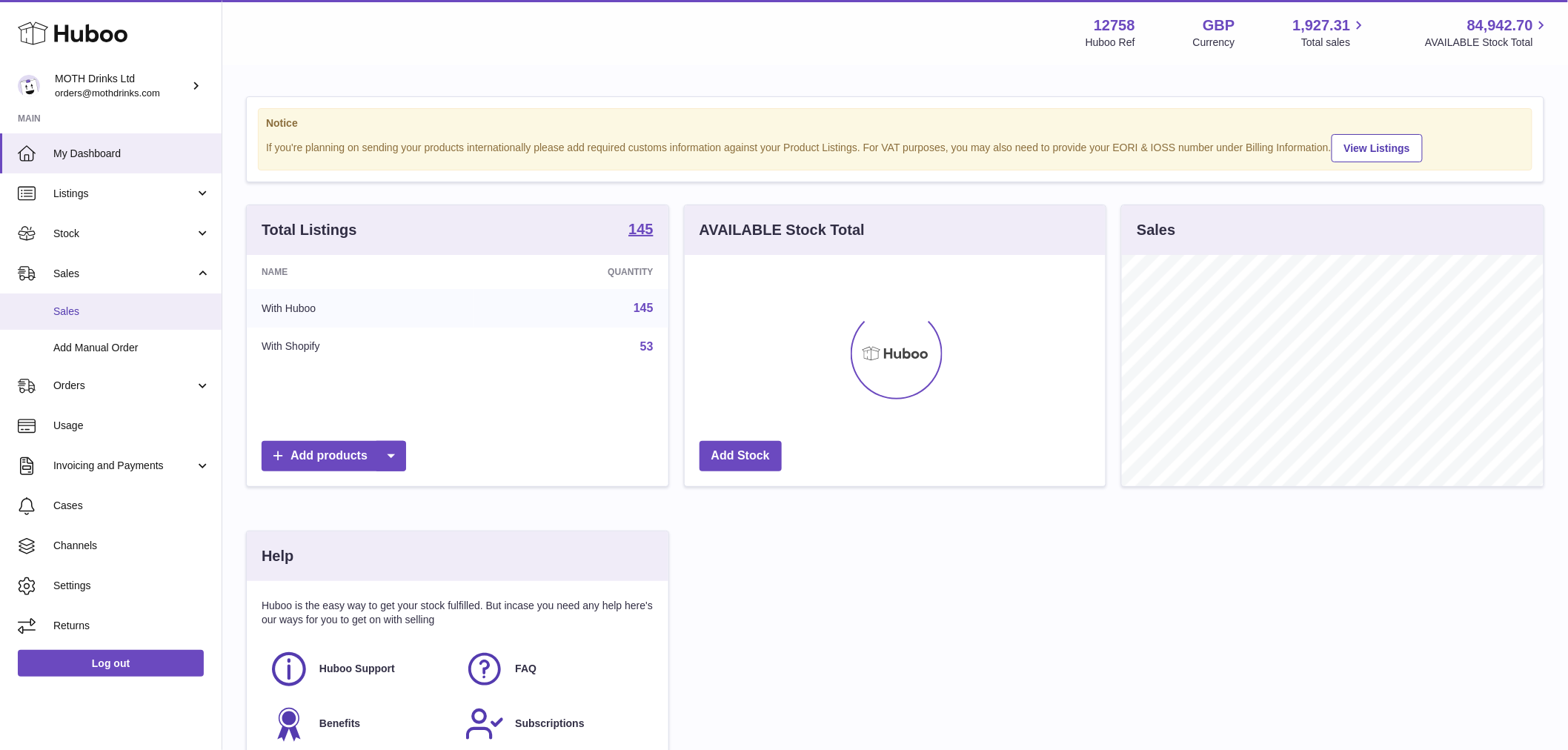 click on "Sales" at bounding box center [132, 311] 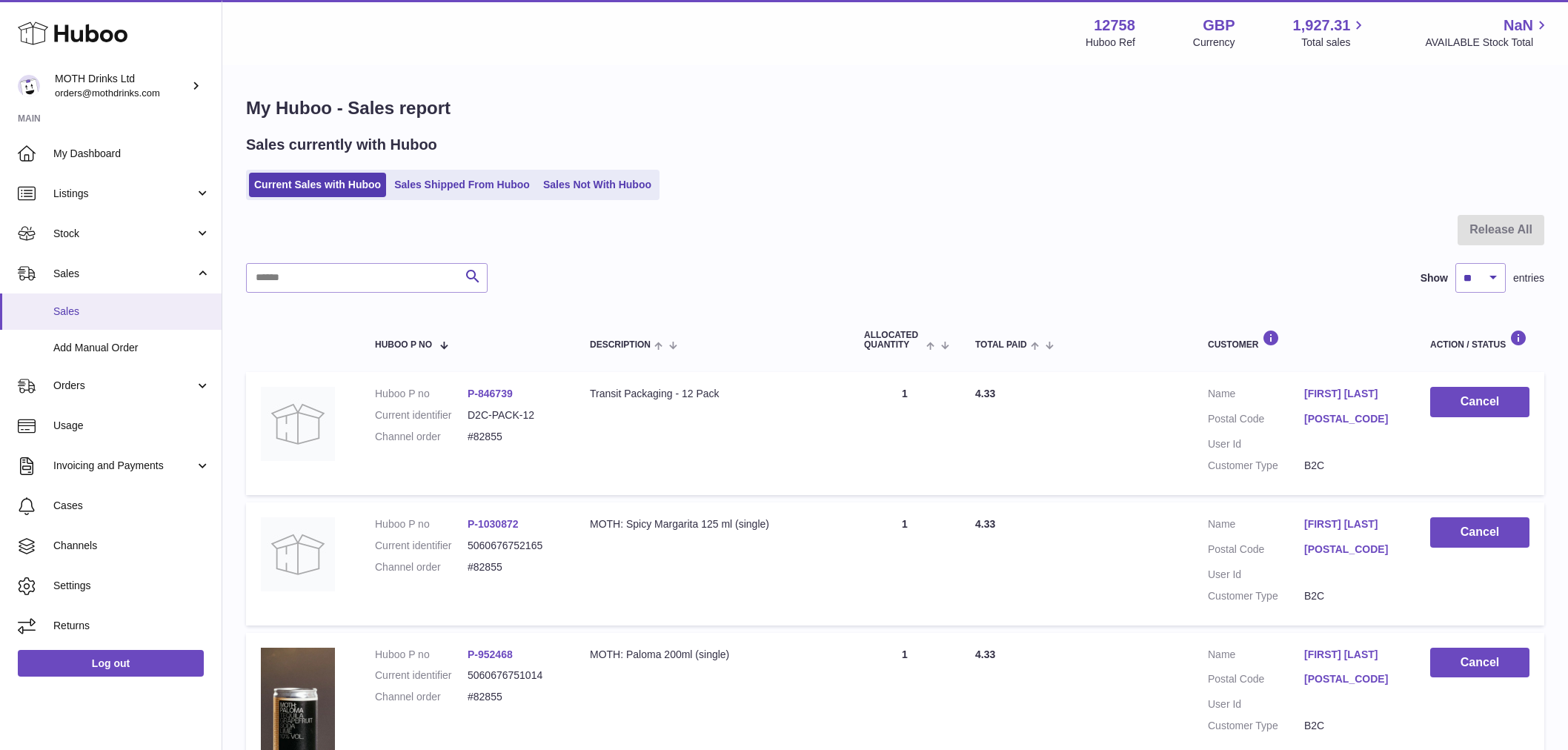 scroll, scrollTop: 0, scrollLeft: 0, axis: both 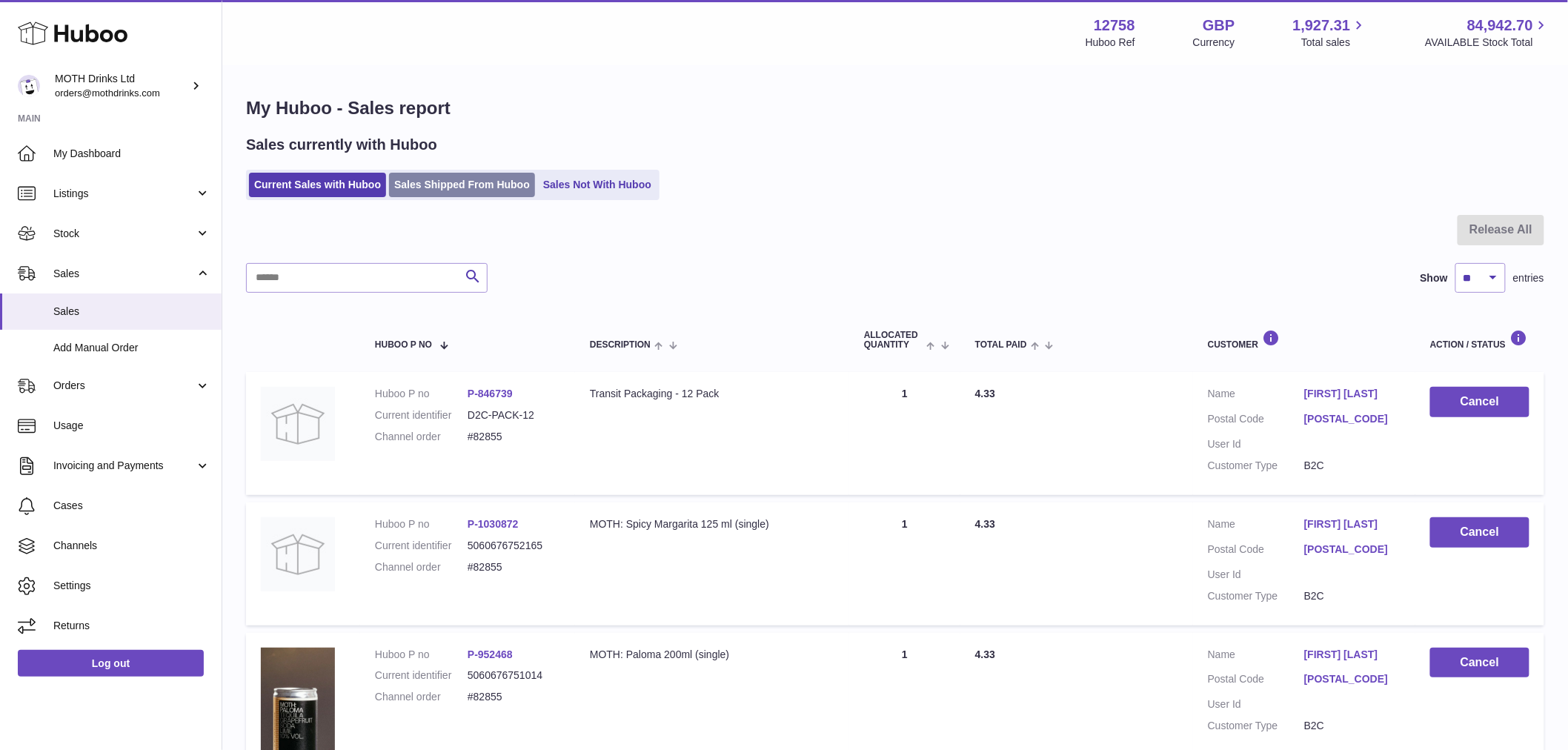click on "Sales Shipped From Huboo" at bounding box center (462, 185) 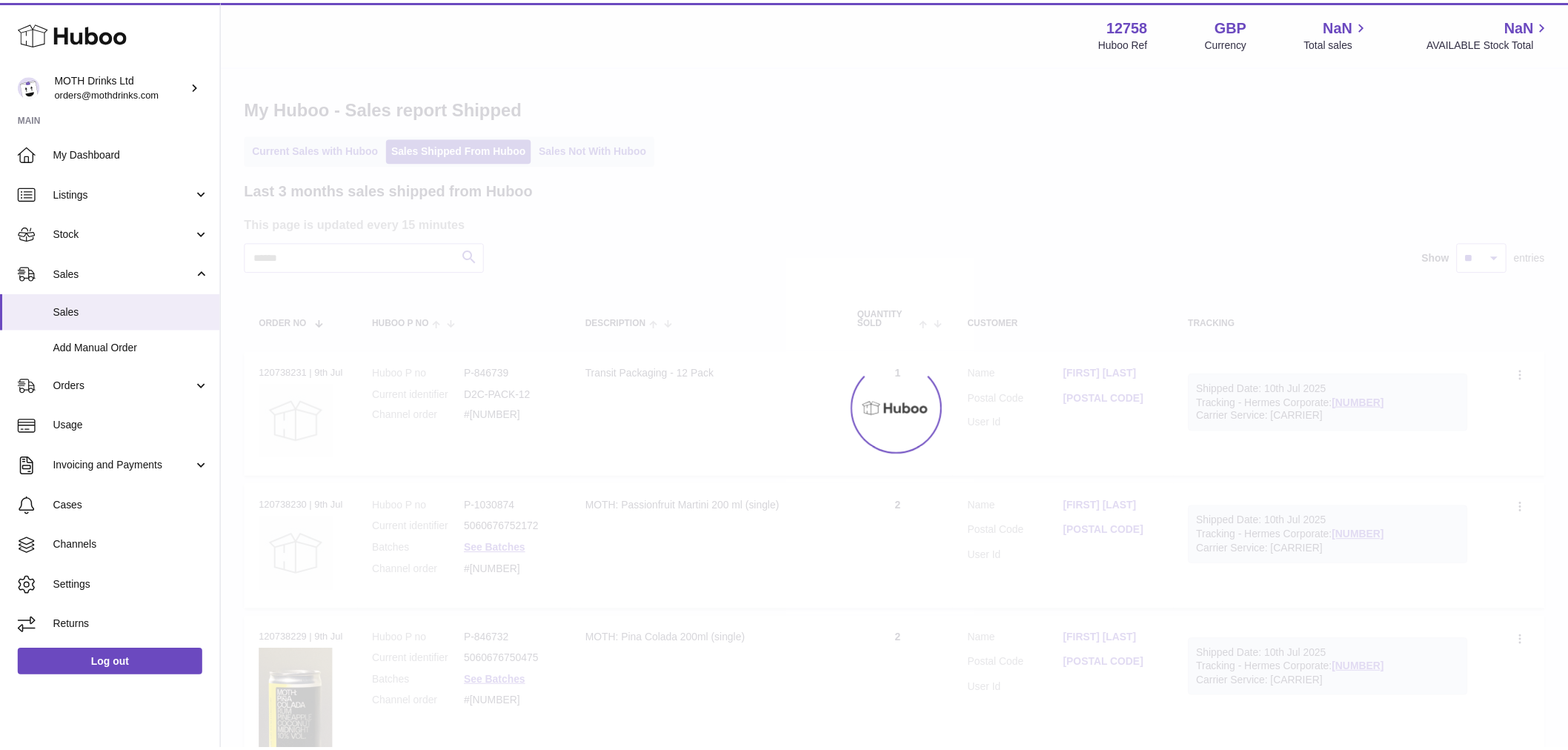 scroll, scrollTop: 0, scrollLeft: 0, axis: both 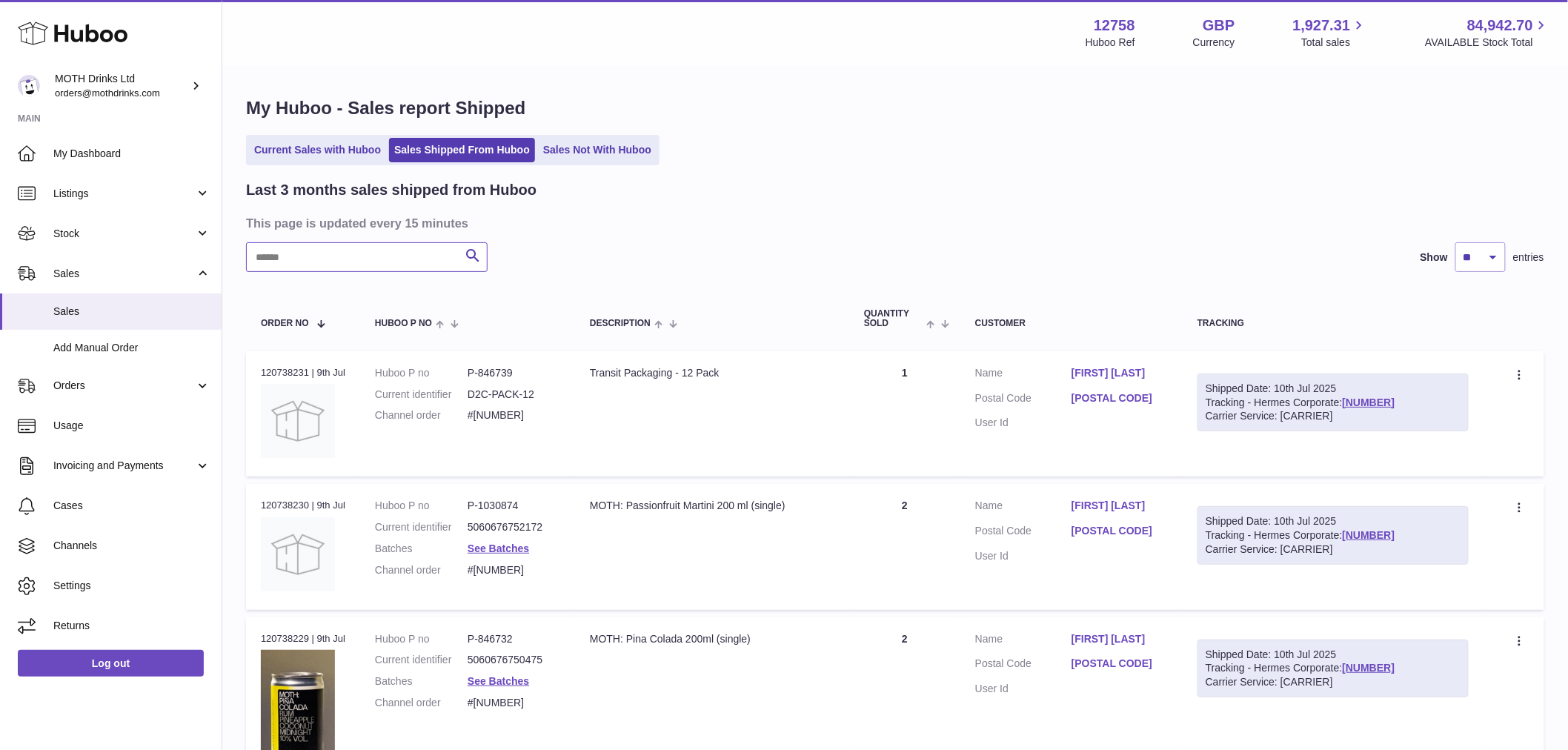 click at bounding box center (367, 257) 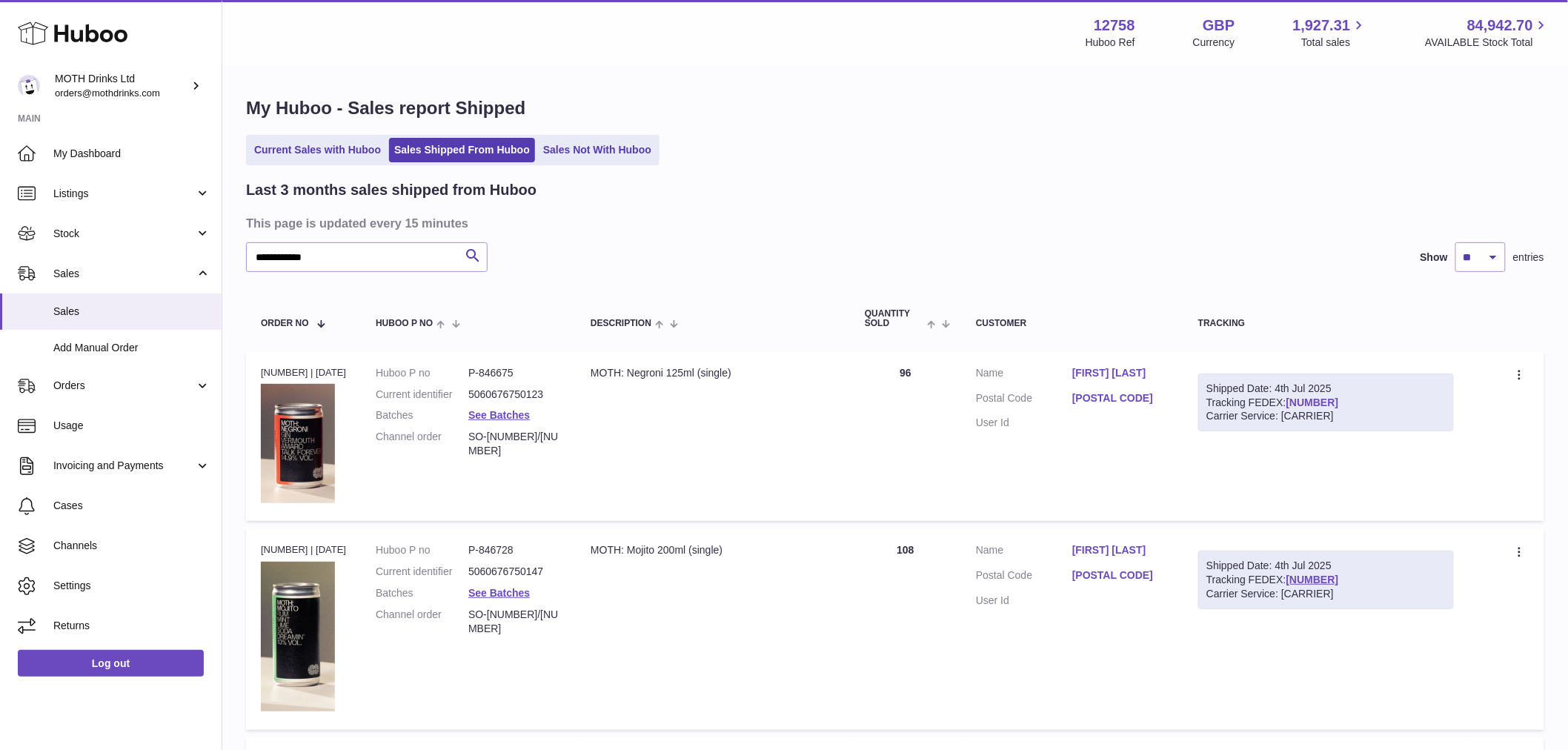 click on "390676147443" at bounding box center [1312, 402] 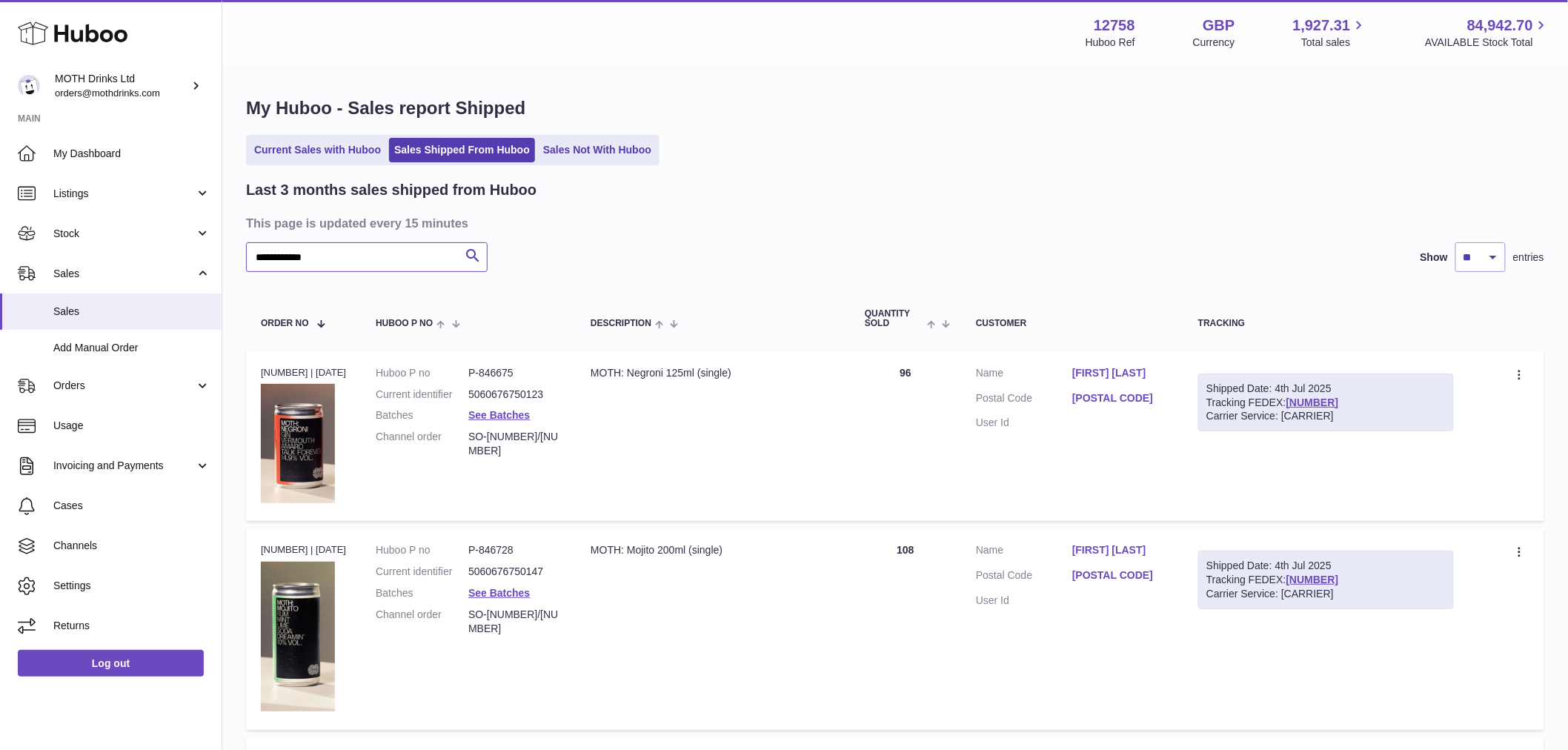 drag, startPoint x: 386, startPoint y: 262, endPoint x: 273, endPoint y: 243, distance: 114.58621 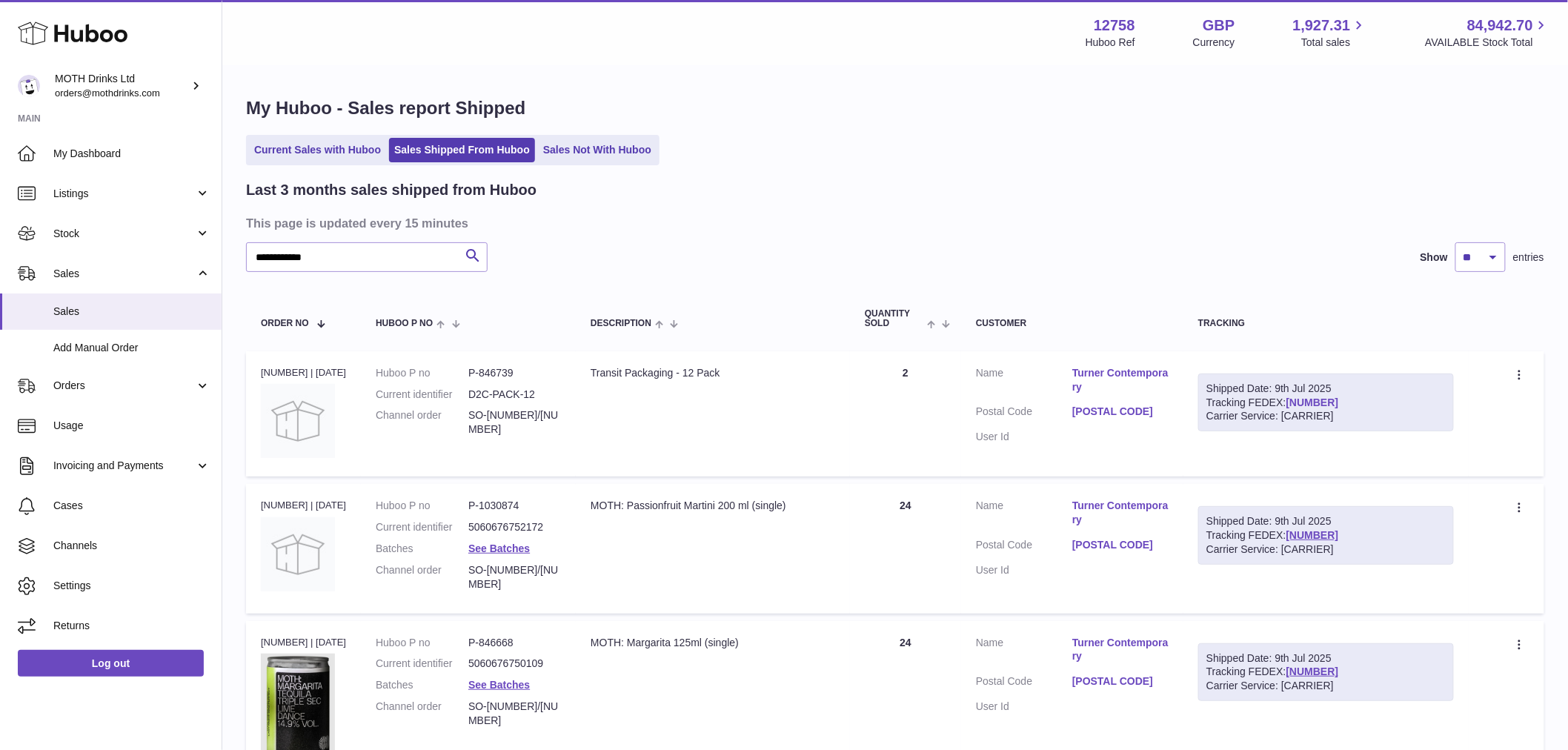 click on "390829729749" at bounding box center (1312, 402) 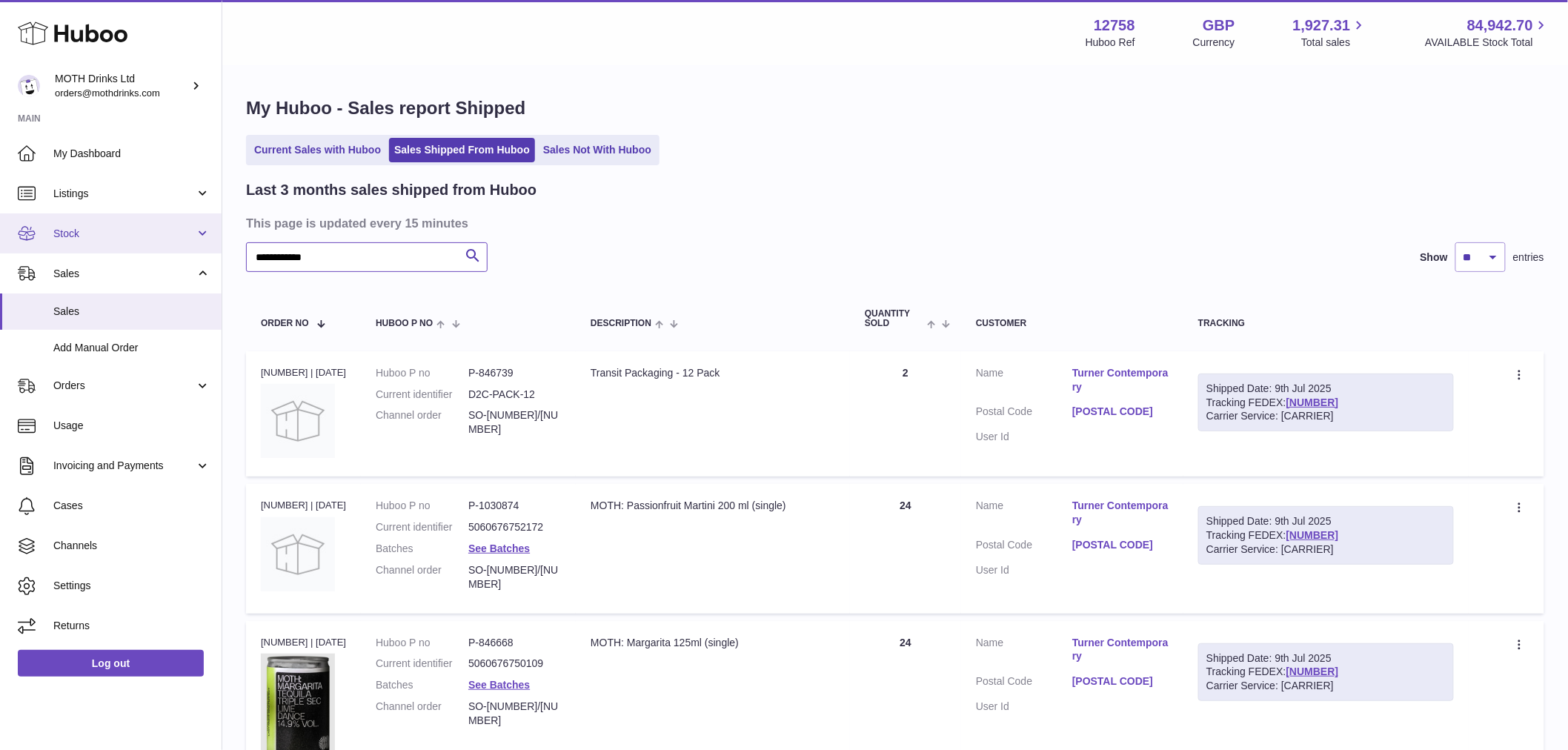 drag, startPoint x: 361, startPoint y: 247, endPoint x: 216, endPoint y: 224, distance: 146.81281 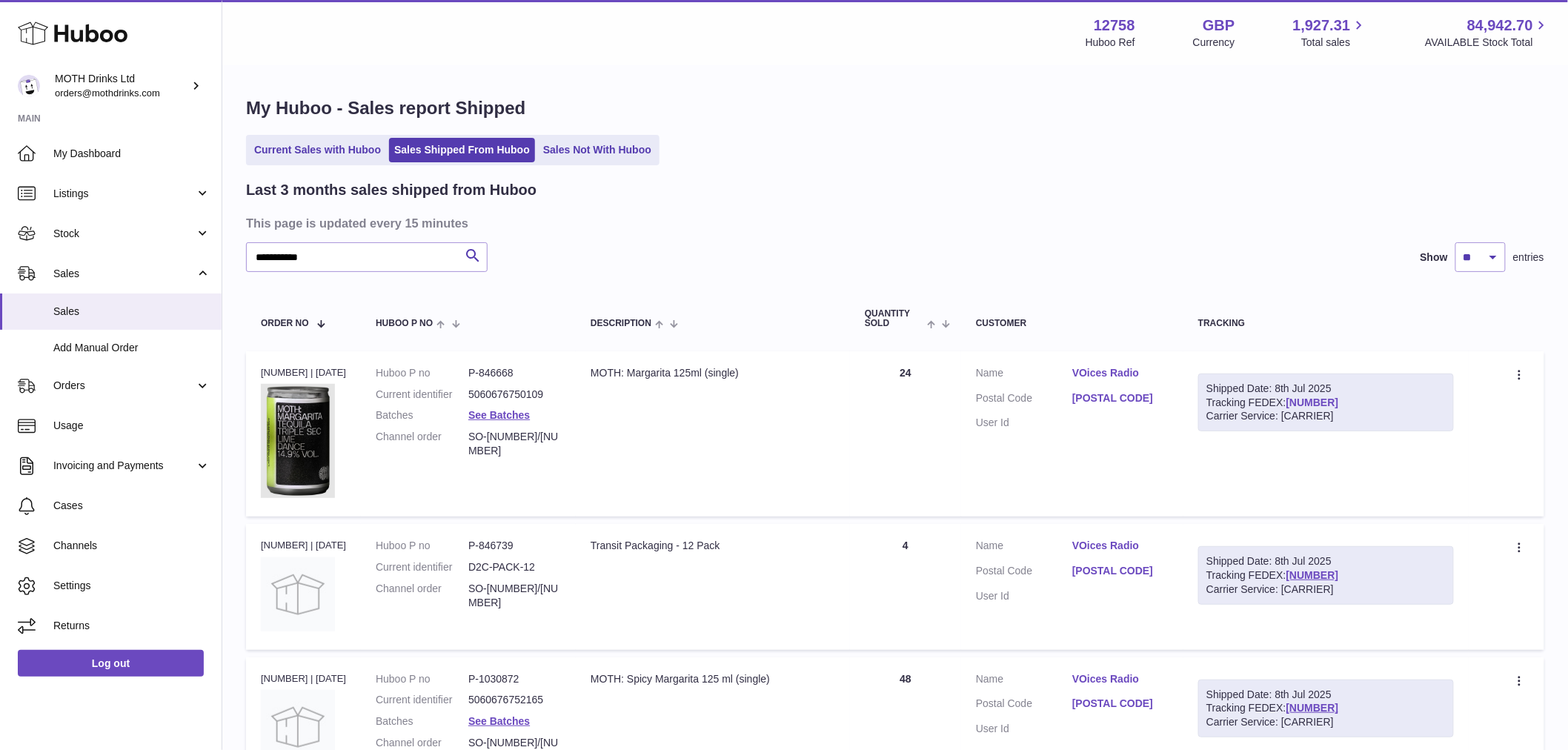 click on "390788778537" at bounding box center (1312, 402) 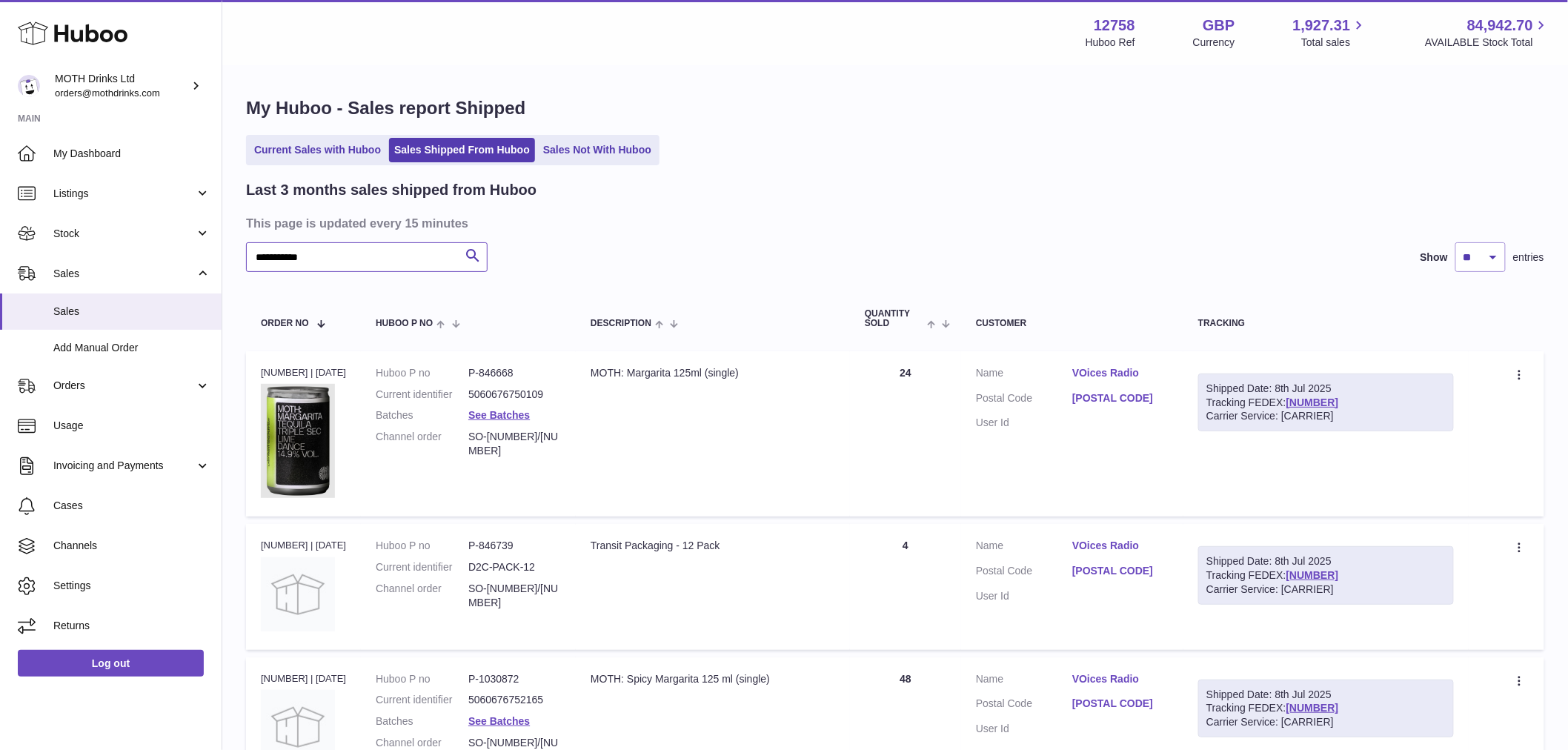 drag, startPoint x: 368, startPoint y: 264, endPoint x: 221, endPoint y: 248, distance: 147.86818 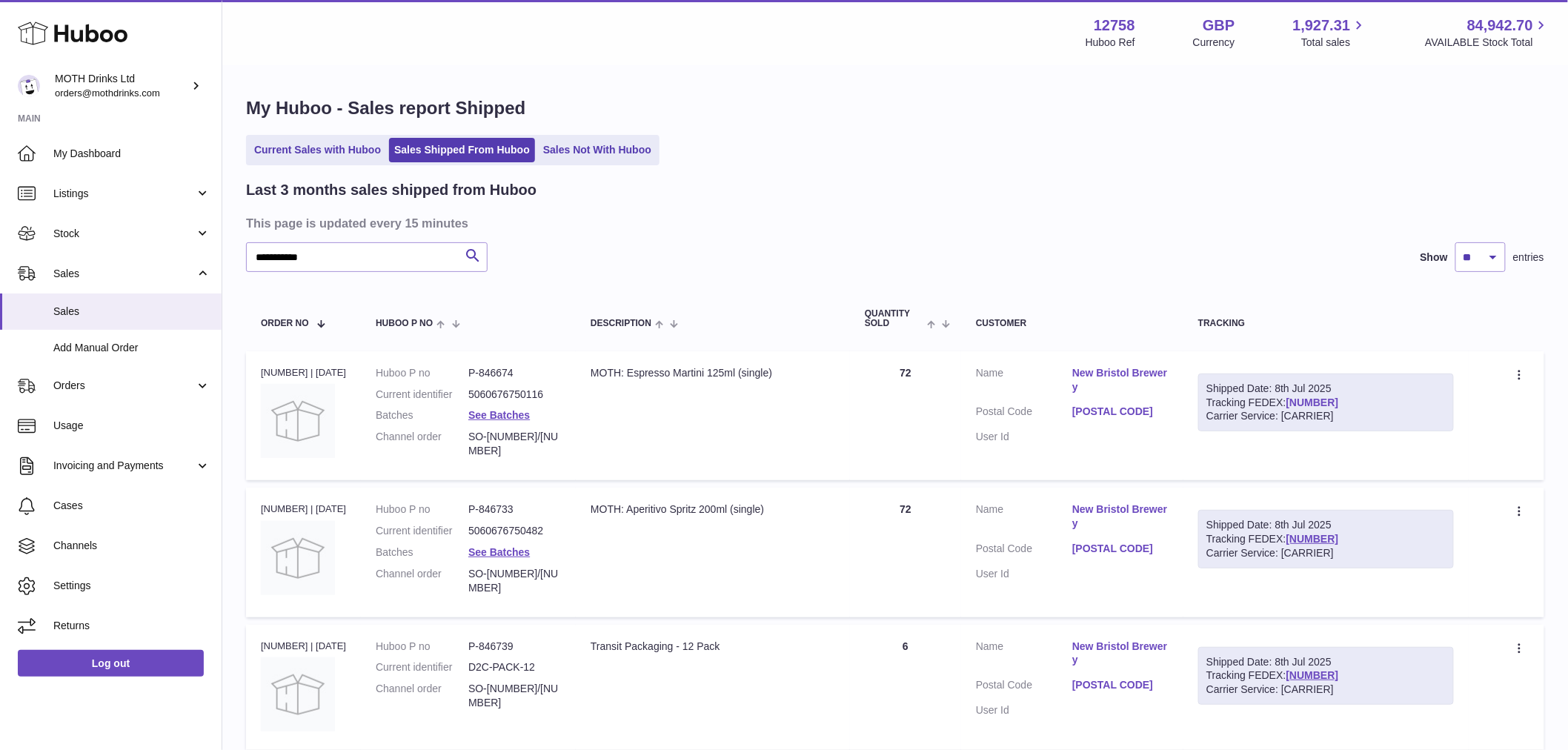 click on "390789282381" at bounding box center [1312, 402] 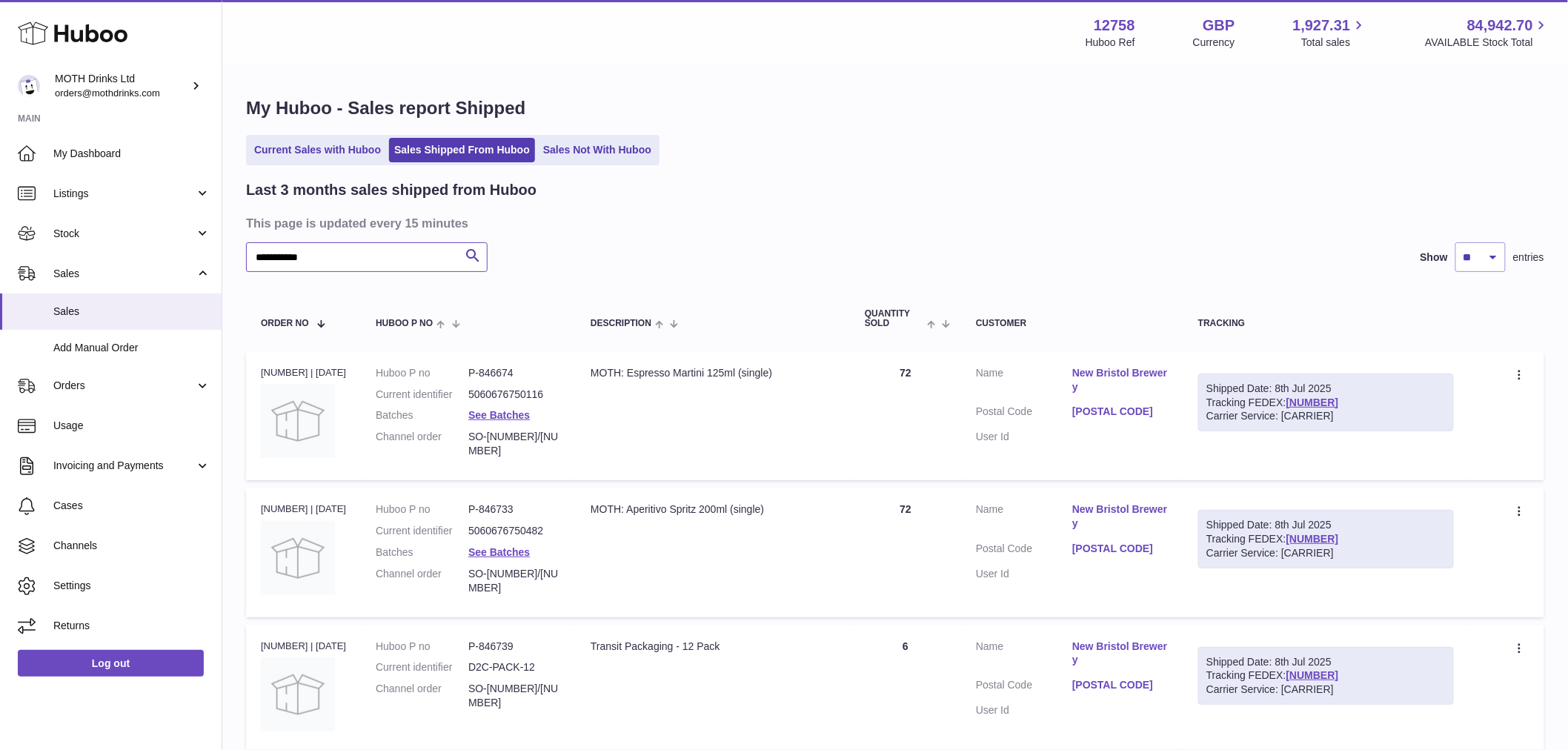 click on "**********" at bounding box center [367, 257] 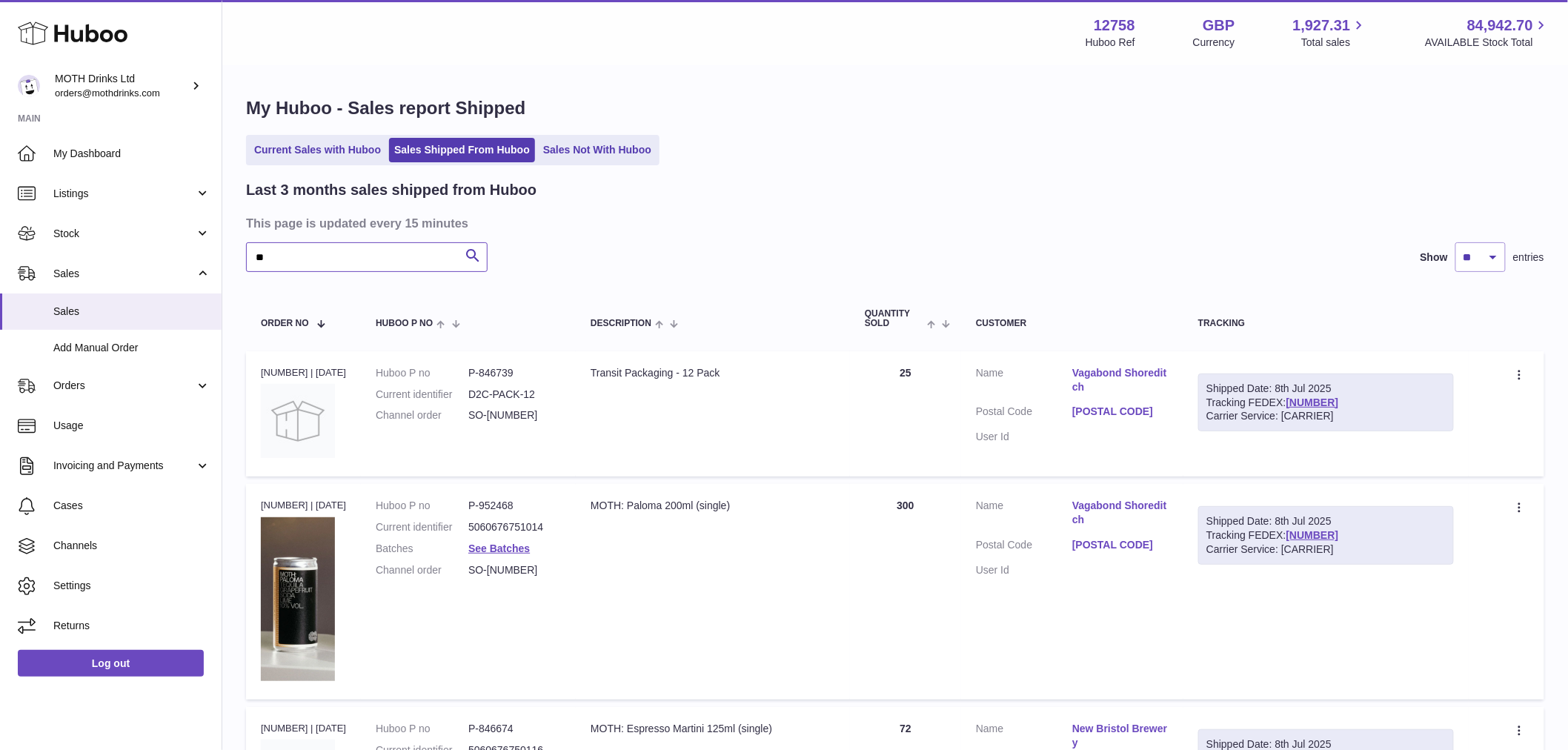 type on "*" 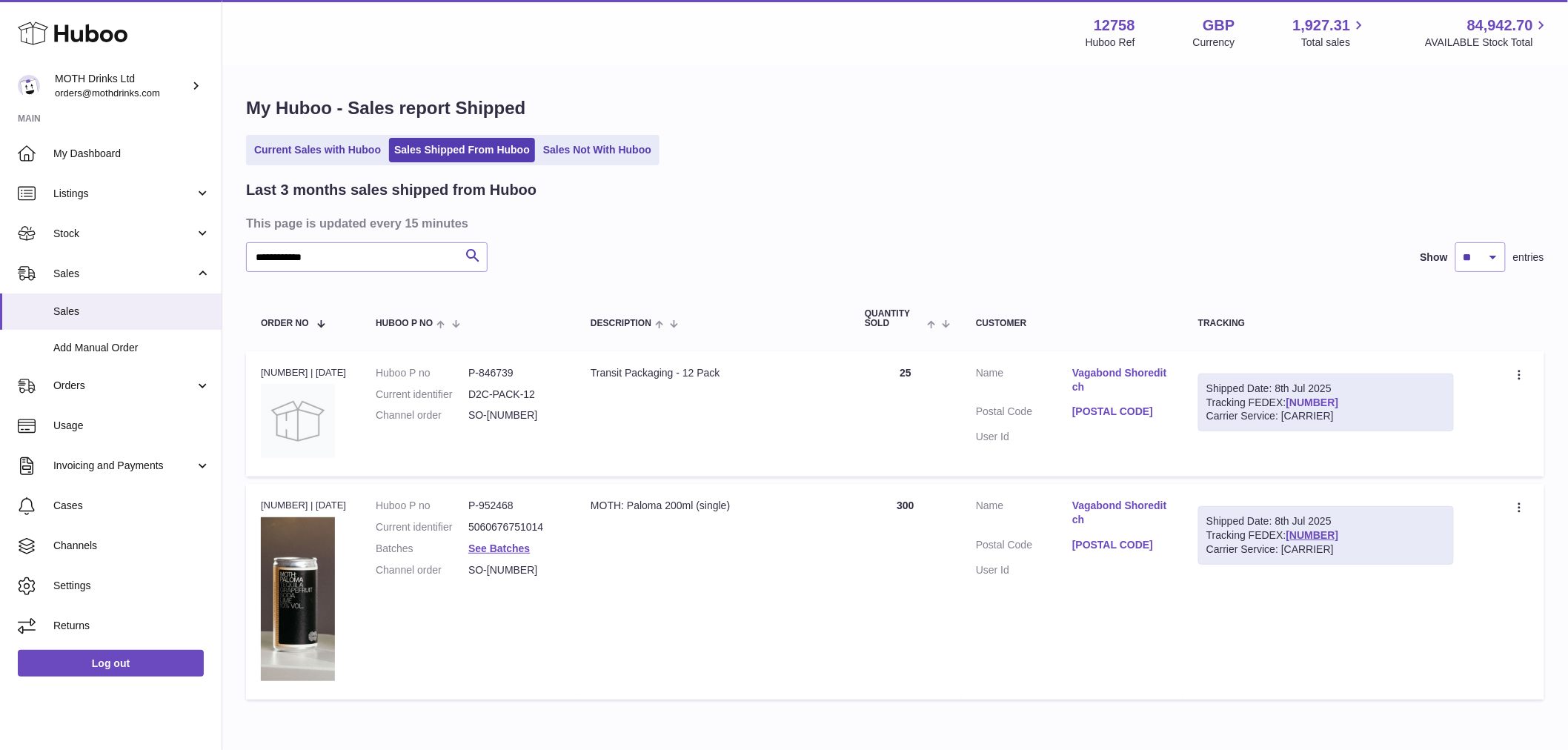 click on "390782120754" at bounding box center (1312, 402) 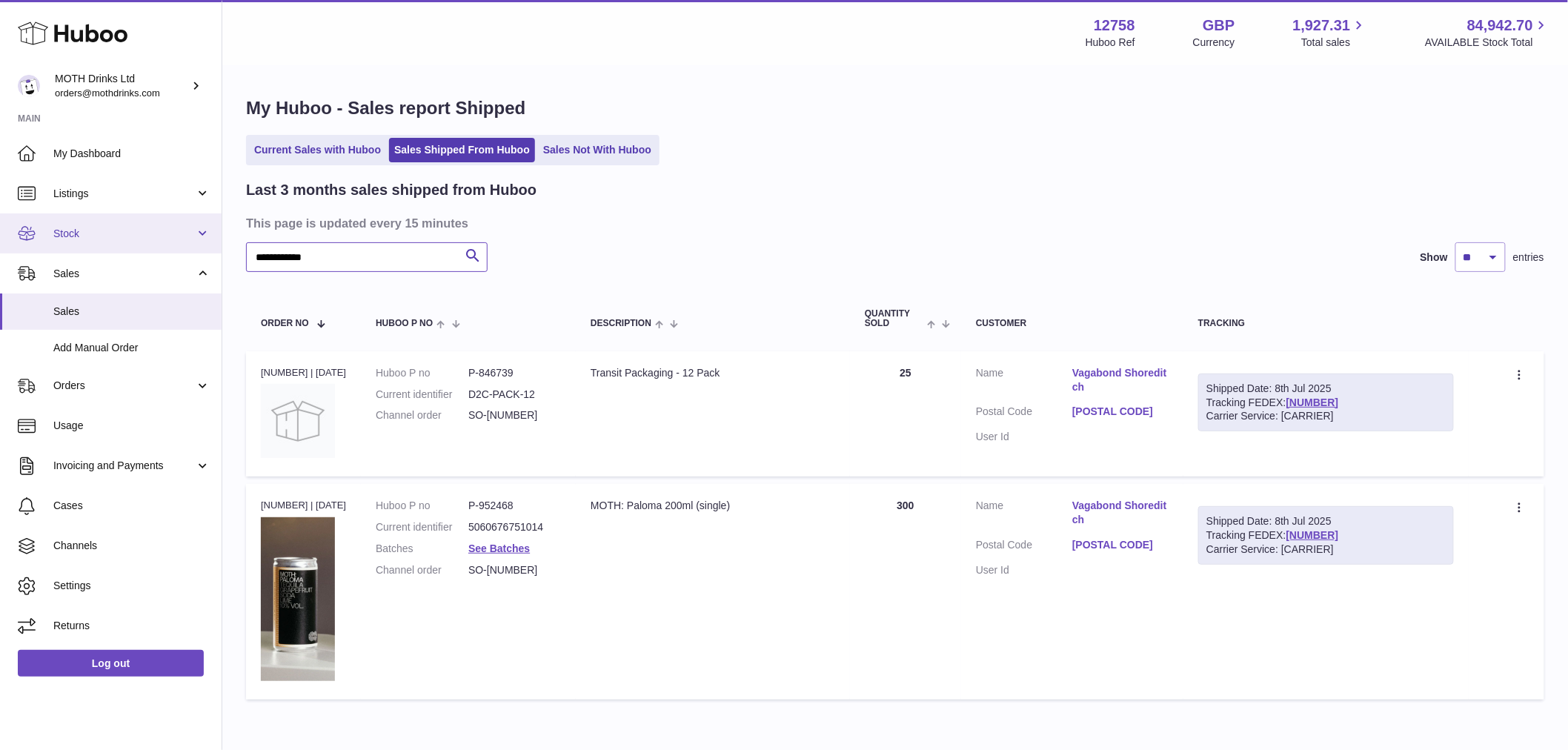 drag, startPoint x: 396, startPoint y: 248, endPoint x: 213, endPoint y: 235, distance: 183.46117 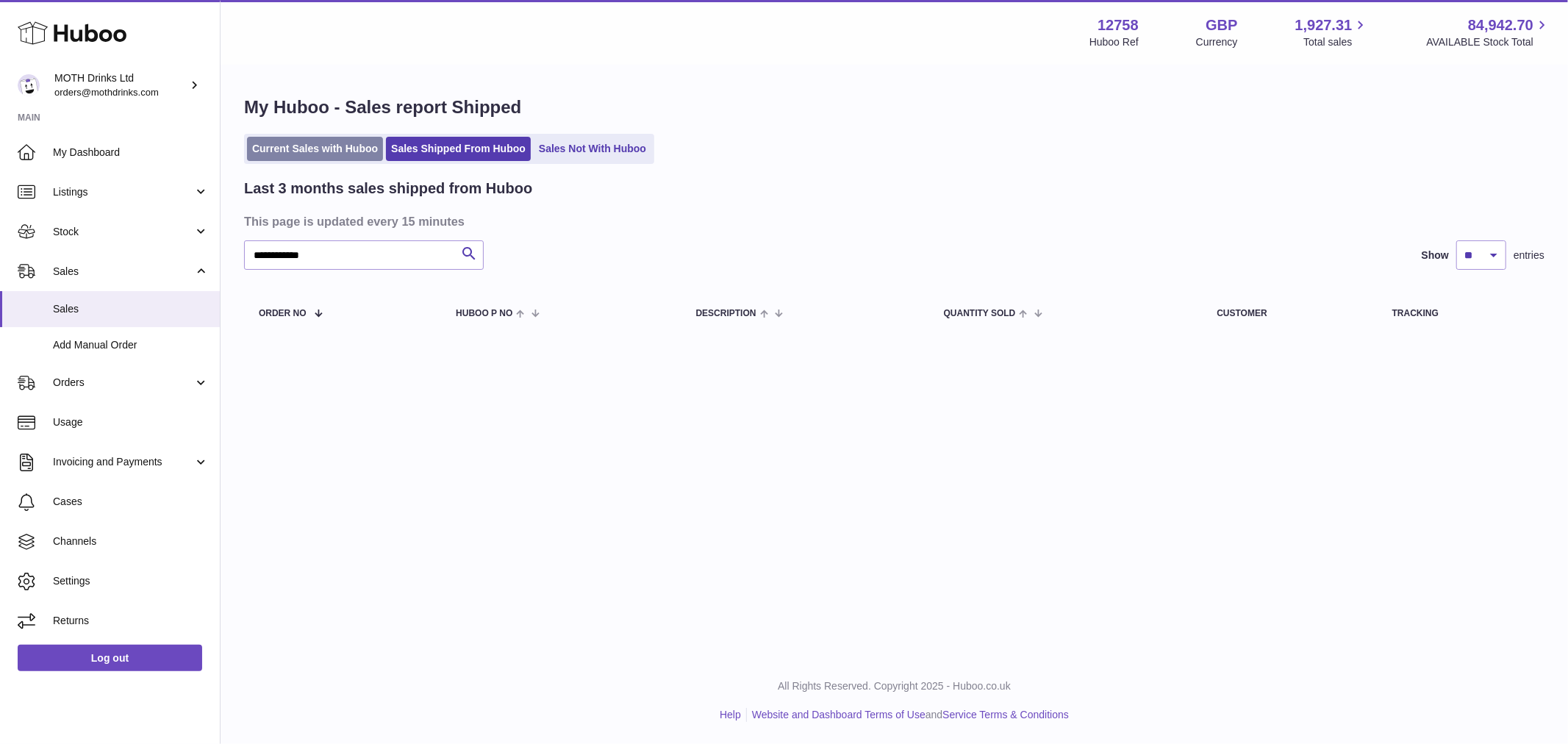 click on "Current Sales with Huboo" at bounding box center (315, 149) 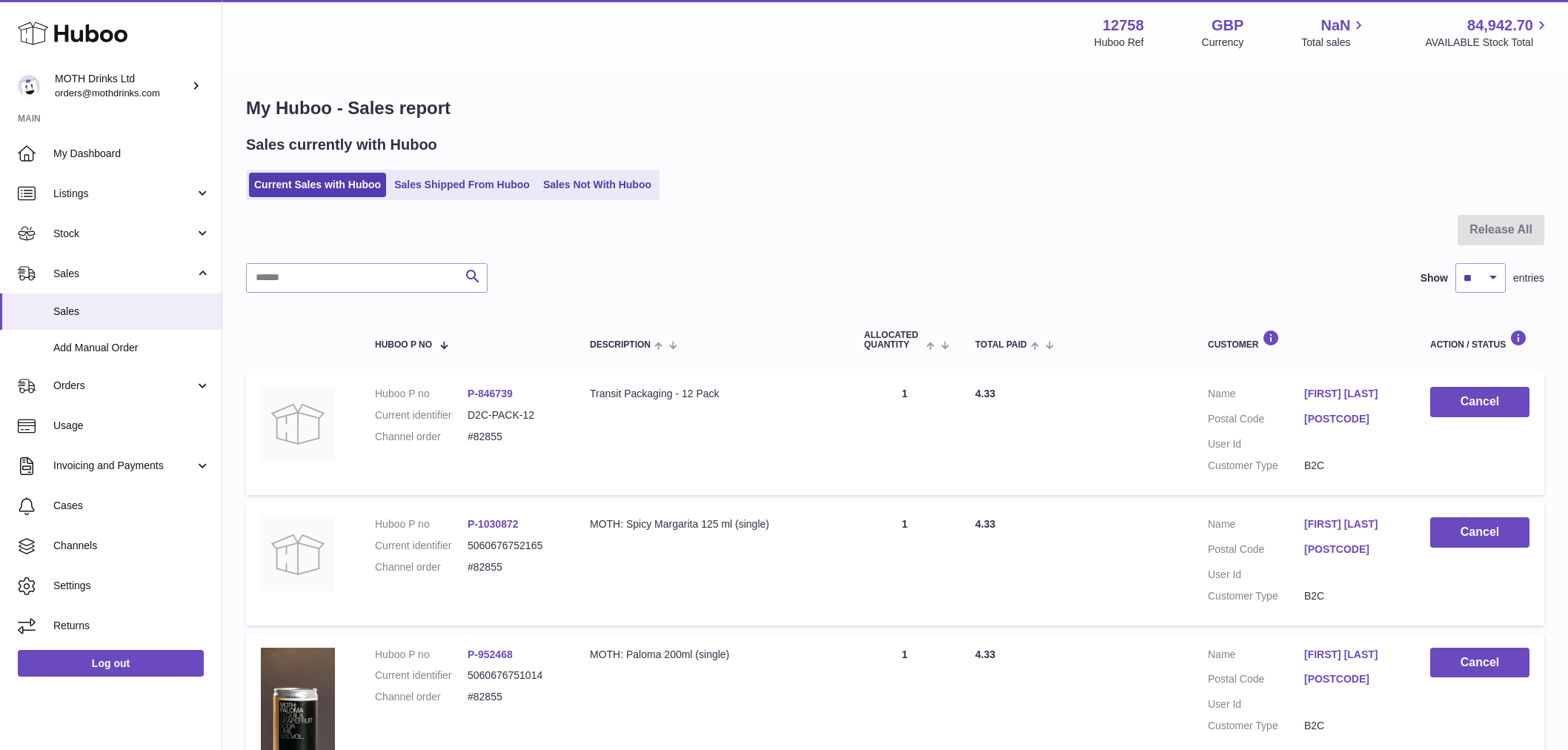 scroll, scrollTop: 0, scrollLeft: 0, axis: both 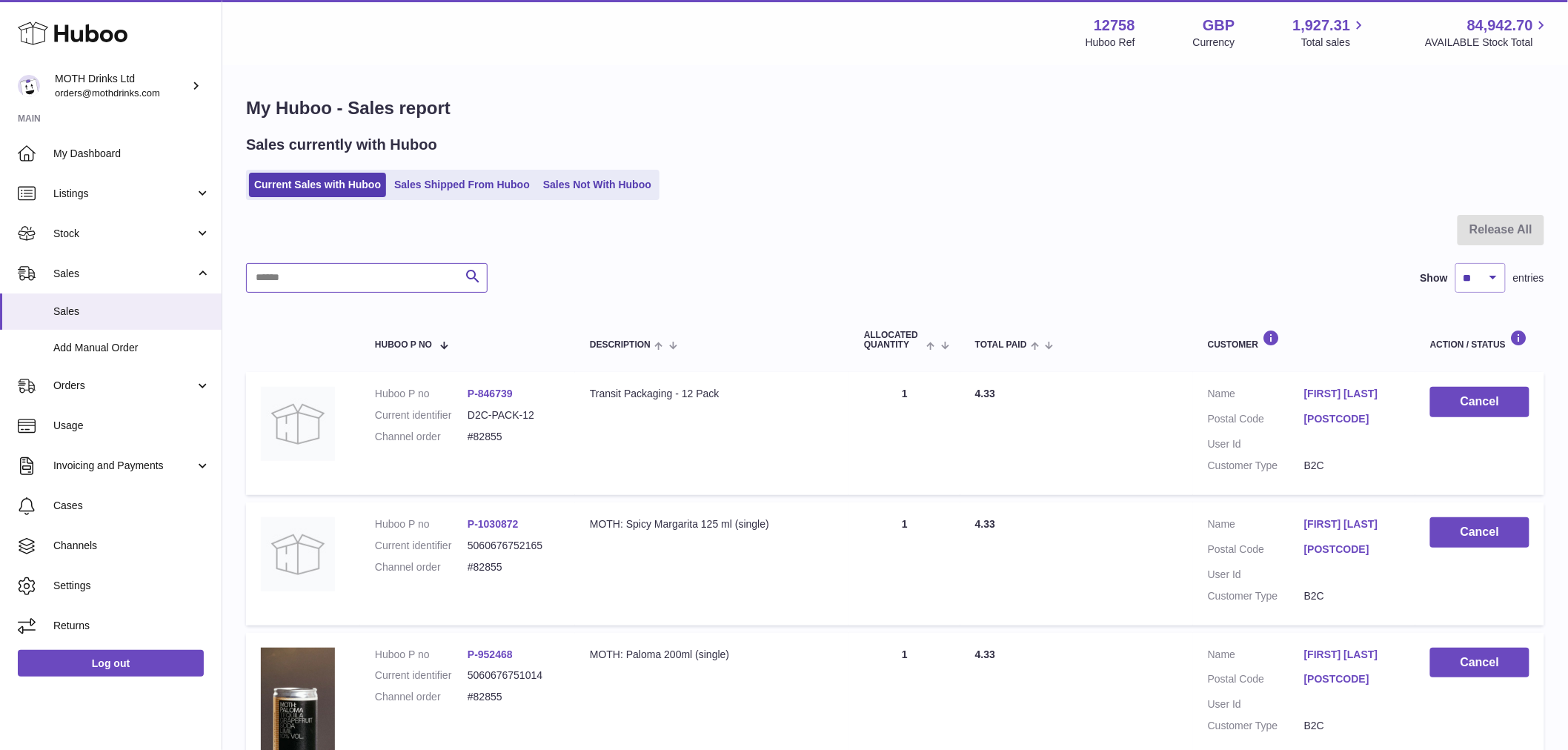 click at bounding box center (367, 278) 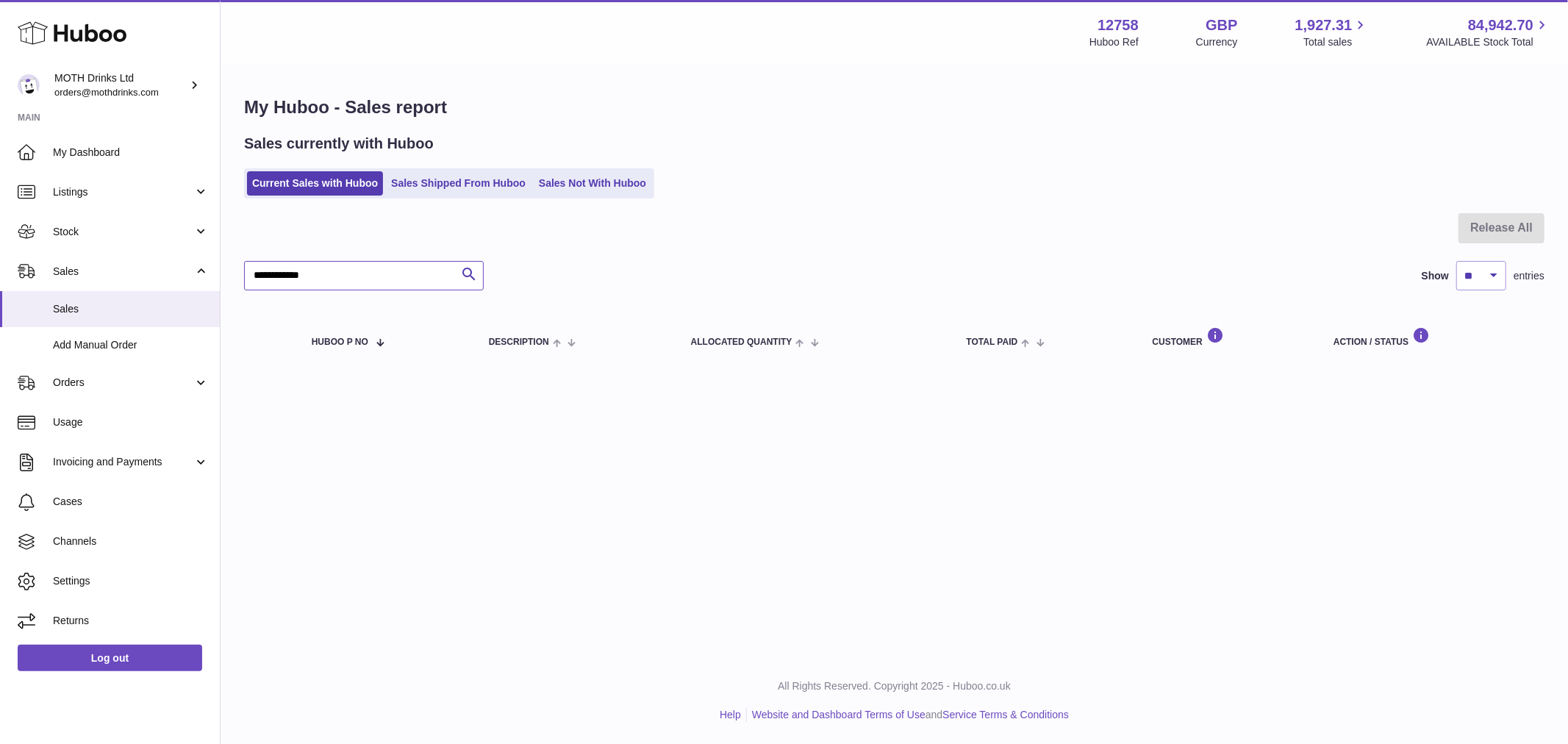 click on "**********" at bounding box center [364, 276] 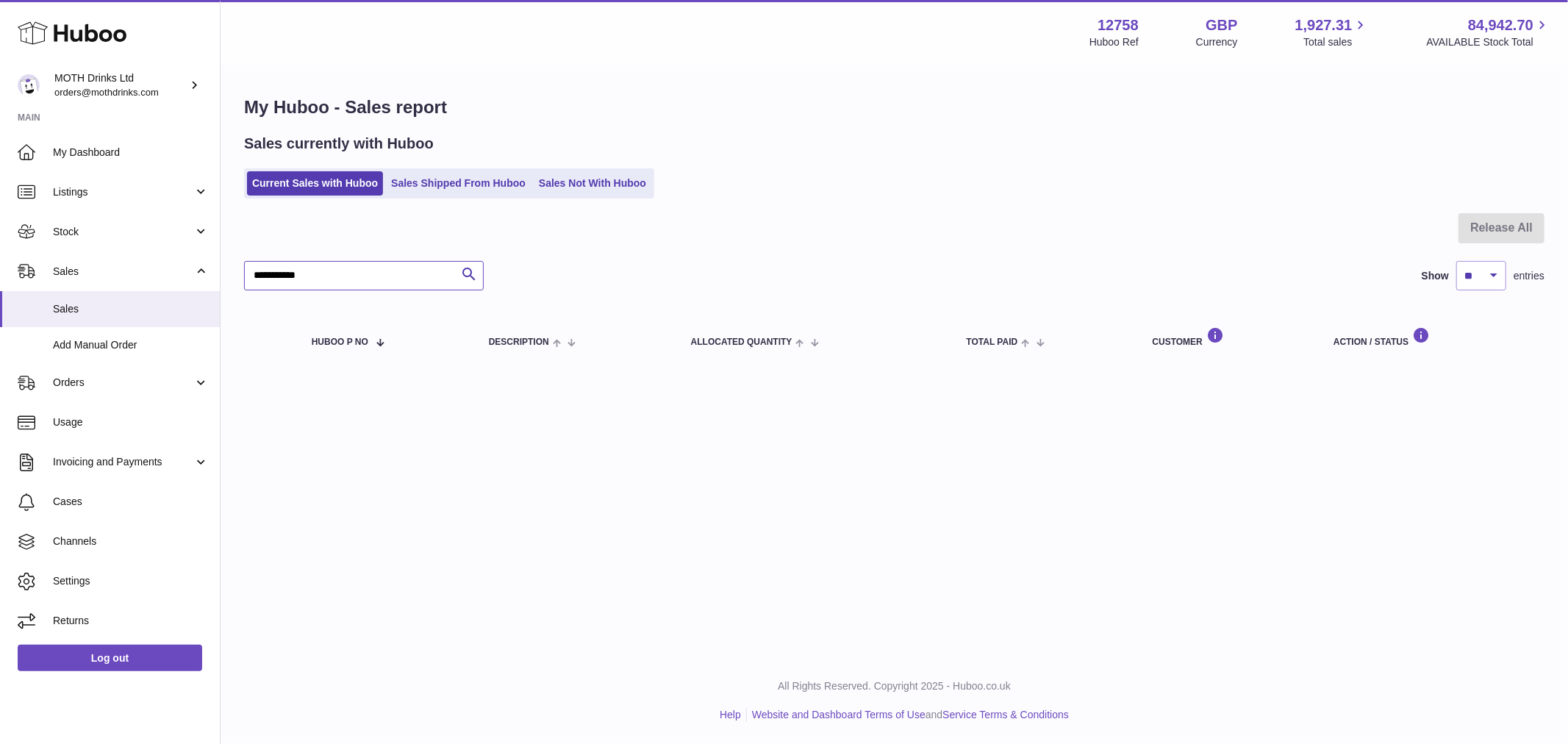 type on "**********" 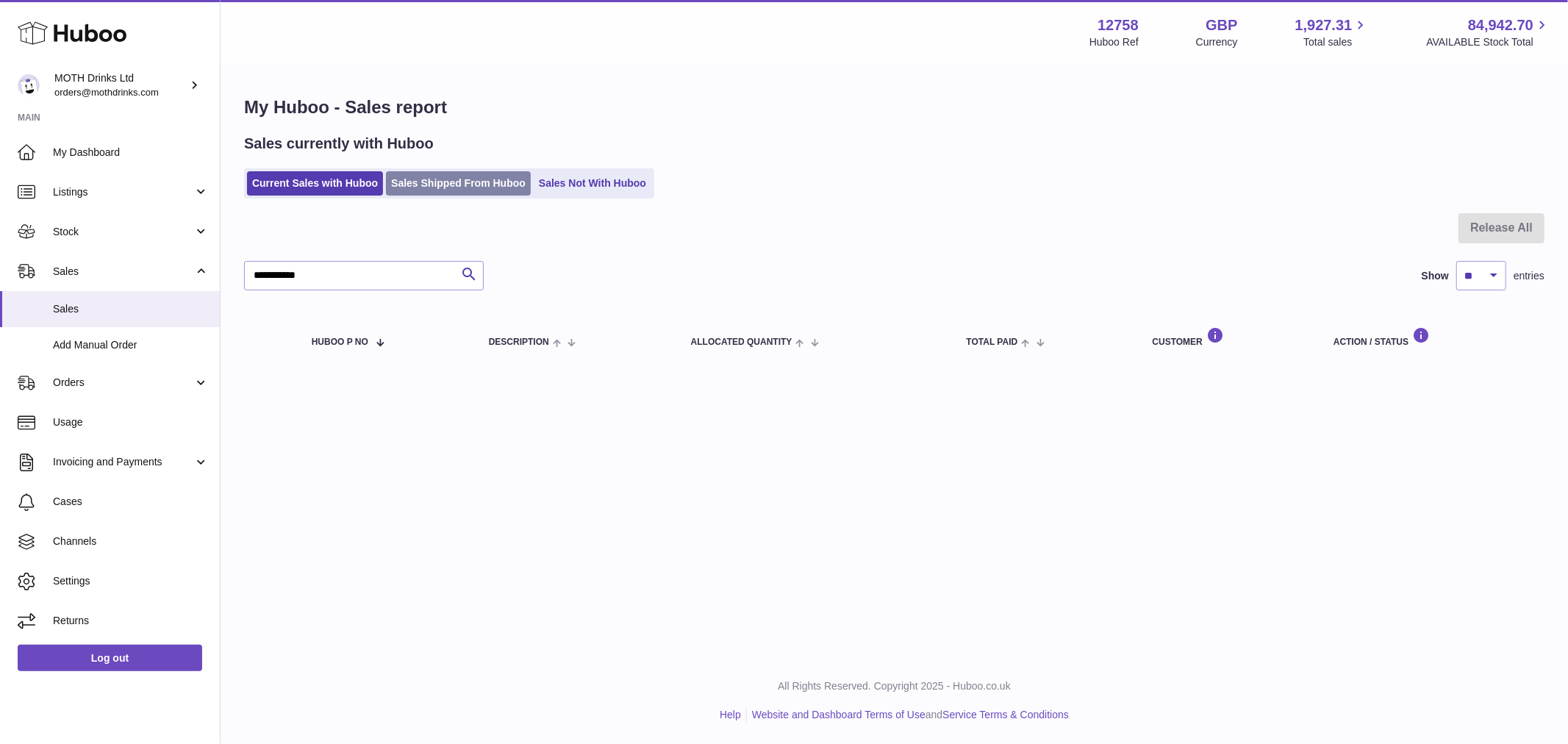 click on "Sales Shipped From Huboo" at bounding box center [458, 183] 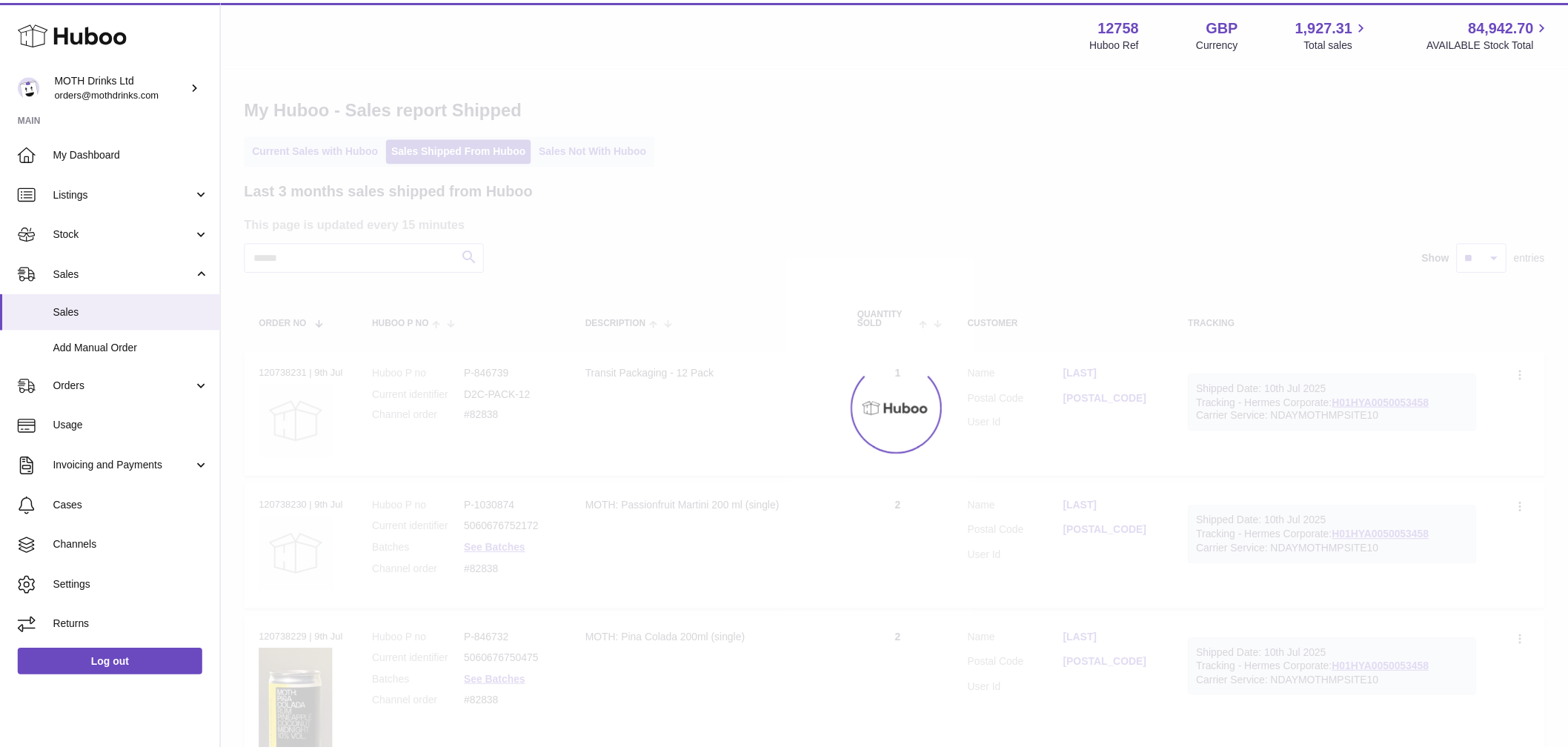 scroll, scrollTop: 0, scrollLeft: 0, axis: both 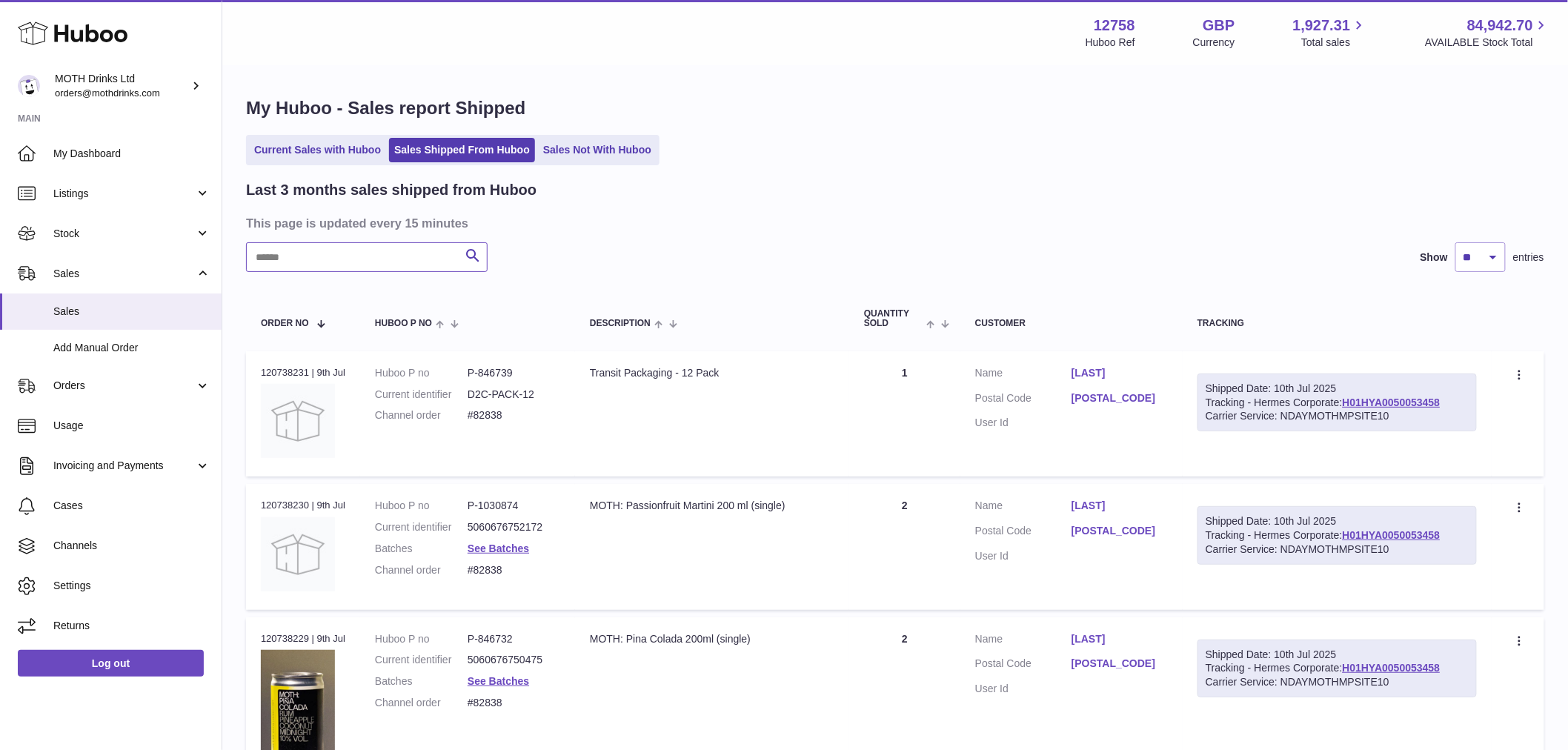 click at bounding box center (367, 257) 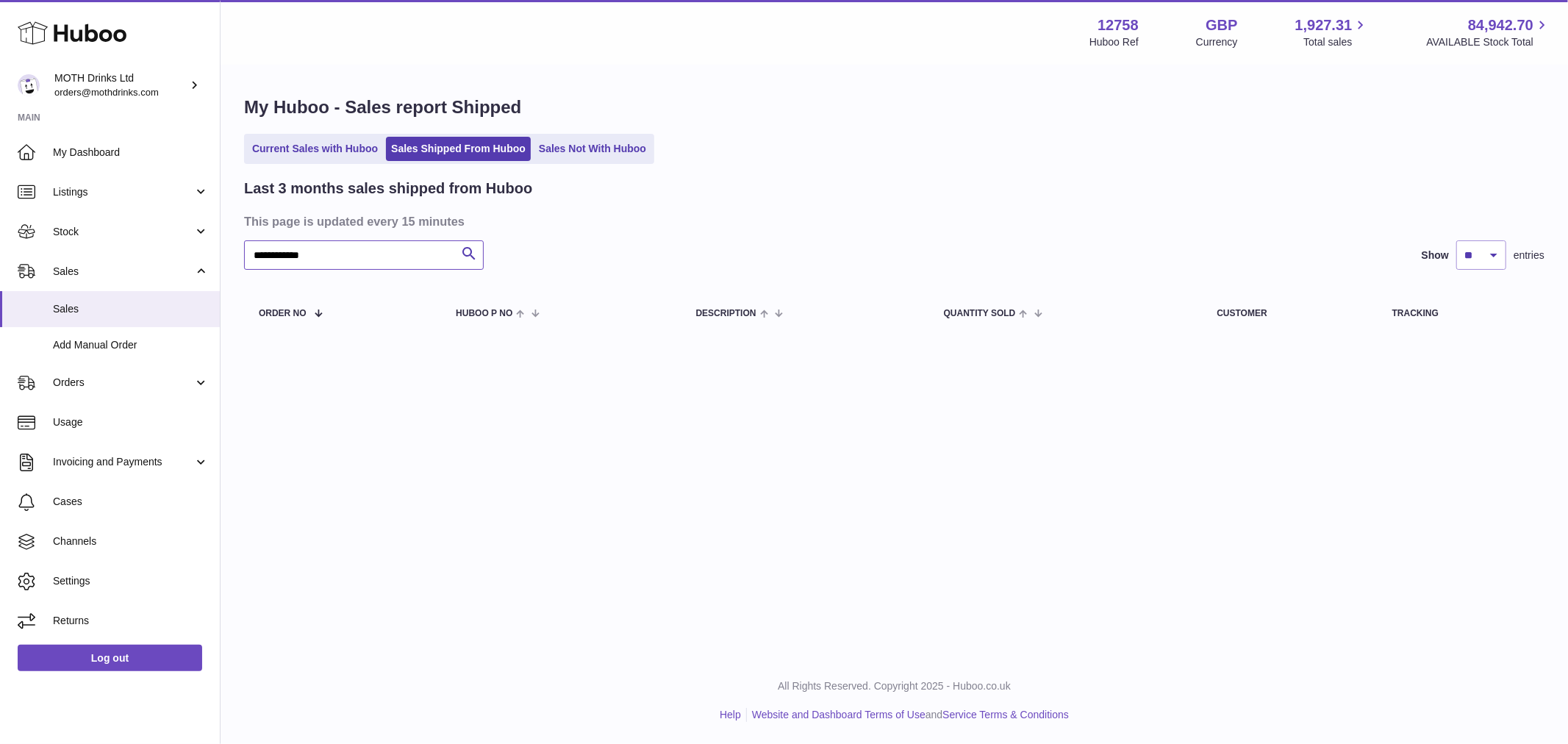 click on "**********" at bounding box center (364, 255) 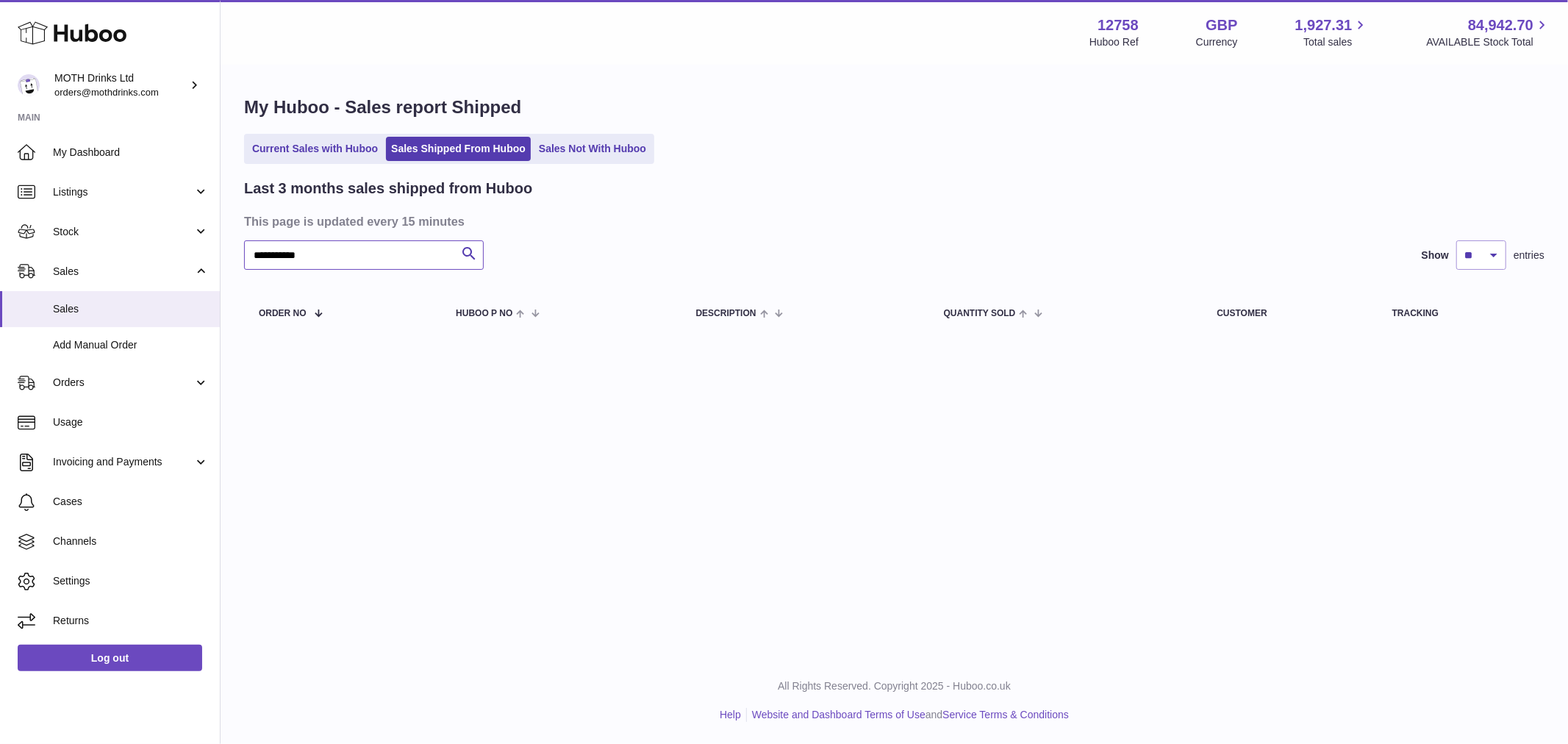 drag, startPoint x: 325, startPoint y: 251, endPoint x: 254, endPoint y: 243, distance: 71.4493 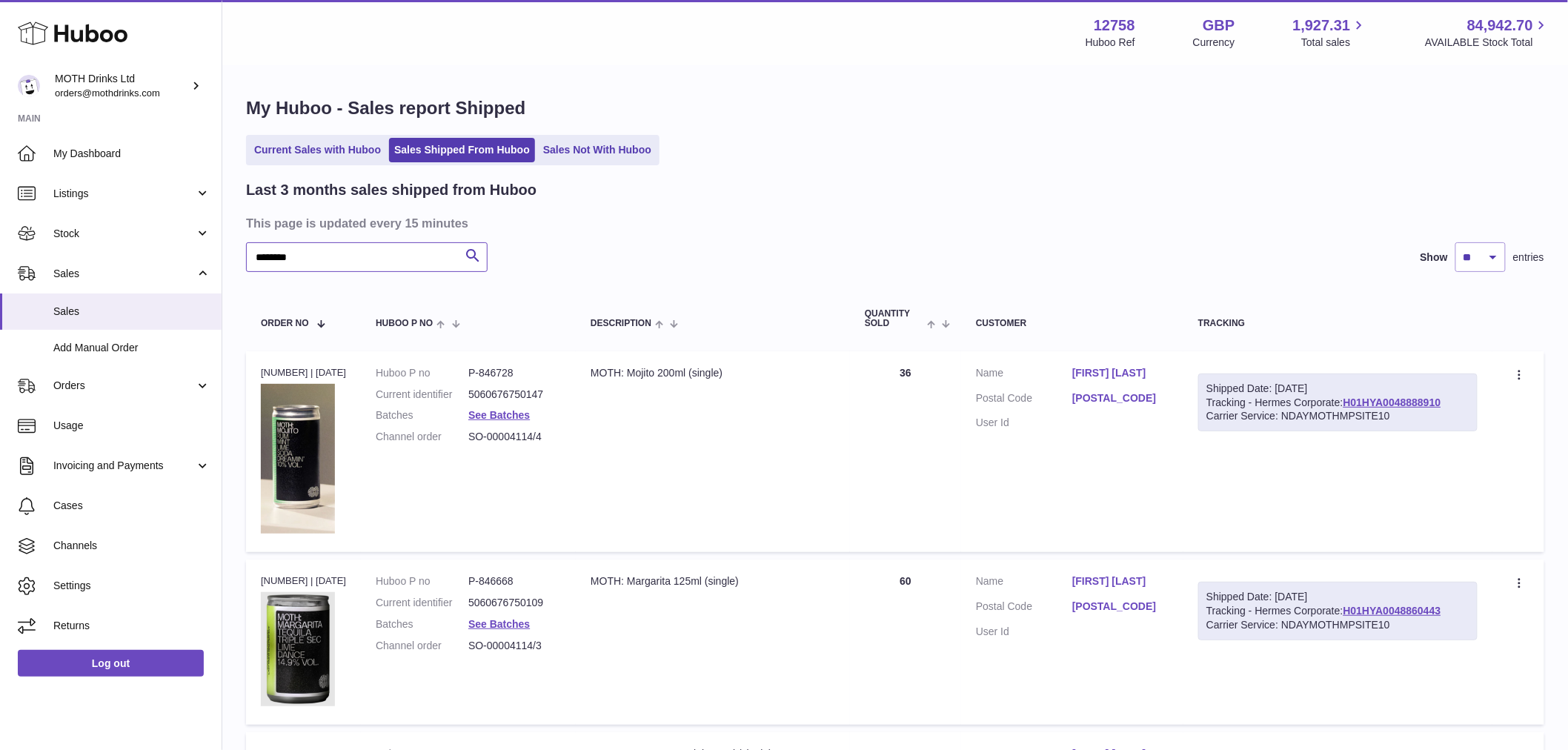 type on "********" 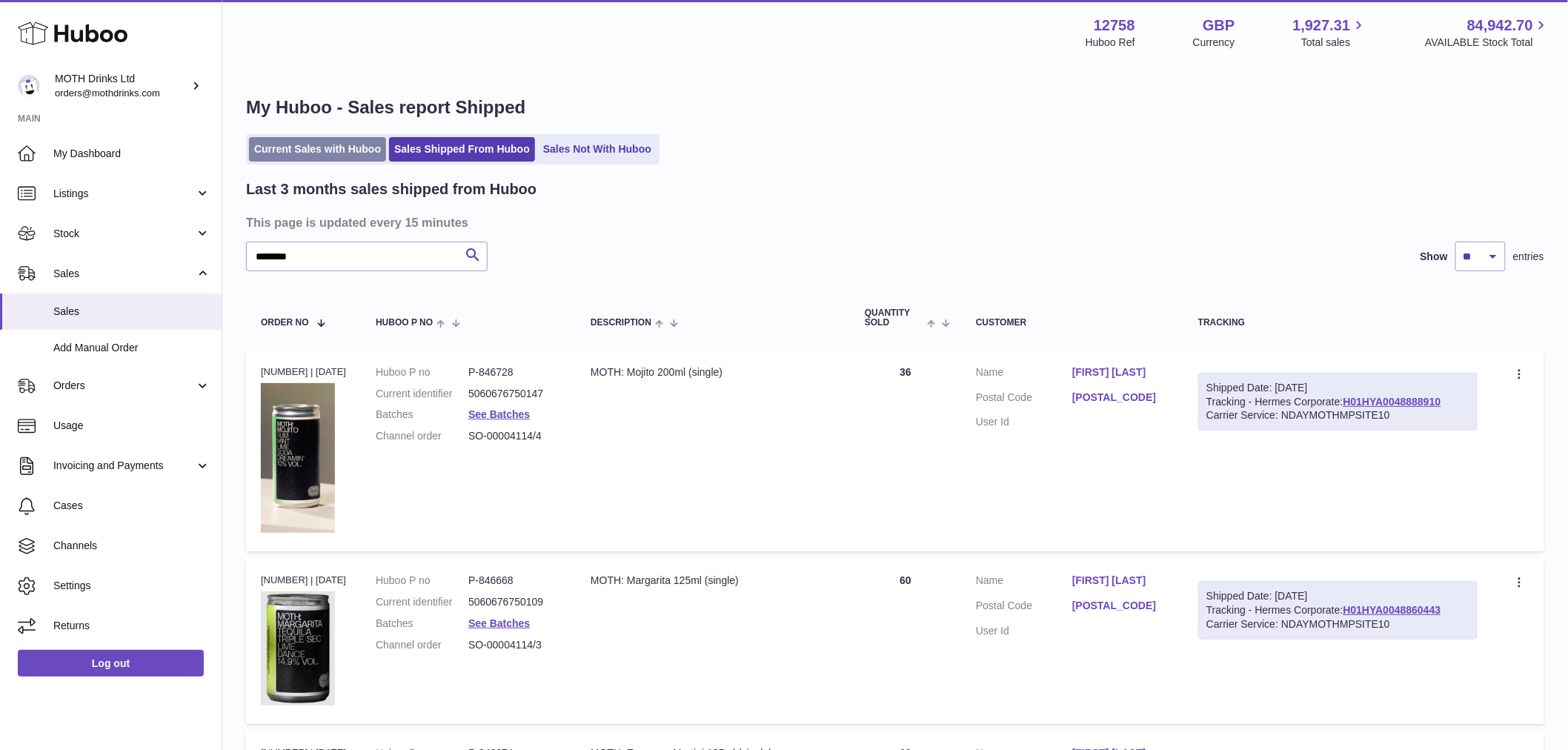 click on "Current Sales with Huboo" at bounding box center [317, 149] 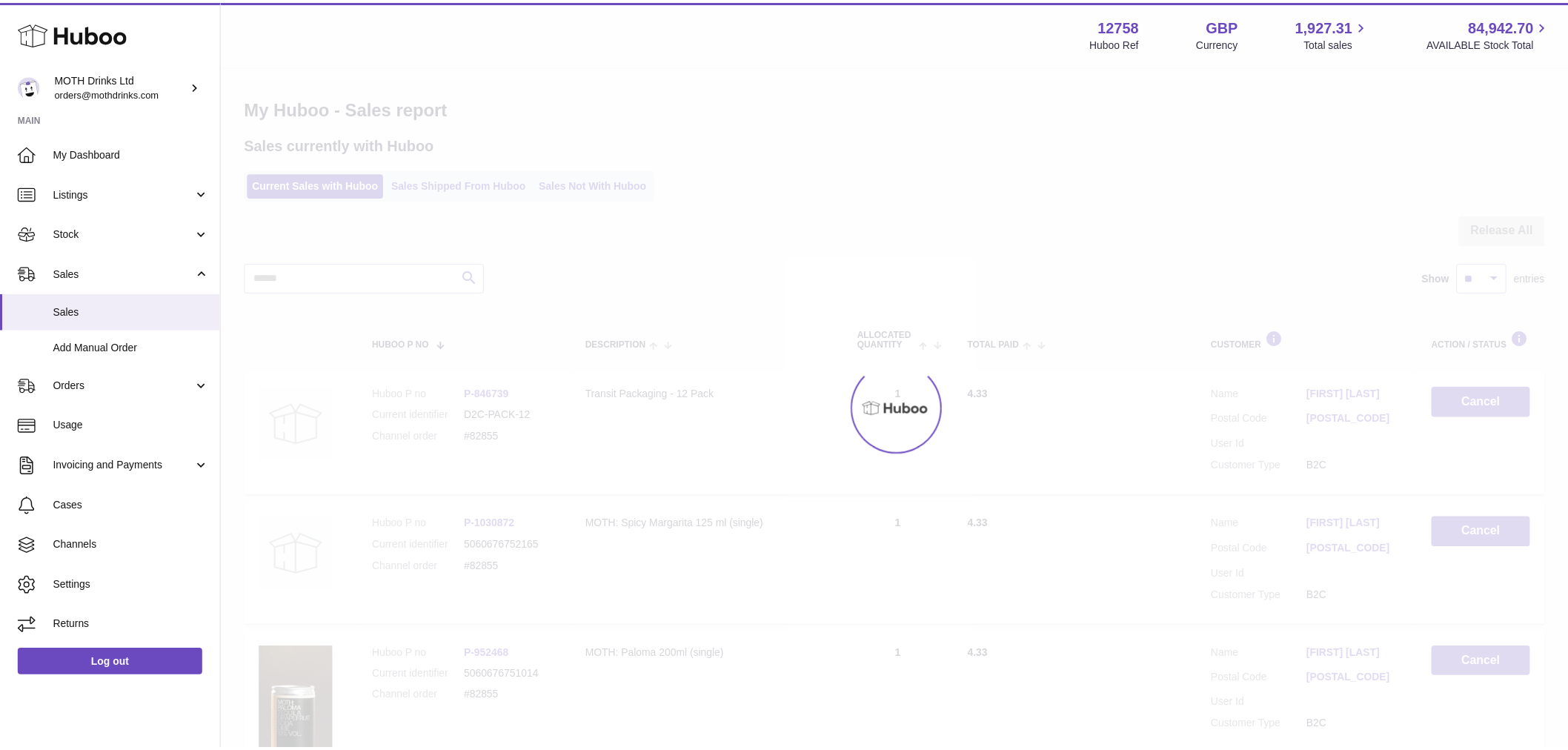 scroll, scrollTop: 0, scrollLeft: 0, axis: both 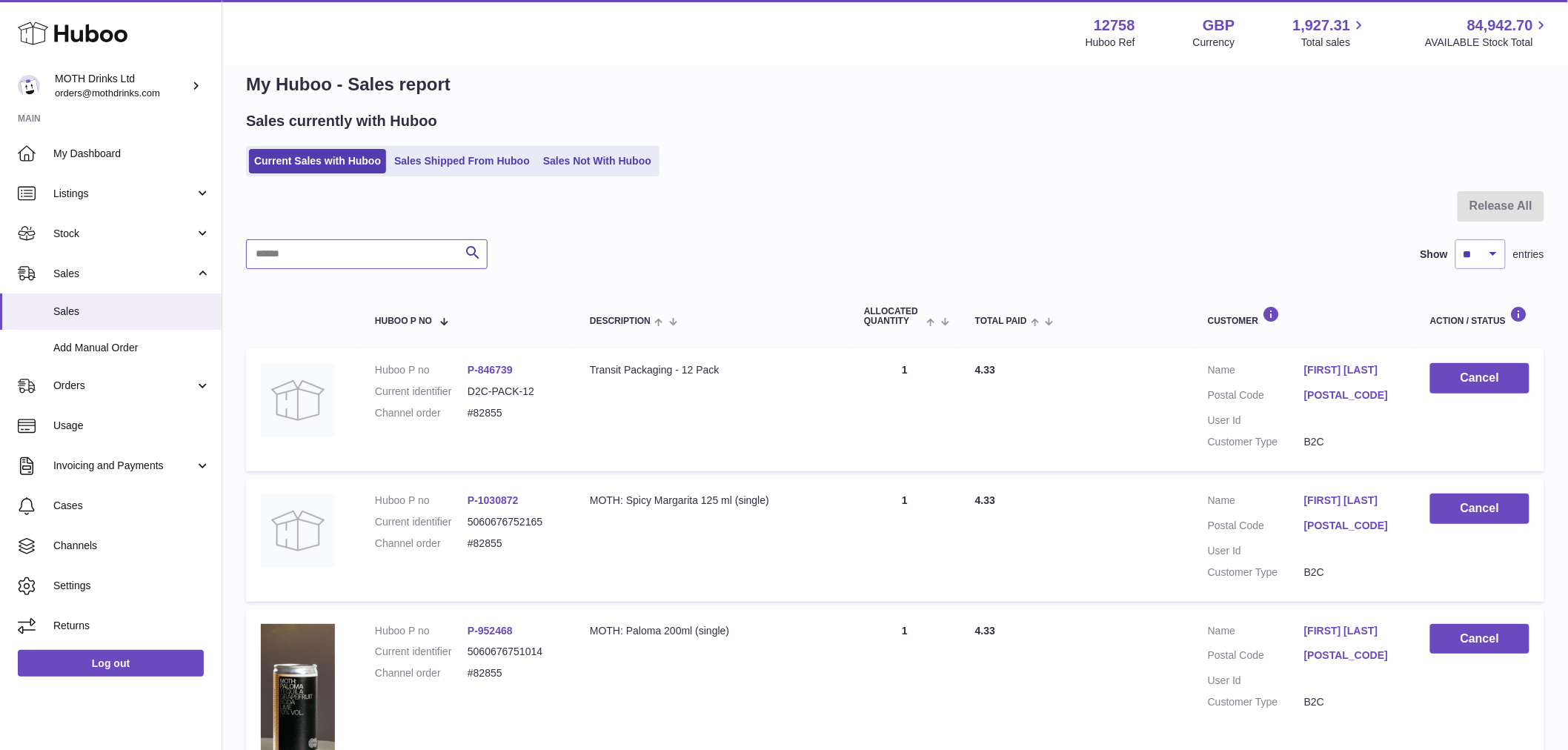 click at bounding box center [367, 254] 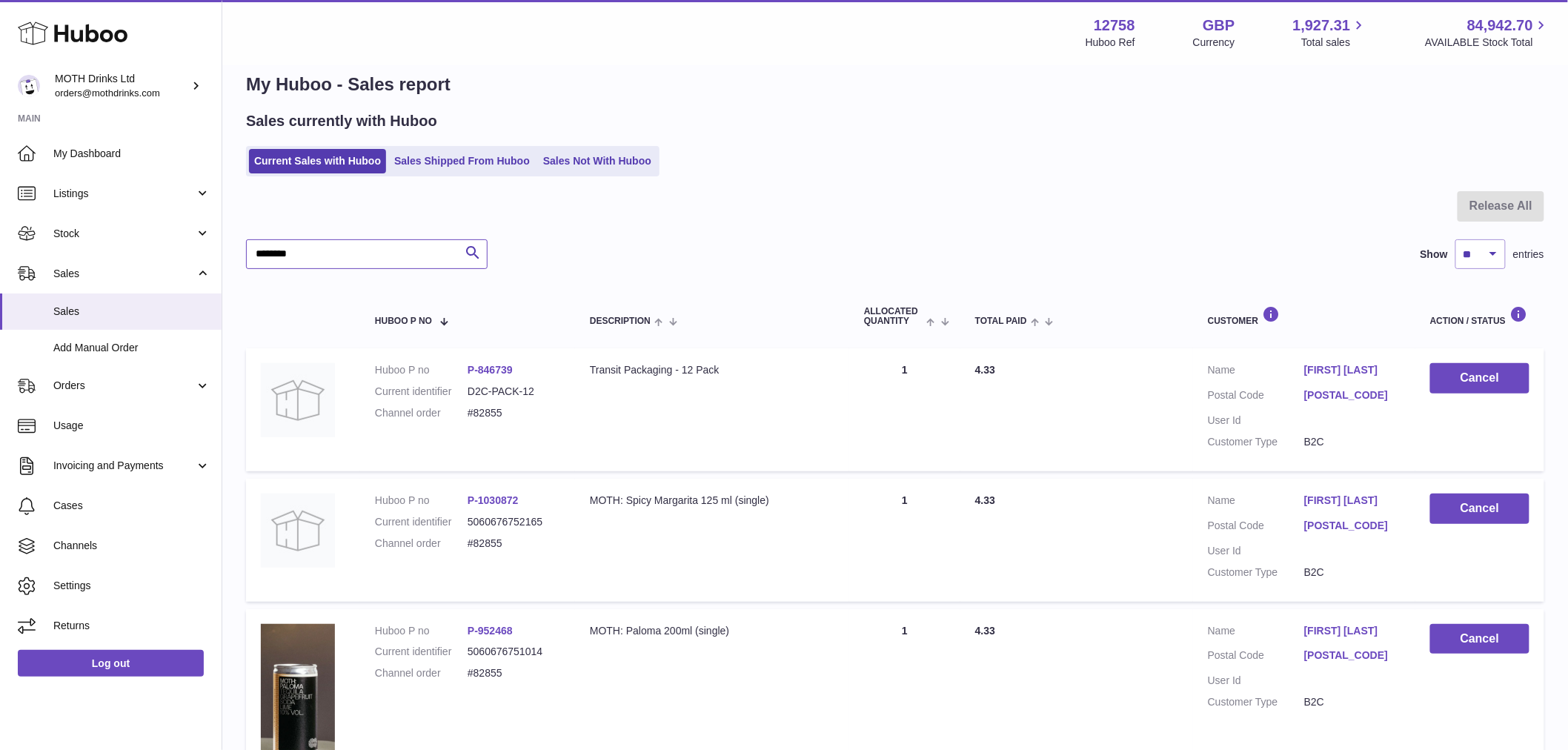type on "********" 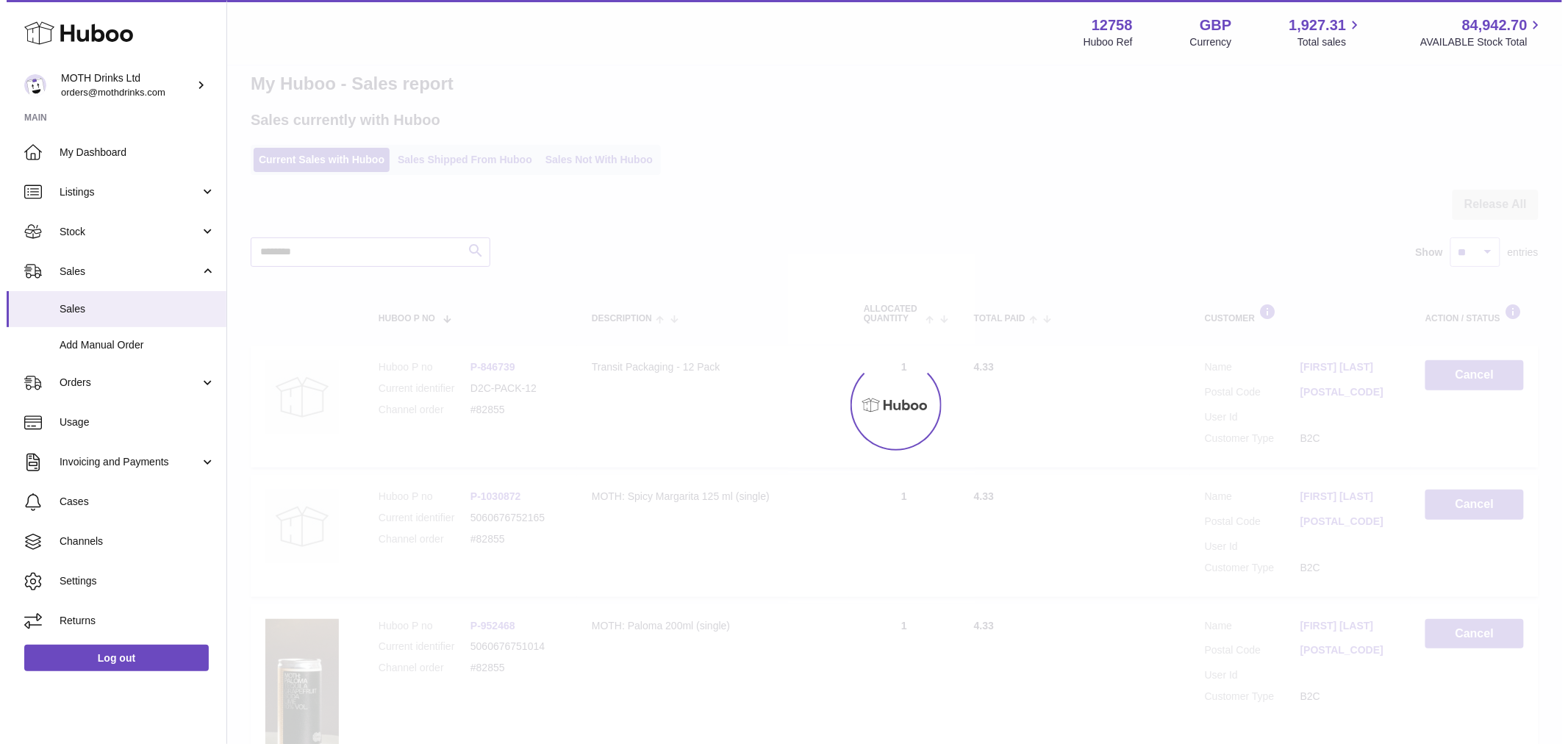 scroll, scrollTop: 0, scrollLeft: 0, axis: both 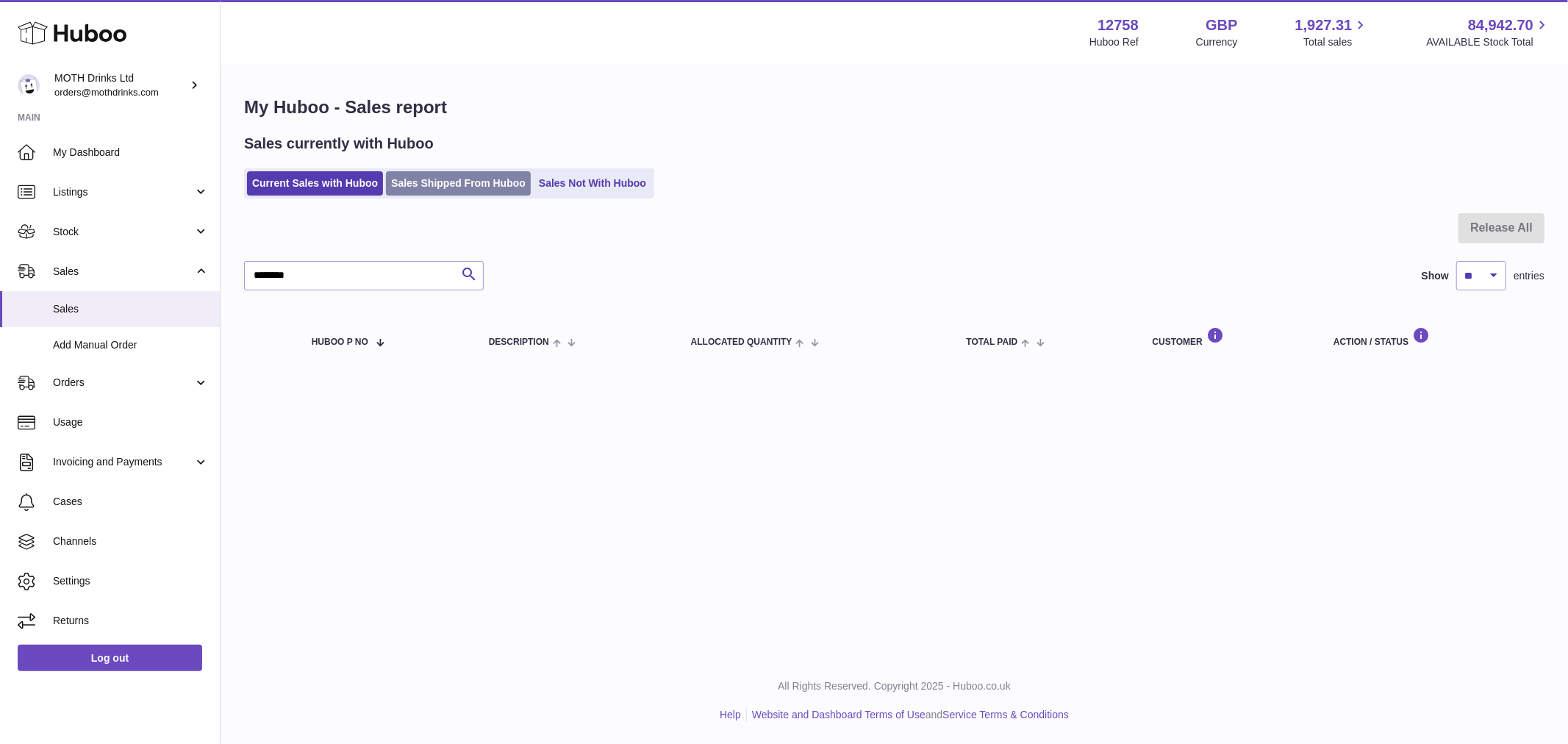 click on "Sales Shipped From Huboo" at bounding box center [458, 183] 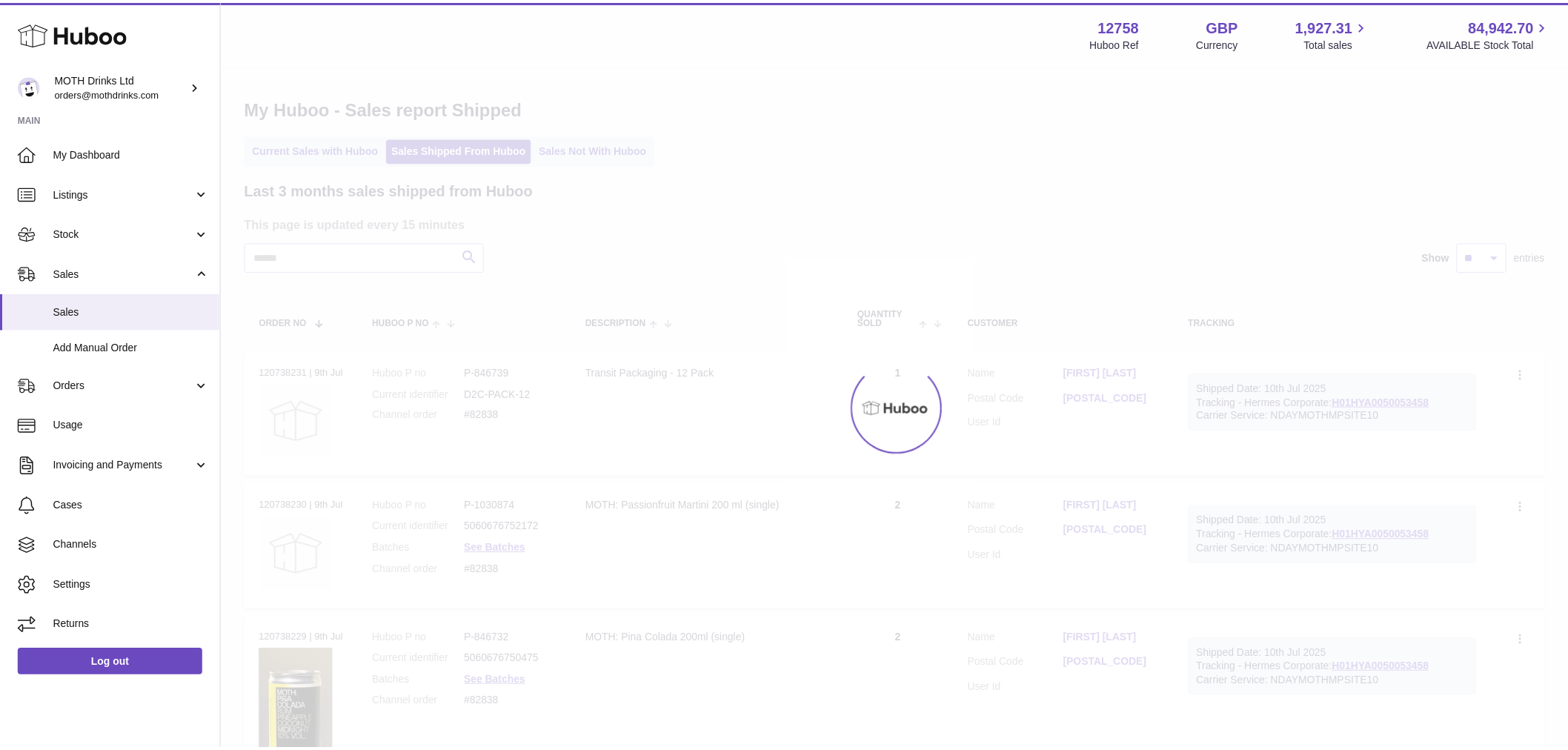 scroll, scrollTop: 0, scrollLeft: 0, axis: both 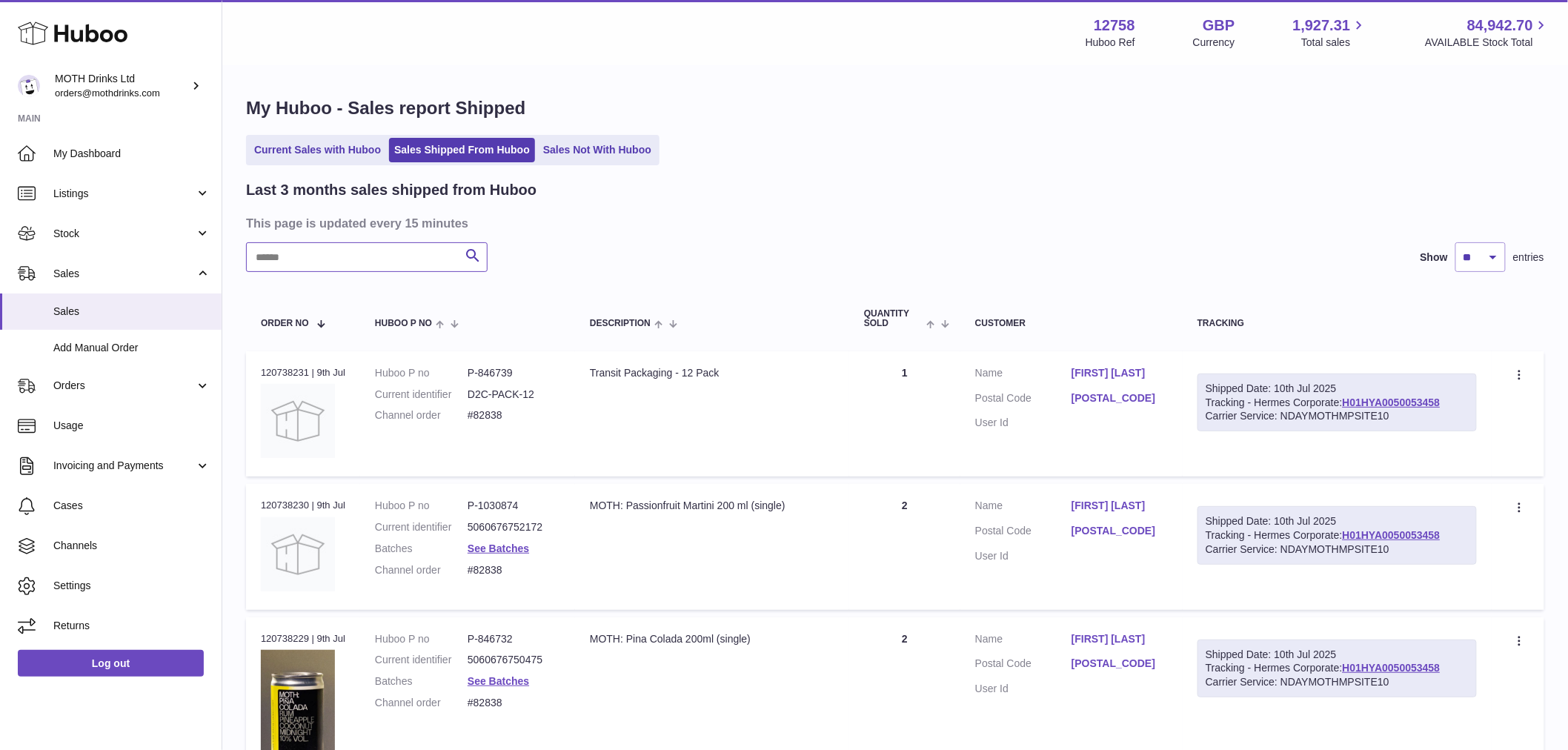 click at bounding box center [367, 257] 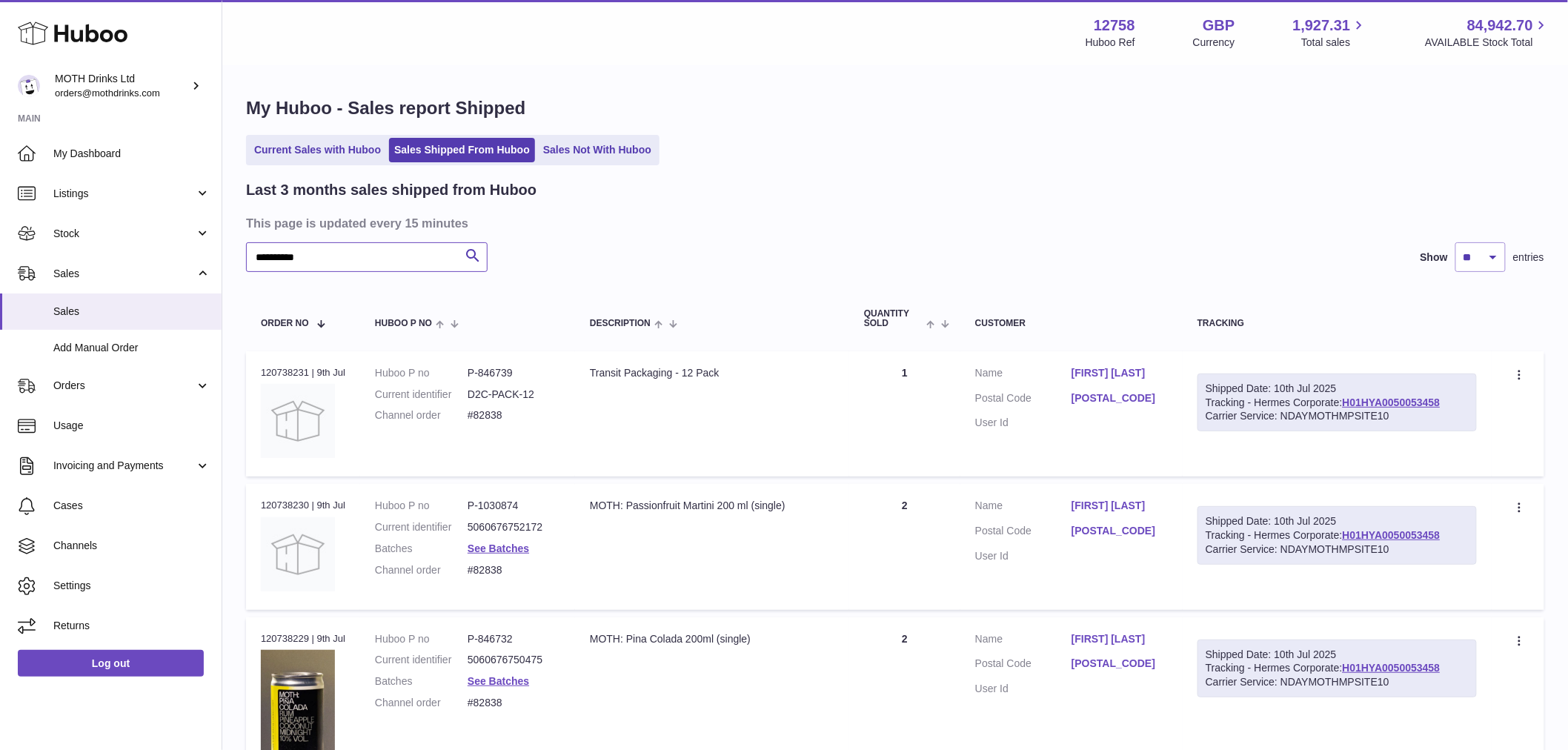 type on "**********" 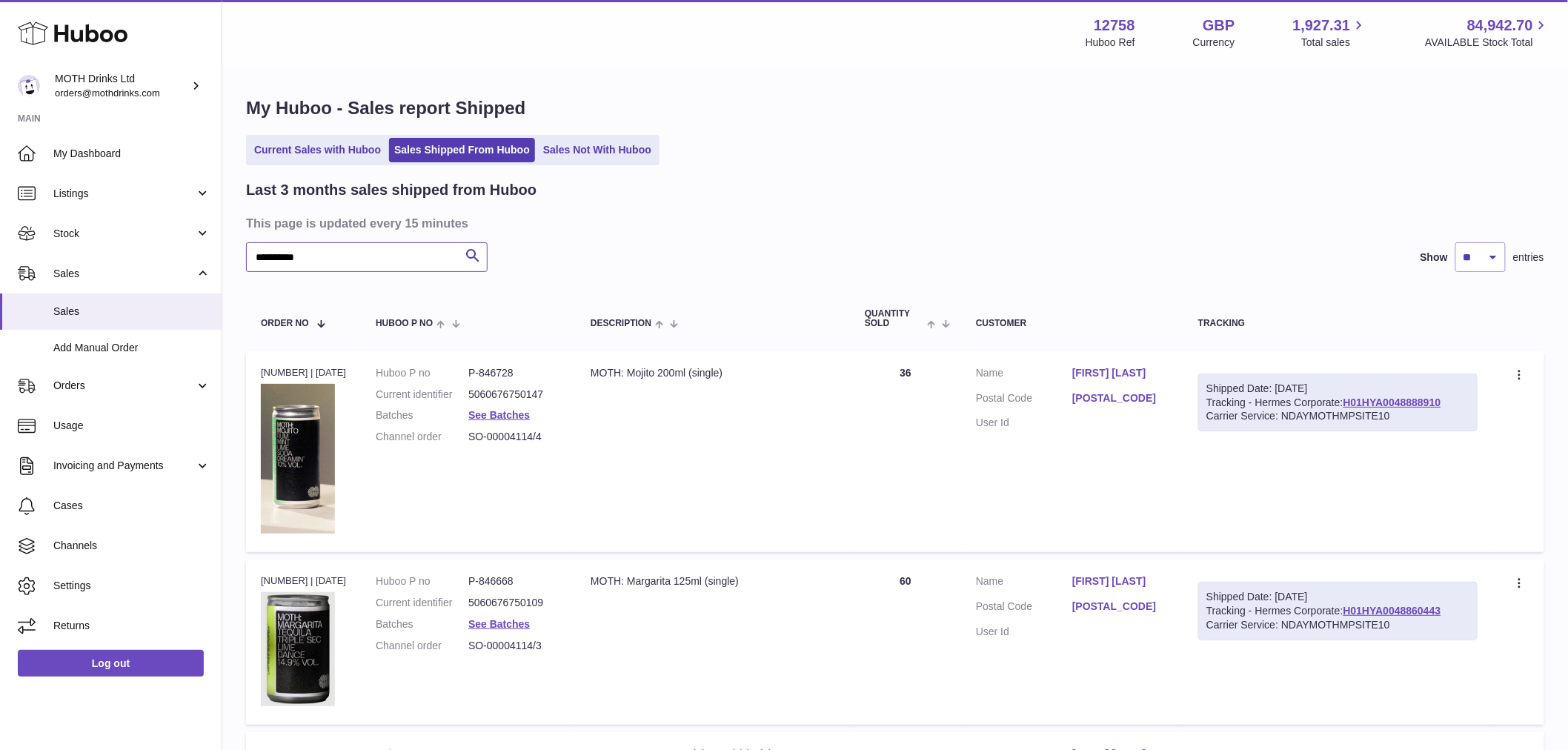 scroll, scrollTop: 126, scrollLeft: 0, axis: vertical 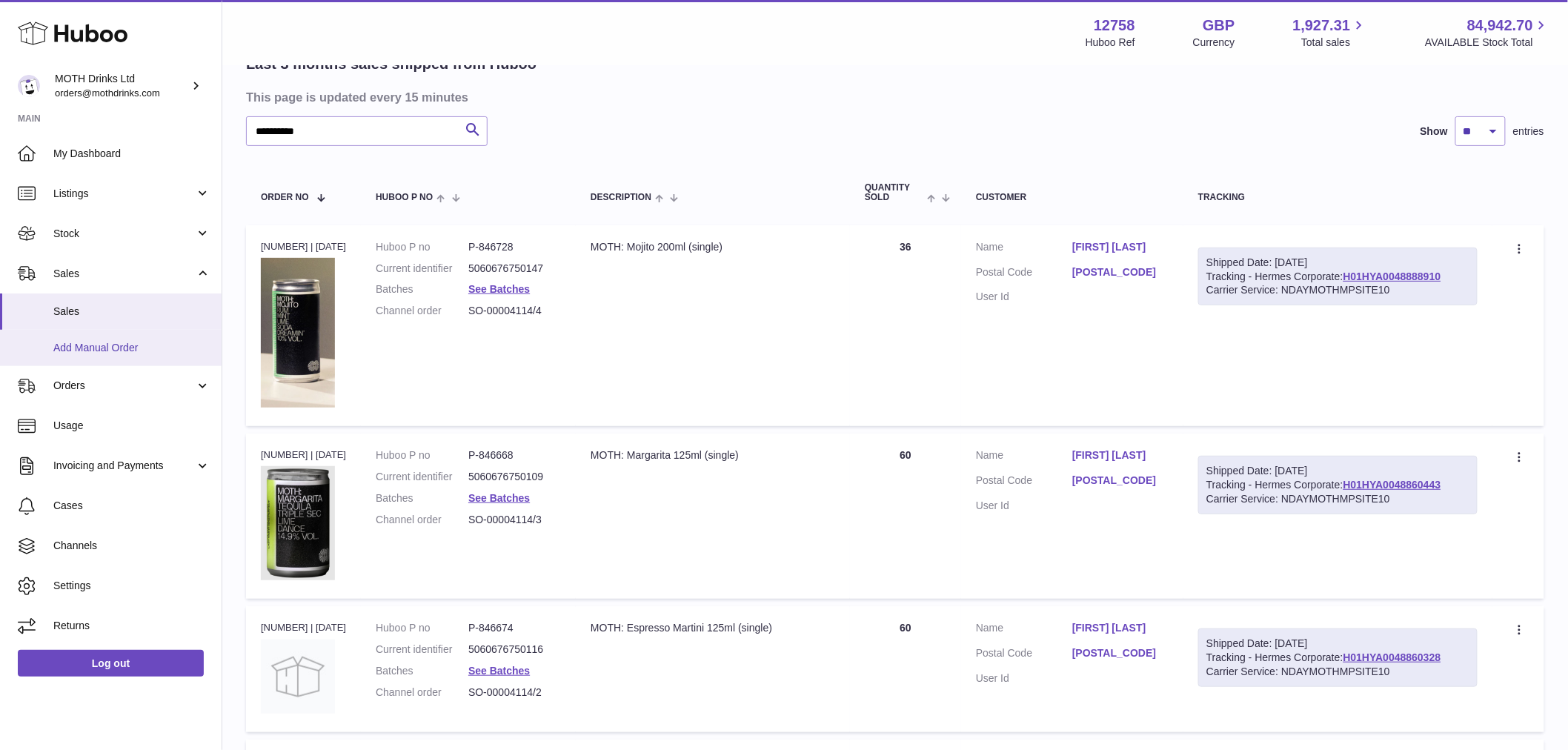 click on "Add Manual Order" at bounding box center (110, 348) 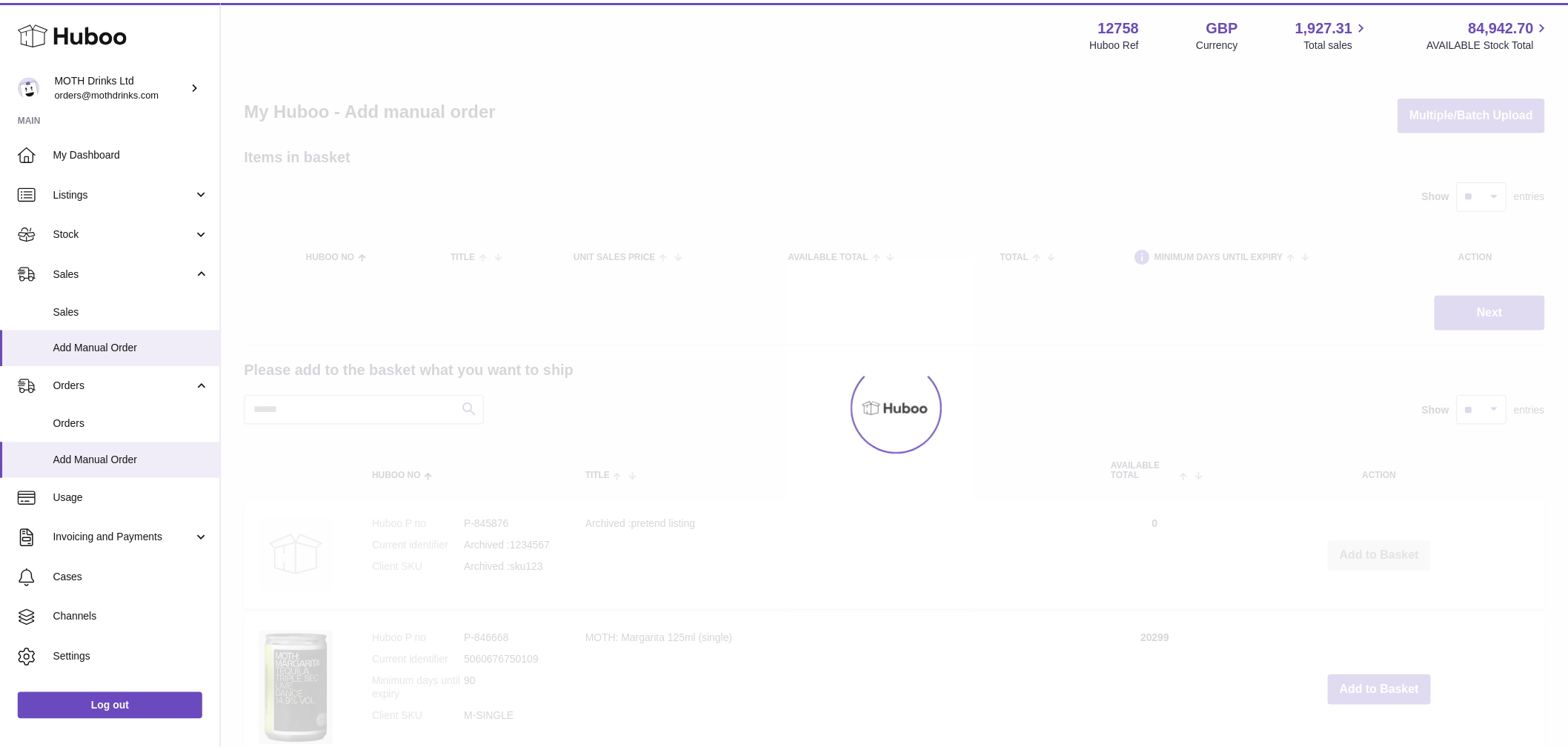 scroll, scrollTop: 0, scrollLeft: 0, axis: both 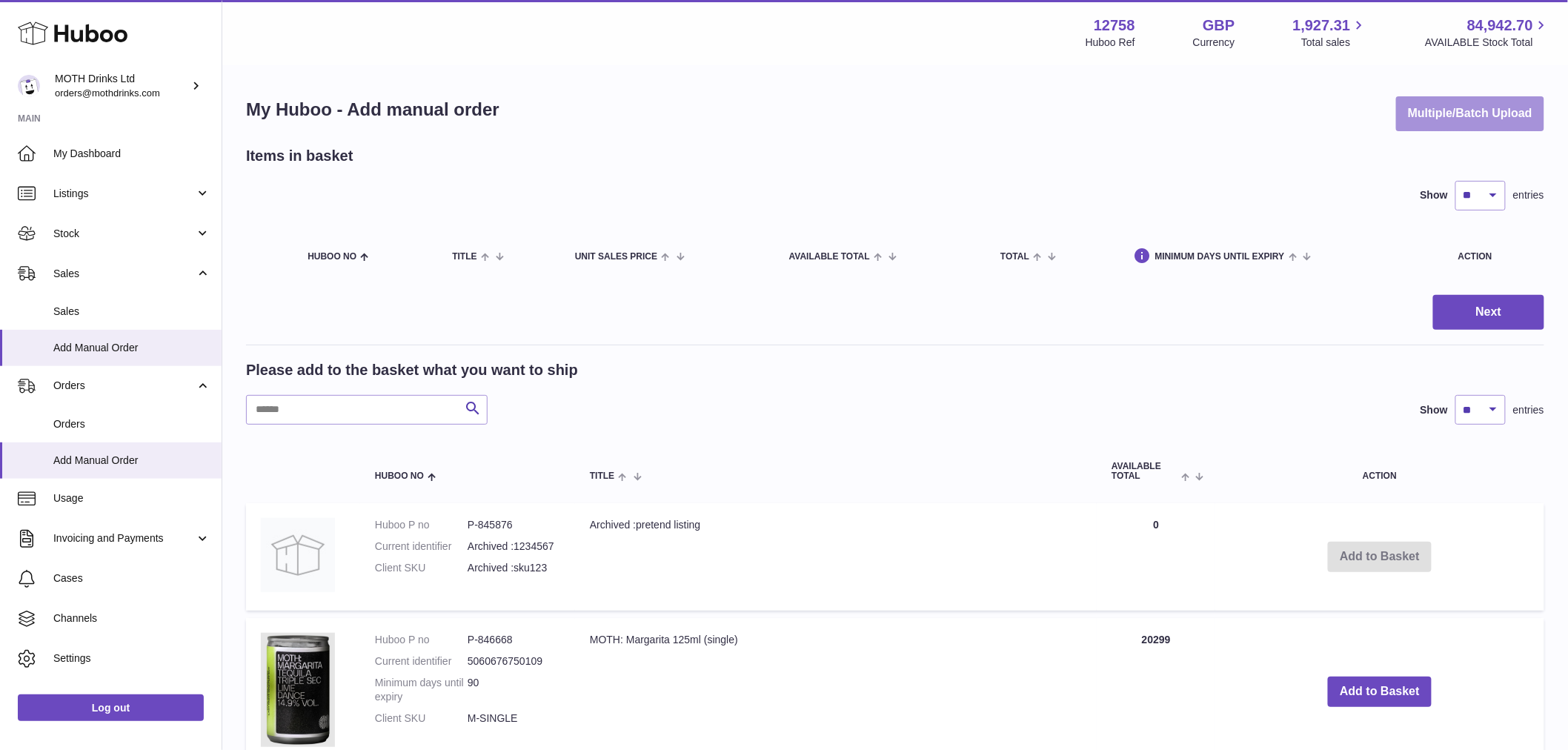 click on "Multiple/Batch Upload" at bounding box center [1470, 113] 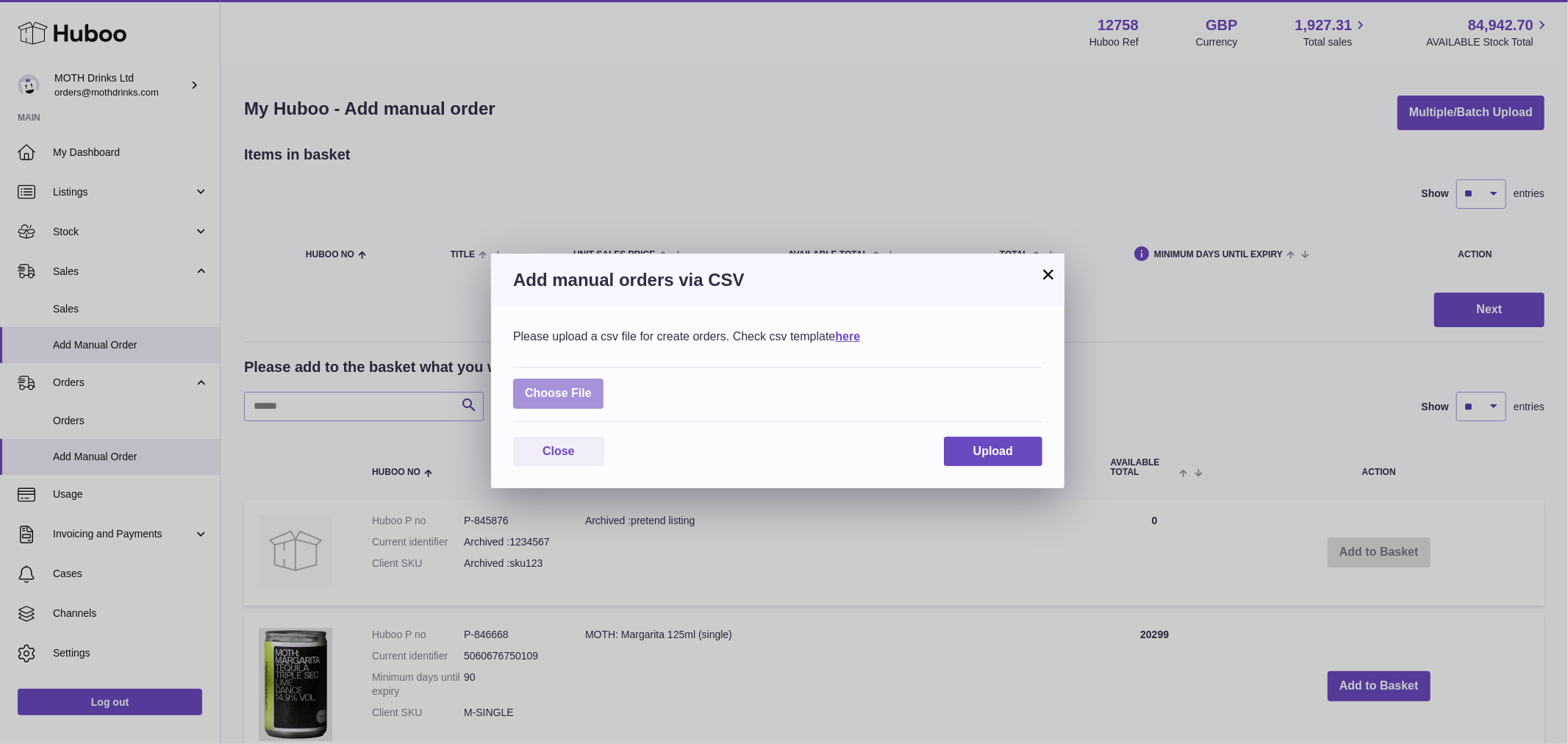 click at bounding box center (558, 393) 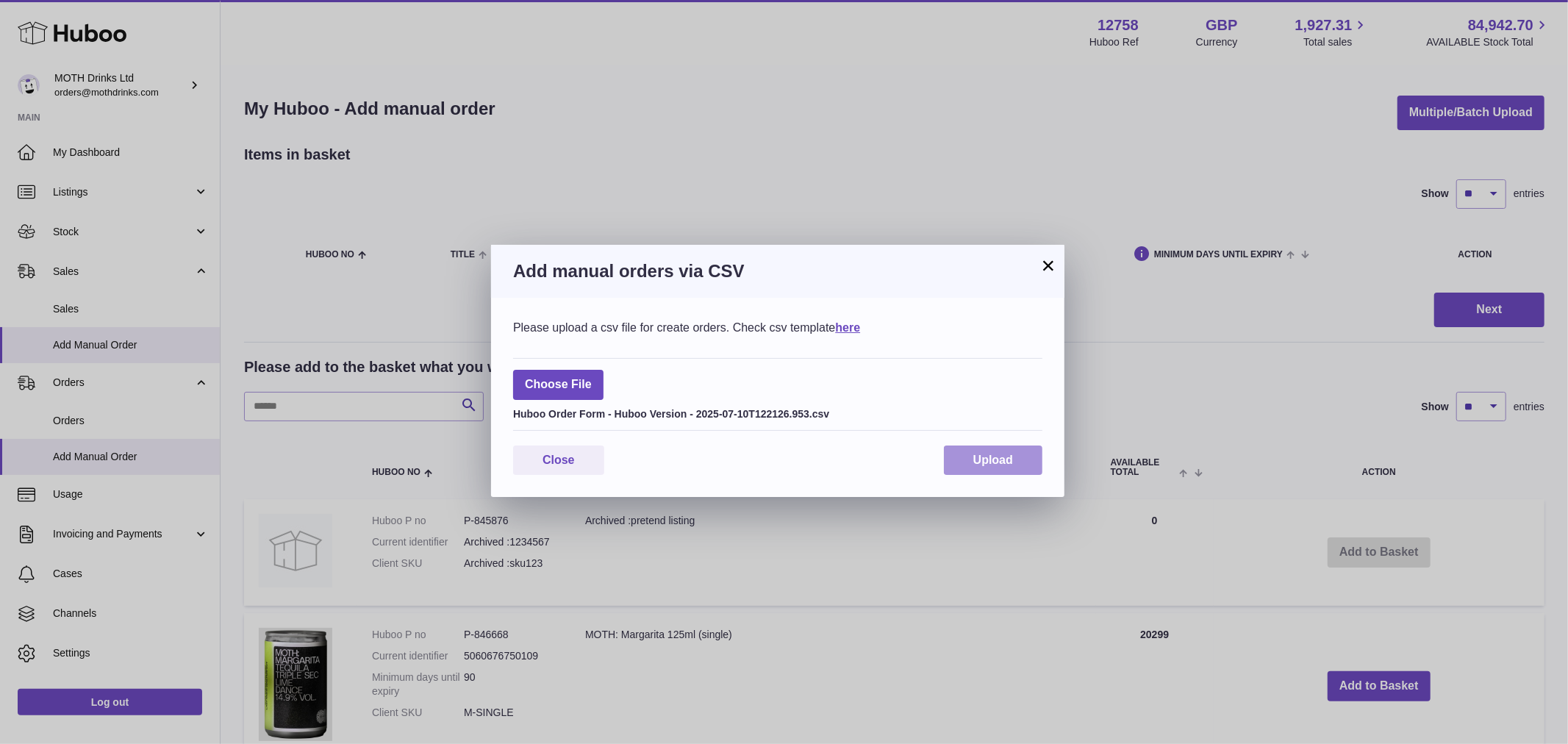 click on "Upload" at bounding box center [993, 460] 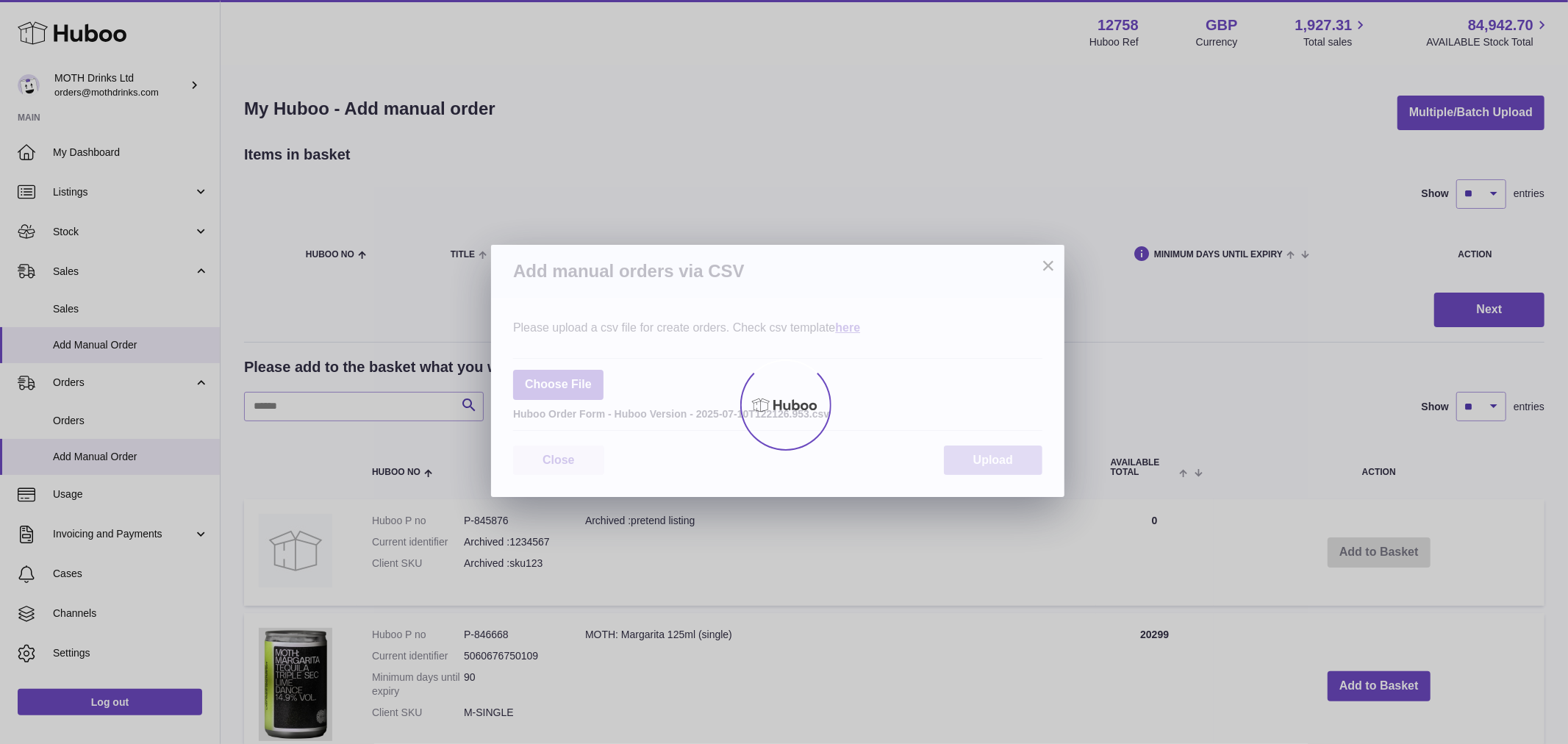 click at bounding box center [784, 405] 